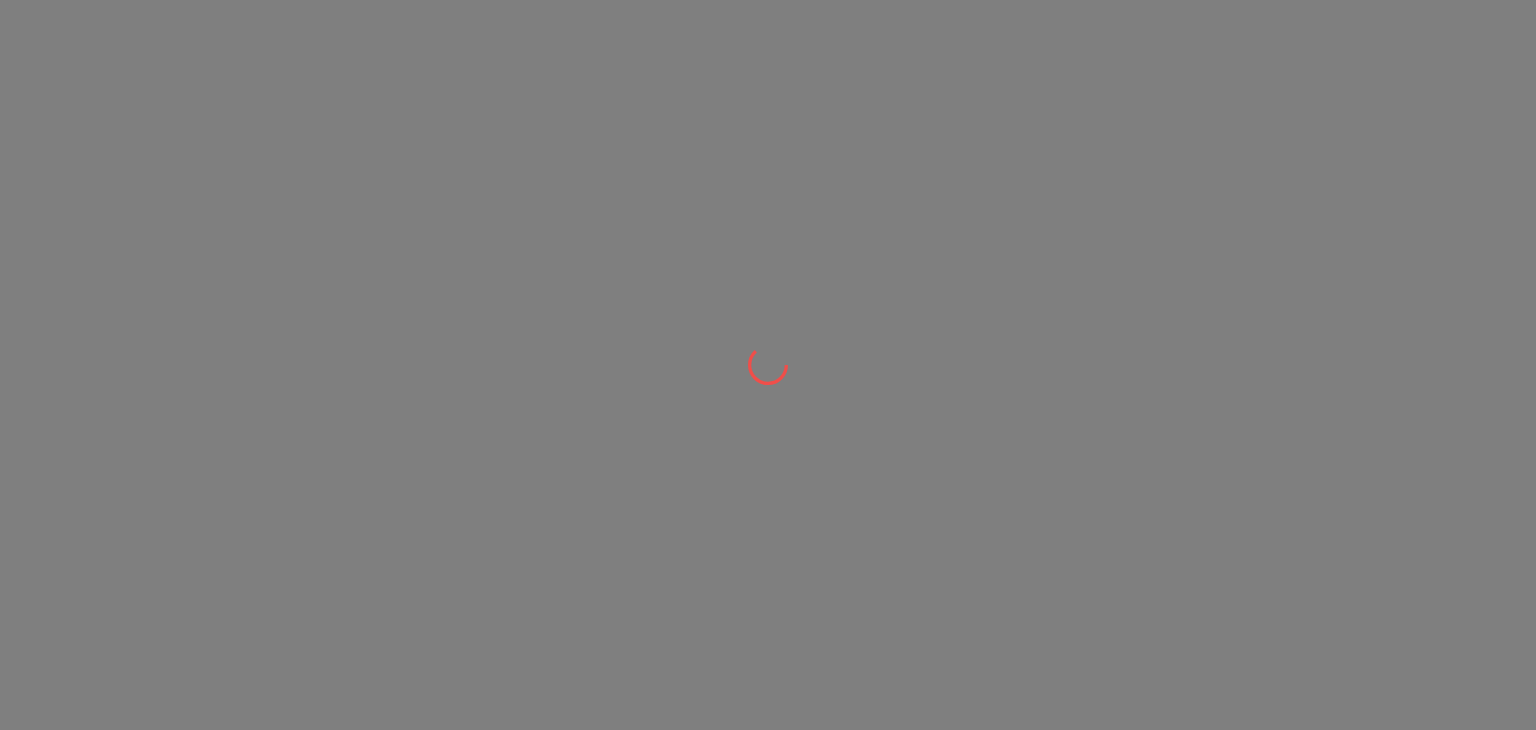 scroll, scrollTop: 0, scrollLeft: 0, axis: both 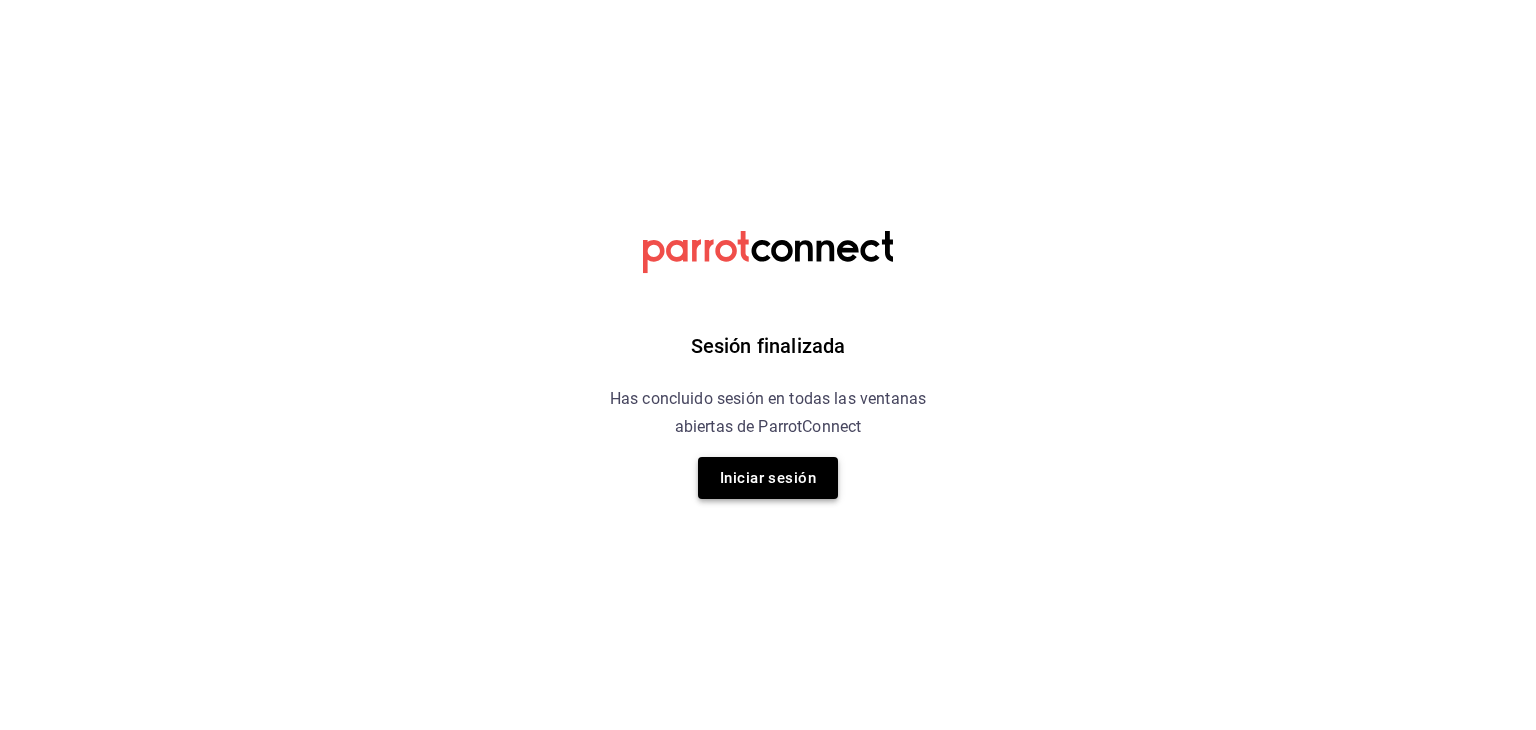 click on "Iniciar sesión" at bounding box center [768, 478] 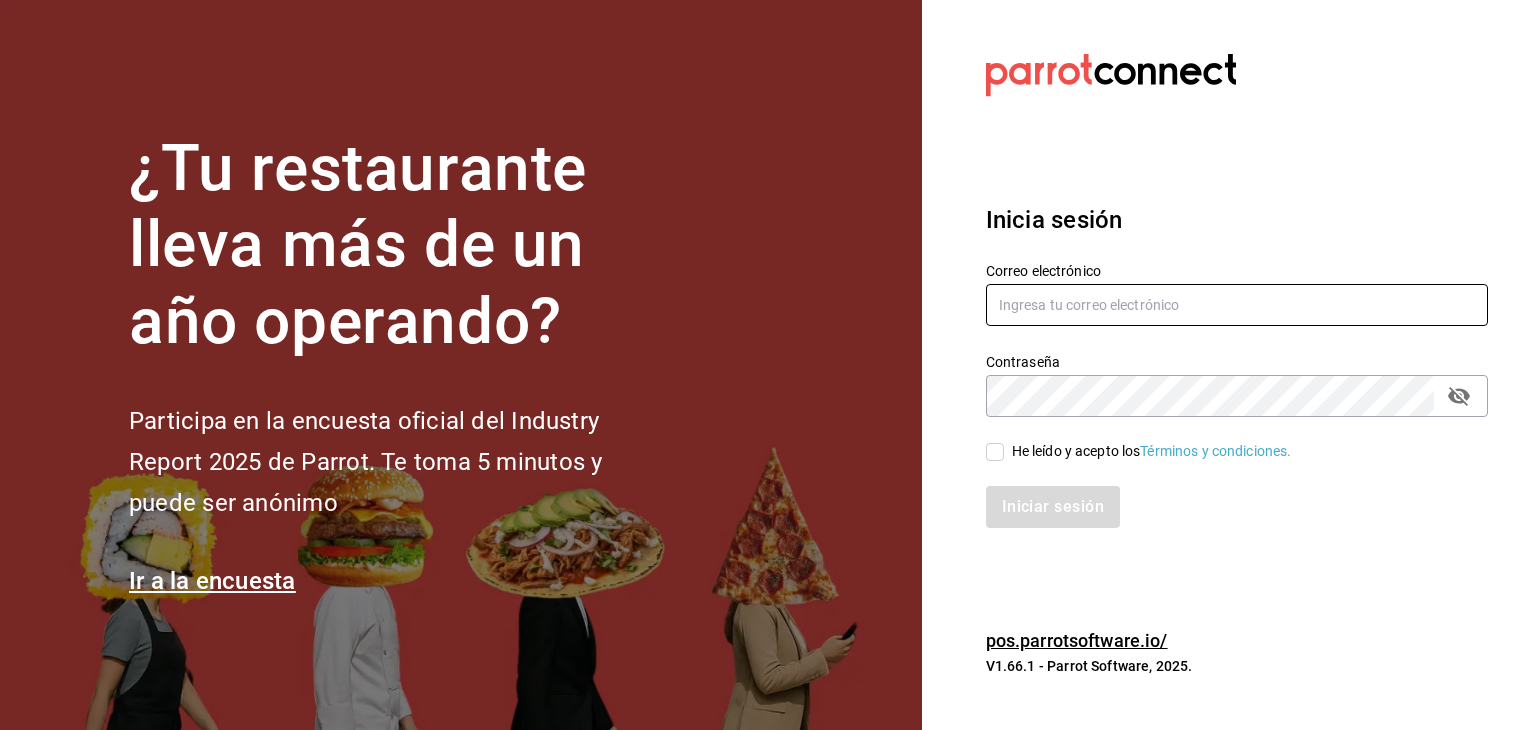 click at bounding box center [1237, 305] 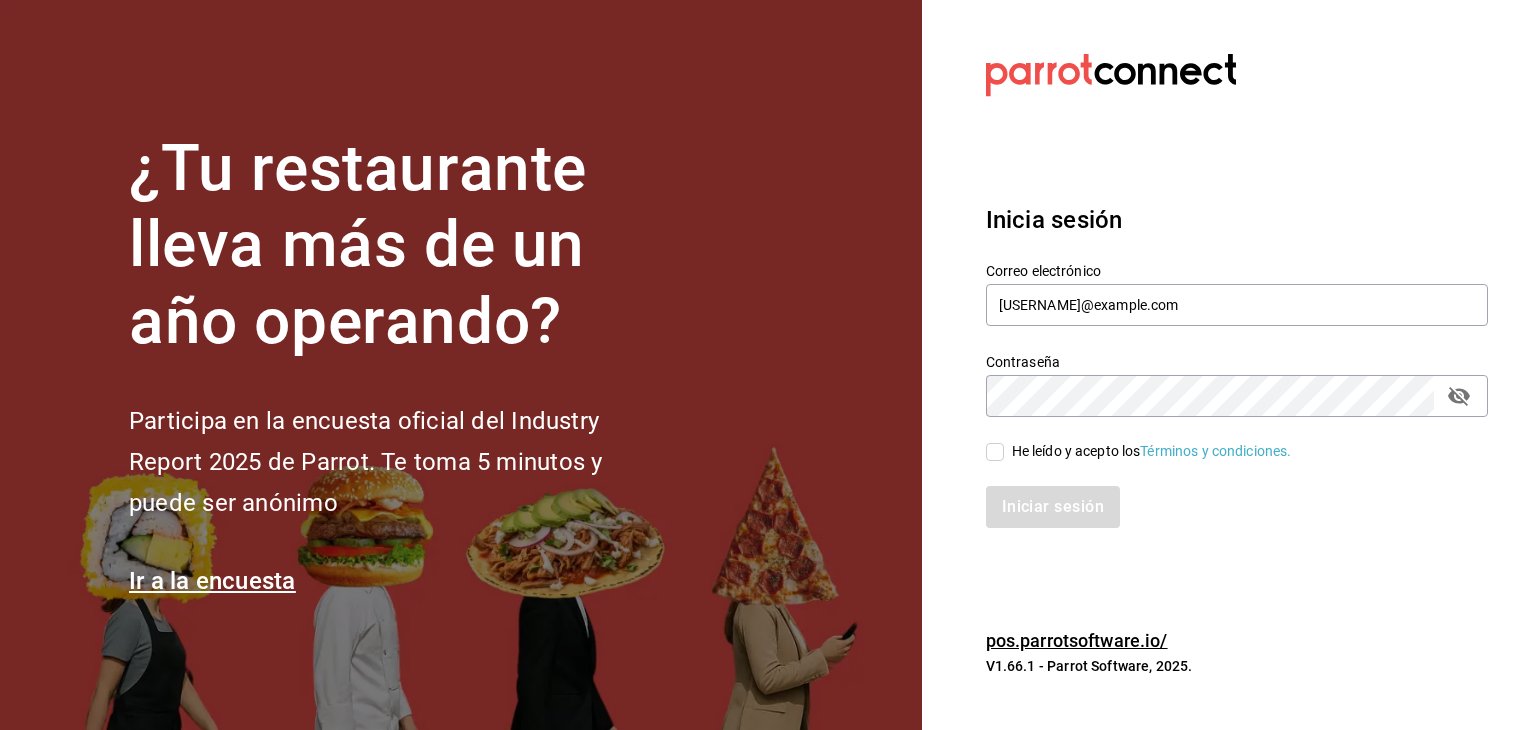 click on "He leído y acepto los  Términos y condiciones." at bounding box center [995, 452] 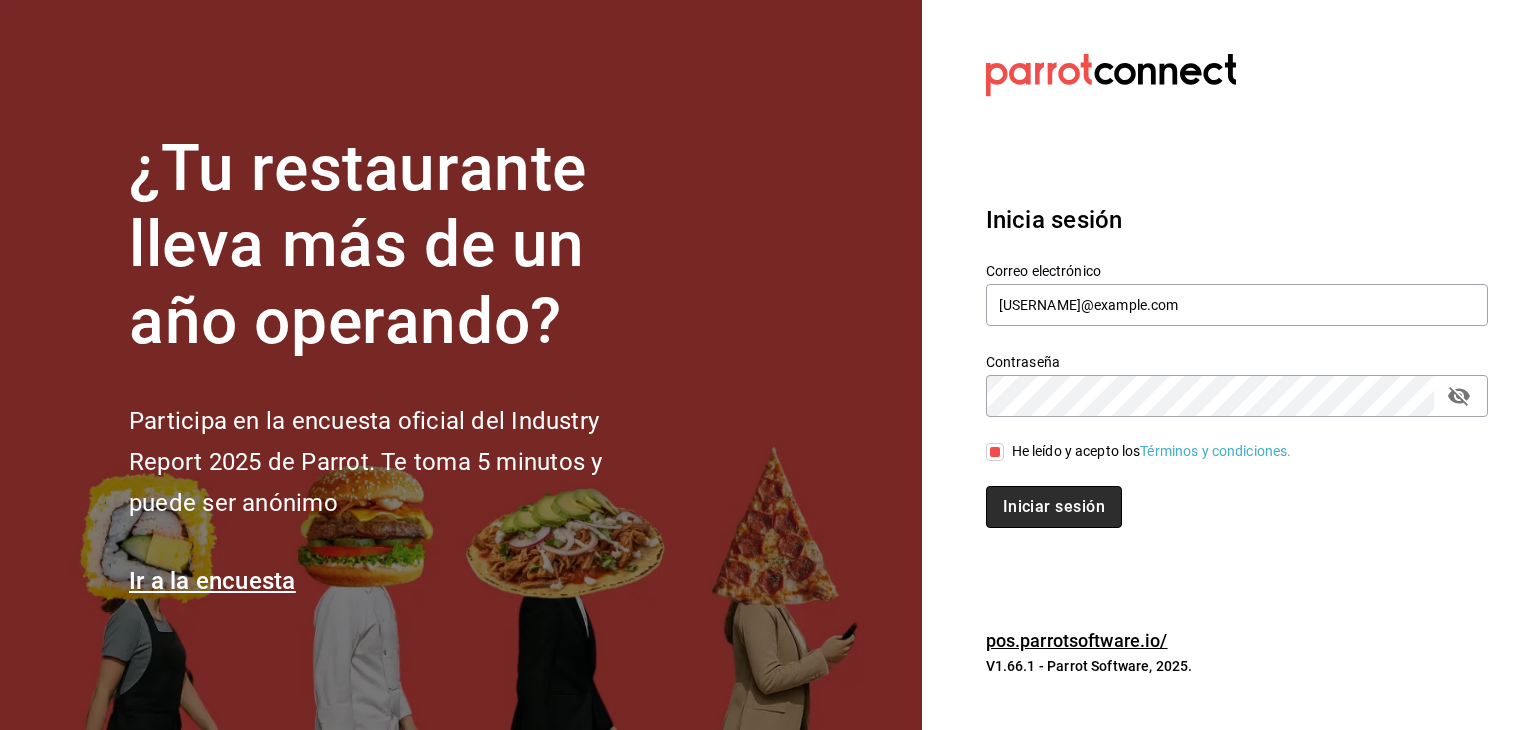 click on "Iniciar sesión" at bounding box center (1054, 507) 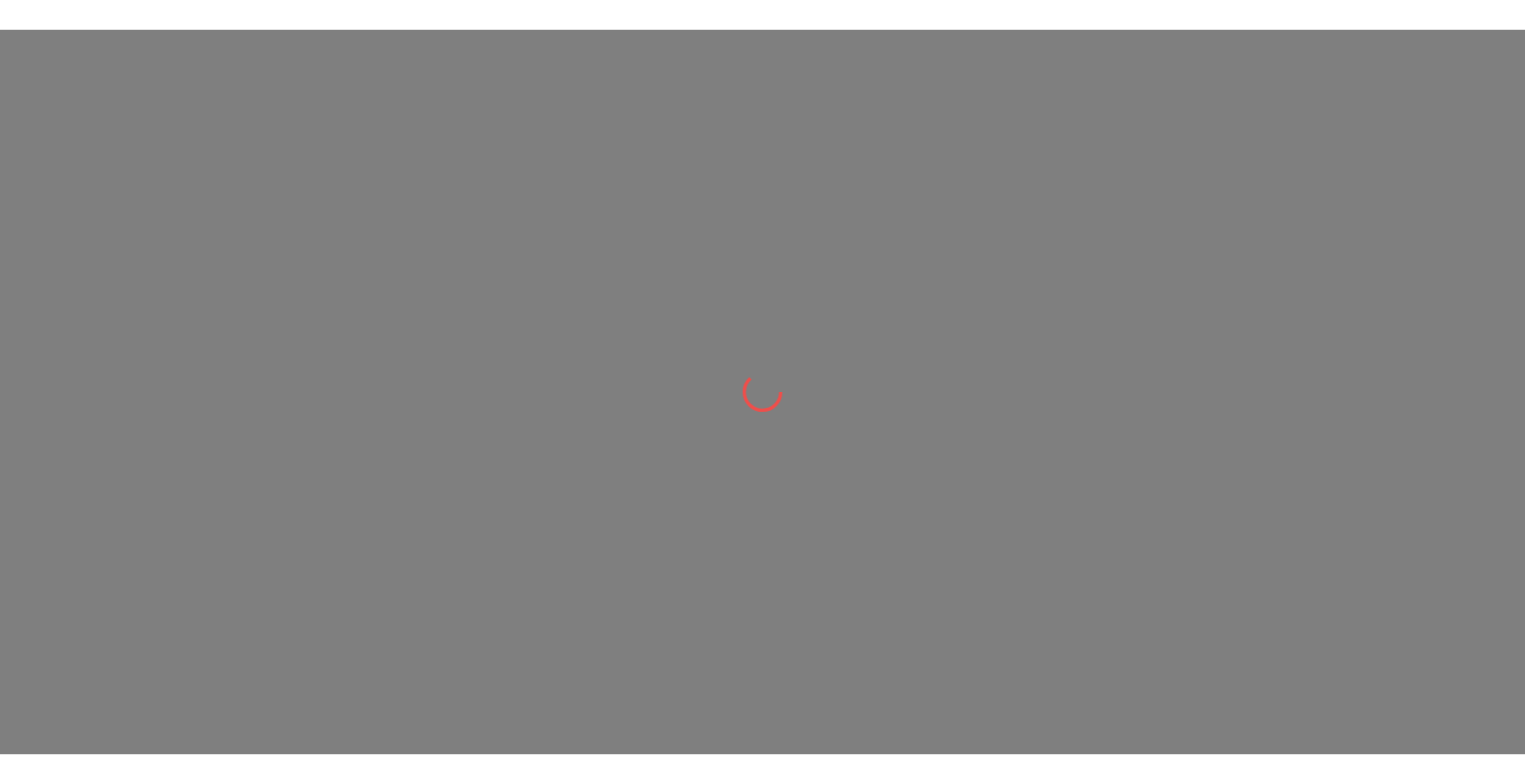 scroll, scrollTop: 0, scrollLeft: 0, axis: both 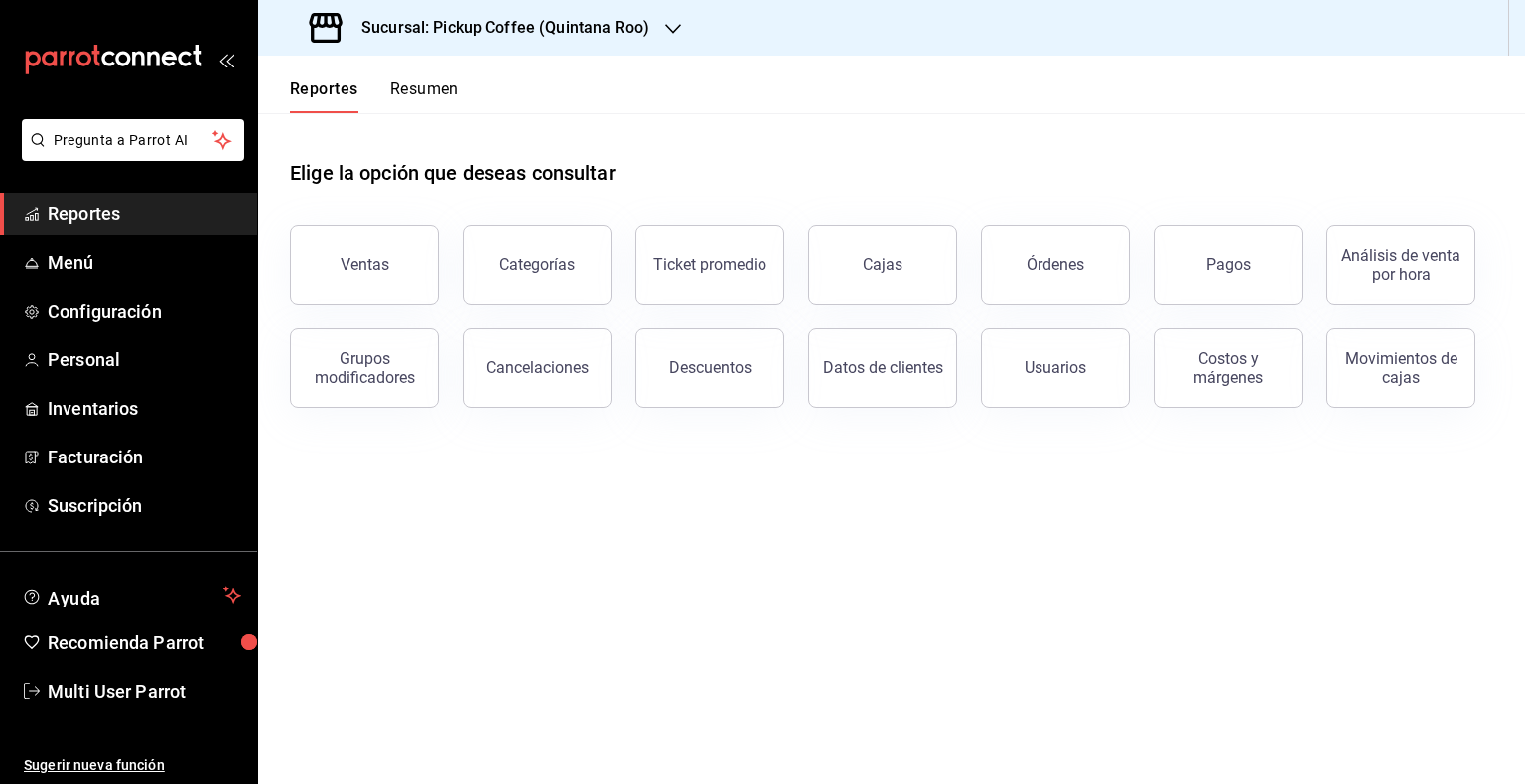 click on "Elige la opción que deseas consultar Ventas Categorías Ticket promedio Cajas Órdenes Pagos Análisis de venta por hora Grupos modificadores Cancelaciones Descuentos Datos de clientes Usuarios Costos y márgenes Movimientos de cajas" at bounding box center [892, 449] 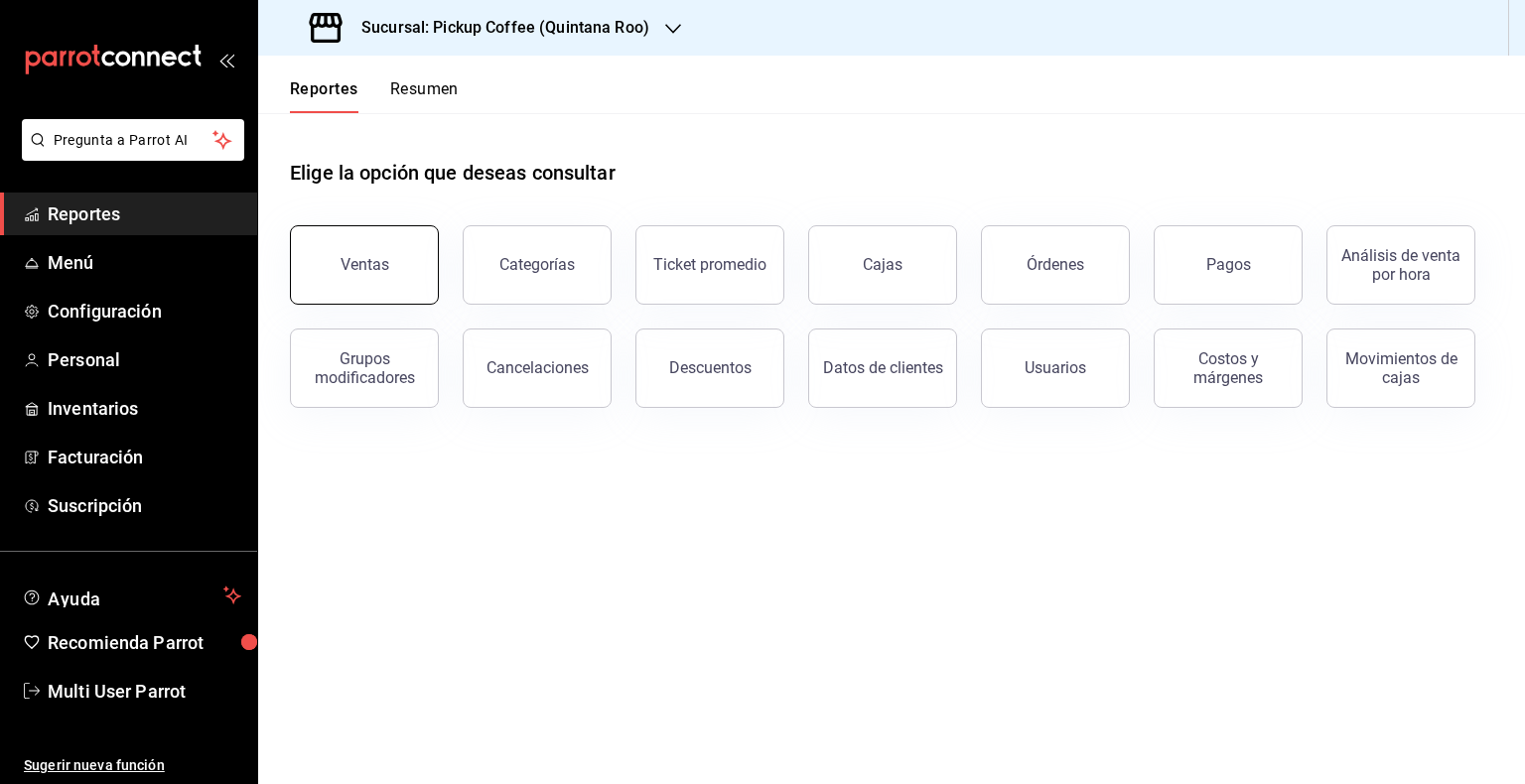 click on "Ventas" at bounding box center (364, 264) 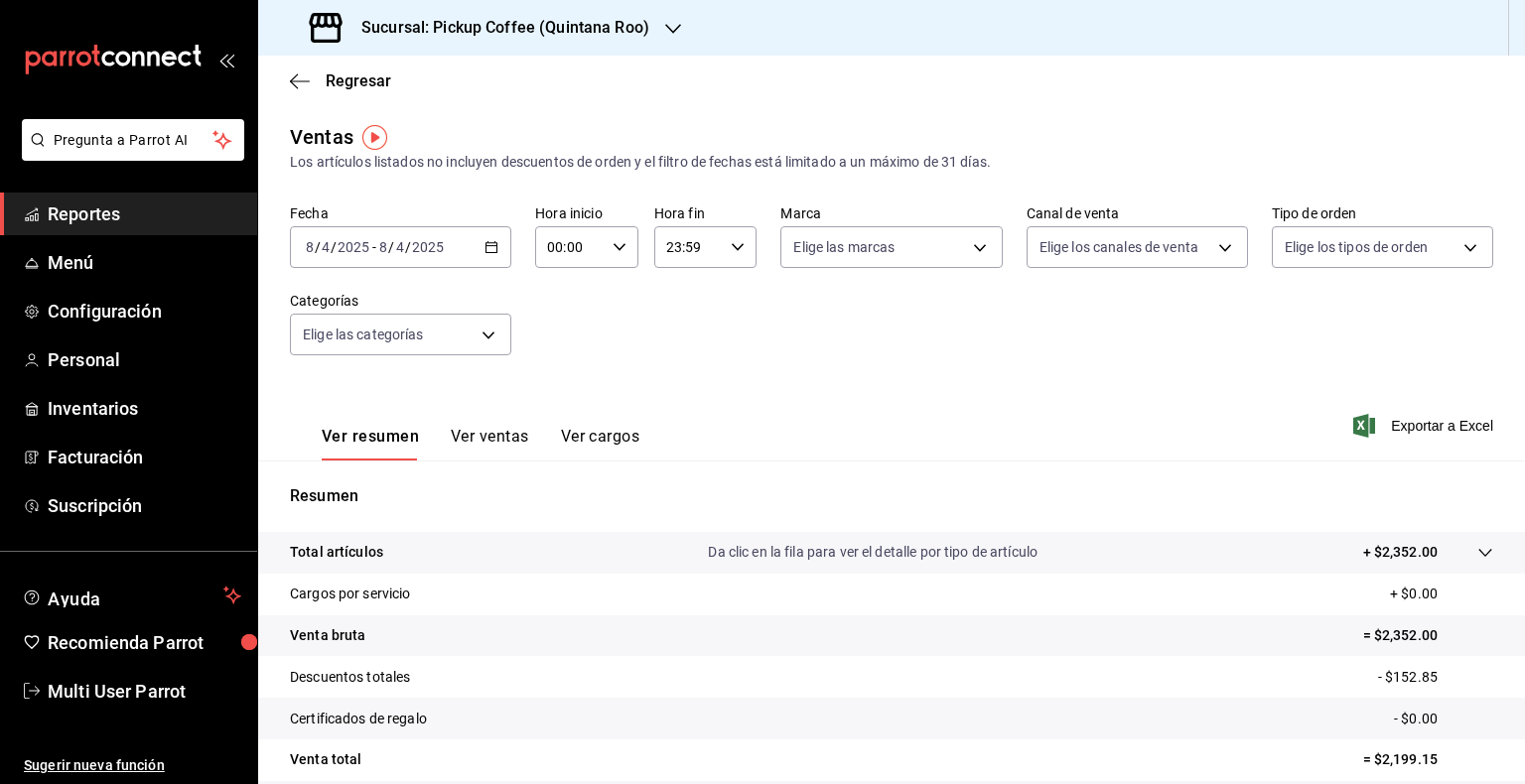 click on "[DATE] [DATE] - [DATE] [DATE]" at bounding box center [400, 247] 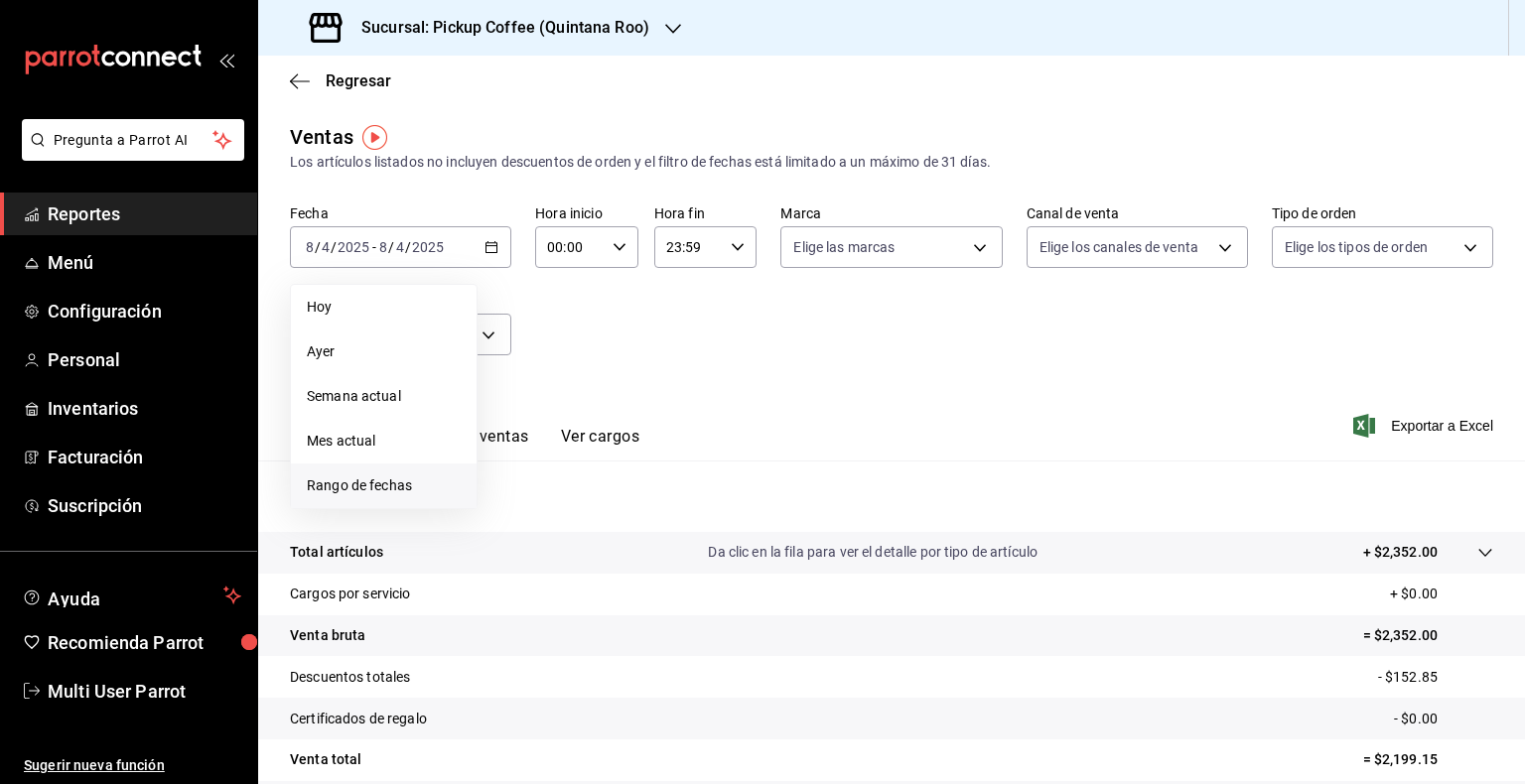 click on "Rango de fechas" at bounding box center (383, 485) 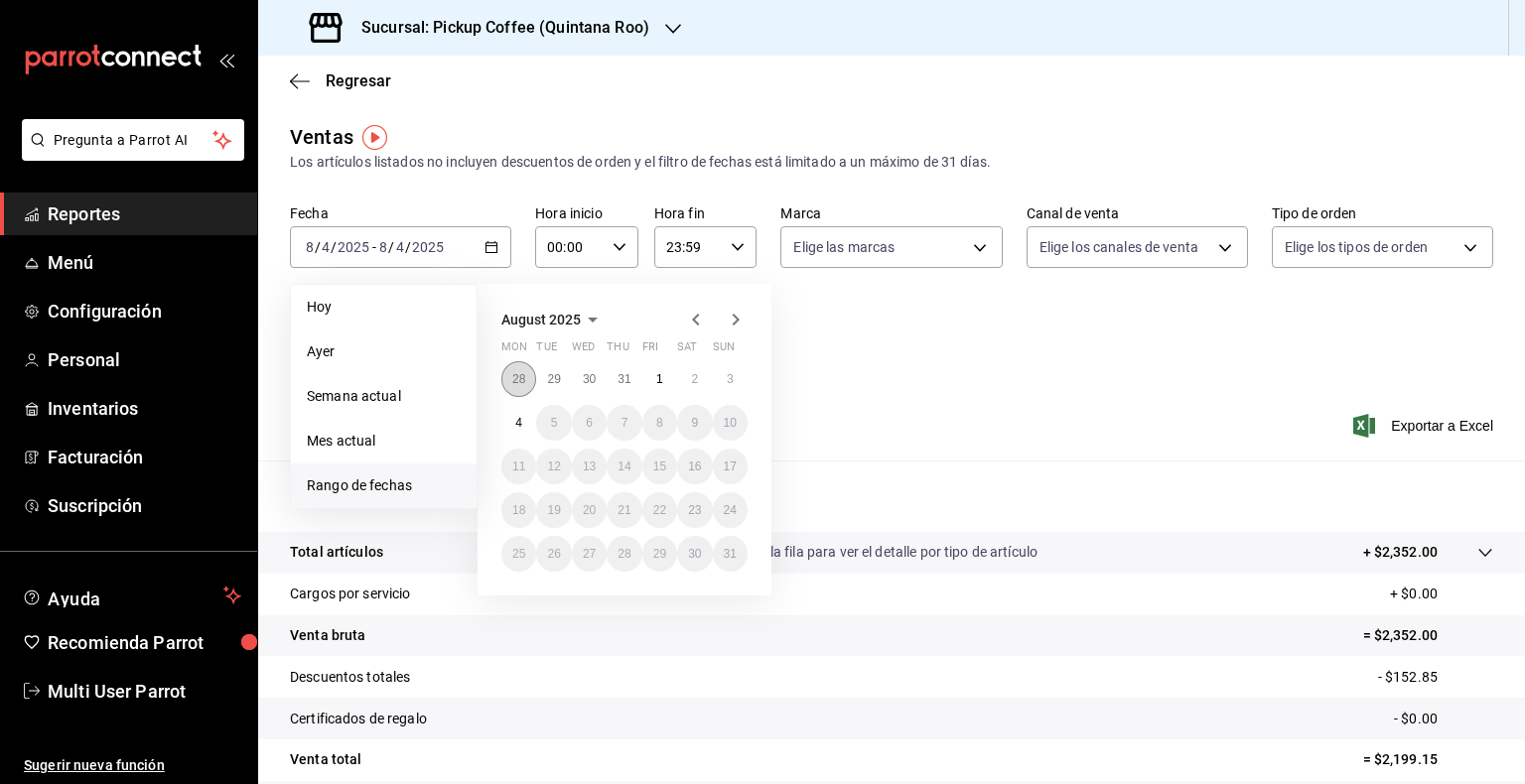 click on "28" at bounding box center (518, 379) 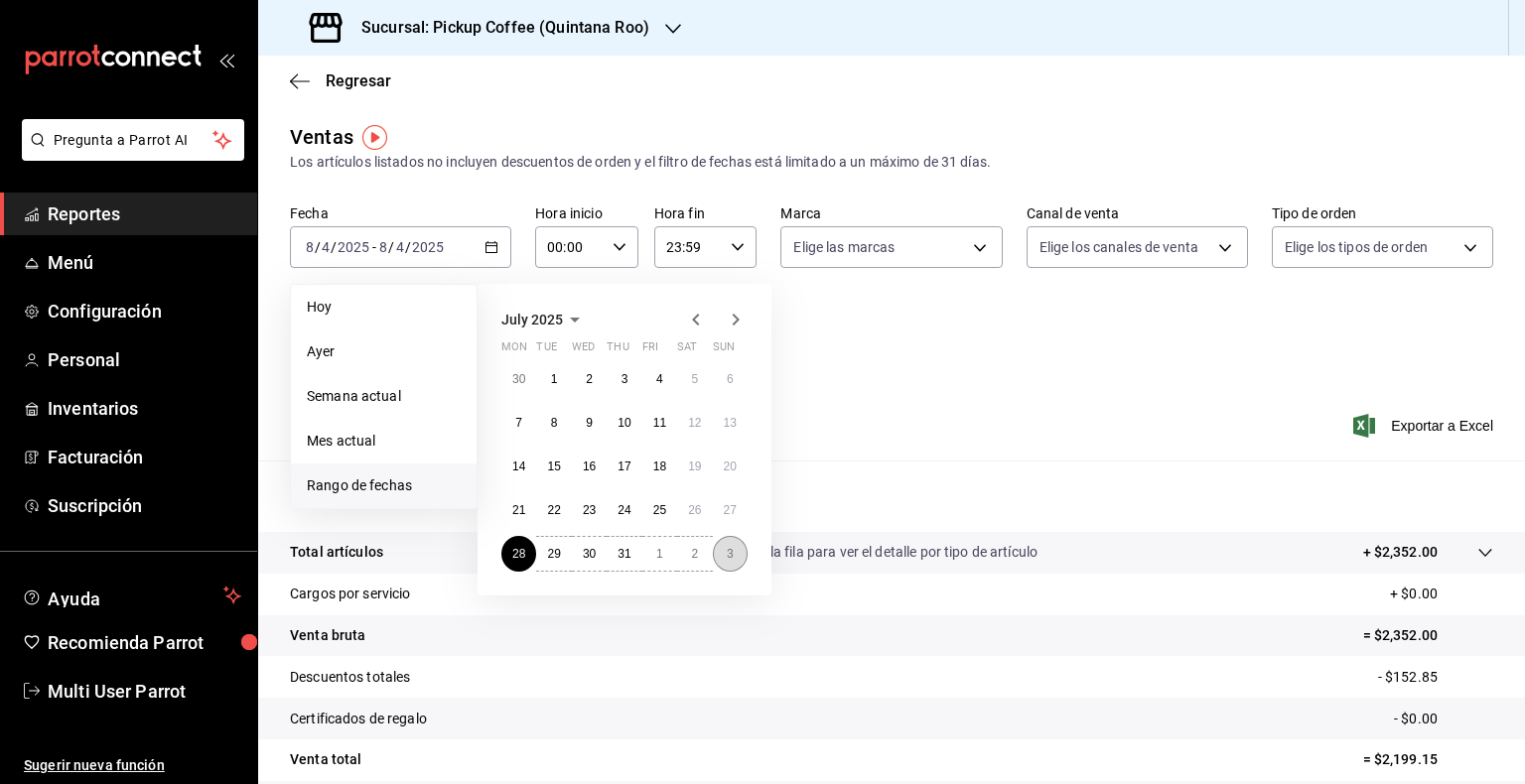 click on "3" at bounding box center [730, 554] 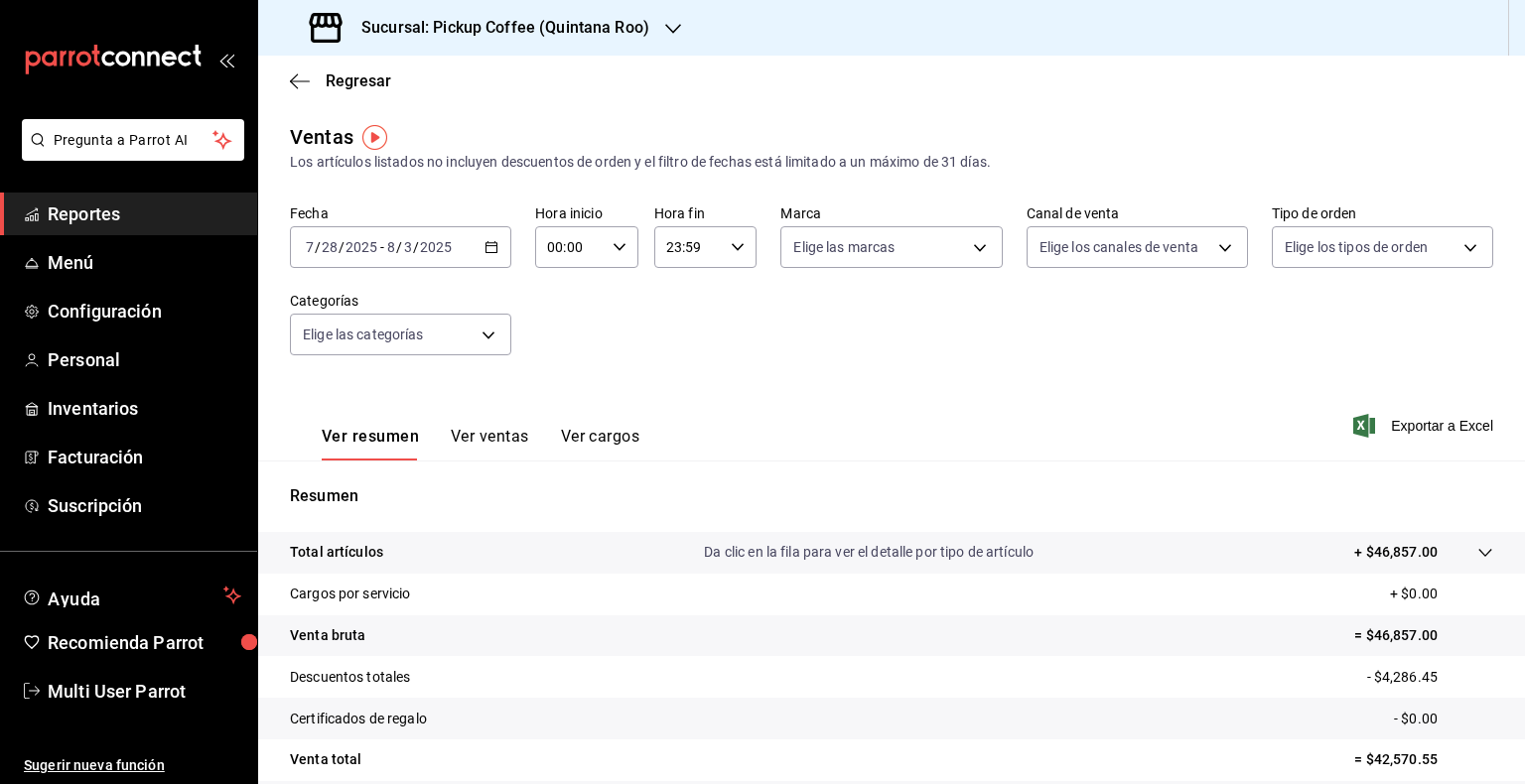 click on "Sucursal: Pickup Coffee (Quintana Roo)" at bounding box center [482, 28] 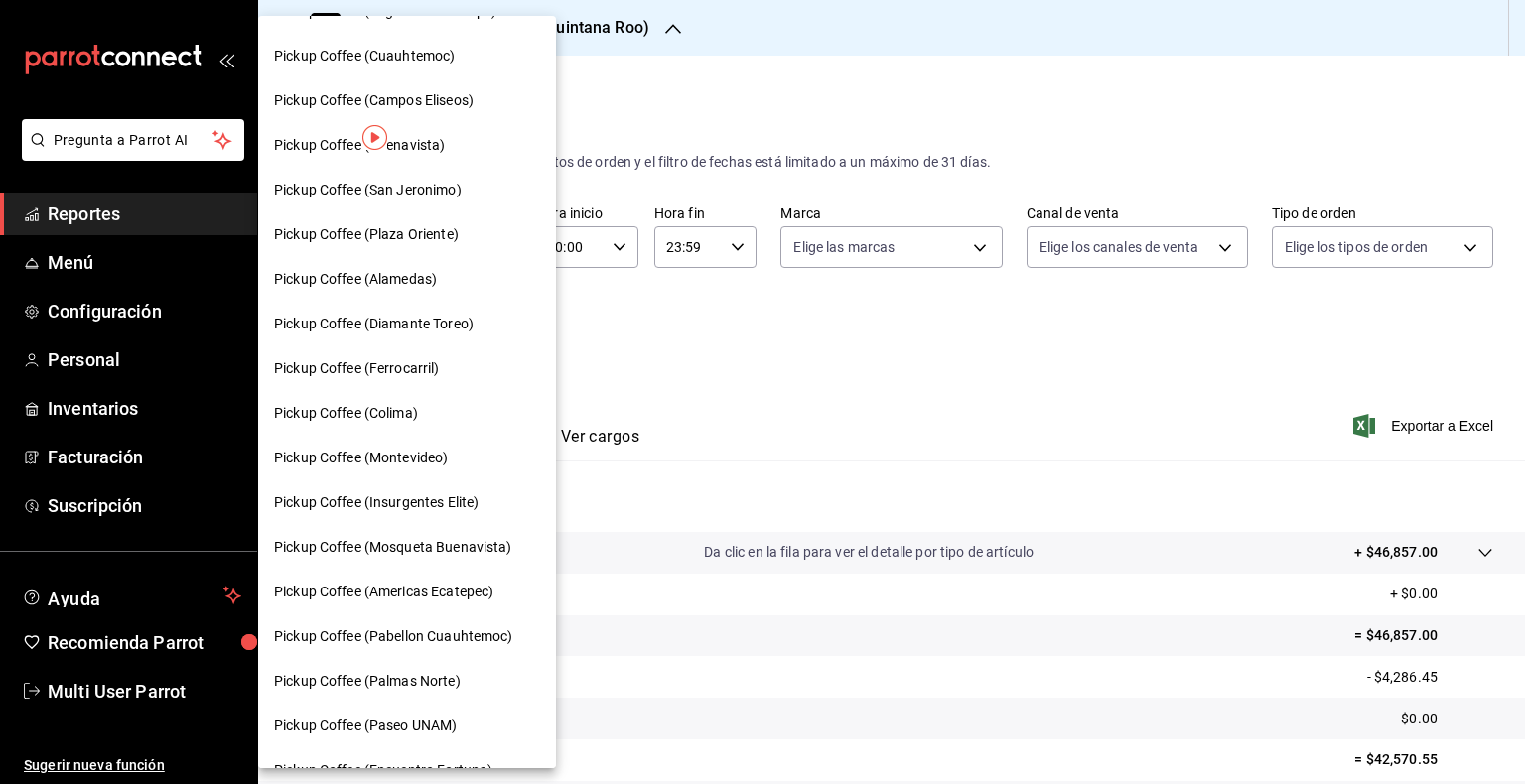 scroll, scrollTop: 893, scrollLeft: 0, axis: vertical 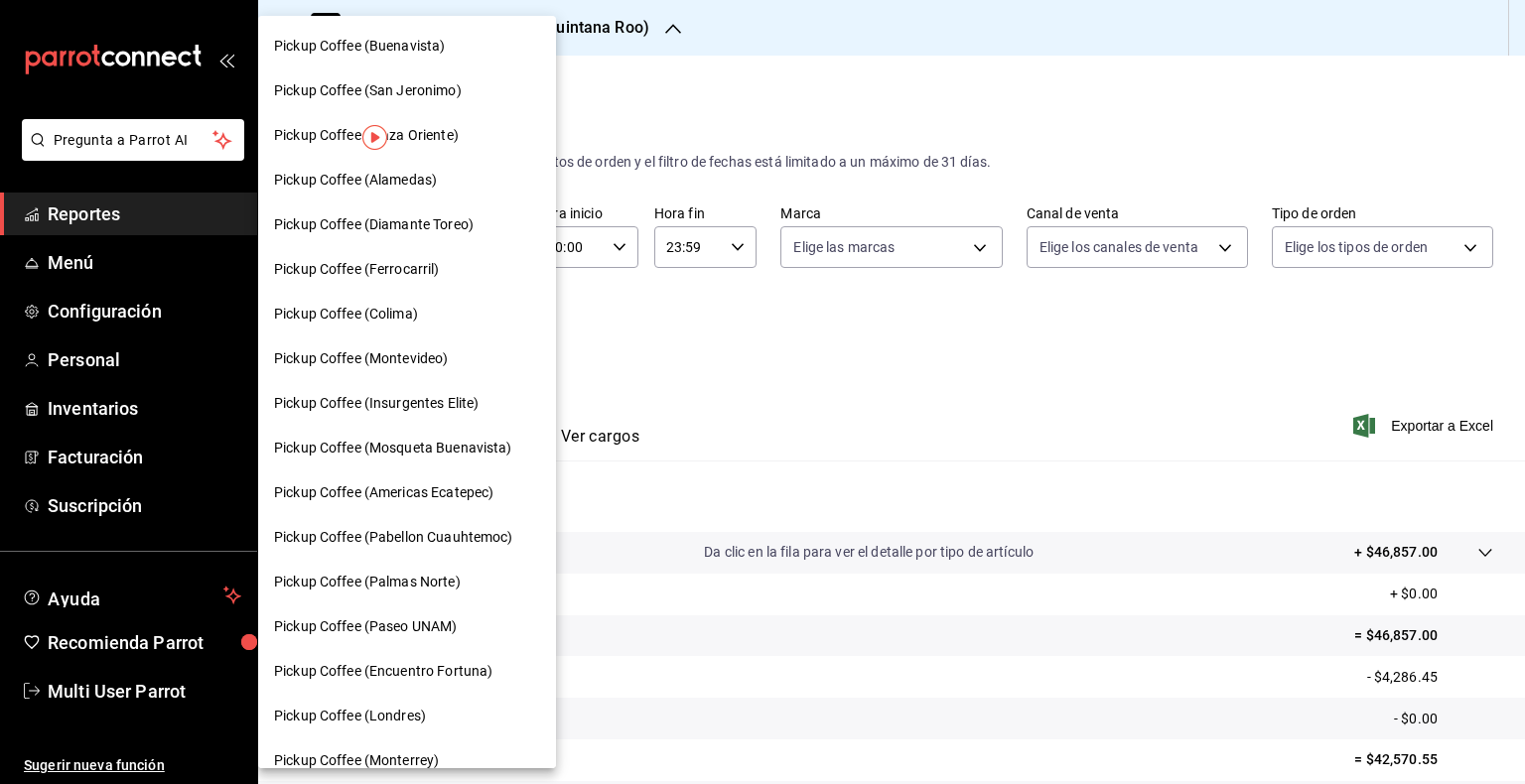 click on "Pickup Coffee (Palmas Norte)" at bounding box center (367, 582) 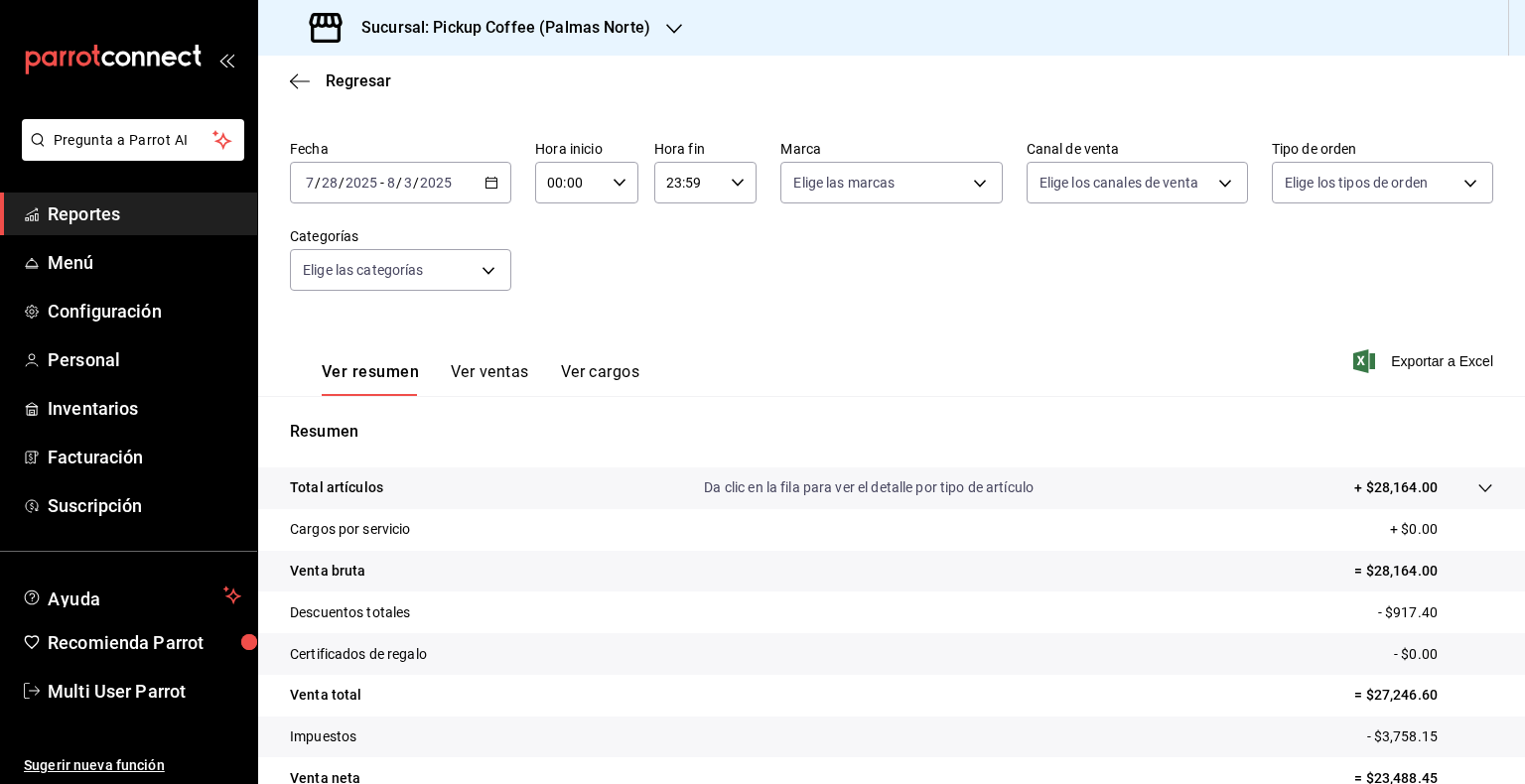 scroll, scrollTop: 99, scrollLeft: 0, axis: vertical 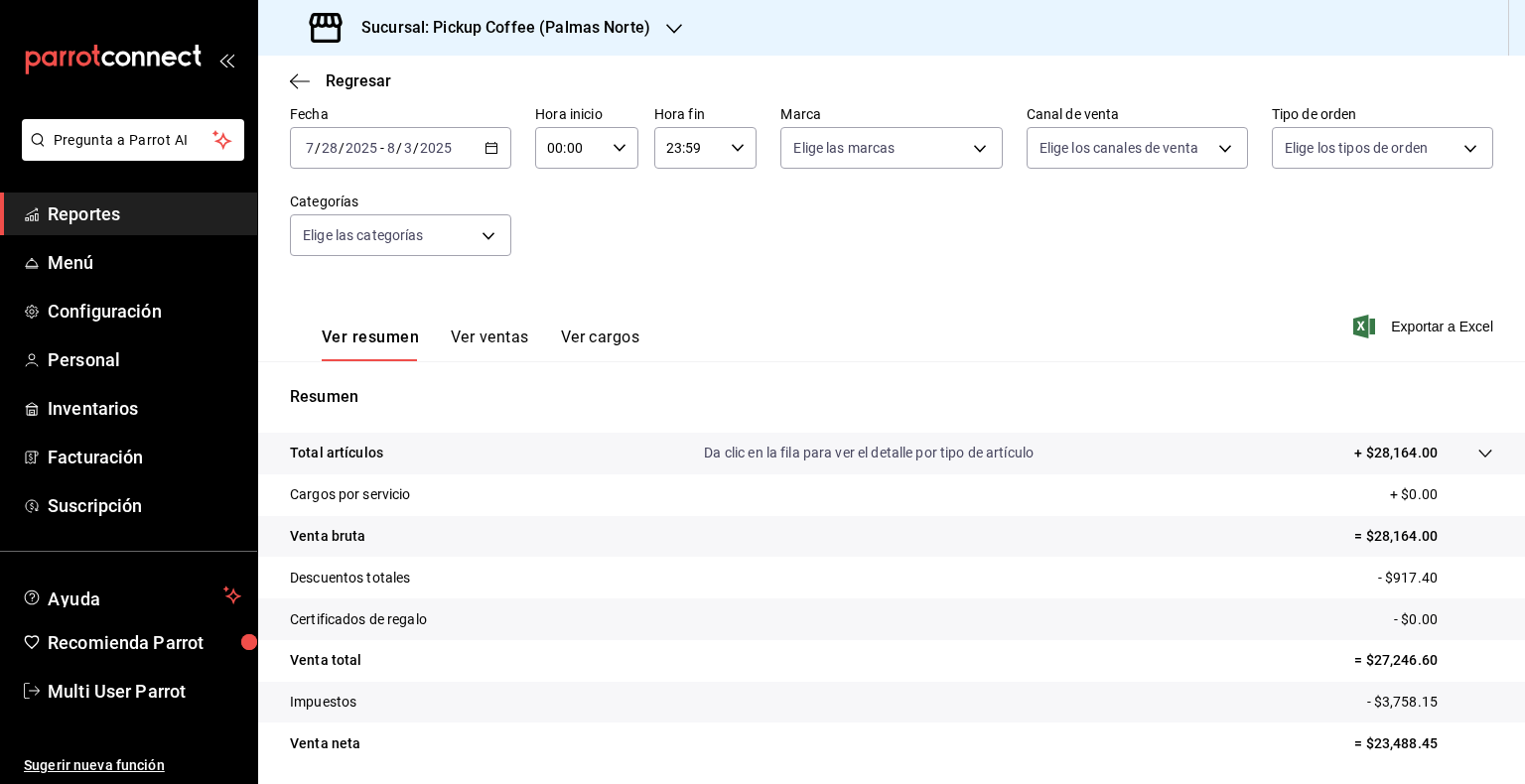 click 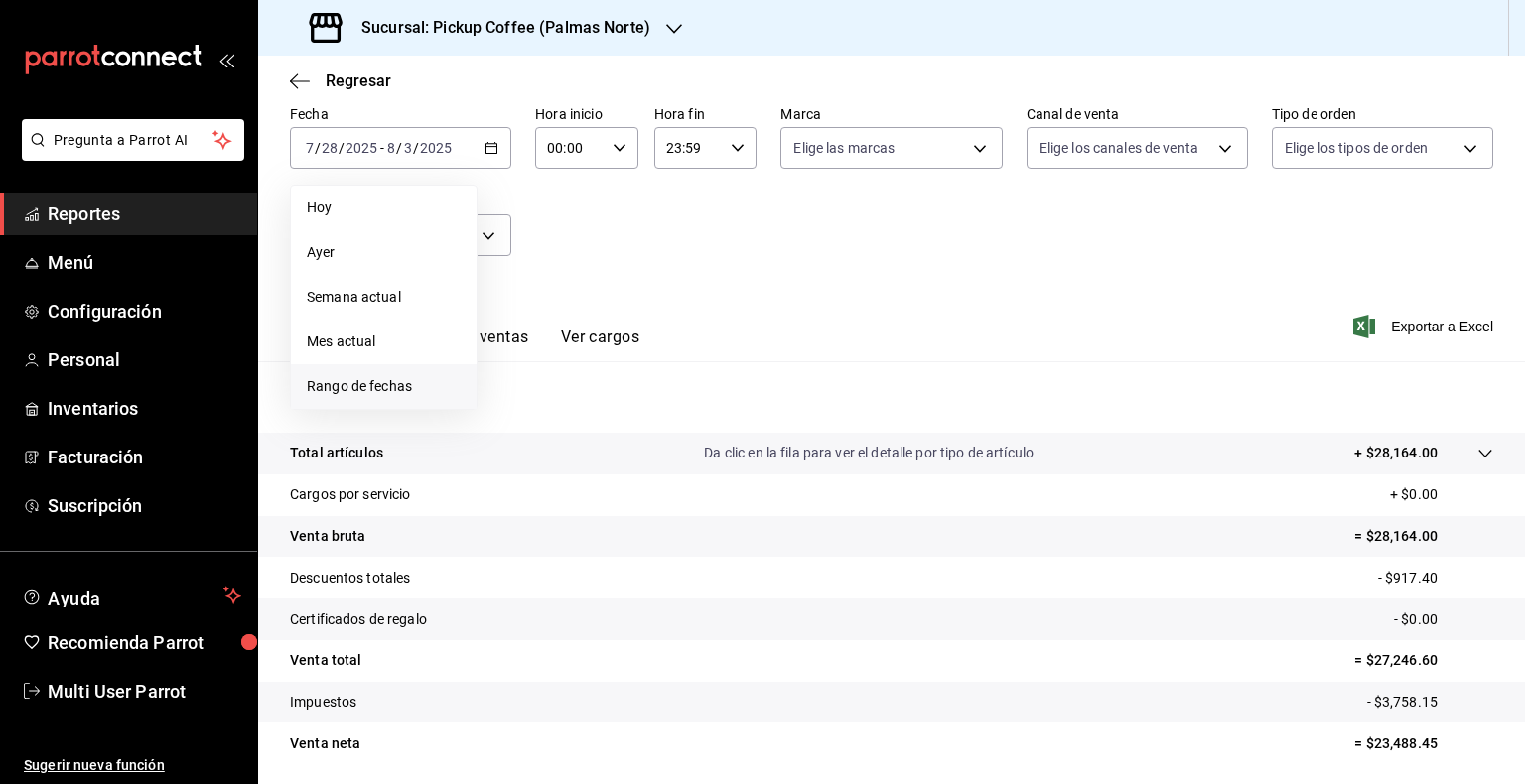 click on "Rango de fechas" at bounding box center (383, 386) 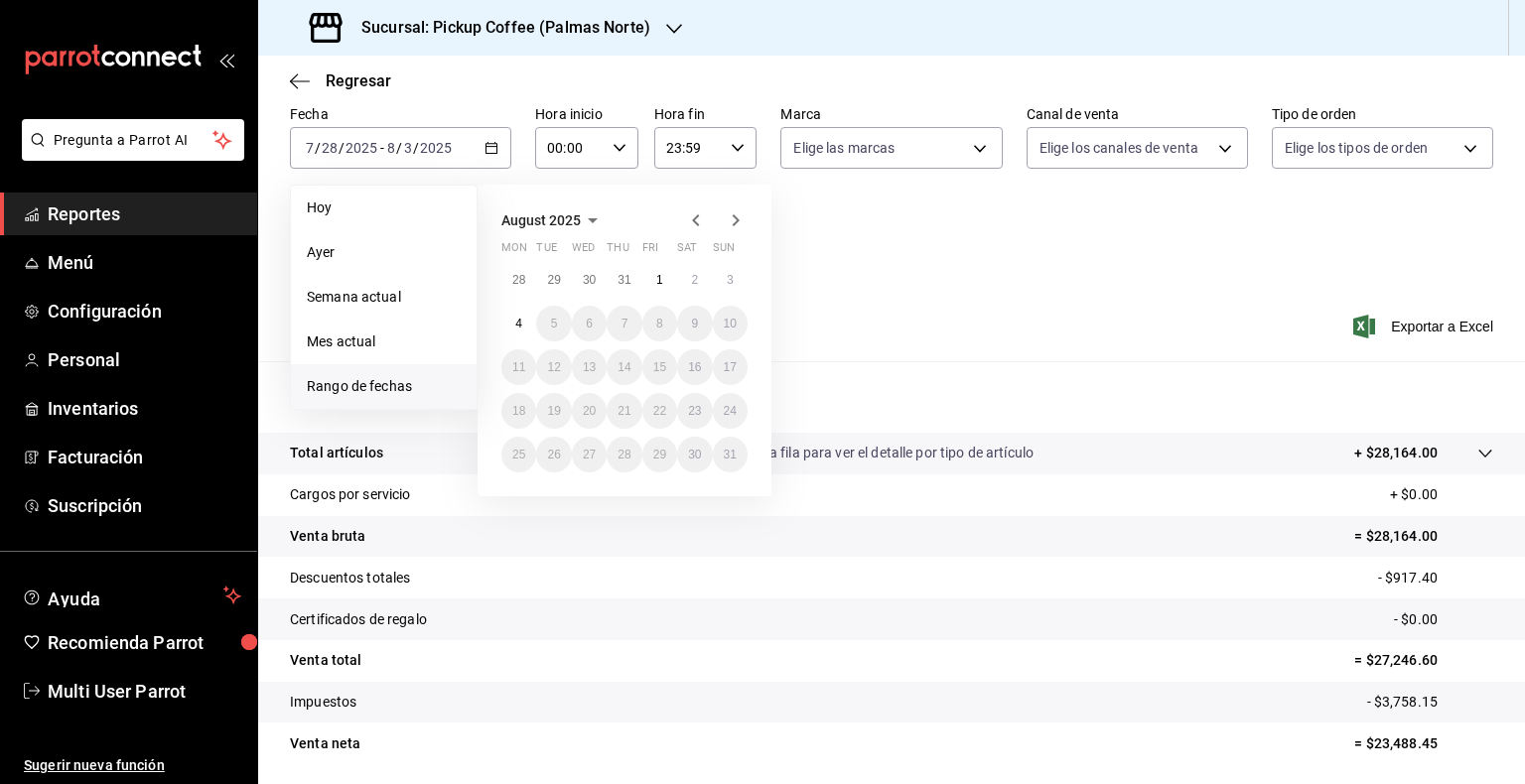 click 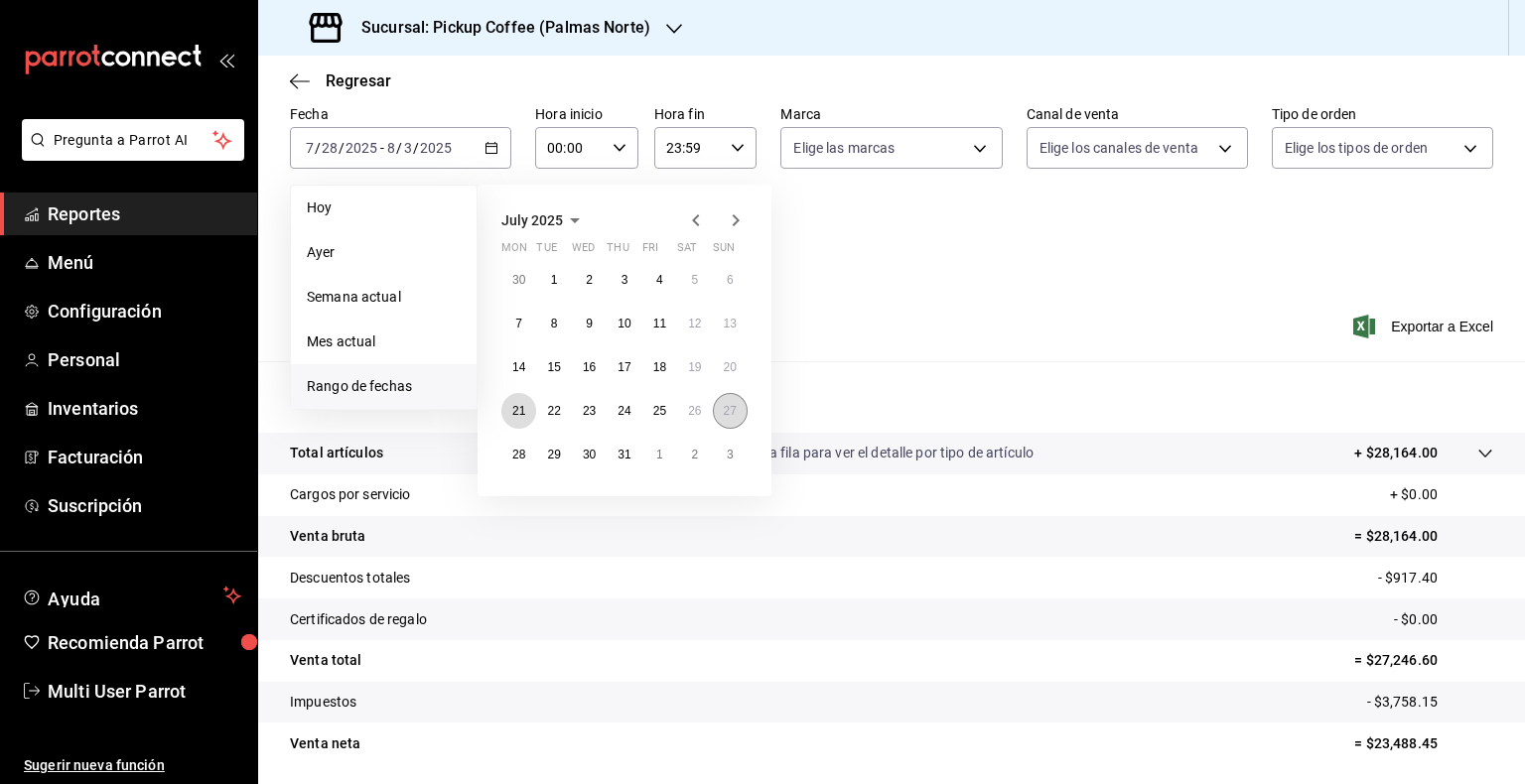 drag, startPoint x: 519, startPoint y: 412, endPoint x: 725, endPoint y: 411, distance: 206.00243 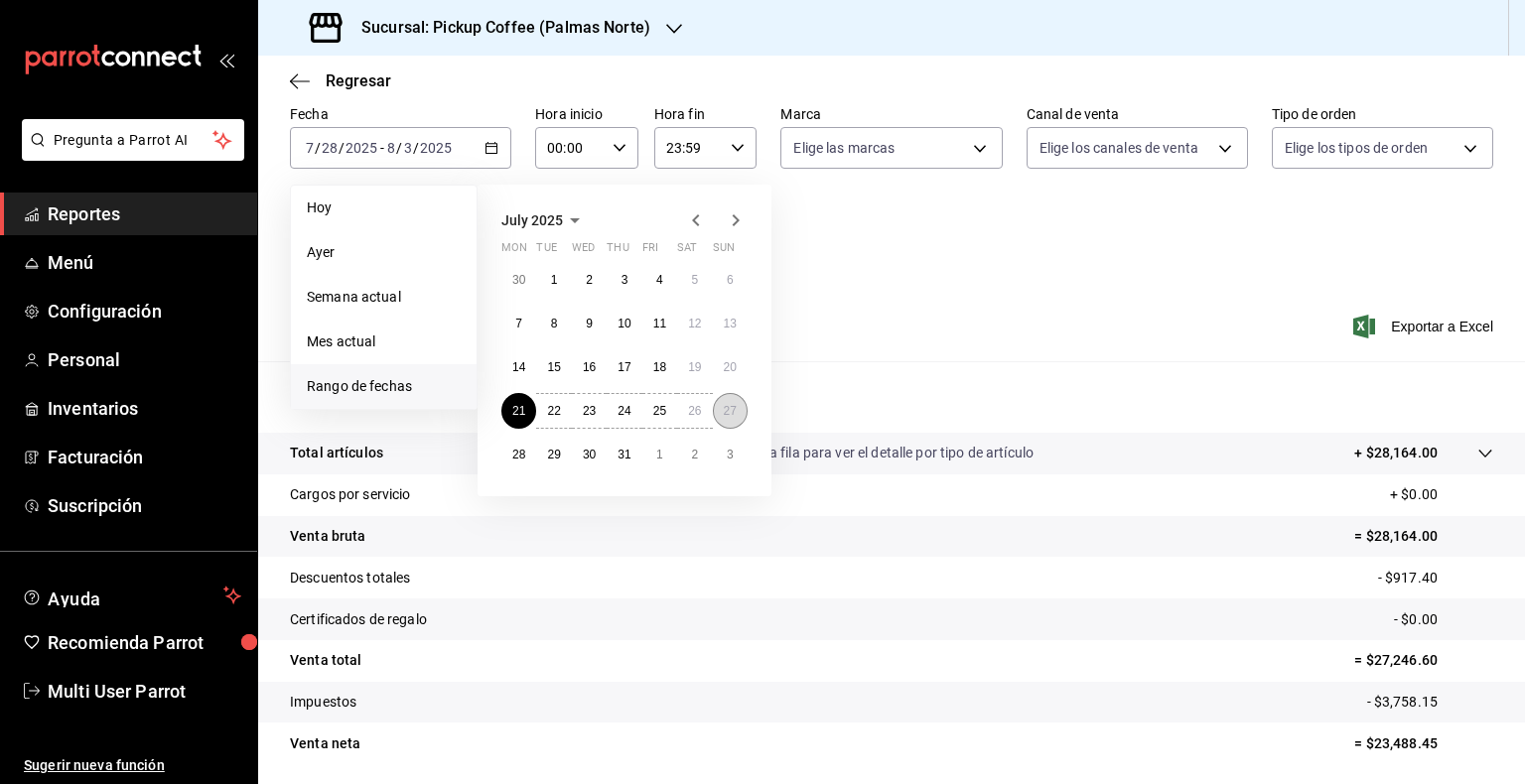 click on "27" at bounding box center (730, 411) 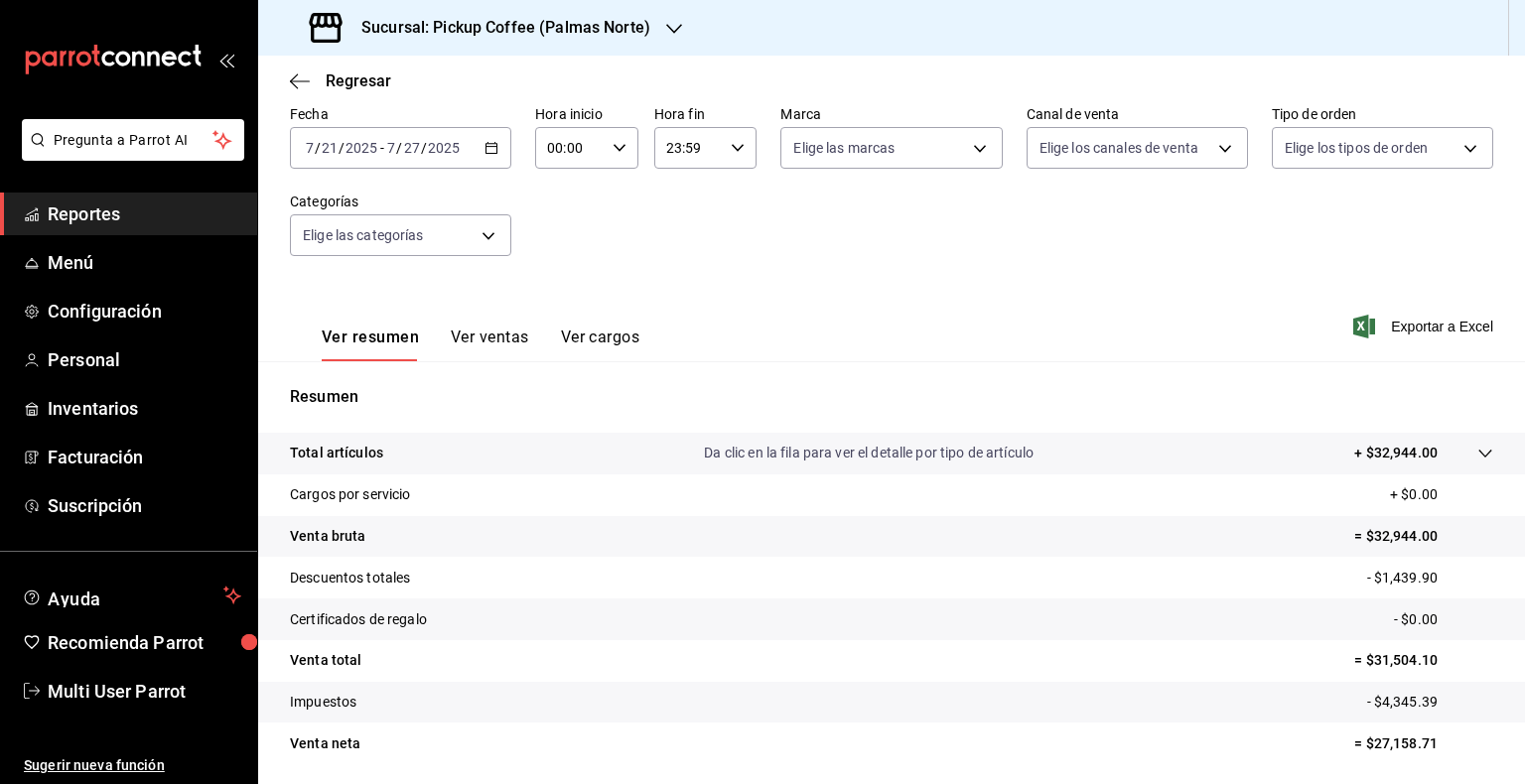 click on "[DATE] [DATE] - [DATE] [DATE]" at bounding box center (400, 148) 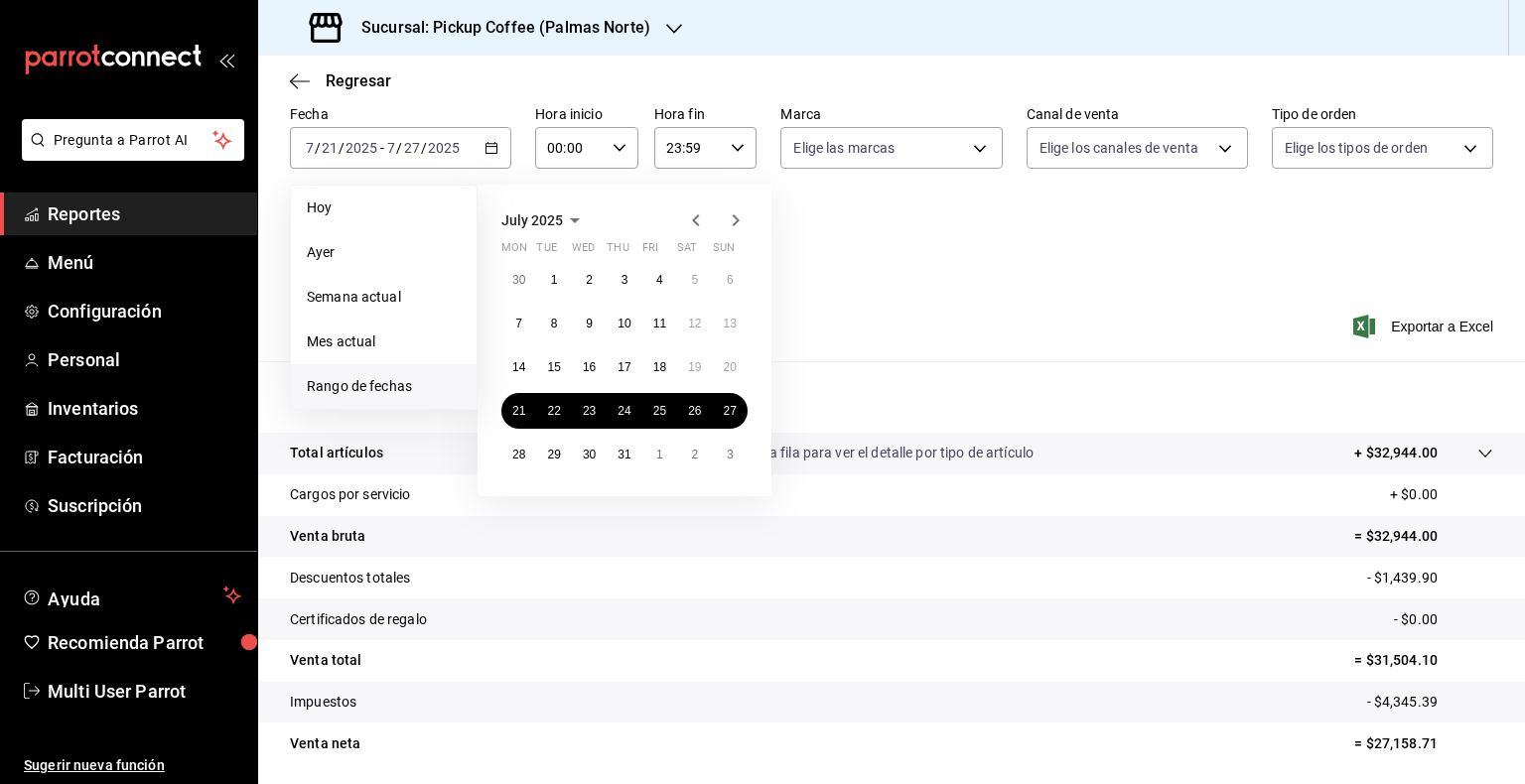 click on "30 1 2 3 4 5 6 7 8 9 10 11 12 13 14 15 16 17 18 19 20 21 22 23 24 25 26 27 28 29 30 31 1 2 3" at bounding box center [624, 367] 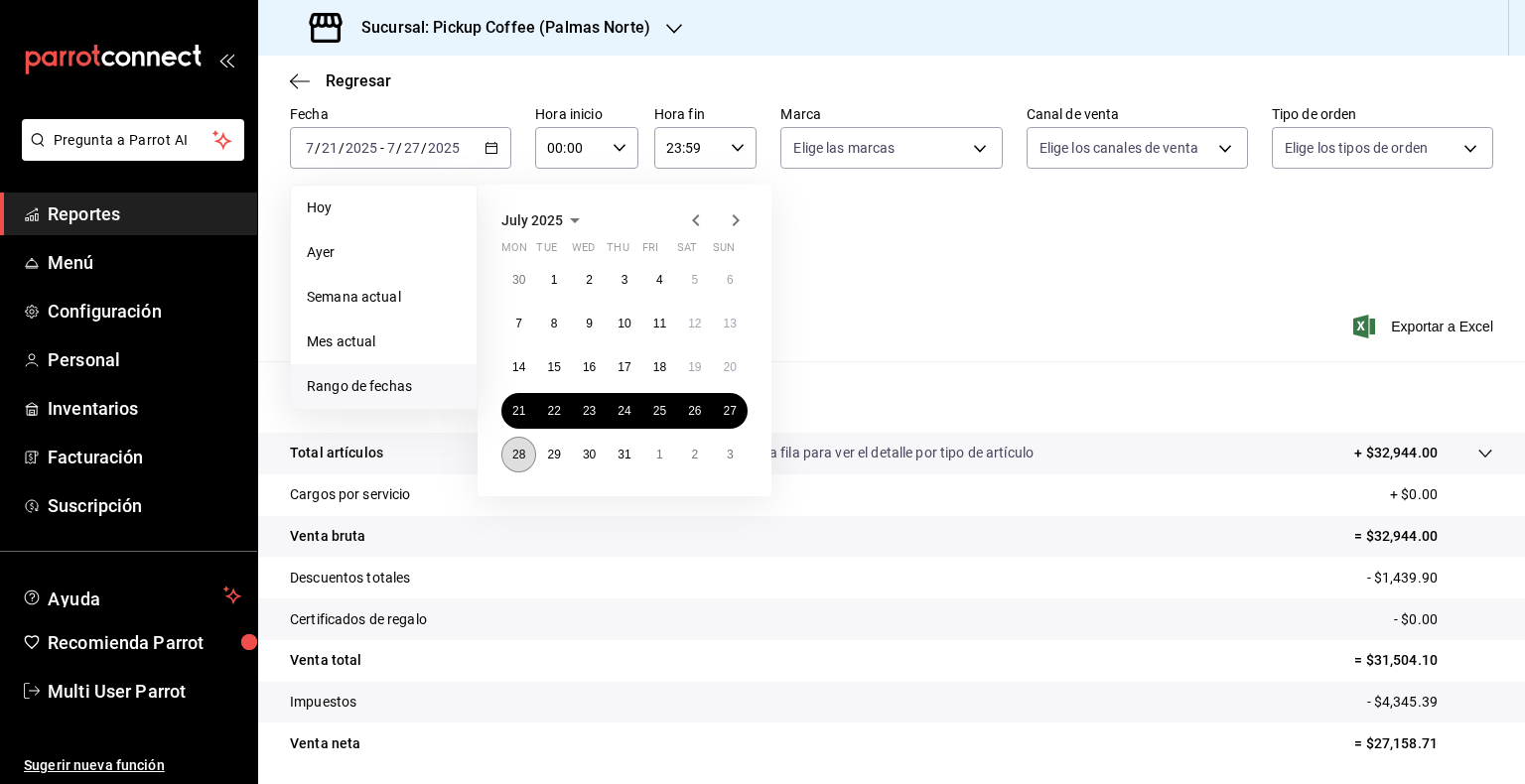 click on "28" at bounding box center [518, 455] 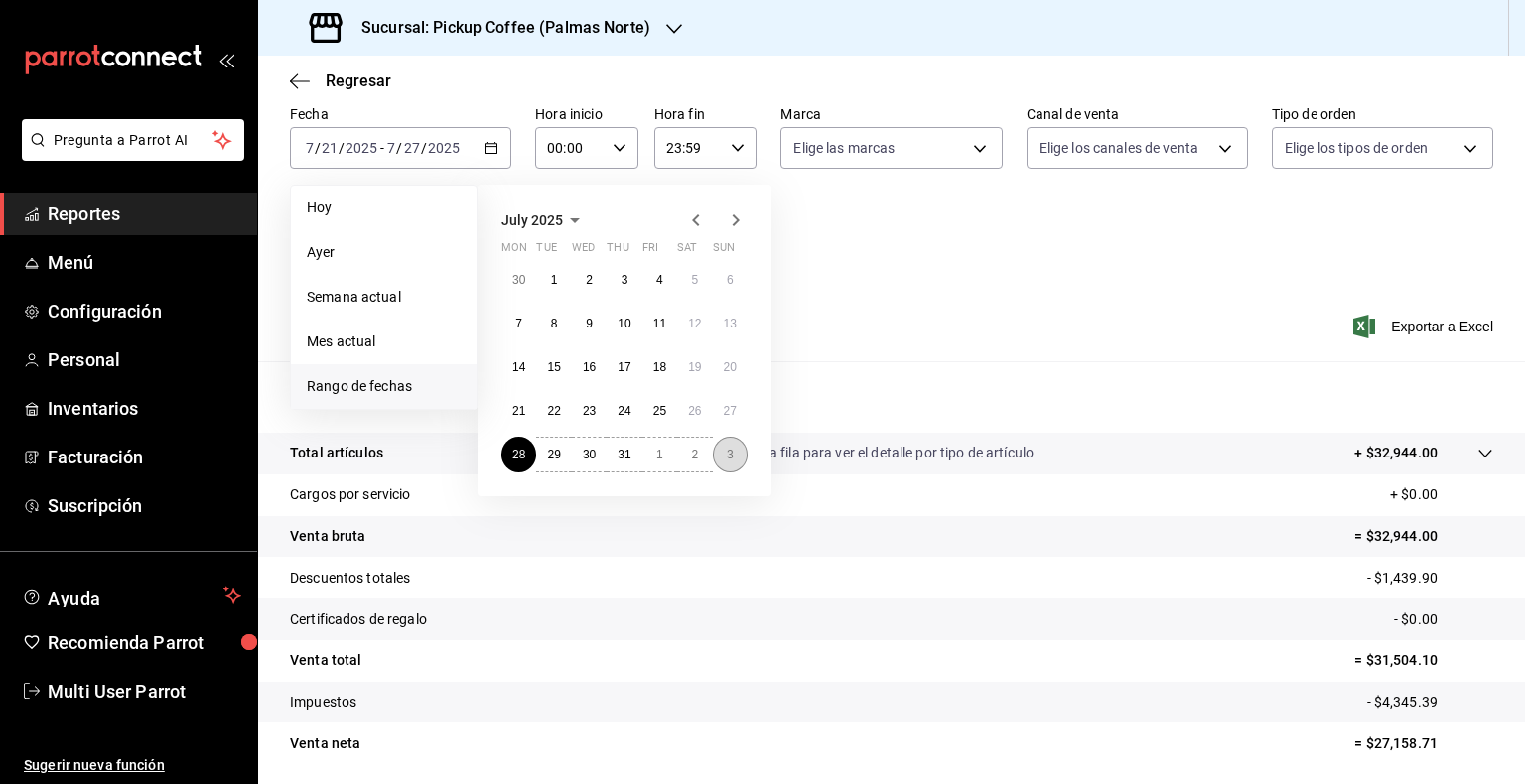 click on "3" at bounding box center [730, 455] 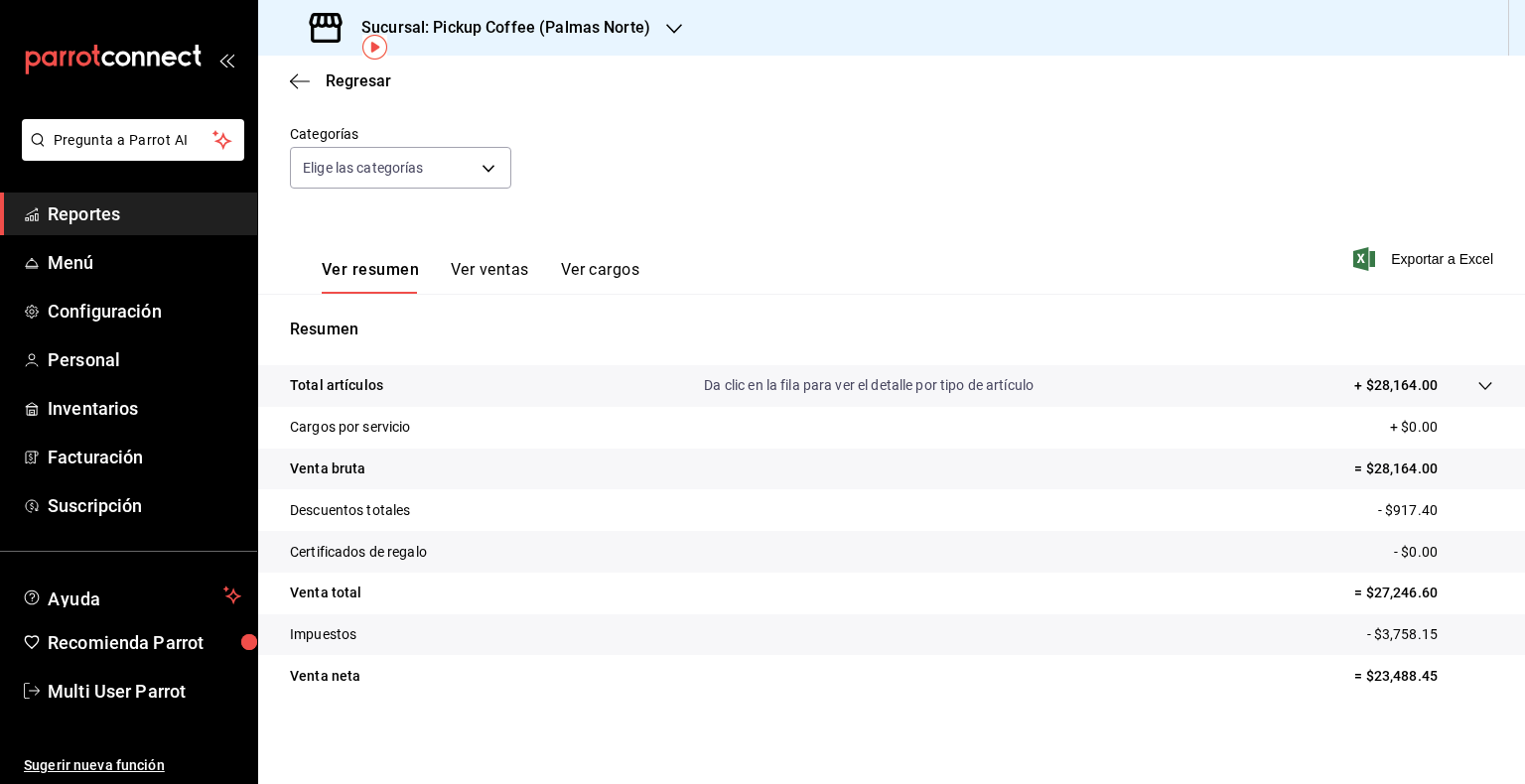 scroll, scrollTop: 0, scrollLeft: 0, axis: both 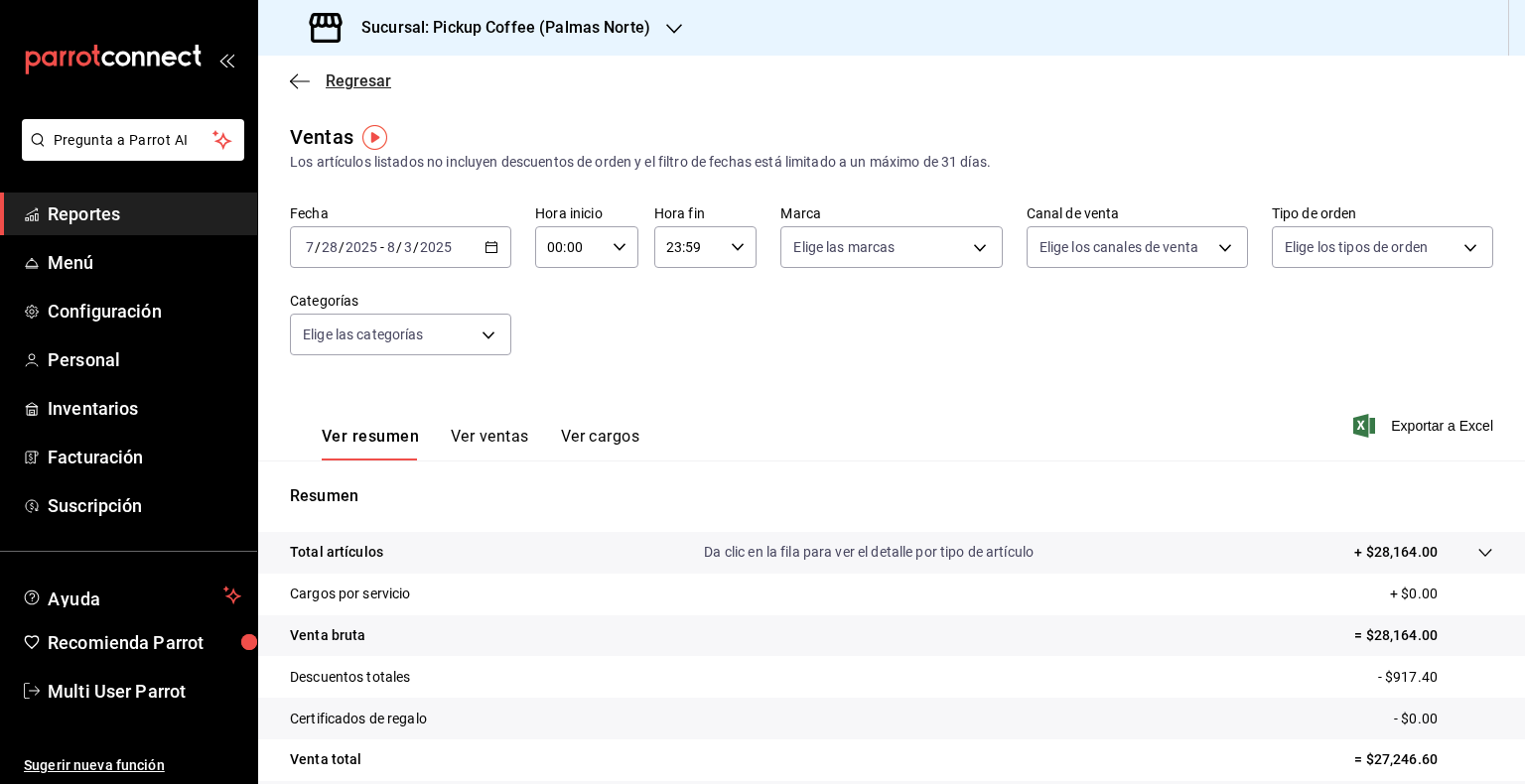click on "Regresar" at bounding box center [358, 80] 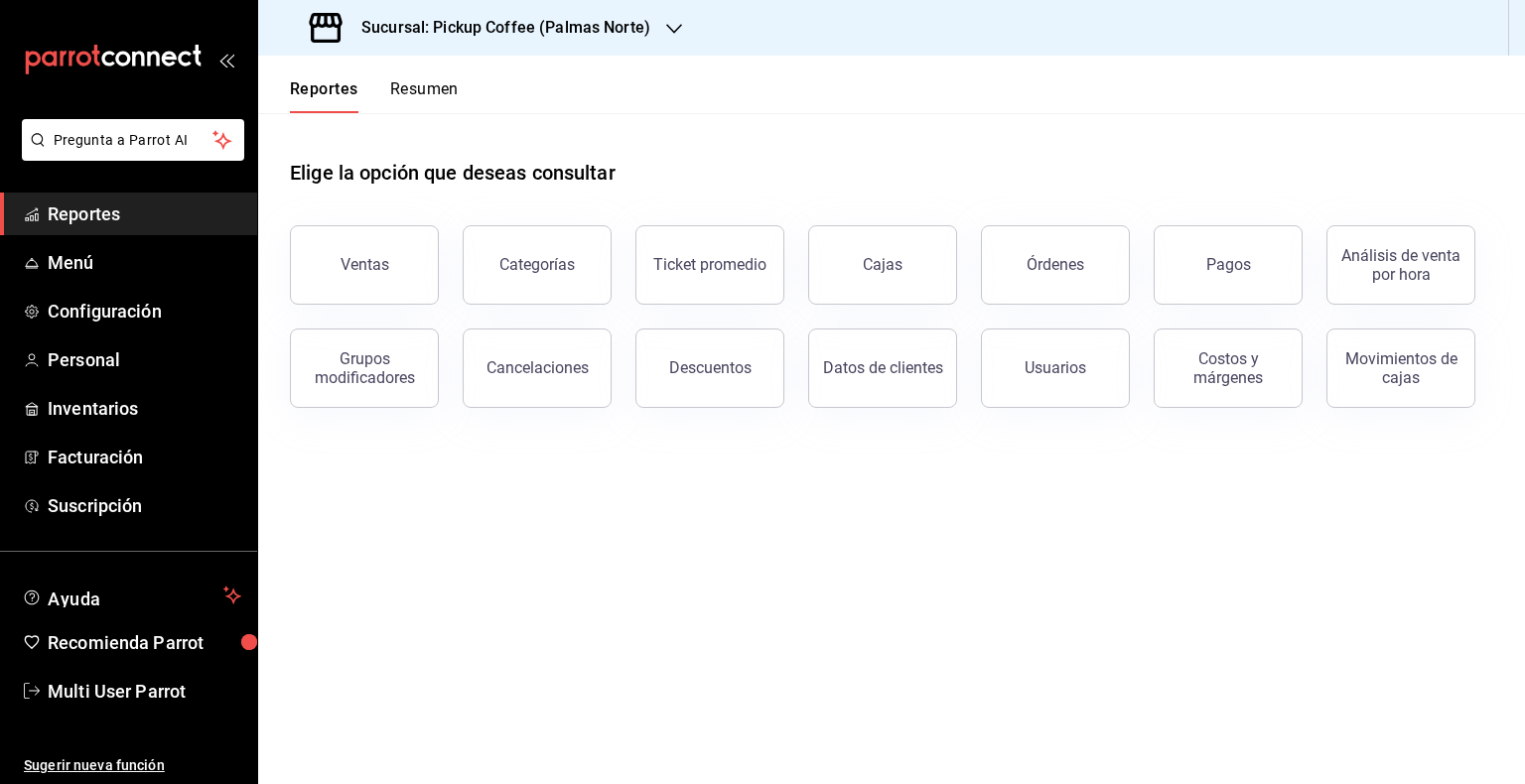 click on "Resumen" at bounding box center (424, 96) 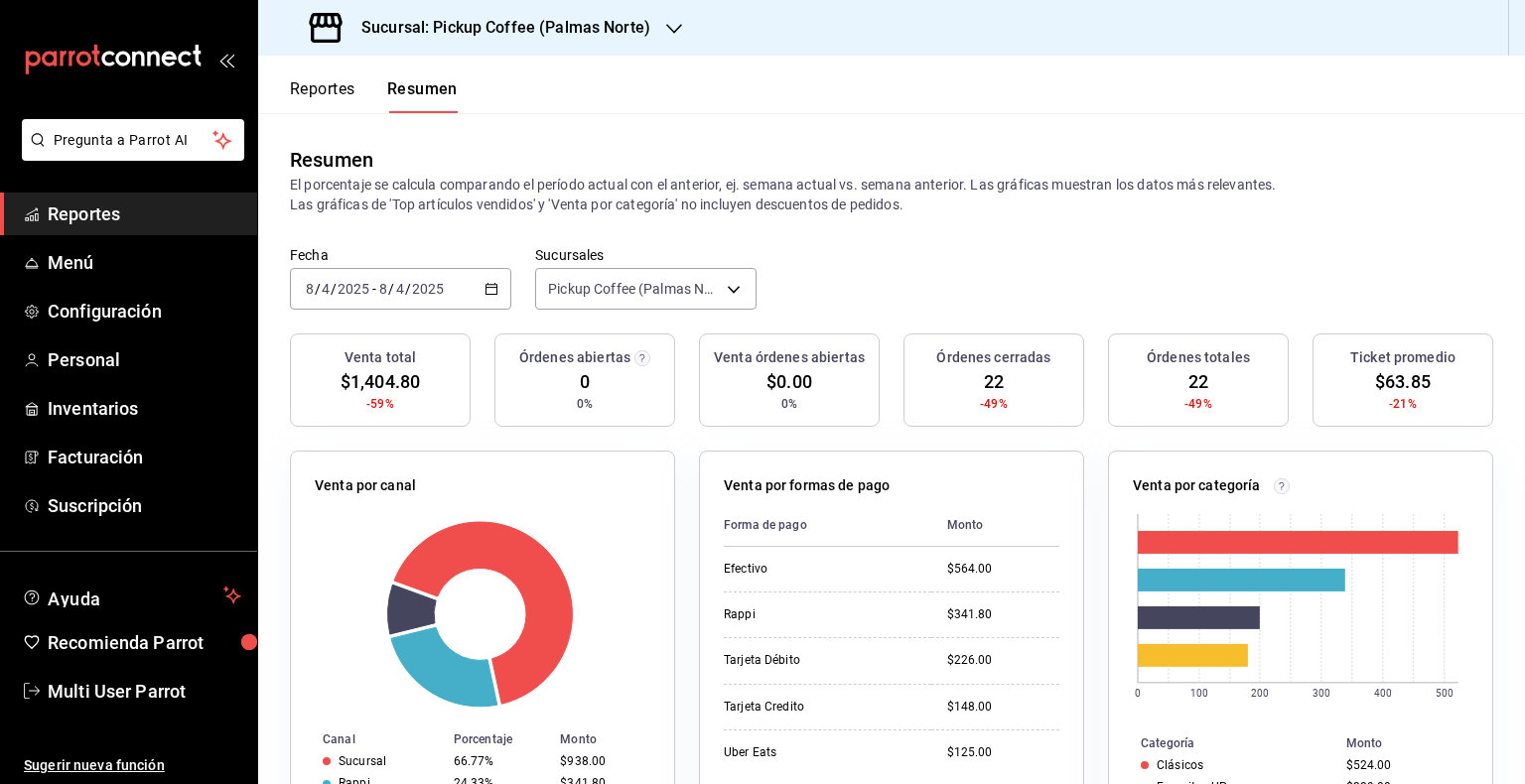 click 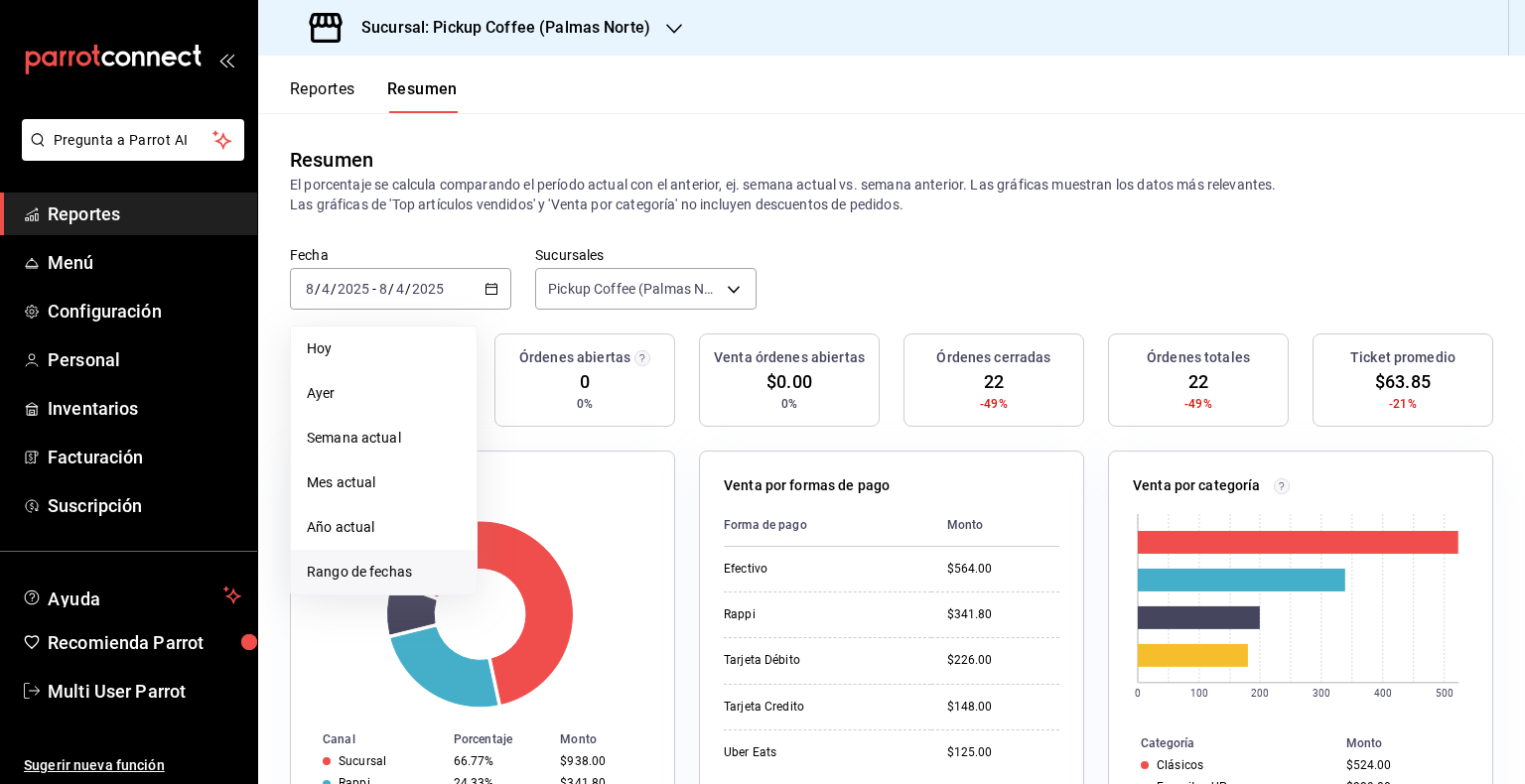 click on "Rango de fechas" at bounding box center [383, 572] 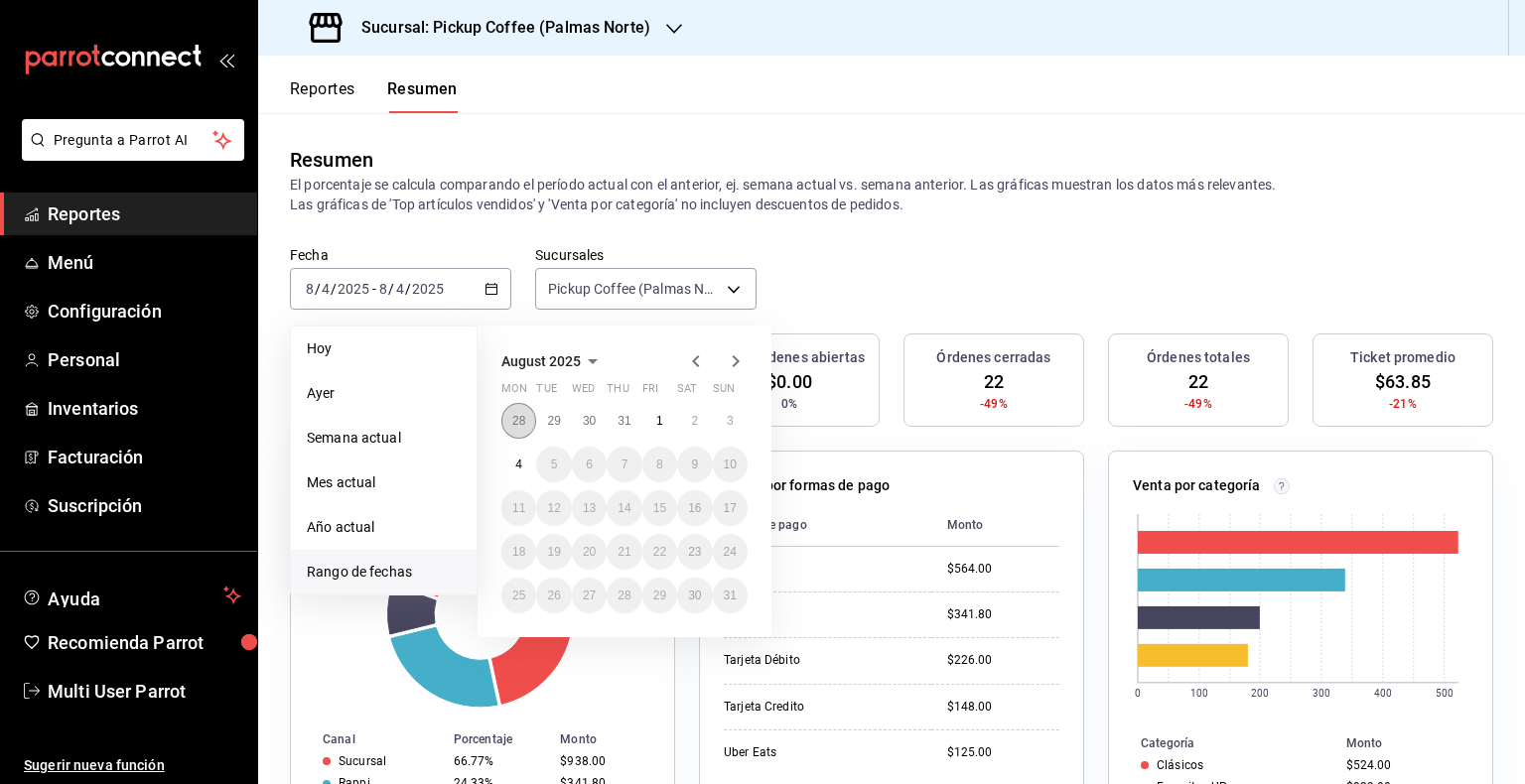 click on "28" at bounding box center (518, 421) 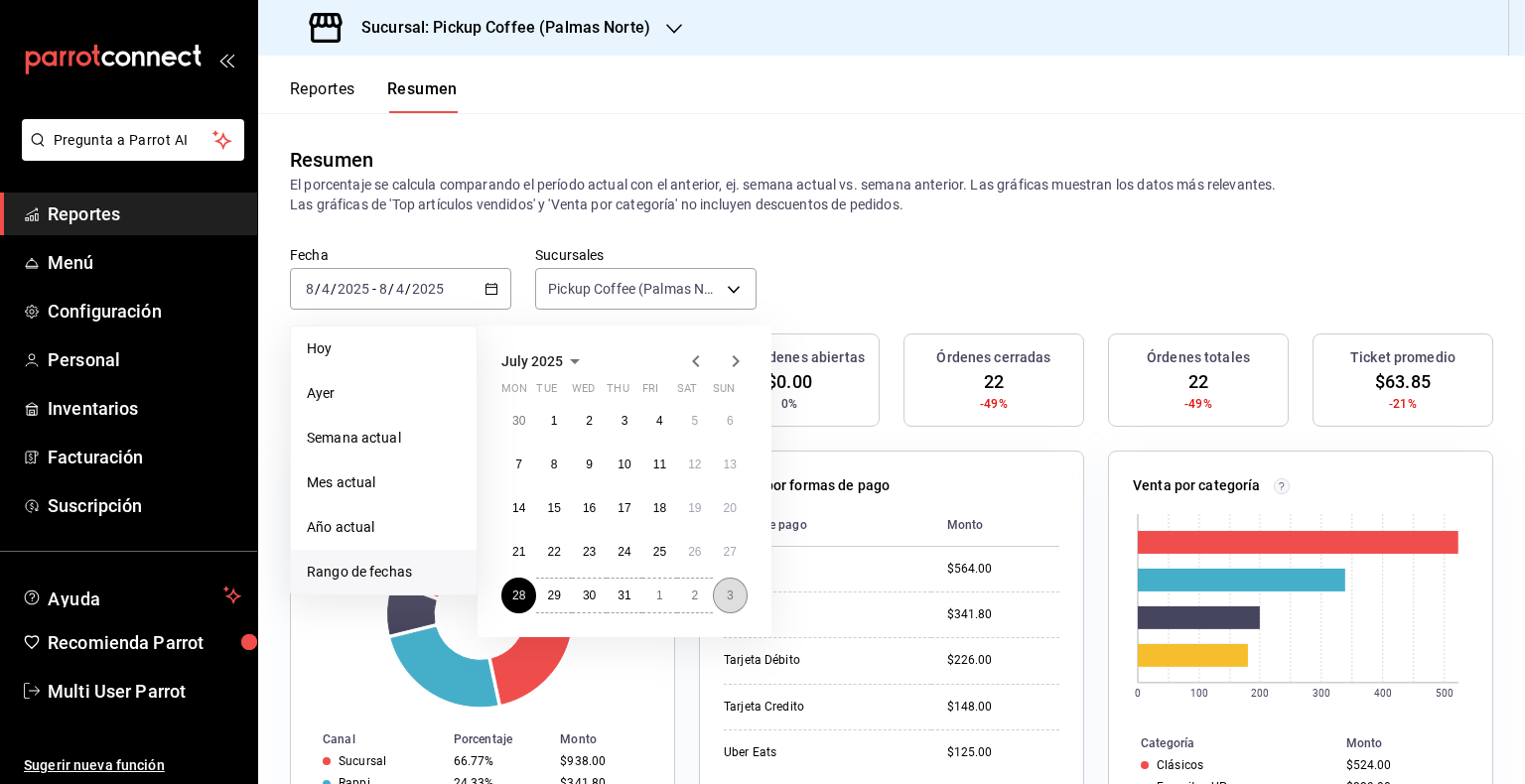 click on "3" at bounding box center (730, 595) 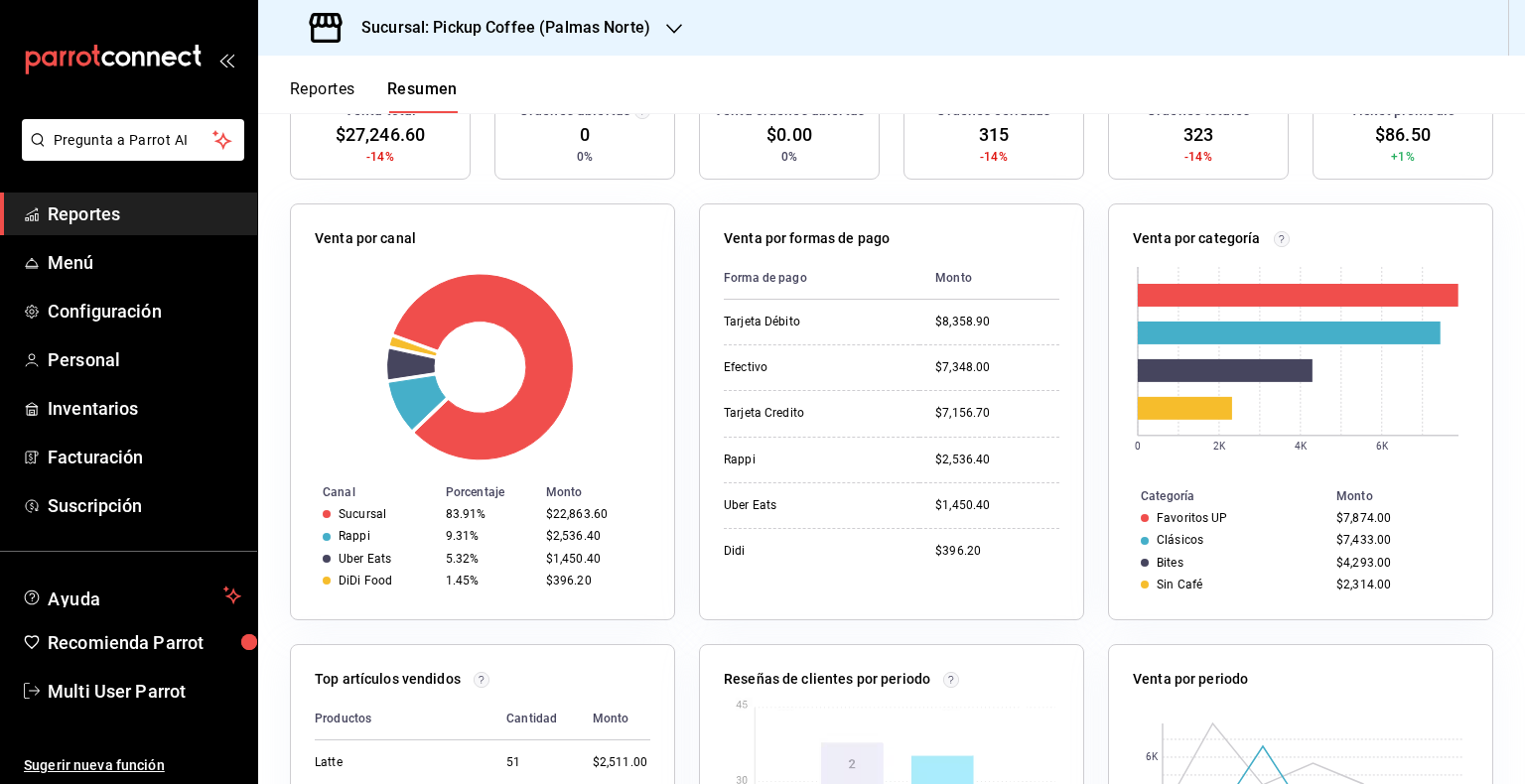 scroll, scrollTop: 0, scrollLeft: 0, axis: both 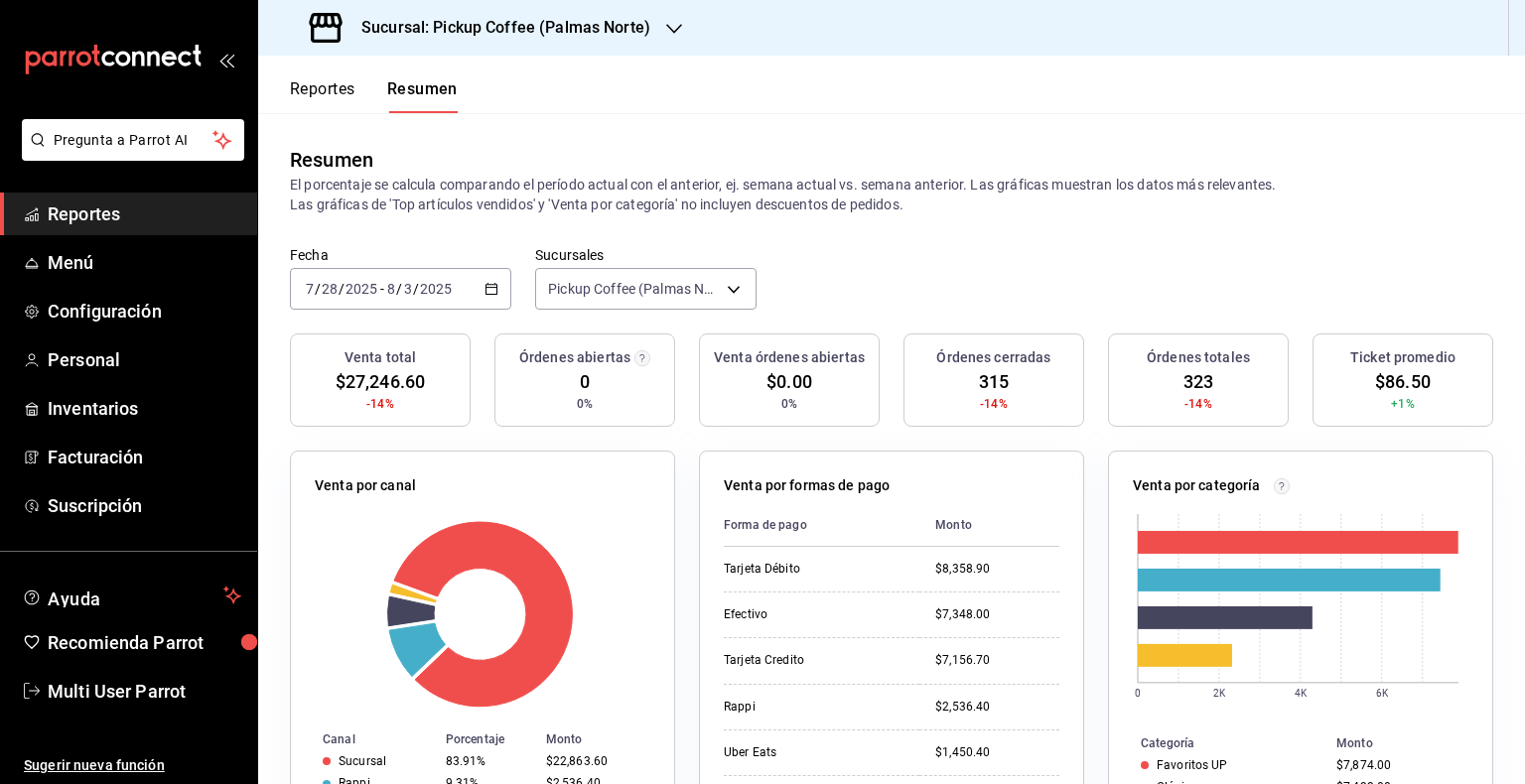 click on "Reportes" at bounding box center (323, 96) 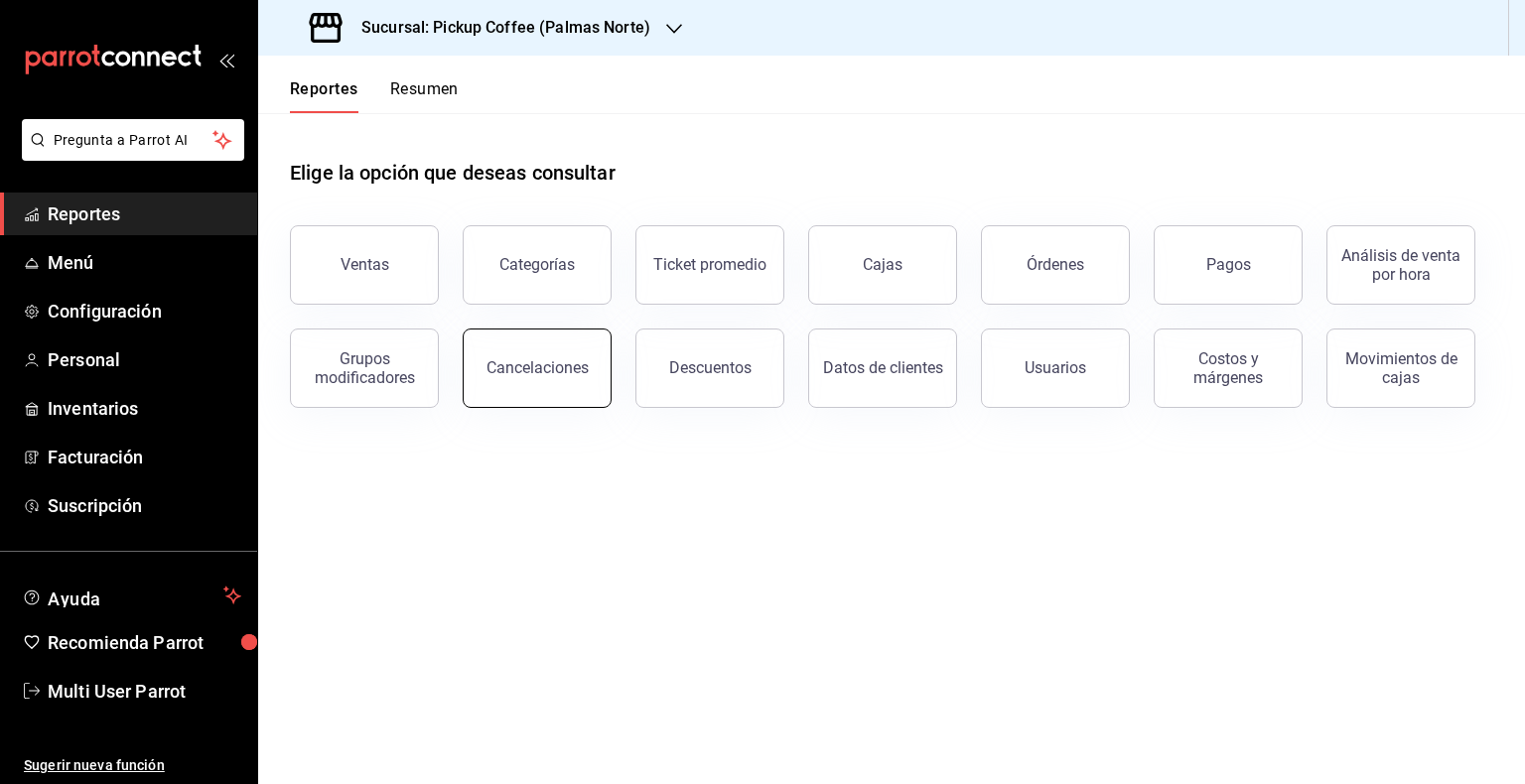 click on "Cancelaciones" at bounding box center [537, 367] 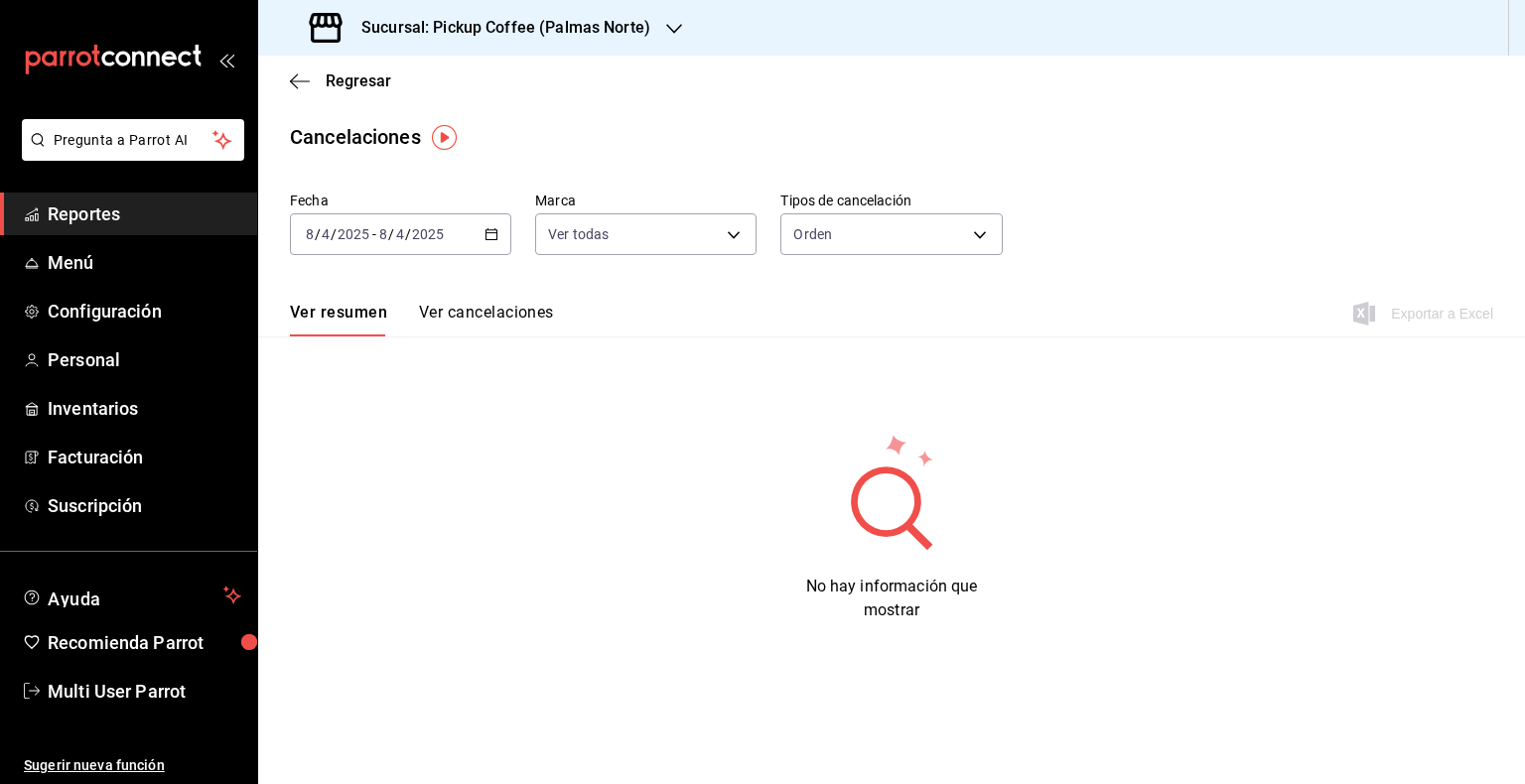 click on "[DATE] [DATE] - [DATE] [DATE]" at bounding box center [400, 234] 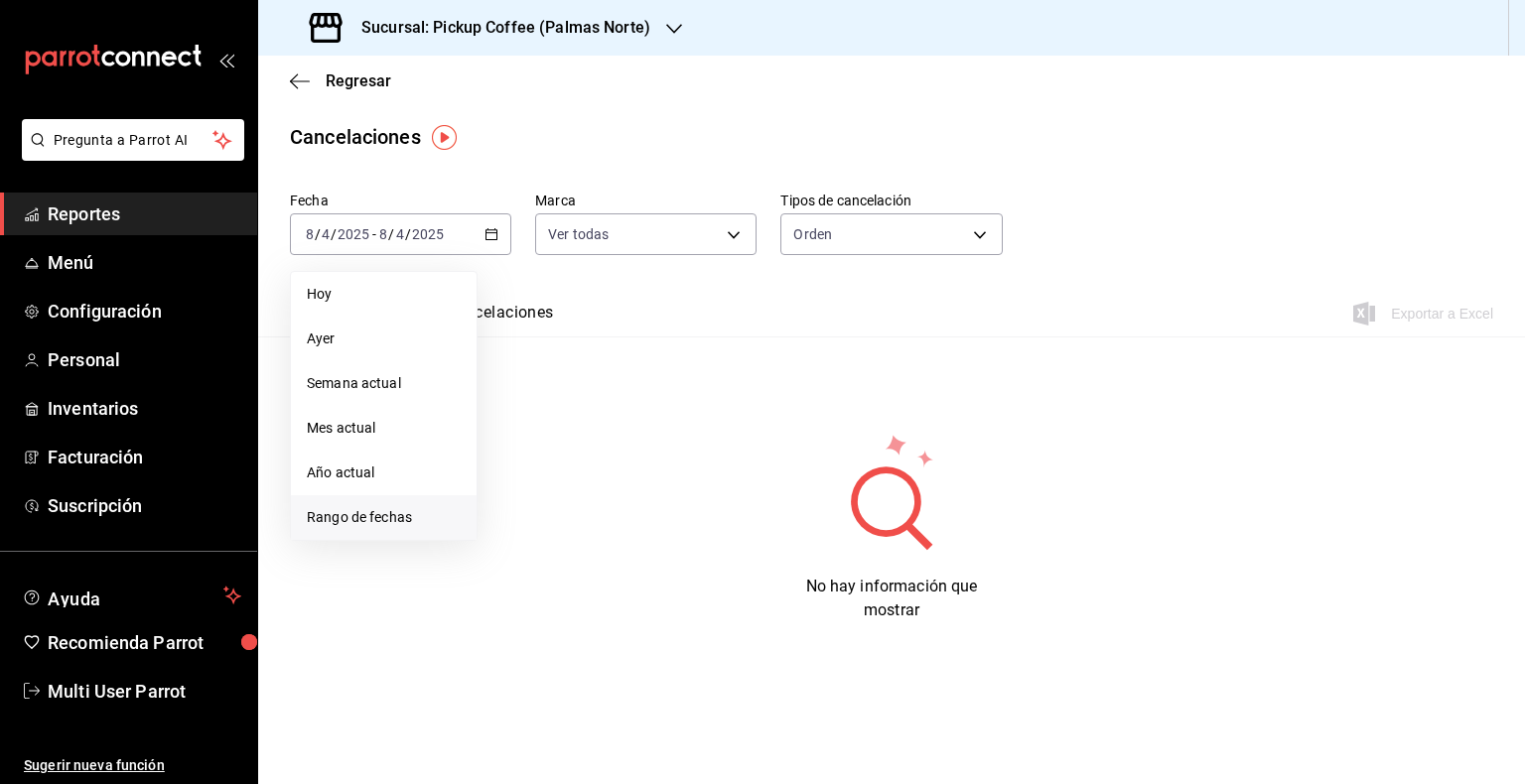 click on "Rango de fechas" at bounding box center (383, 517) 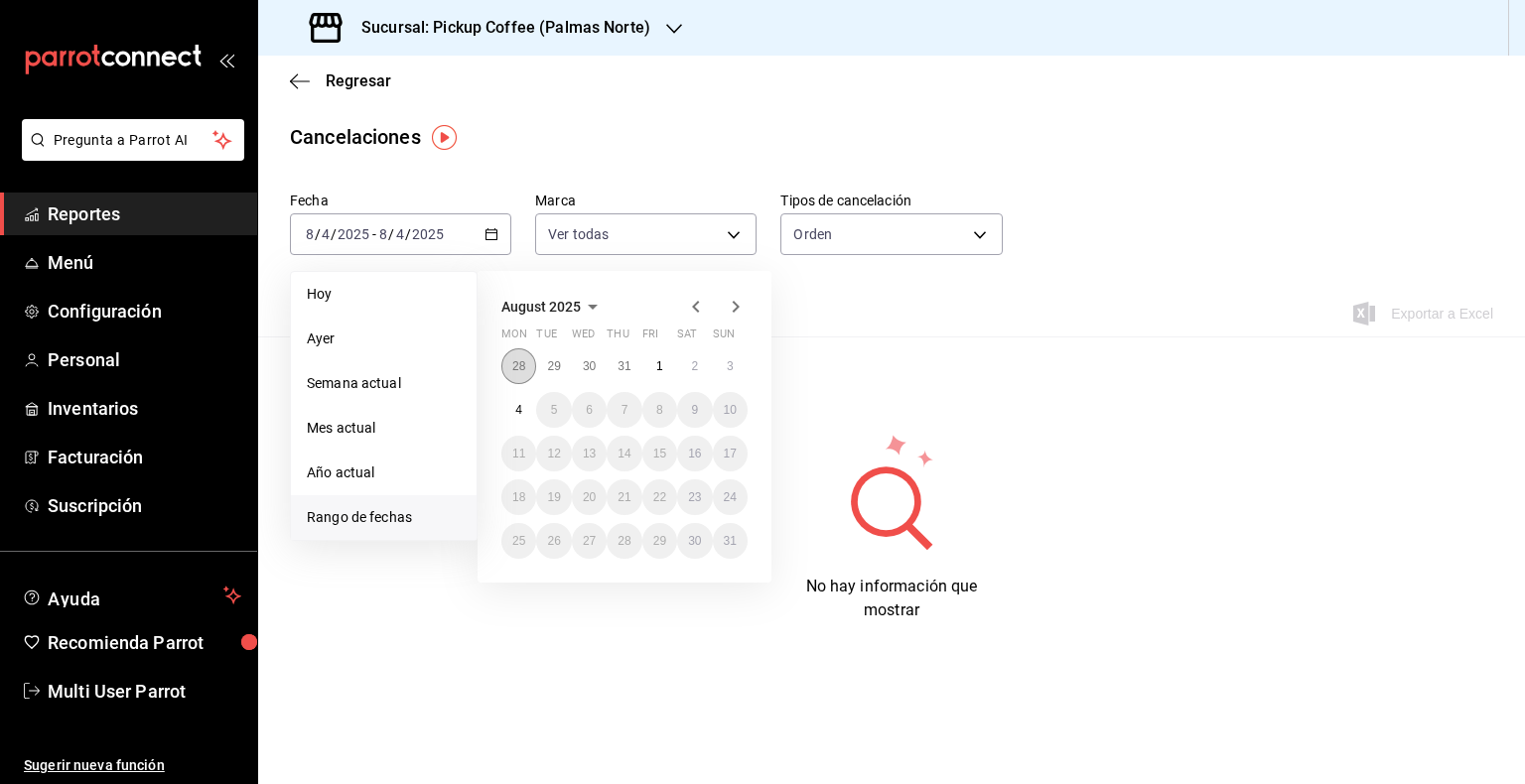 click on "28" at bounding box center [518, 366] 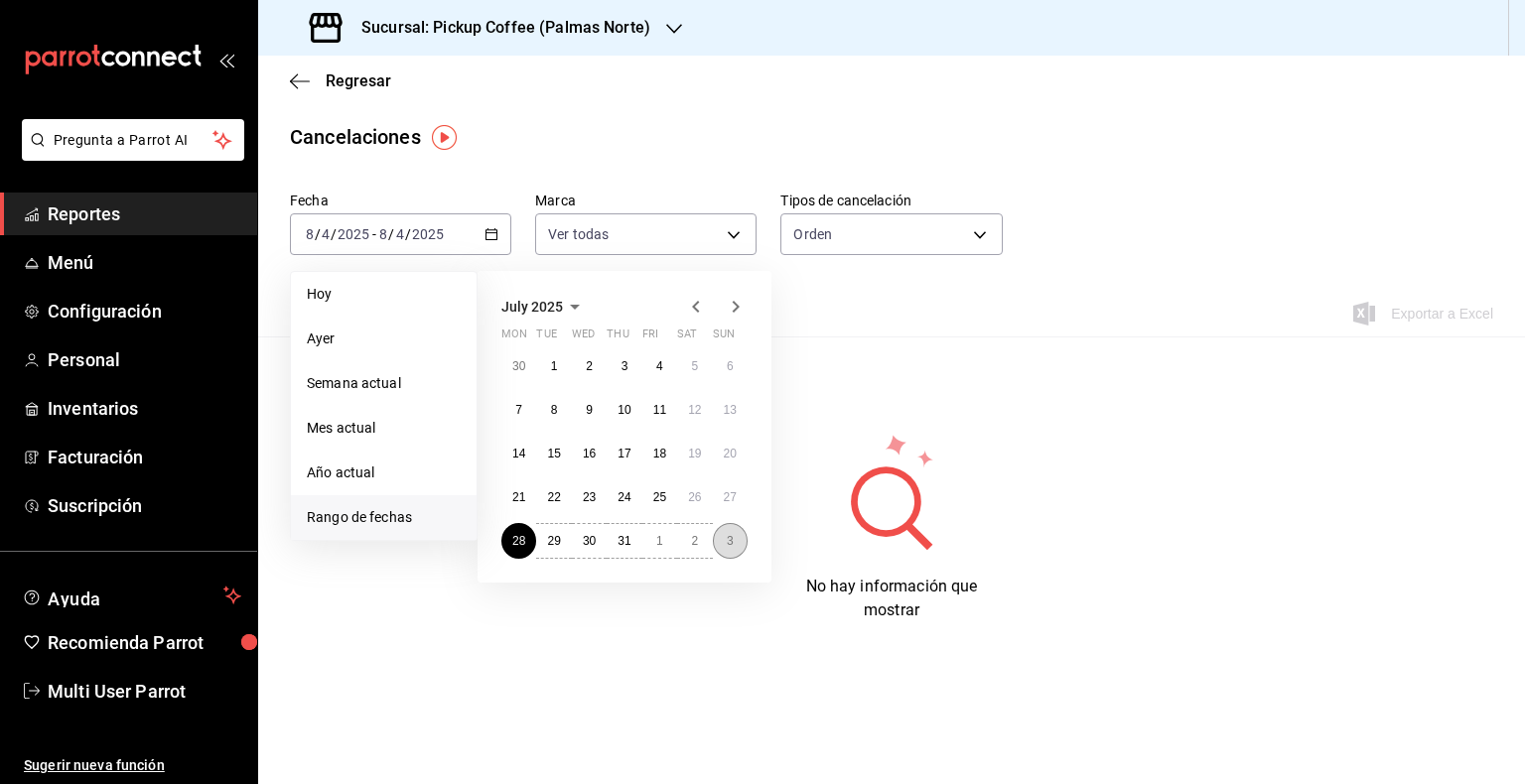 click on "3" at bounding box center (730, 541) 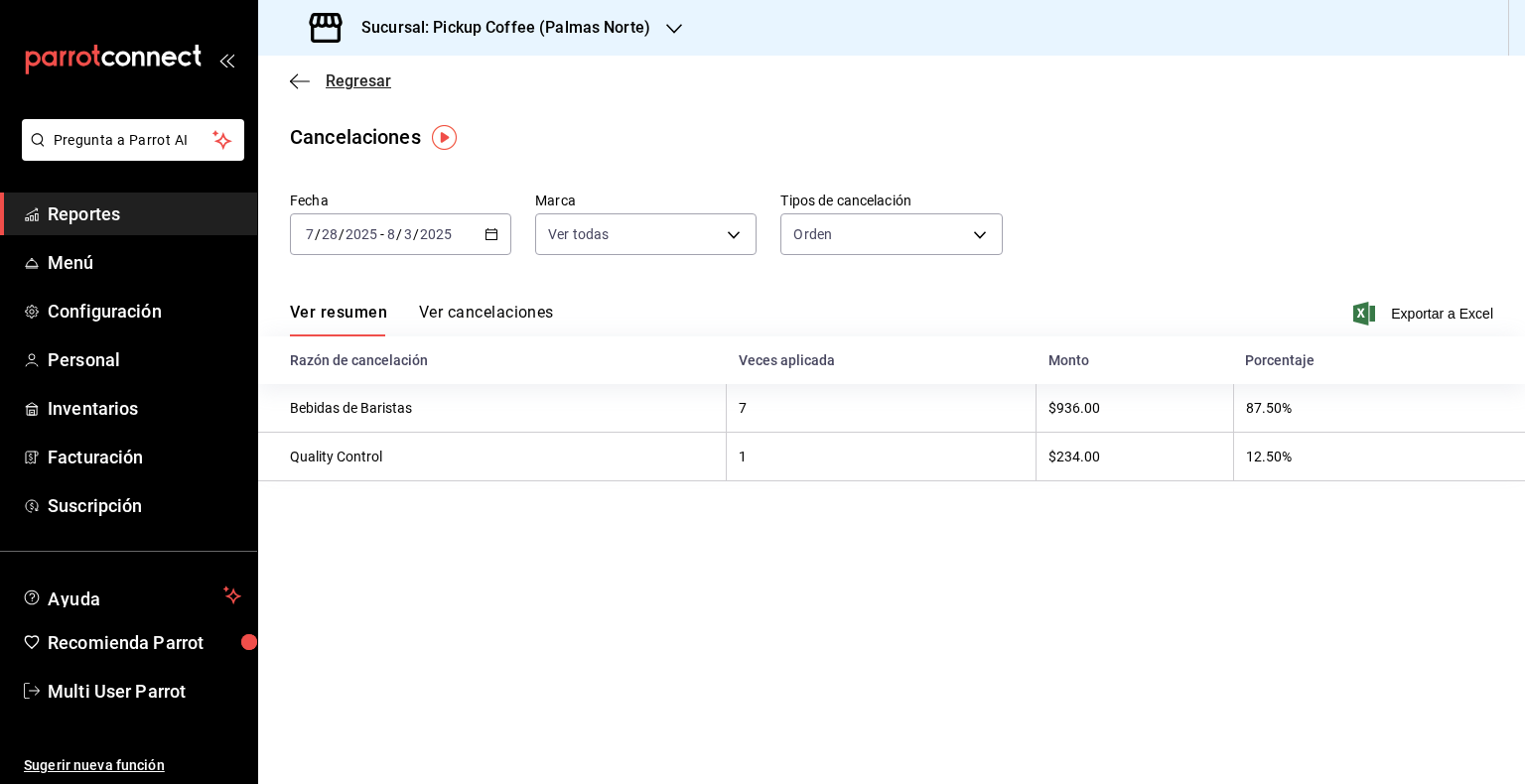 click on "Regresar" at bounding box center [358, 80] 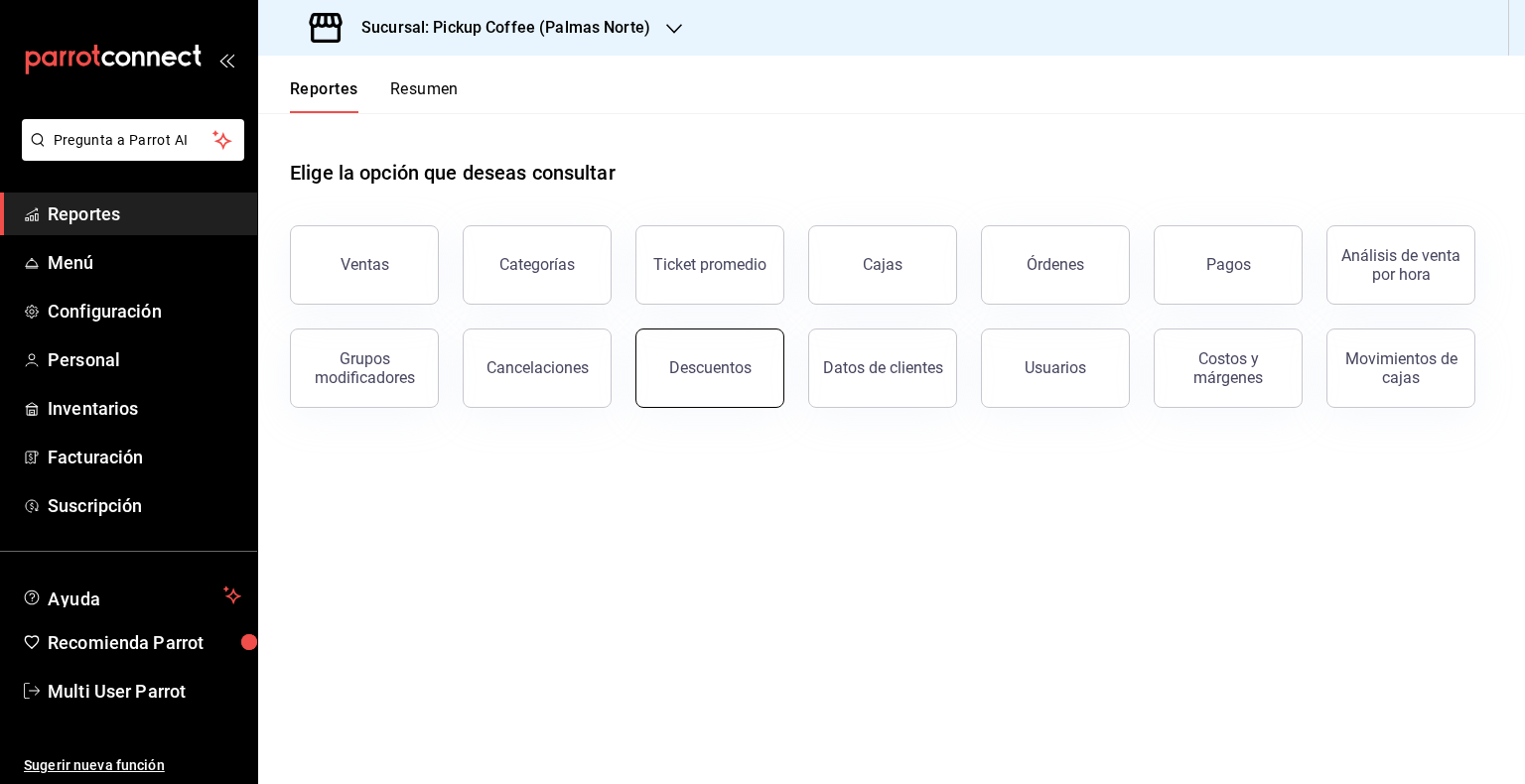 click on "Descuentos" at bounding box center [710, 367] 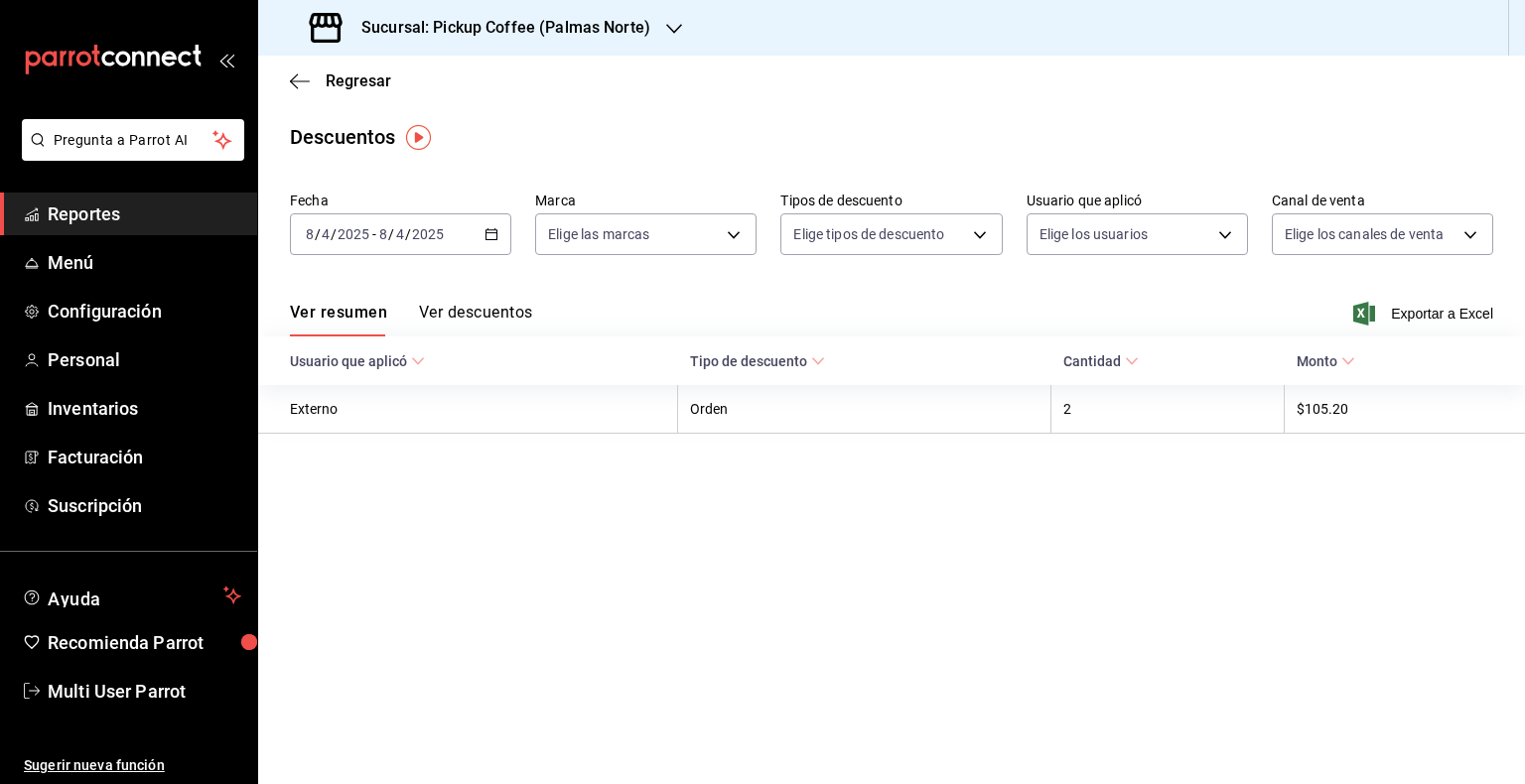 click on "[DATE] [DATE] - [DATE] [DATE]" at bounding box center (400, 234) 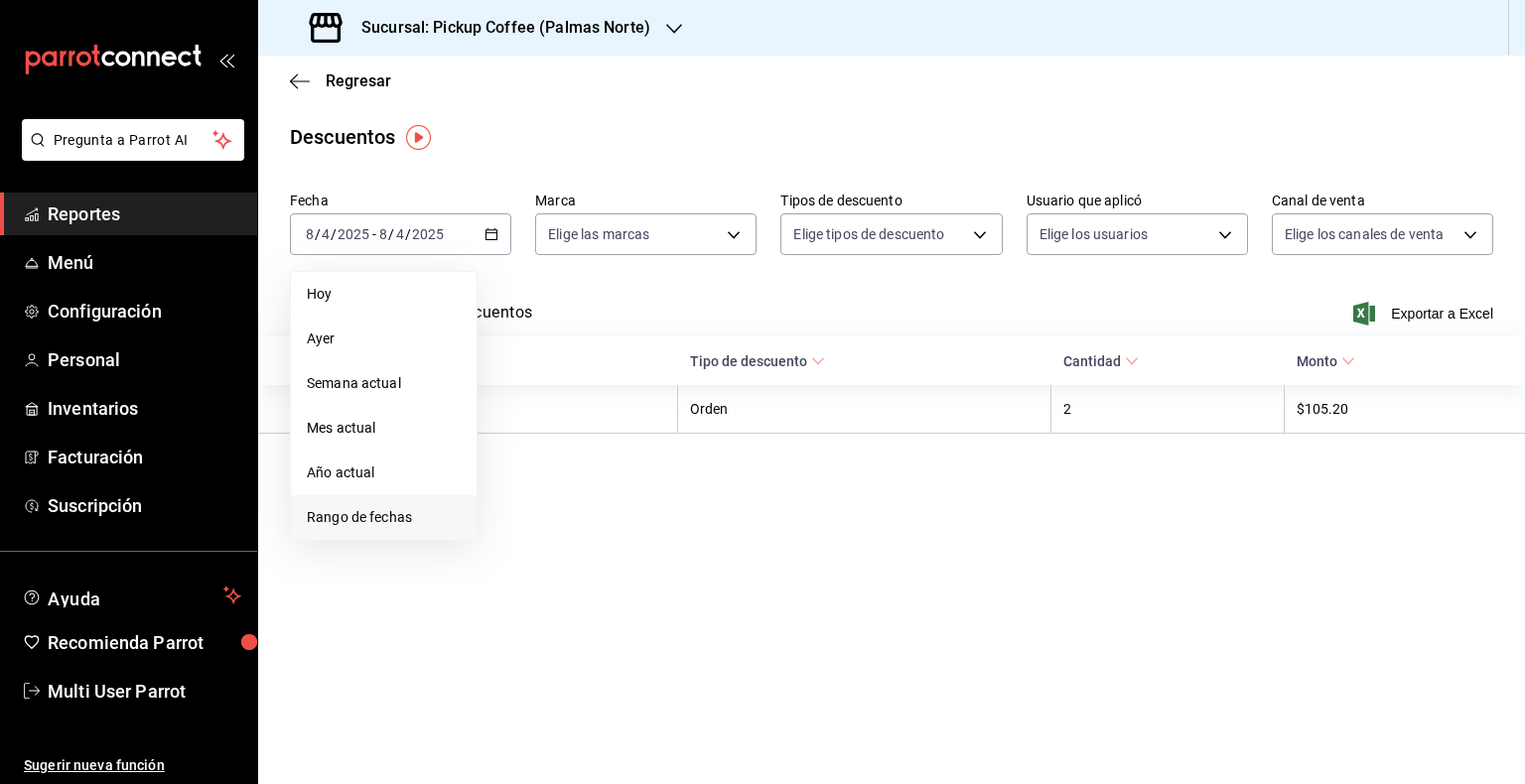 click on "Rango de fechas" at bounding box center [383, 517] 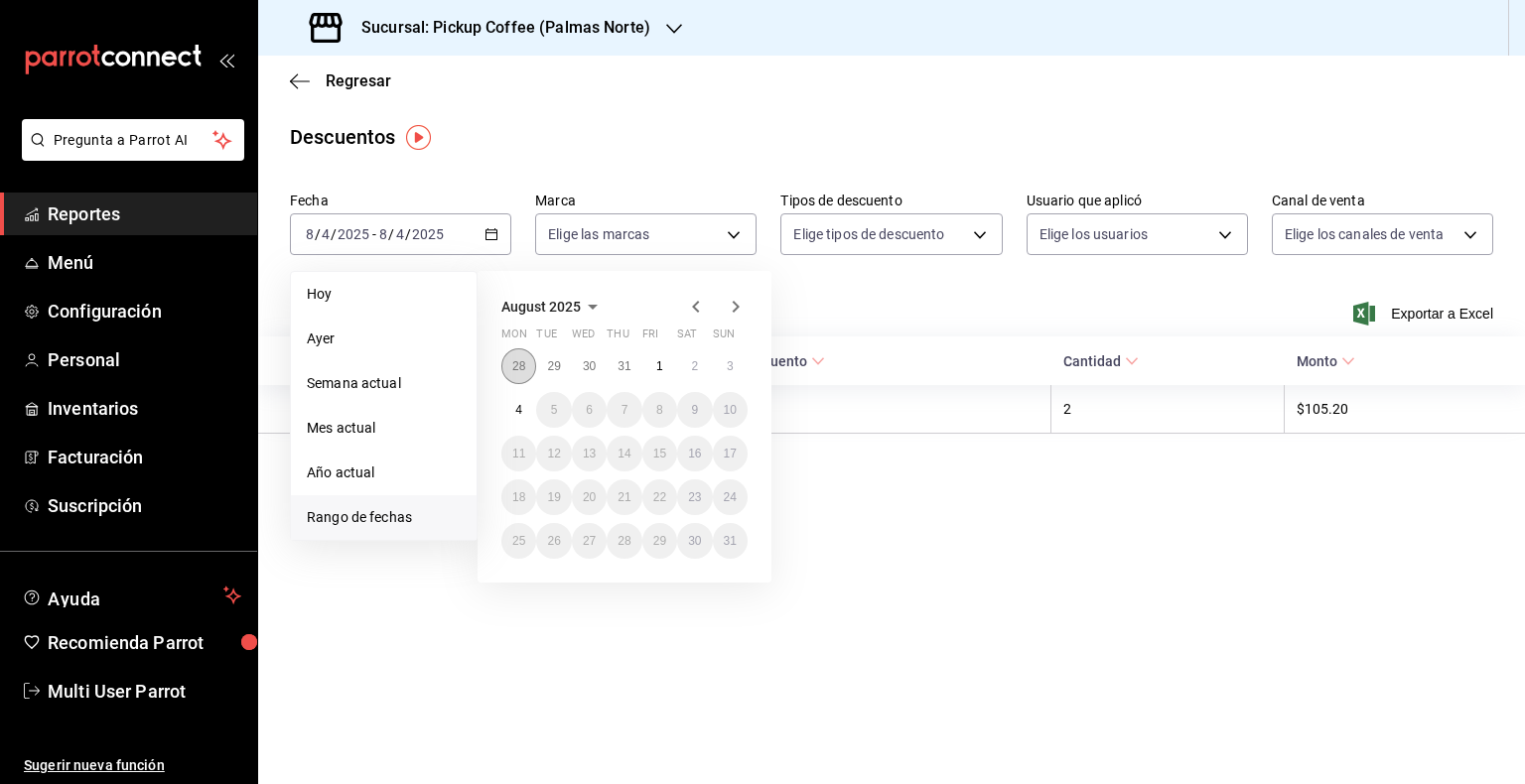 click on "28" at bounding box center (518, 366) 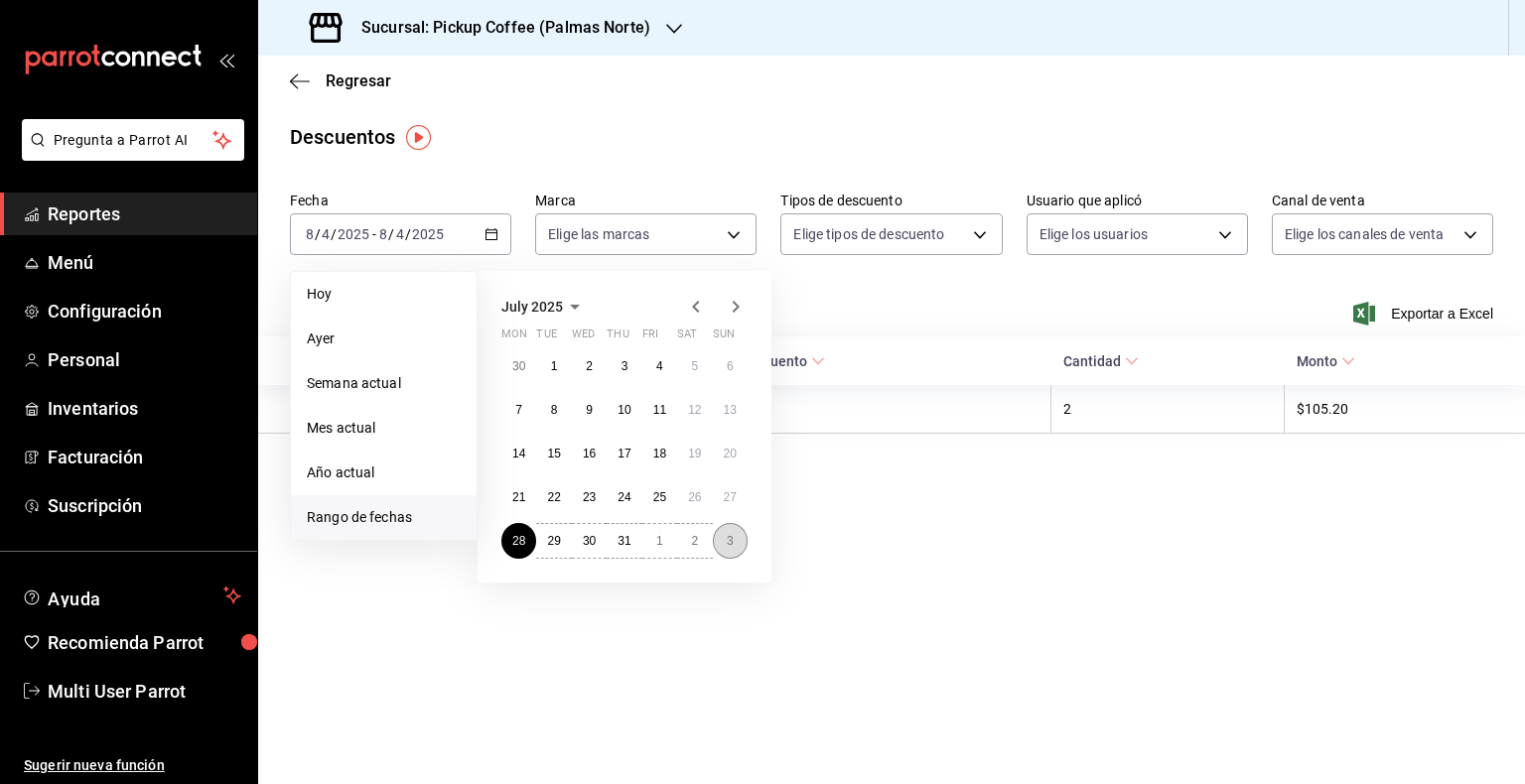 click on "3" at bounding box center [730, 541] 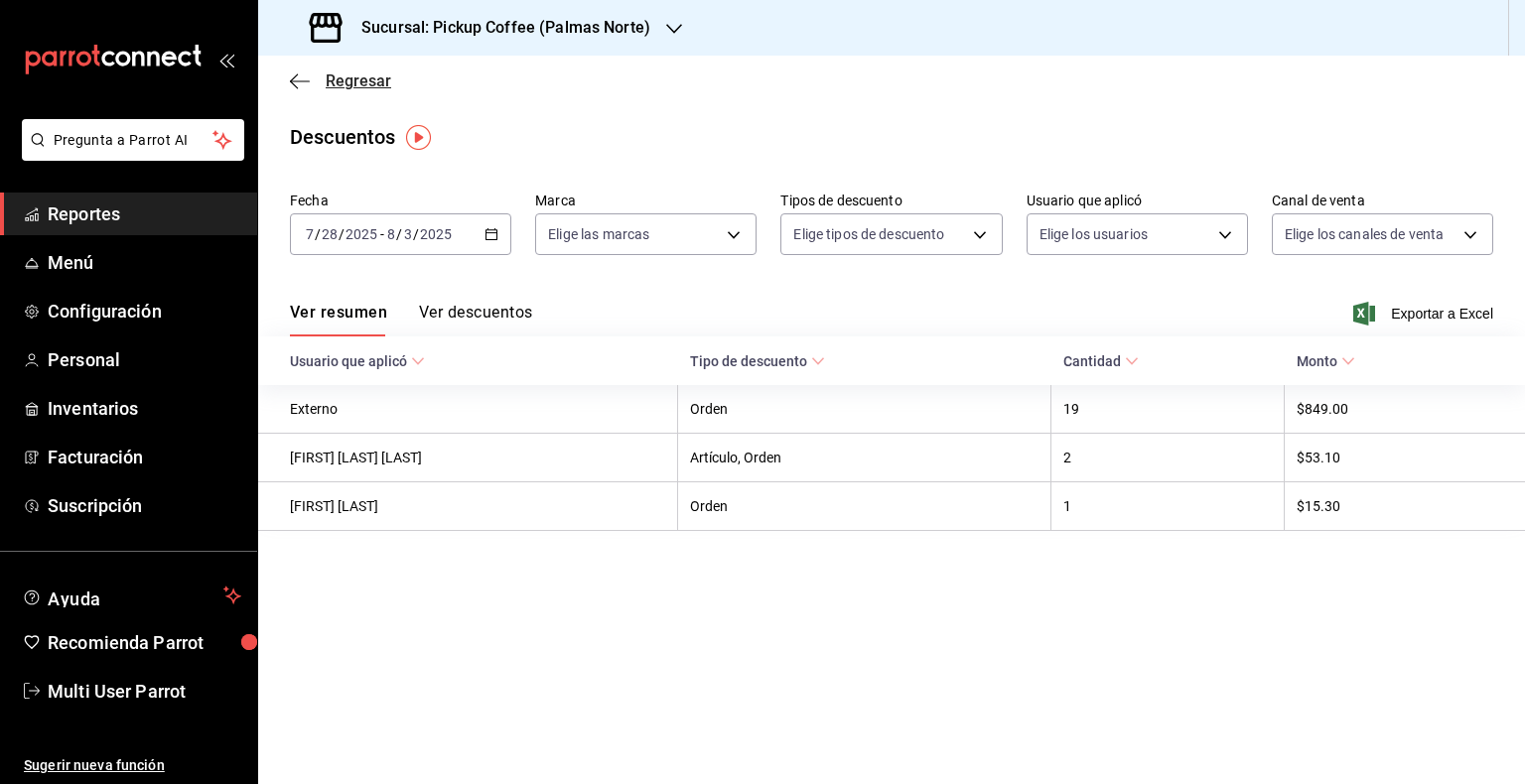 click on "Regresar" at bounding box center (358, 80) 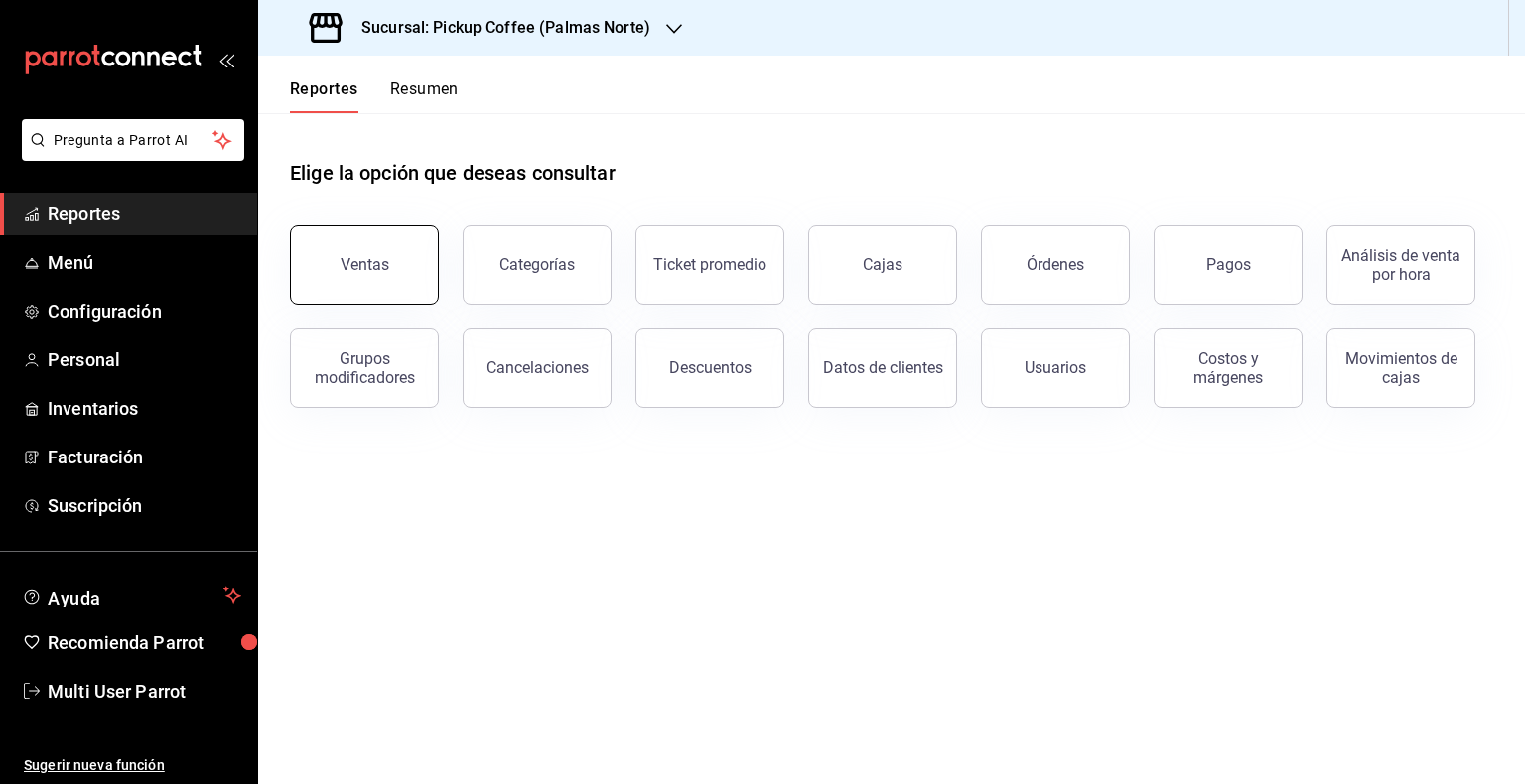 click on "Ventas" at bounding box center (364, 264) 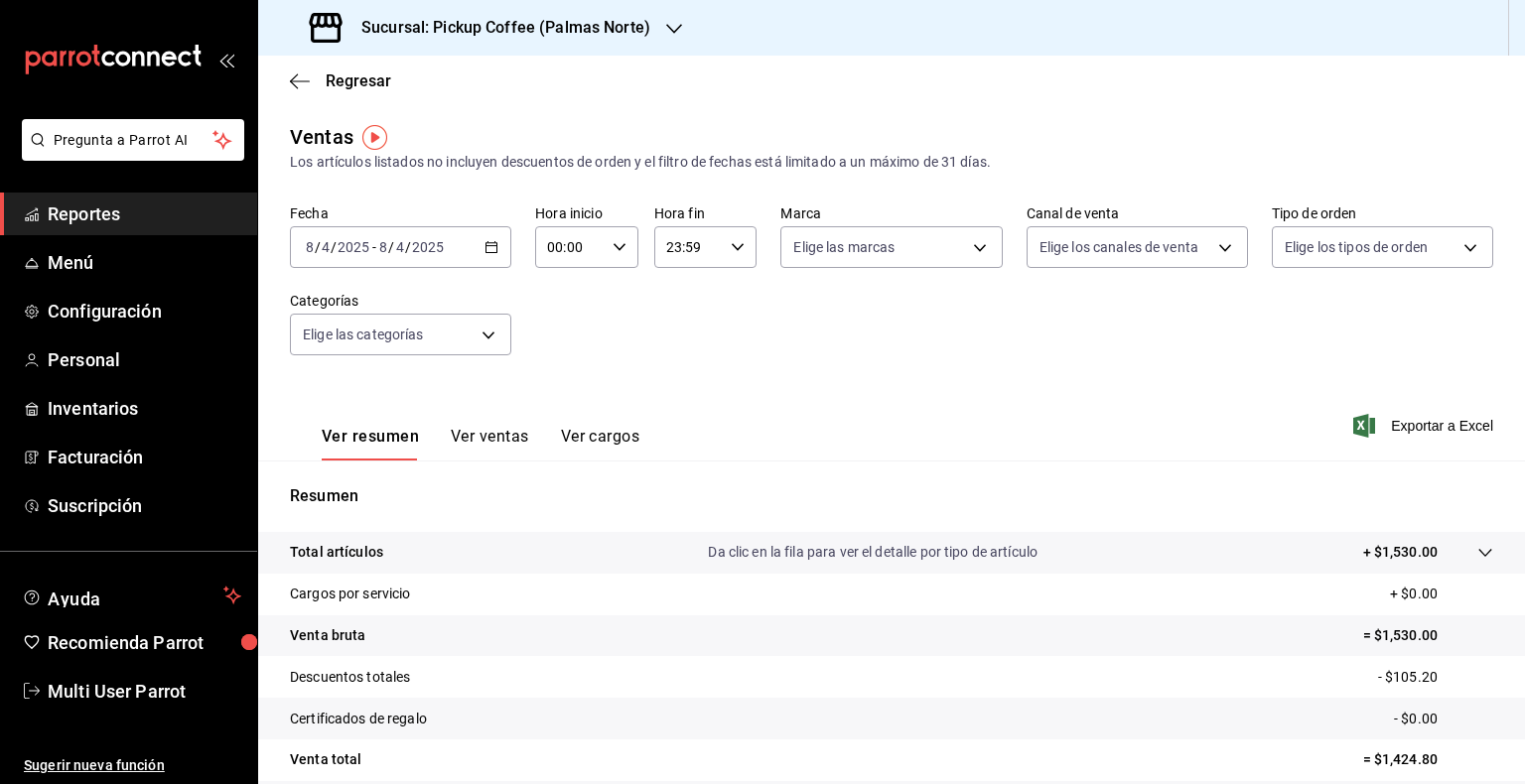 click 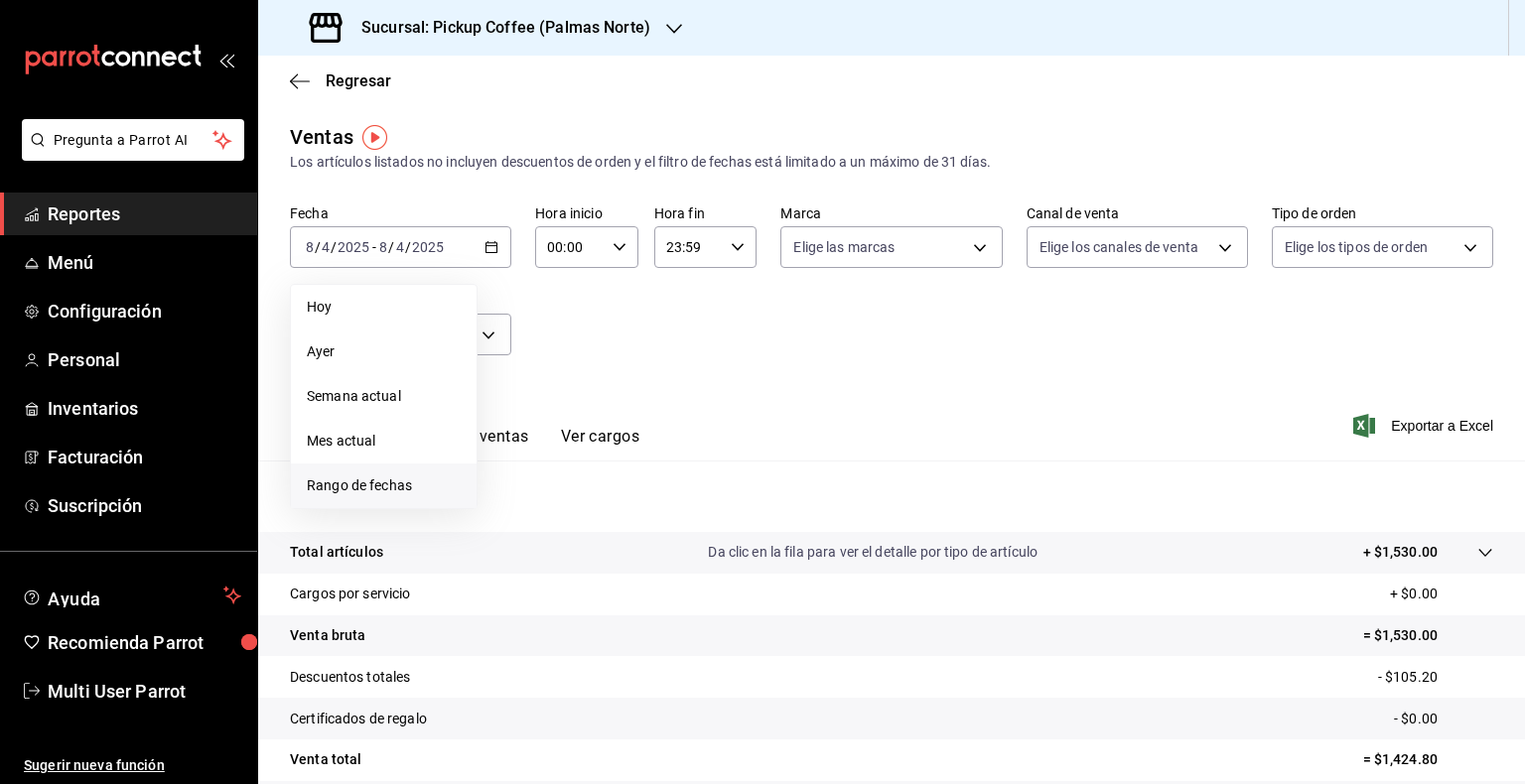 click on "Rango de fechas" at bounding box center [383, 485] 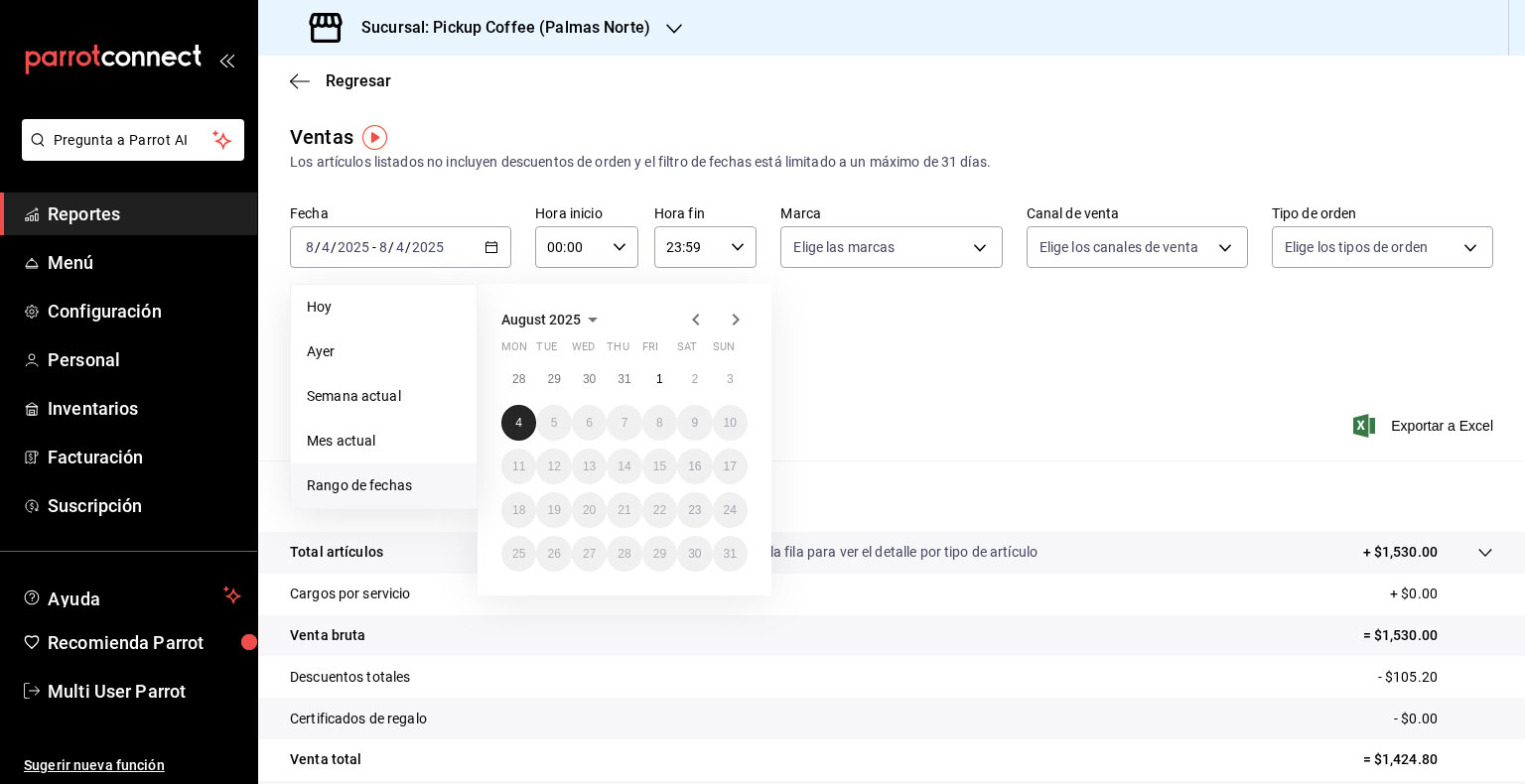 click on "4" at bounding box center [518, 423] 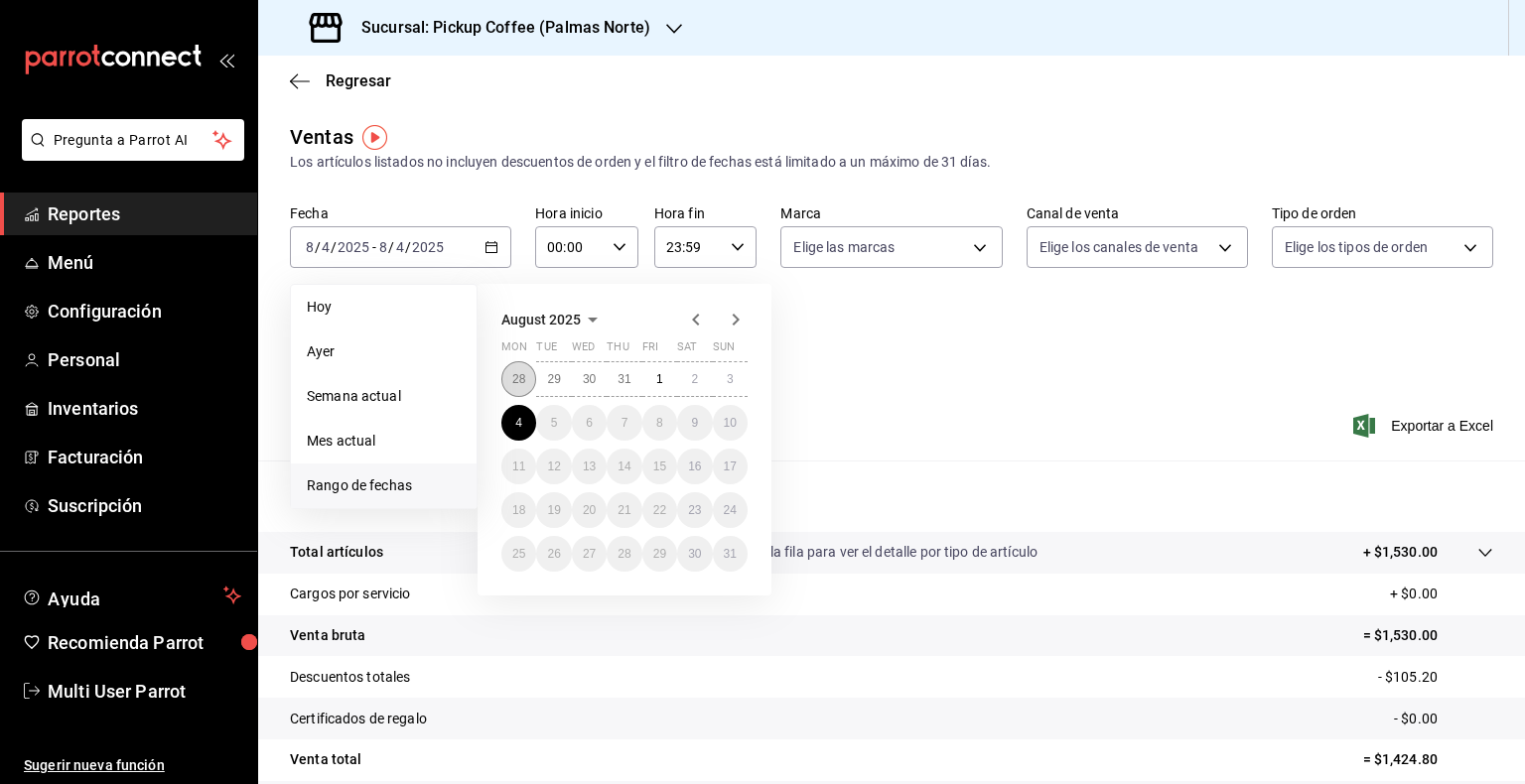 click on "28" at bounding box center [518, 379] 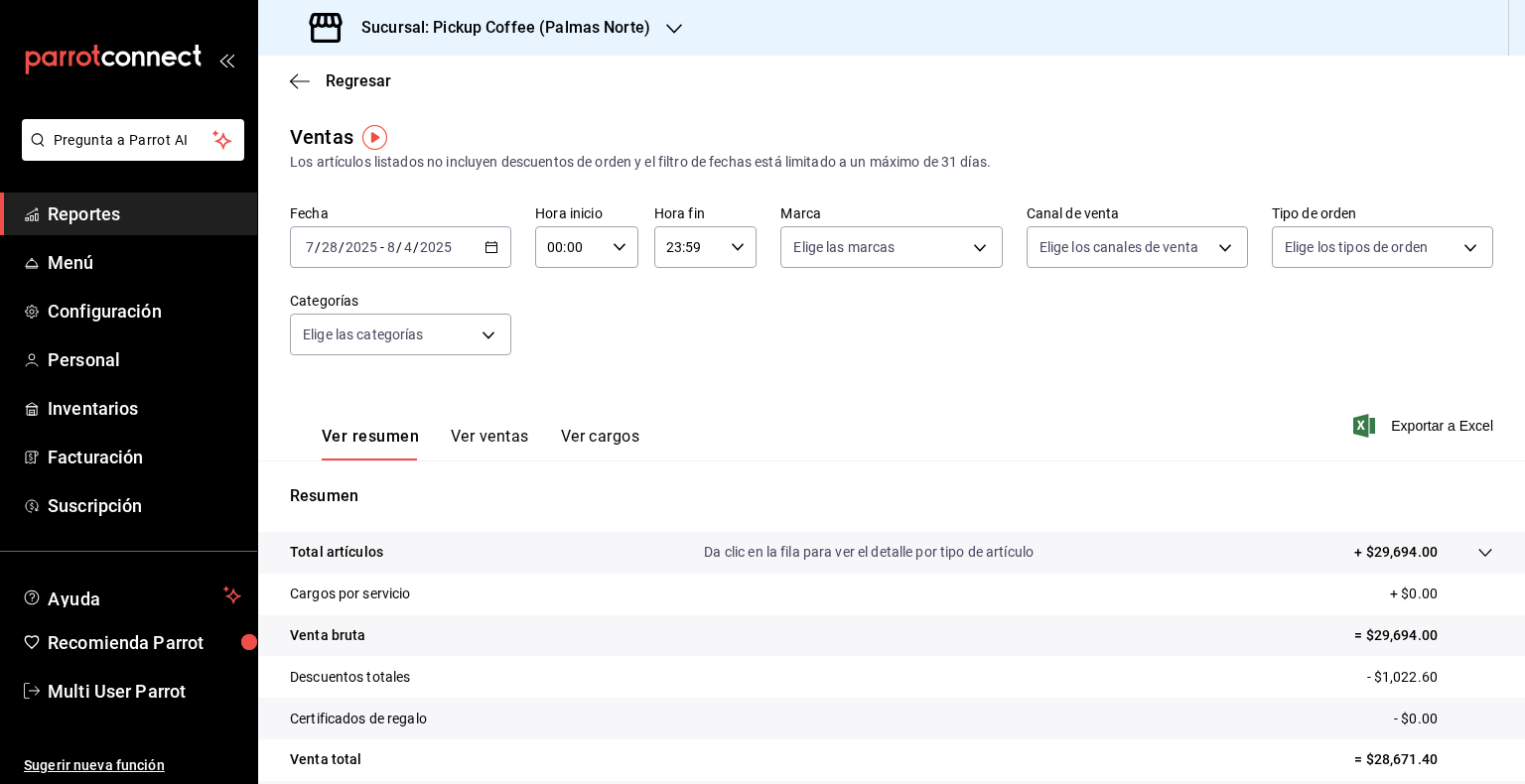 click on "2025-07-28 7 / 28 / 2025 - 2025-08-04 8 / 4 / 2025" at bounding box center (400, 247) 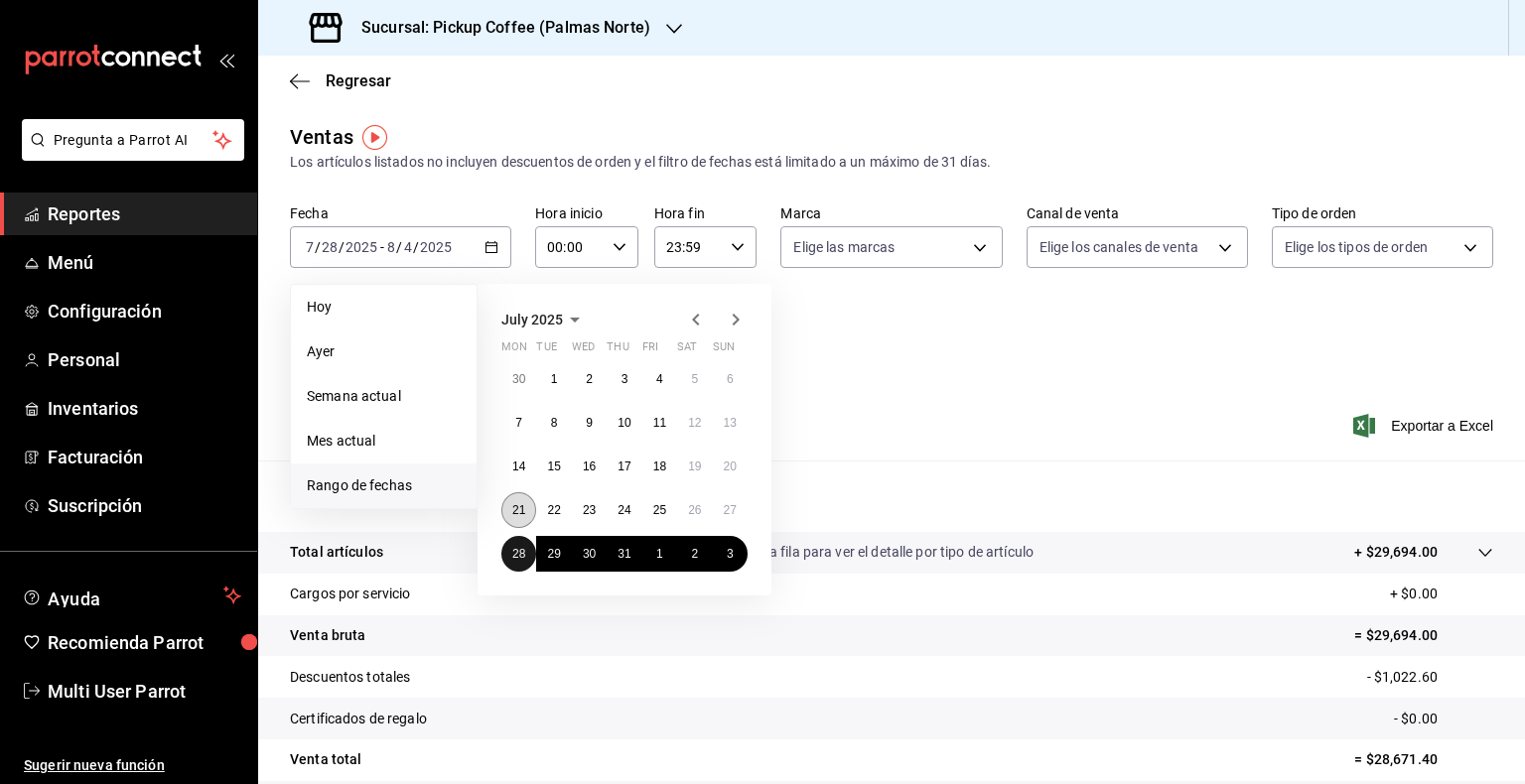 drag, startPoint x: 512, startPoint y: 560, endPoint x: 522, endPoint y: 516, distance: 45.122057 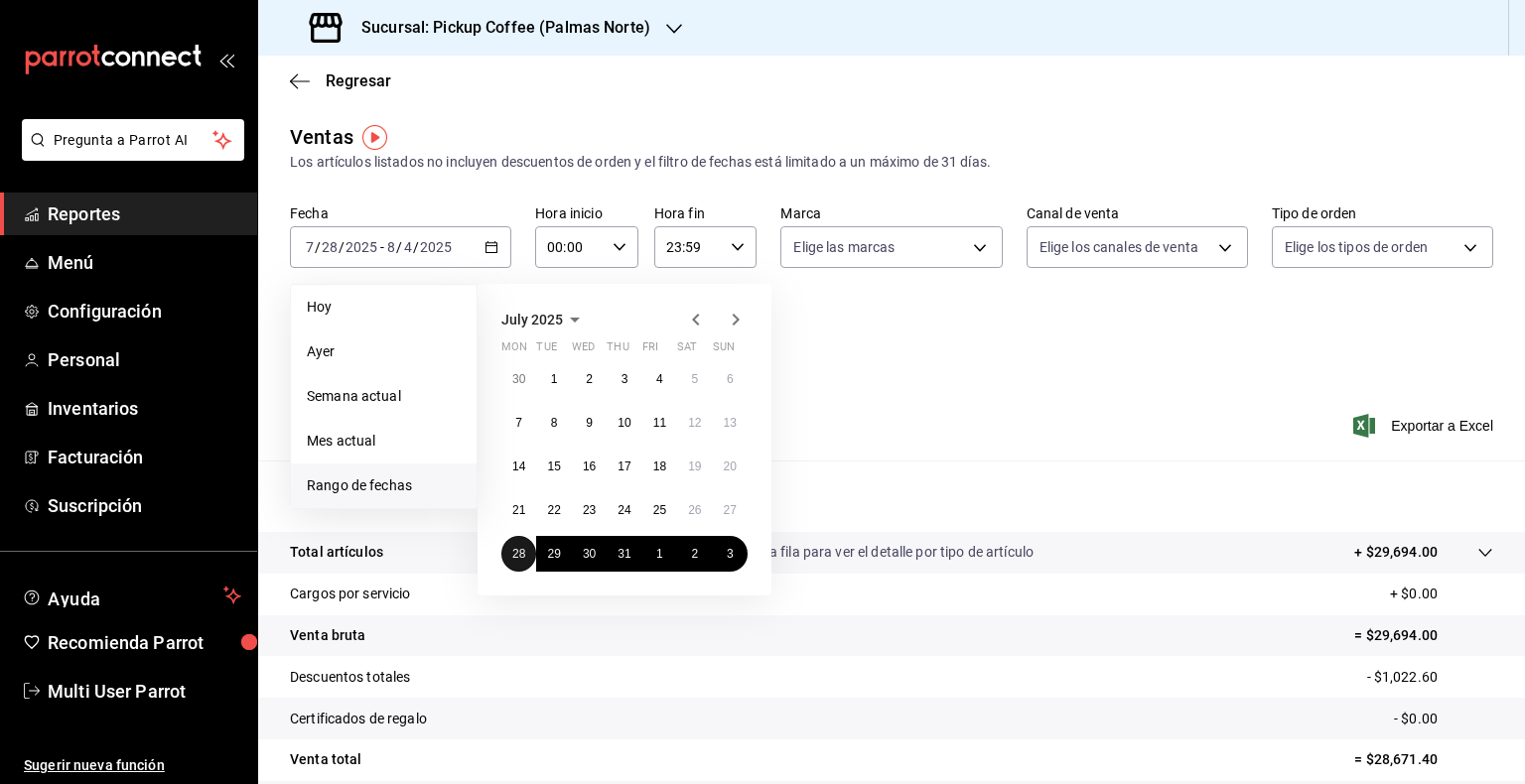 click on "28" at bounding box center (518, 554) 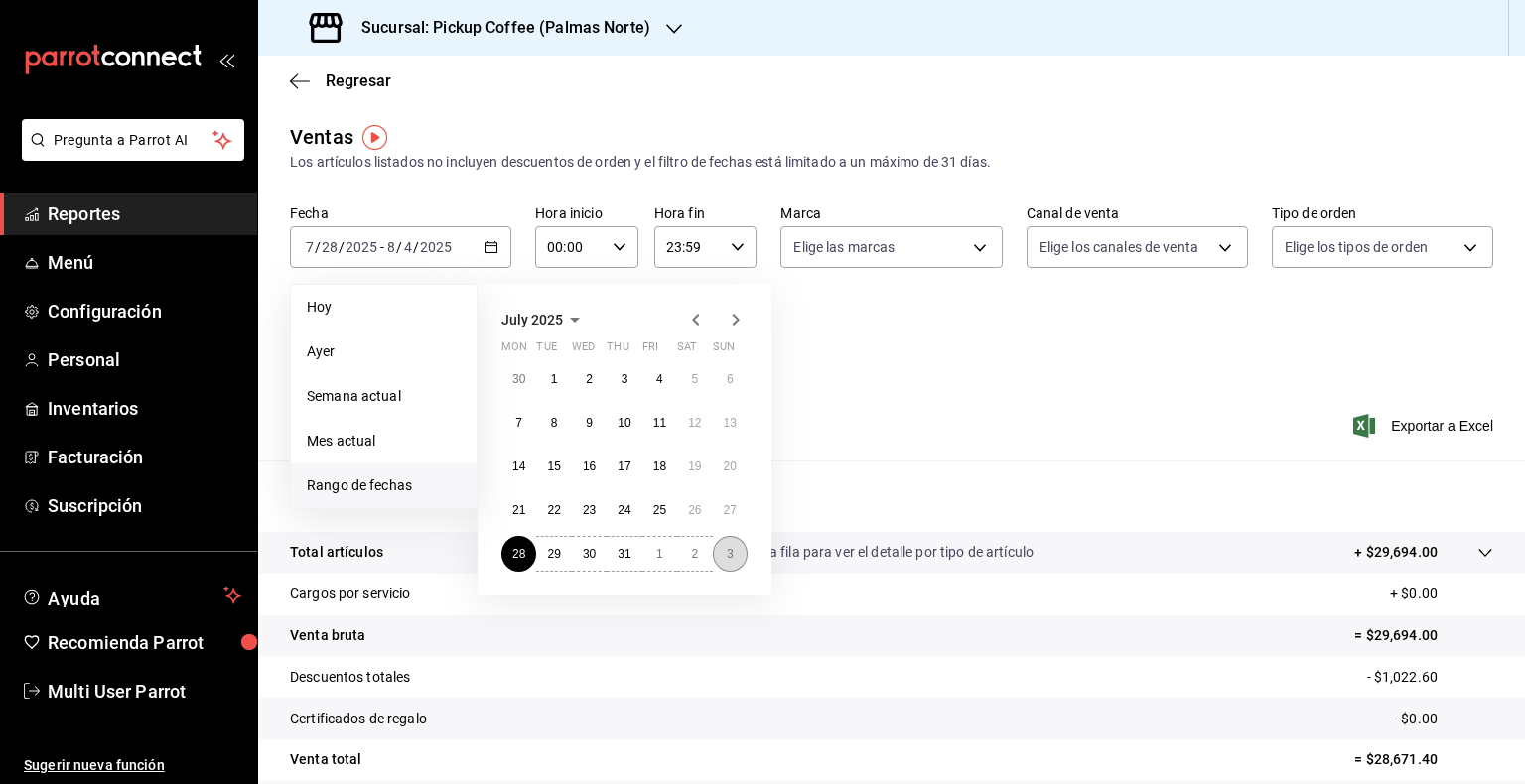 click on "3" at bounding box center [730, 554] 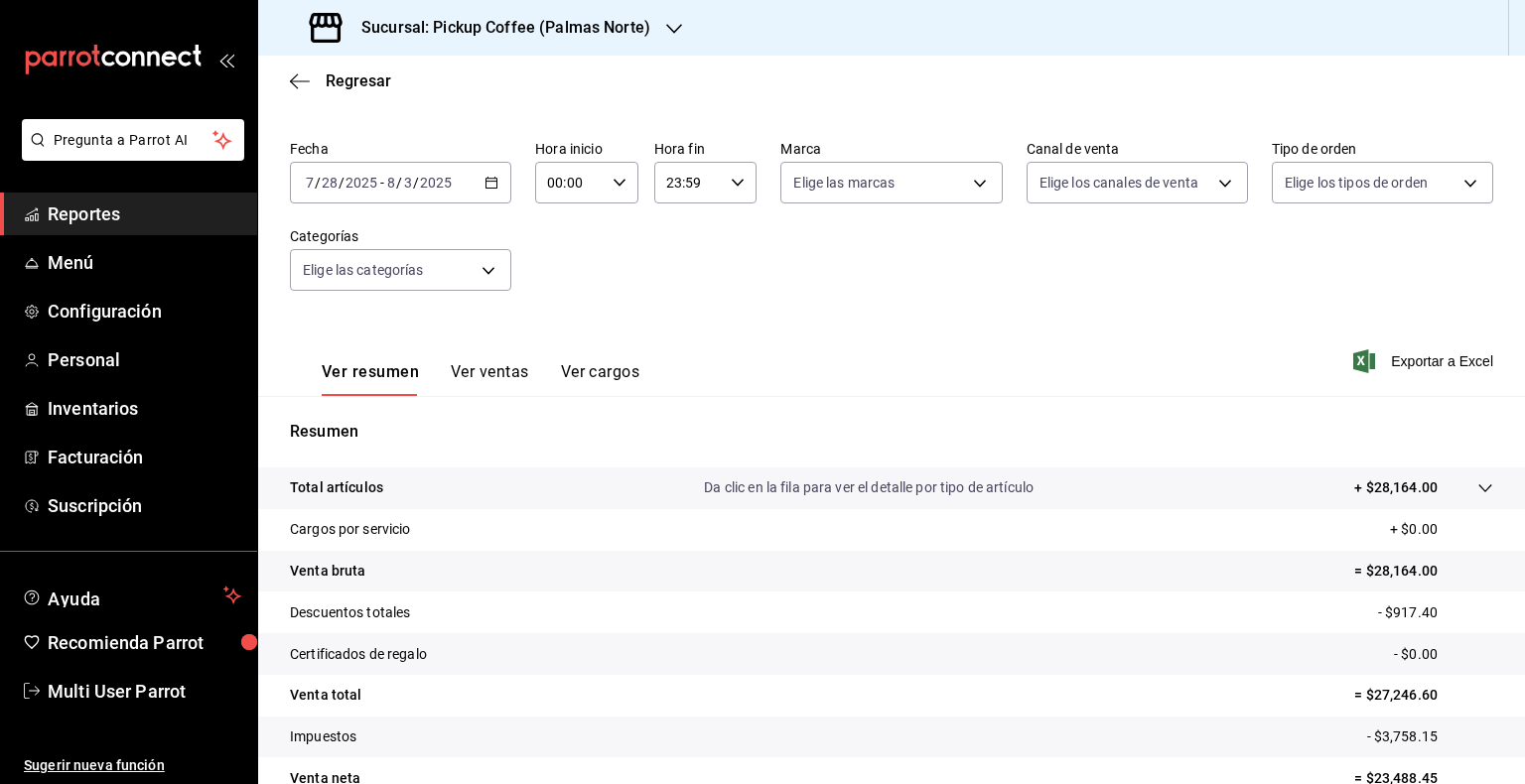 scroll, scrollTop: 99, scrollLeft: 0, axis: vertical 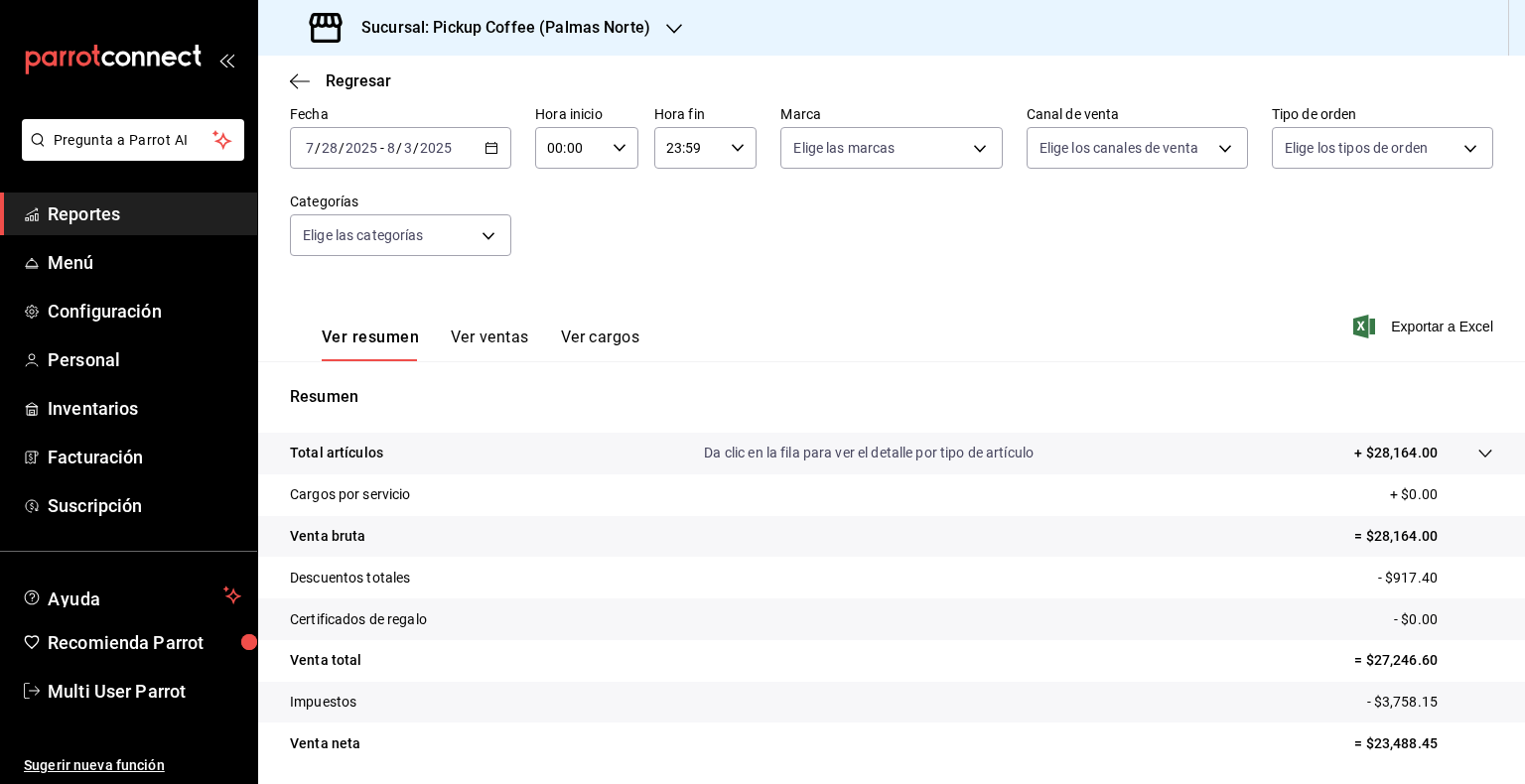 click 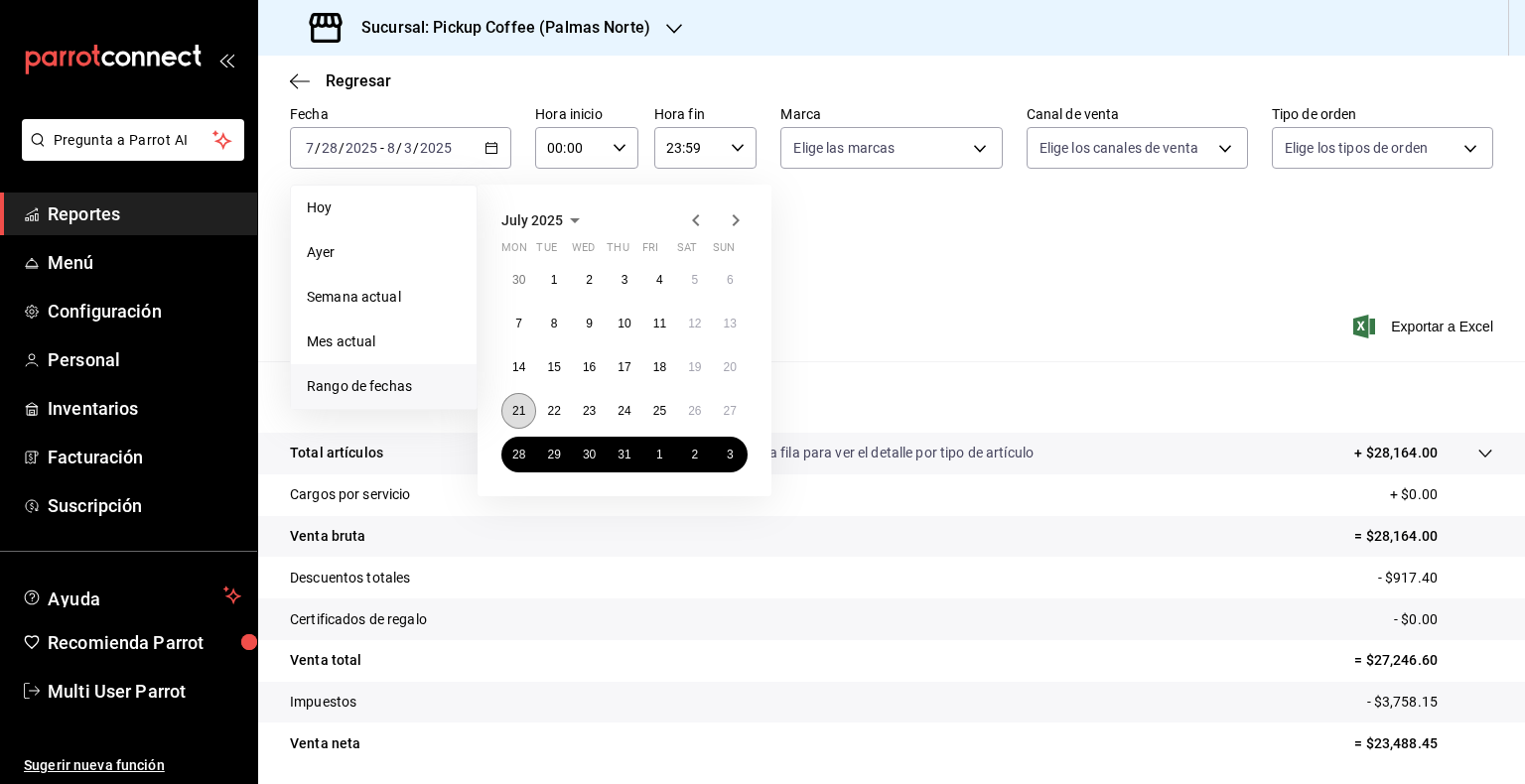 click on "21" at bounding box center [518, 411] 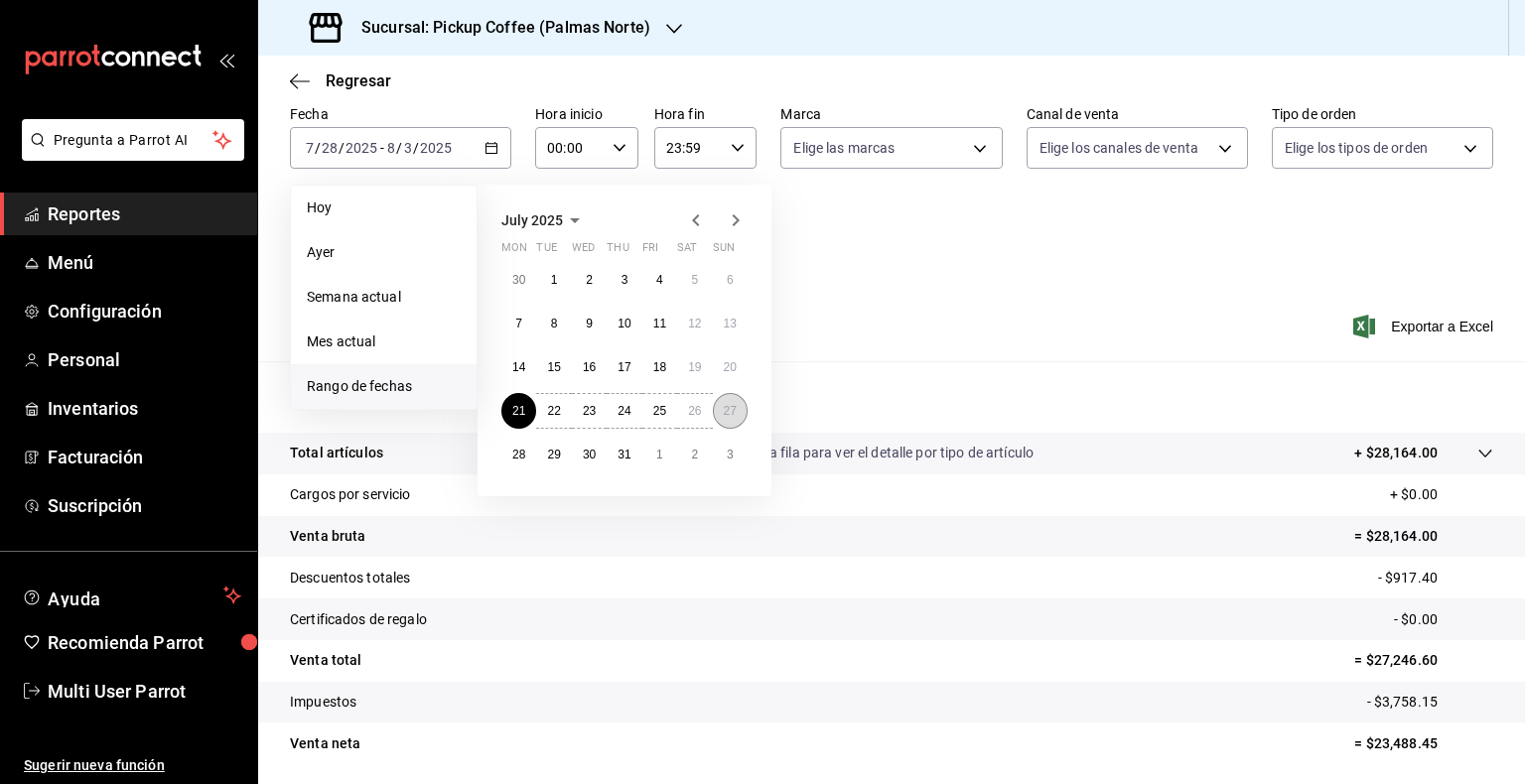 click on "27" at bounding box center [730, 411] 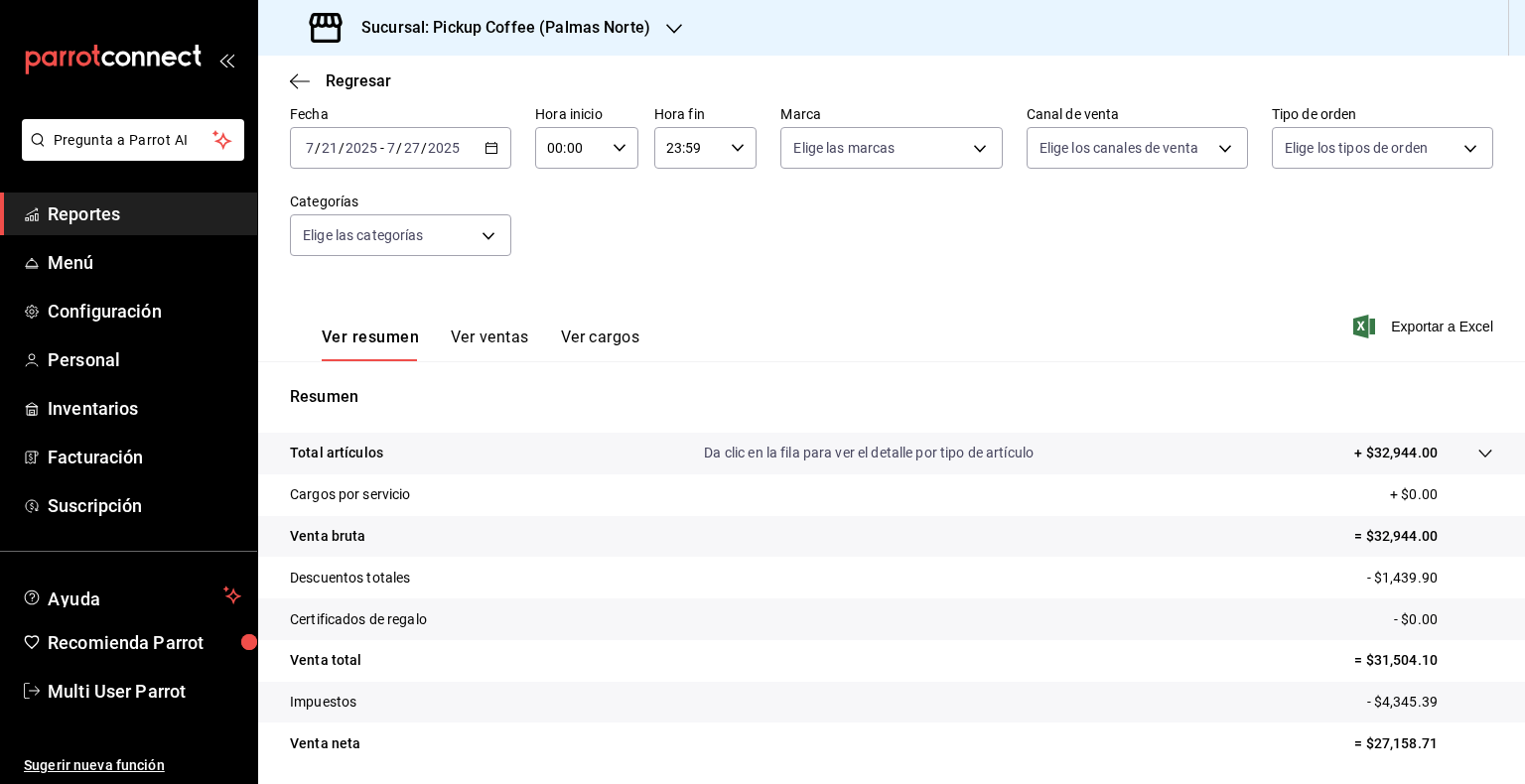 click on "[DATE] [DATE] - [DATE] [DATE]" at bounding box center (400, 148) 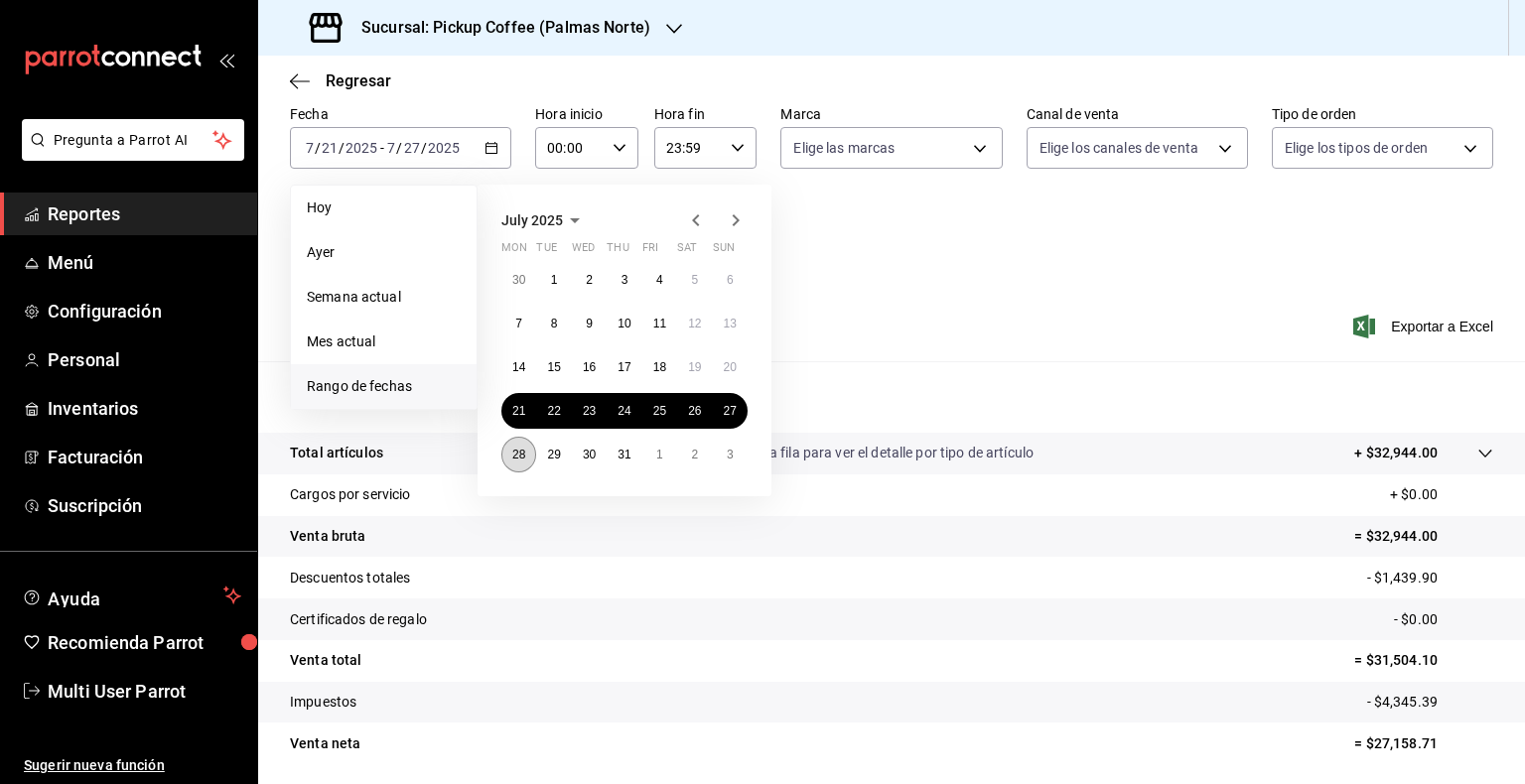 click on "28" at bounding box center (518, 455) 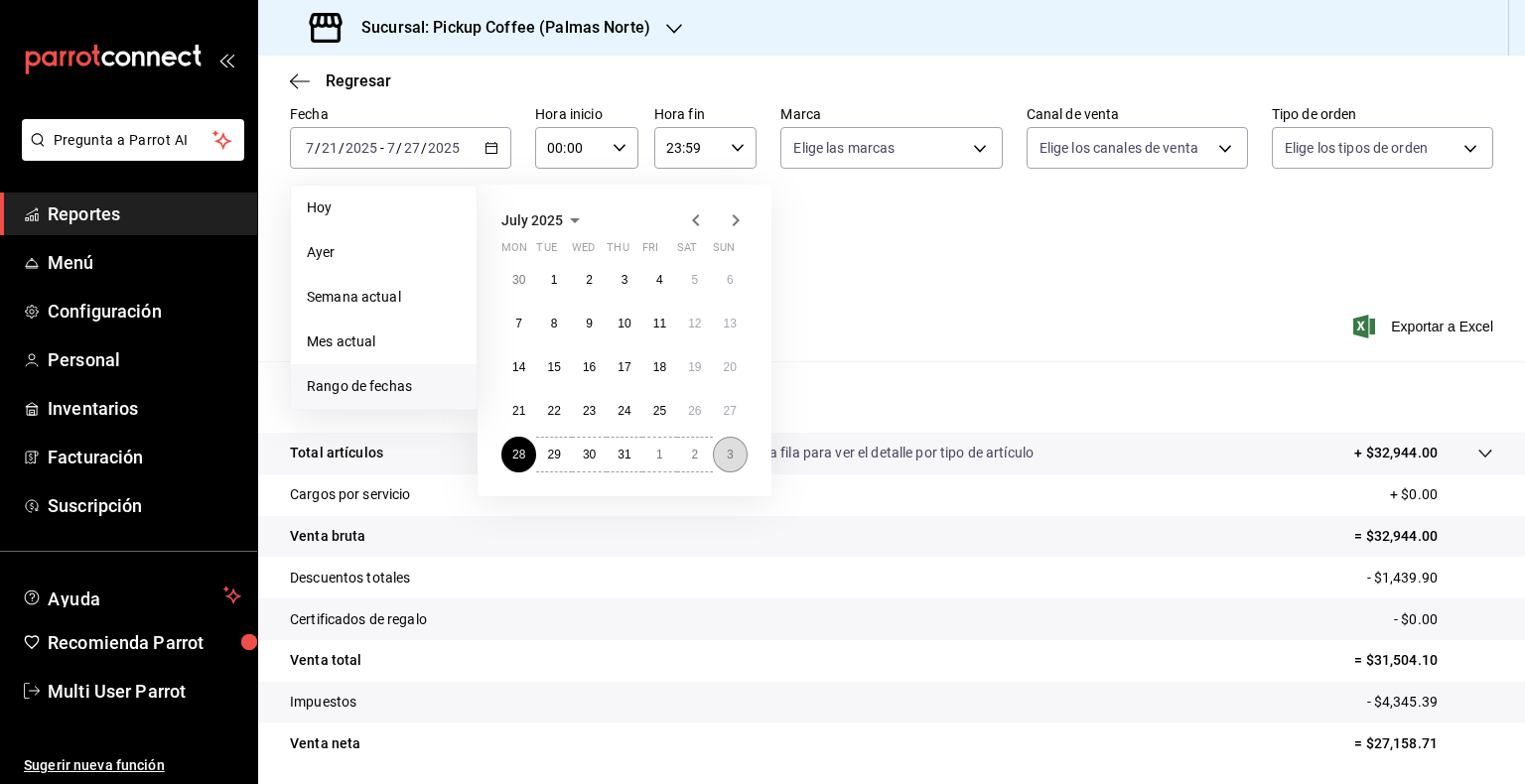 click on "3" at bounding box center [730, 455] 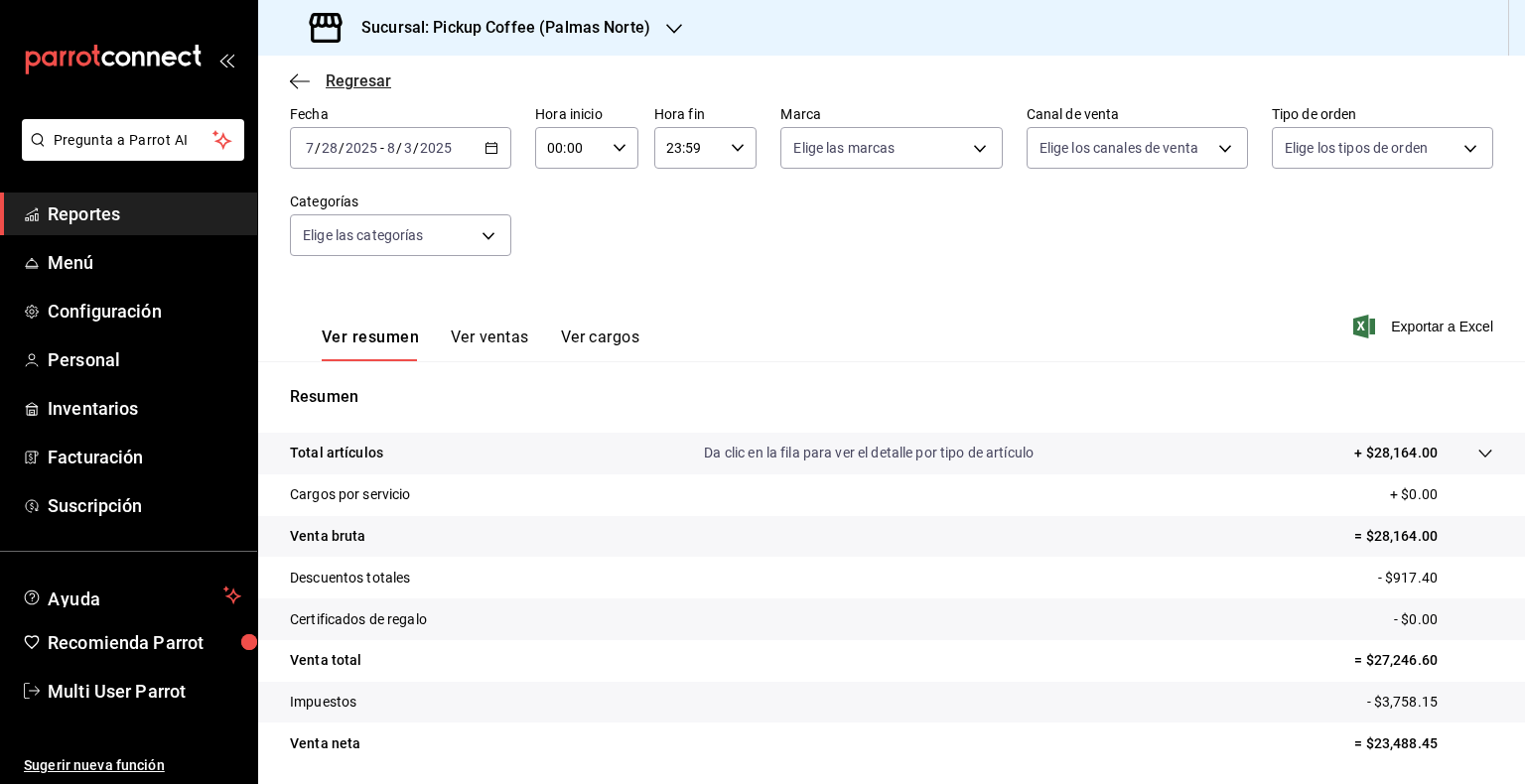 click on "Regresar" at bounding box center (341, 80) 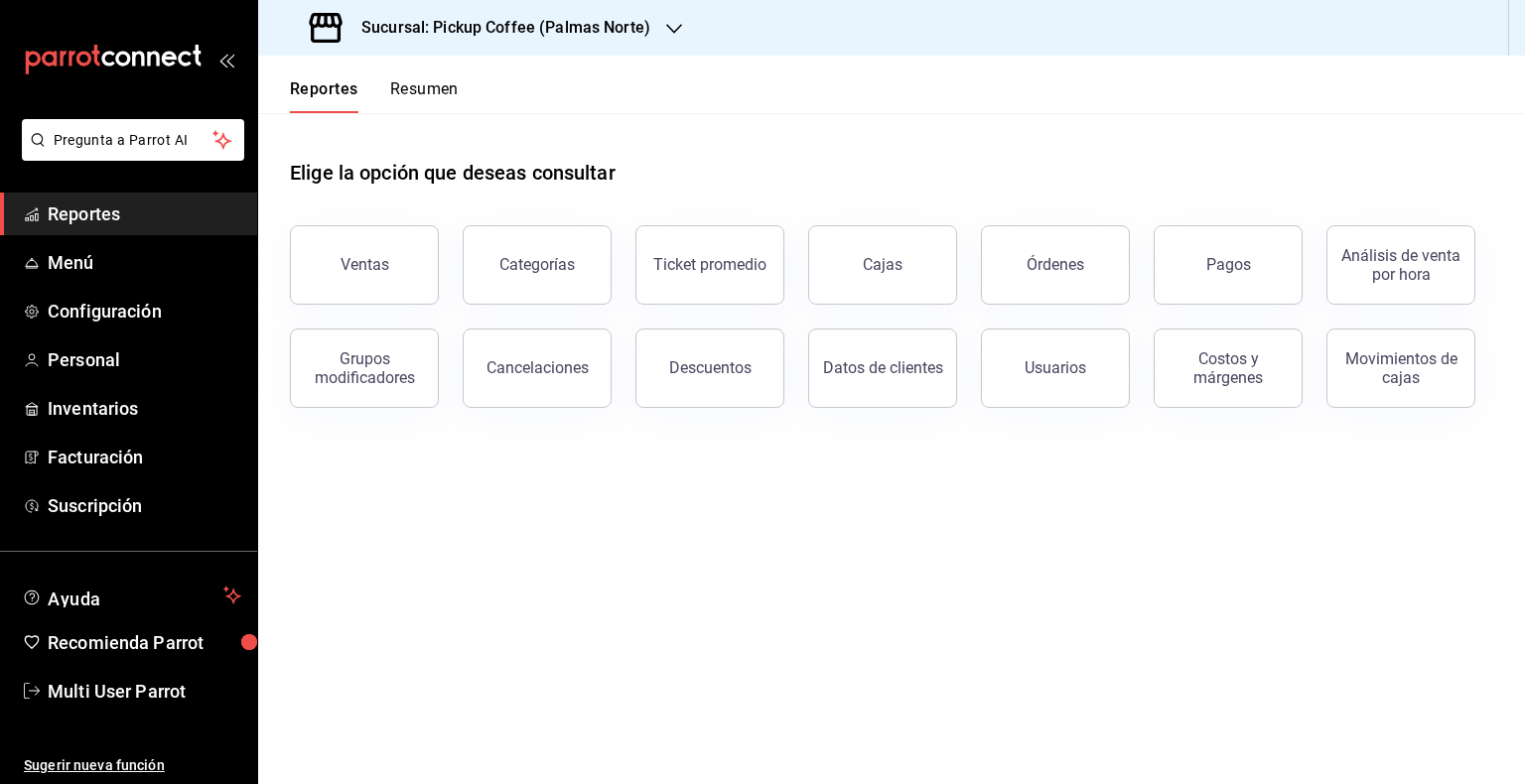 click on "Resumen" at bounding box center (424, 96) 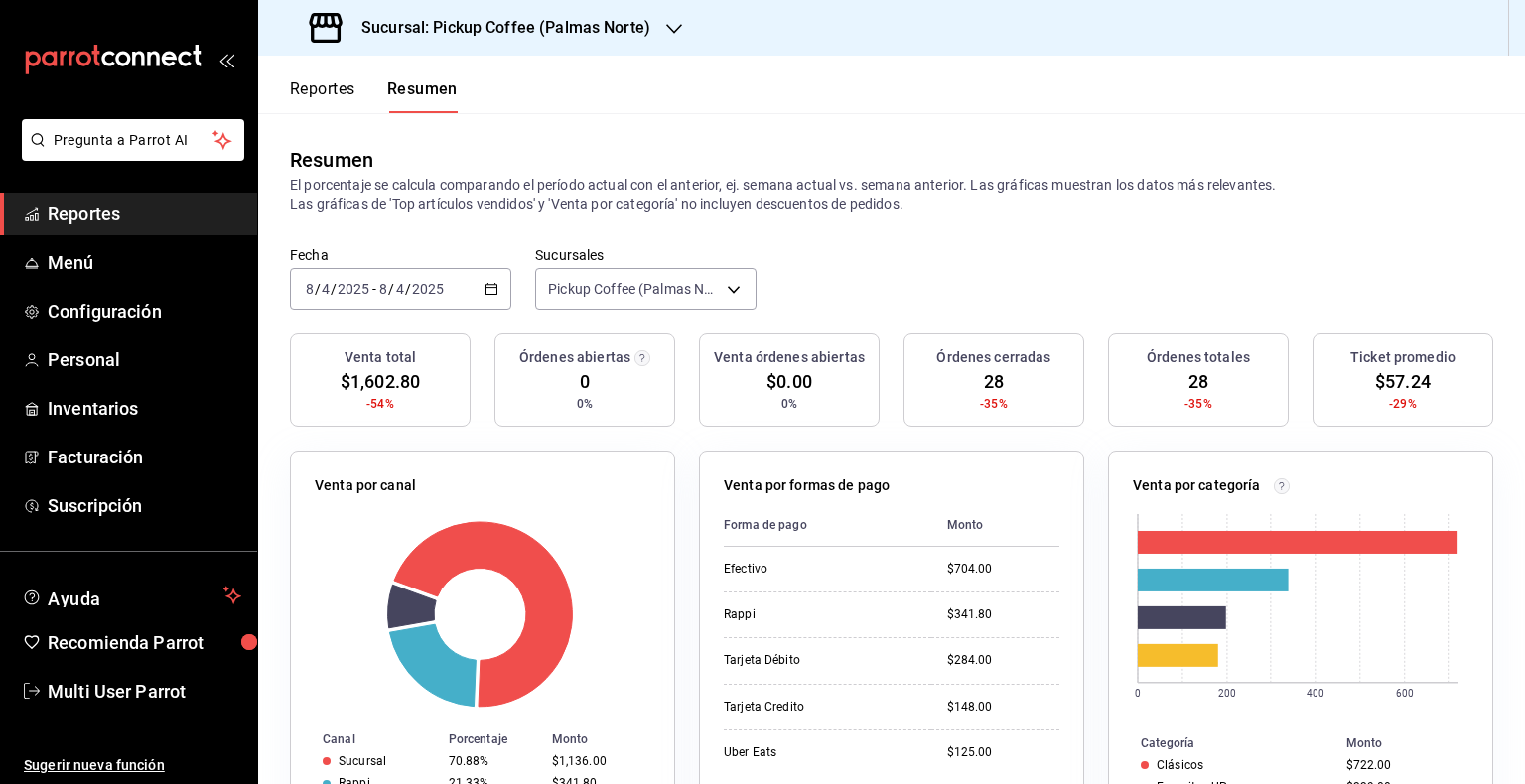 click on "[DATE] [DATE] - [DATE] [DATE]" at bounding box center (400, 289) 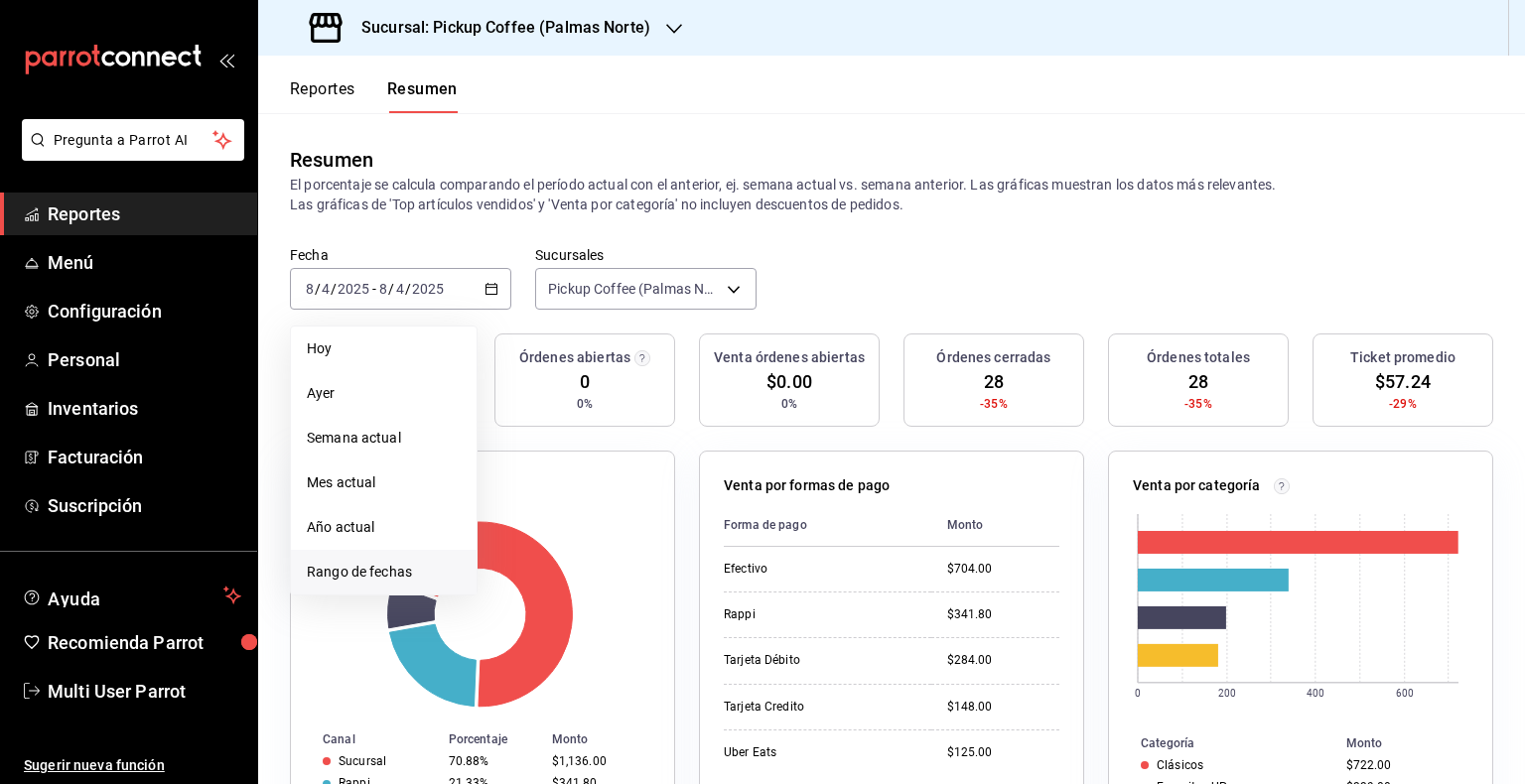 click on "Rango de fechas" at bounding box center [383, 572] 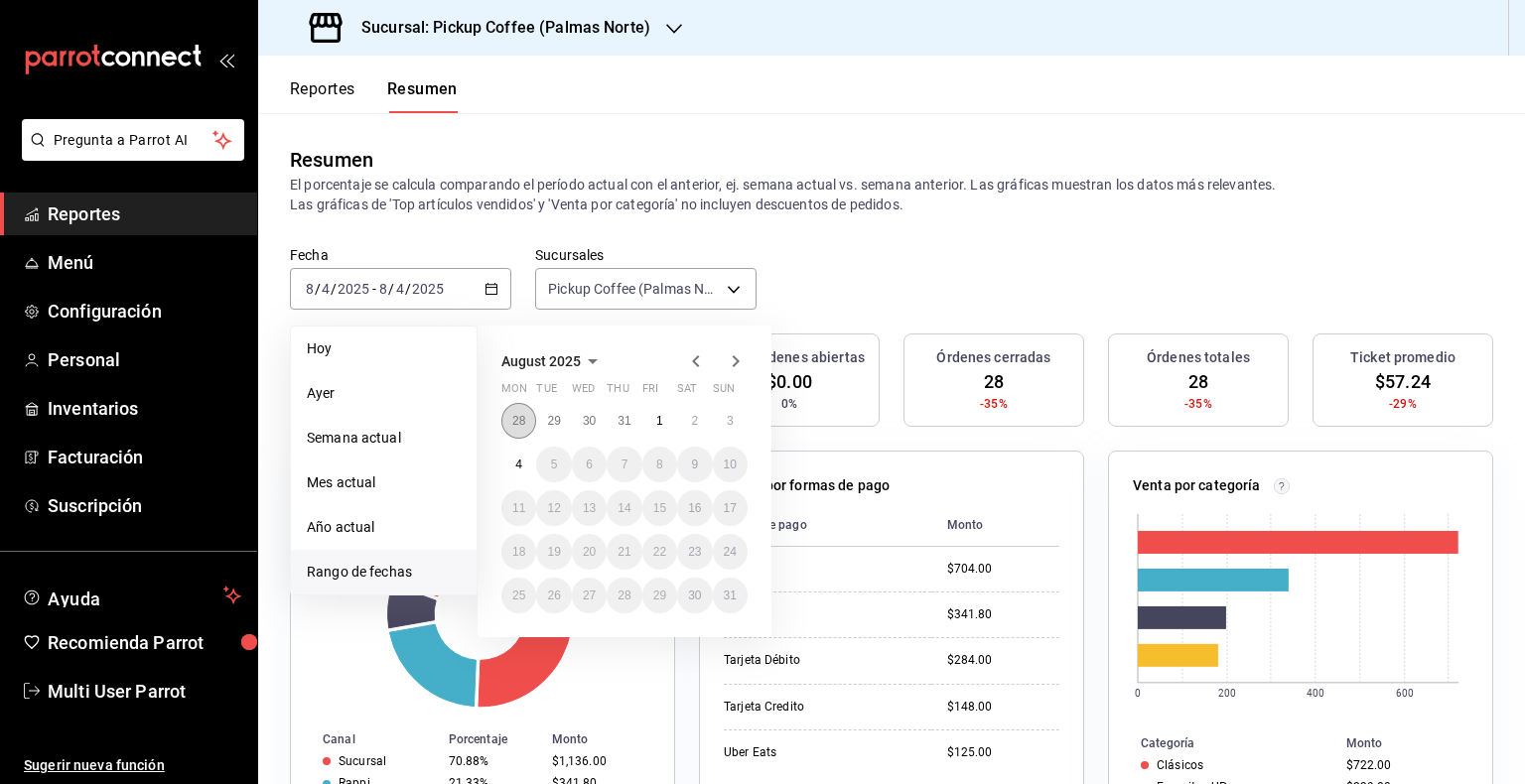 click on "28" at bounding box center [518, 421] 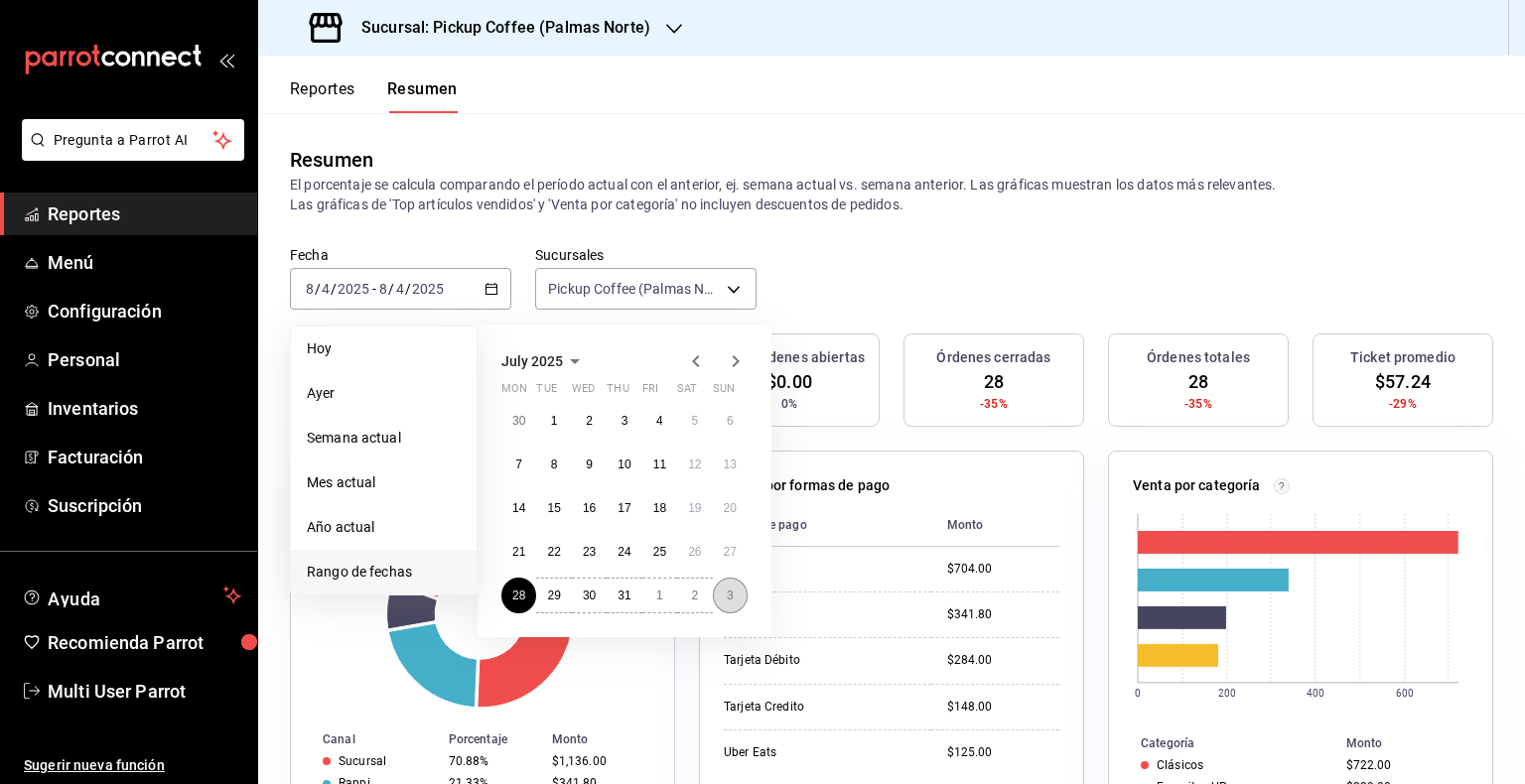 click on "3" at bounding box center (730, 595) 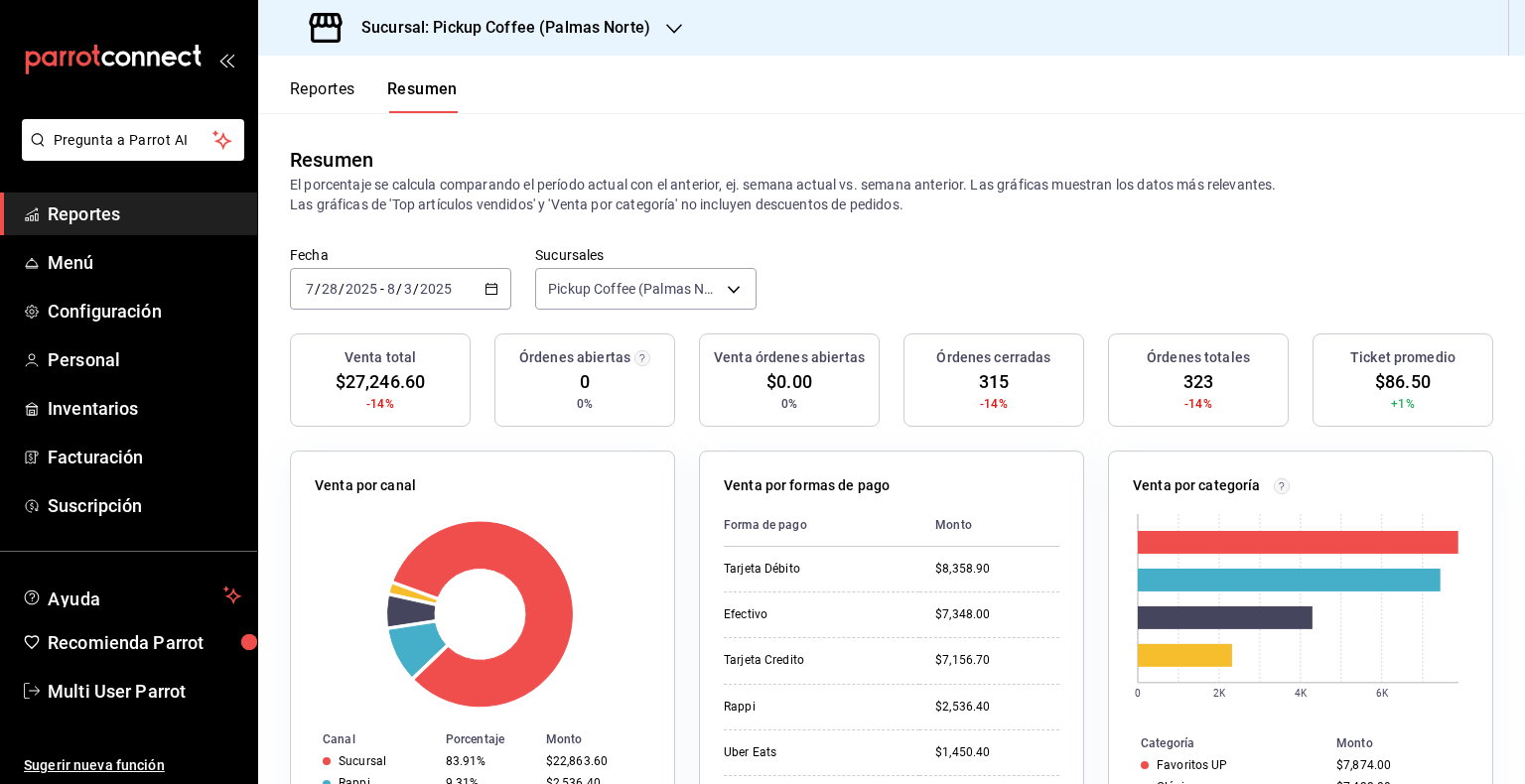 click on "Reportes" at bounding box center (323, 96) 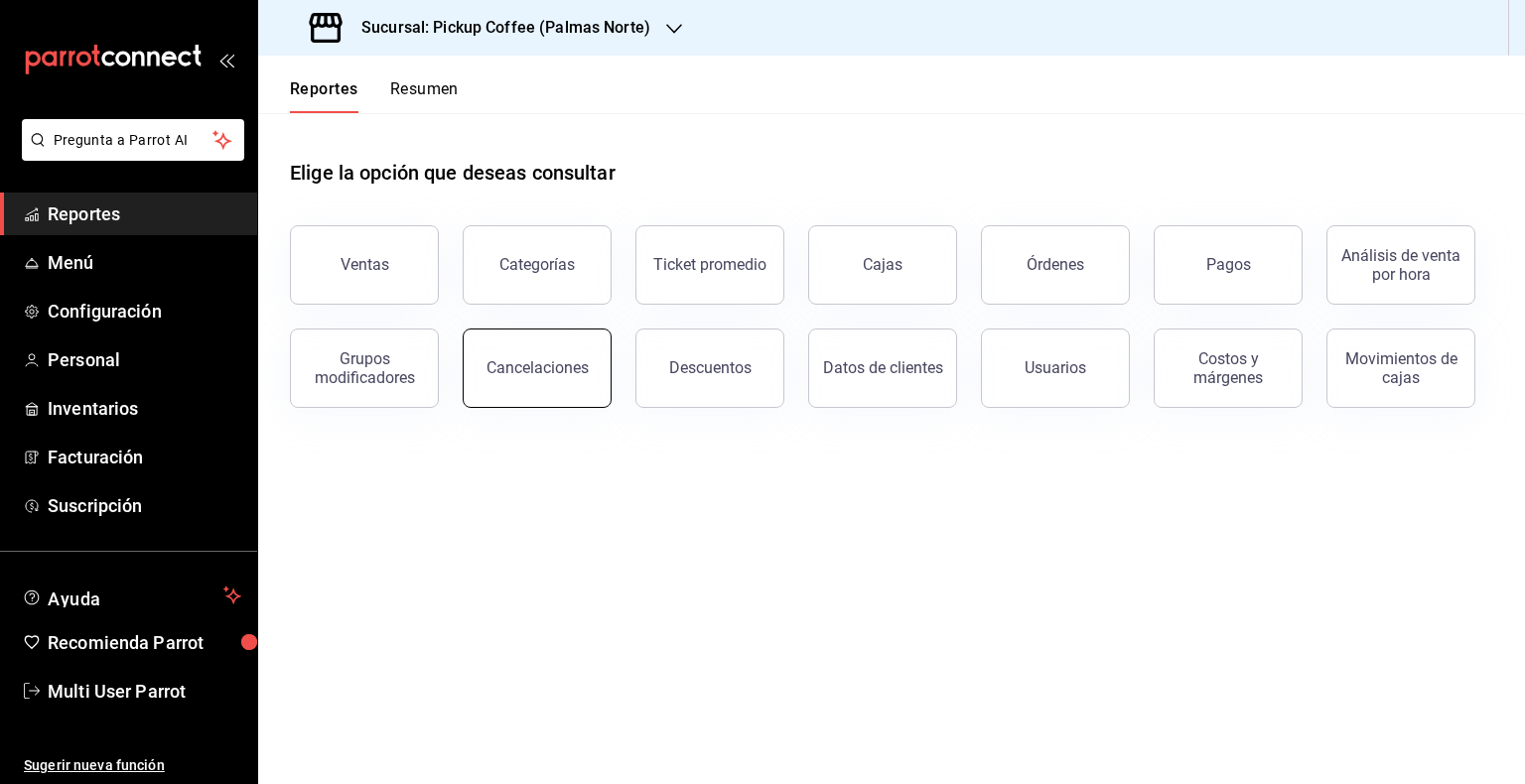 click on "Cancelaciones" at bounding box center [537, 368] 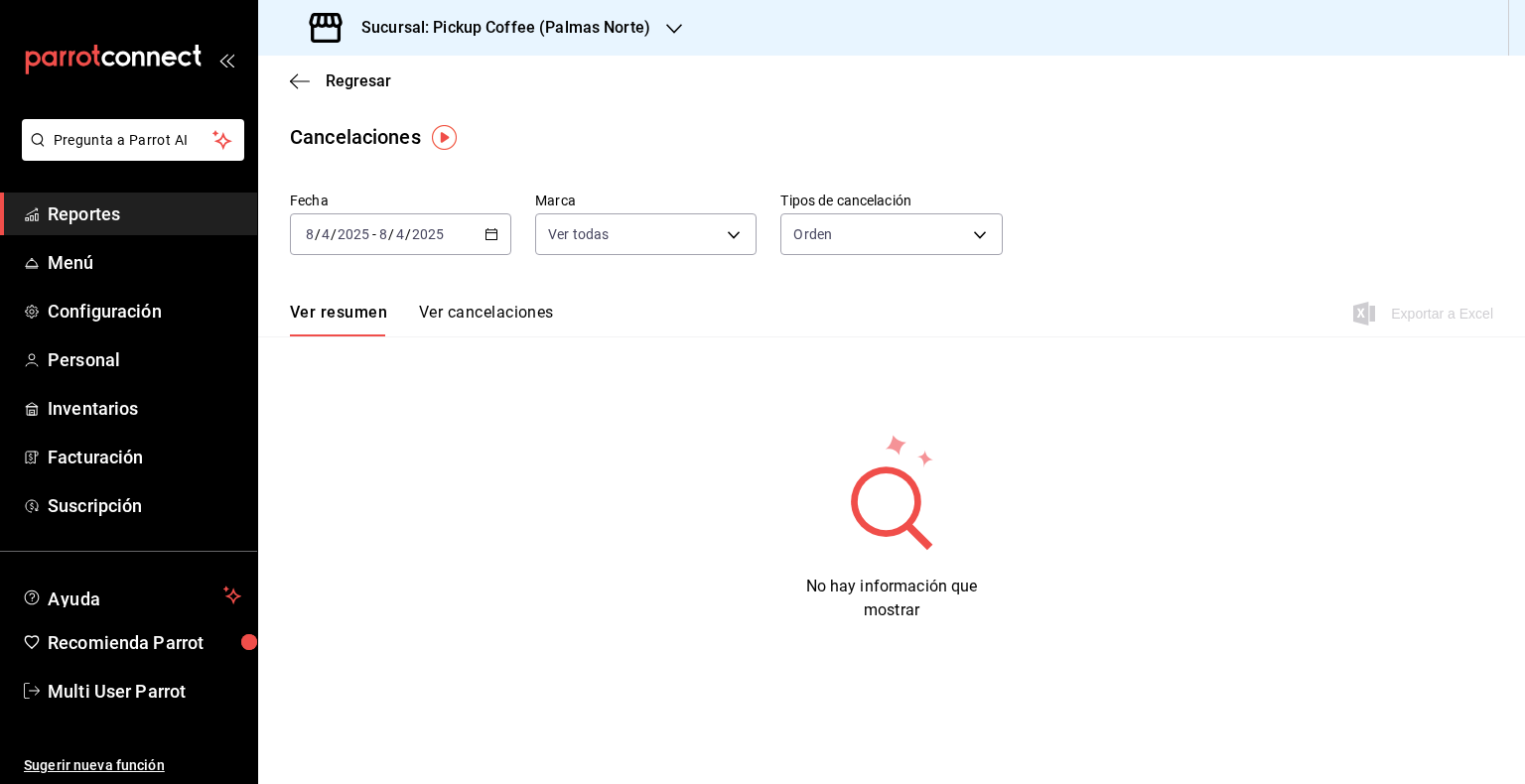 click on "[DATE] [DATE] - [DATE] [DATE]" at bounding box center (400, 234) 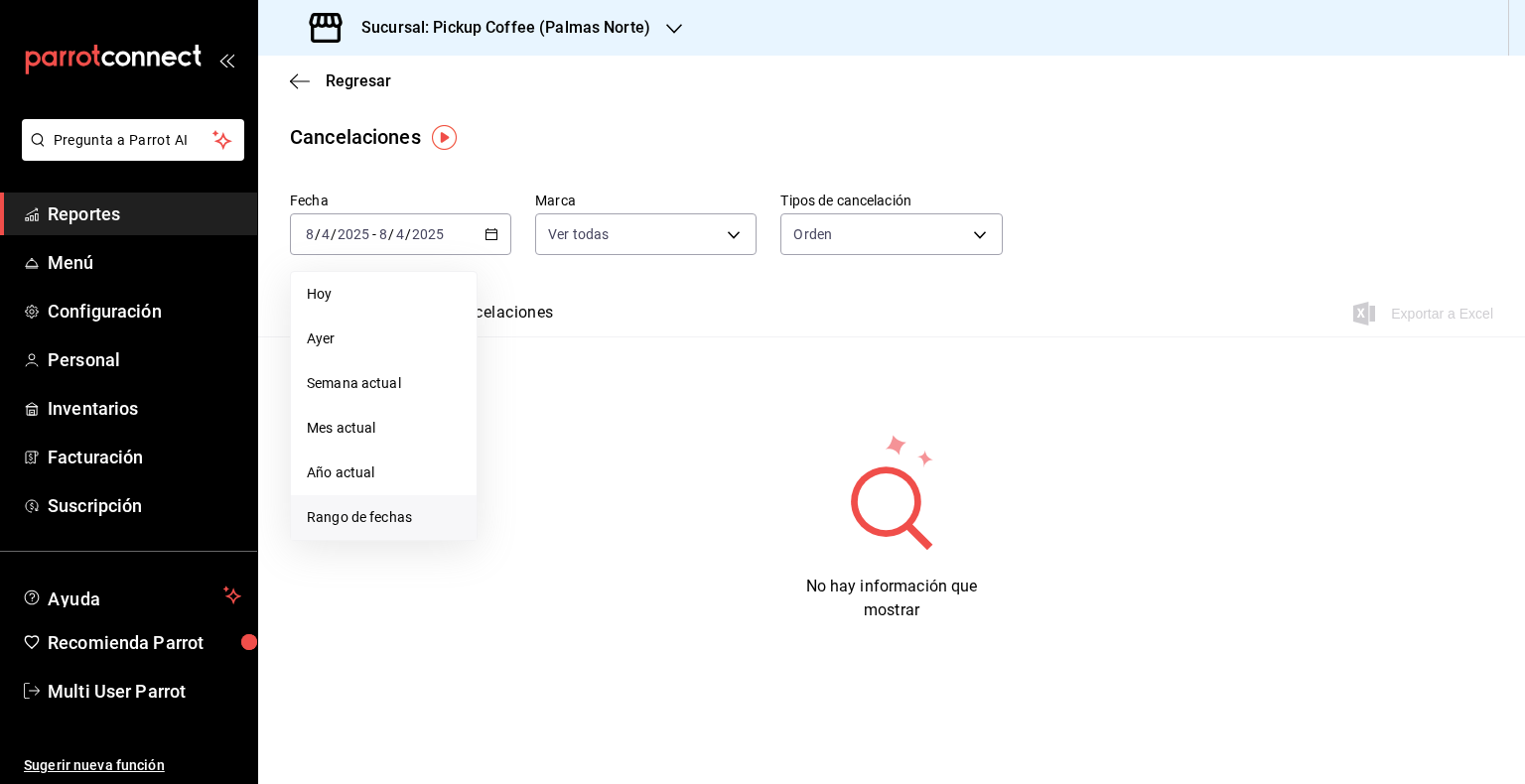 click on "Rango de fechas" at bounding box center (383, 517) 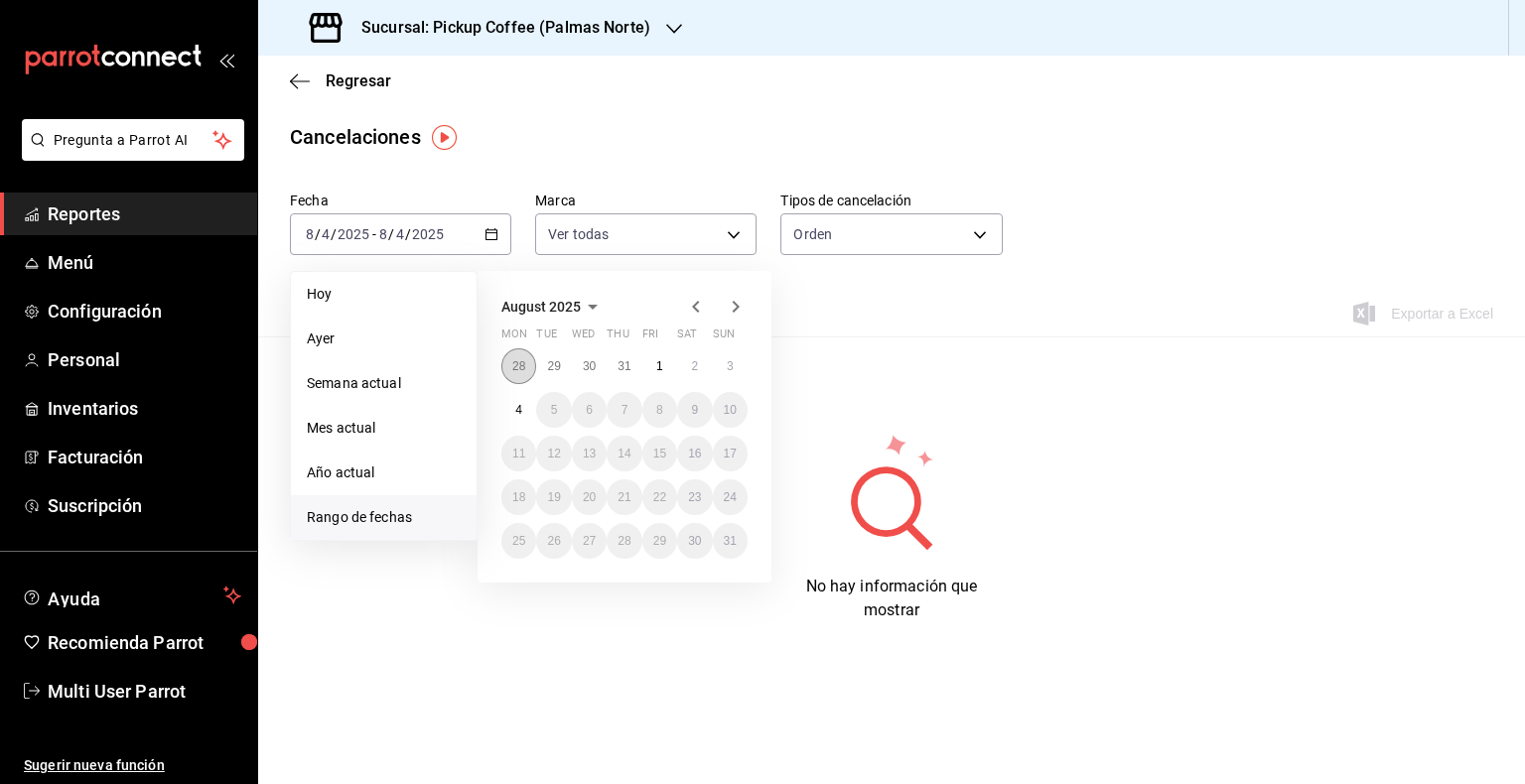 click on "28" at bounding box center [518, 366] 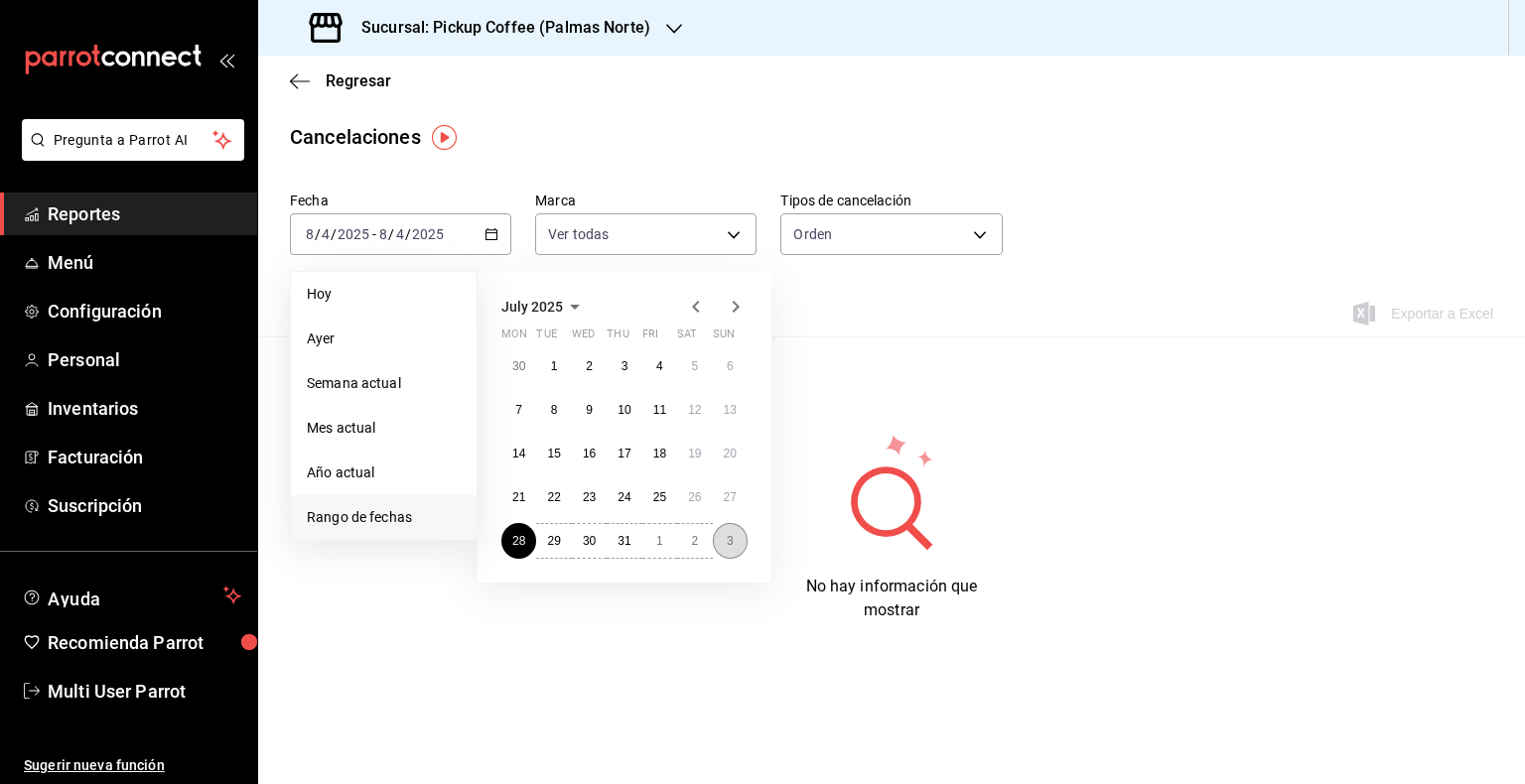 click on "3" at bounding box center (730, 541) 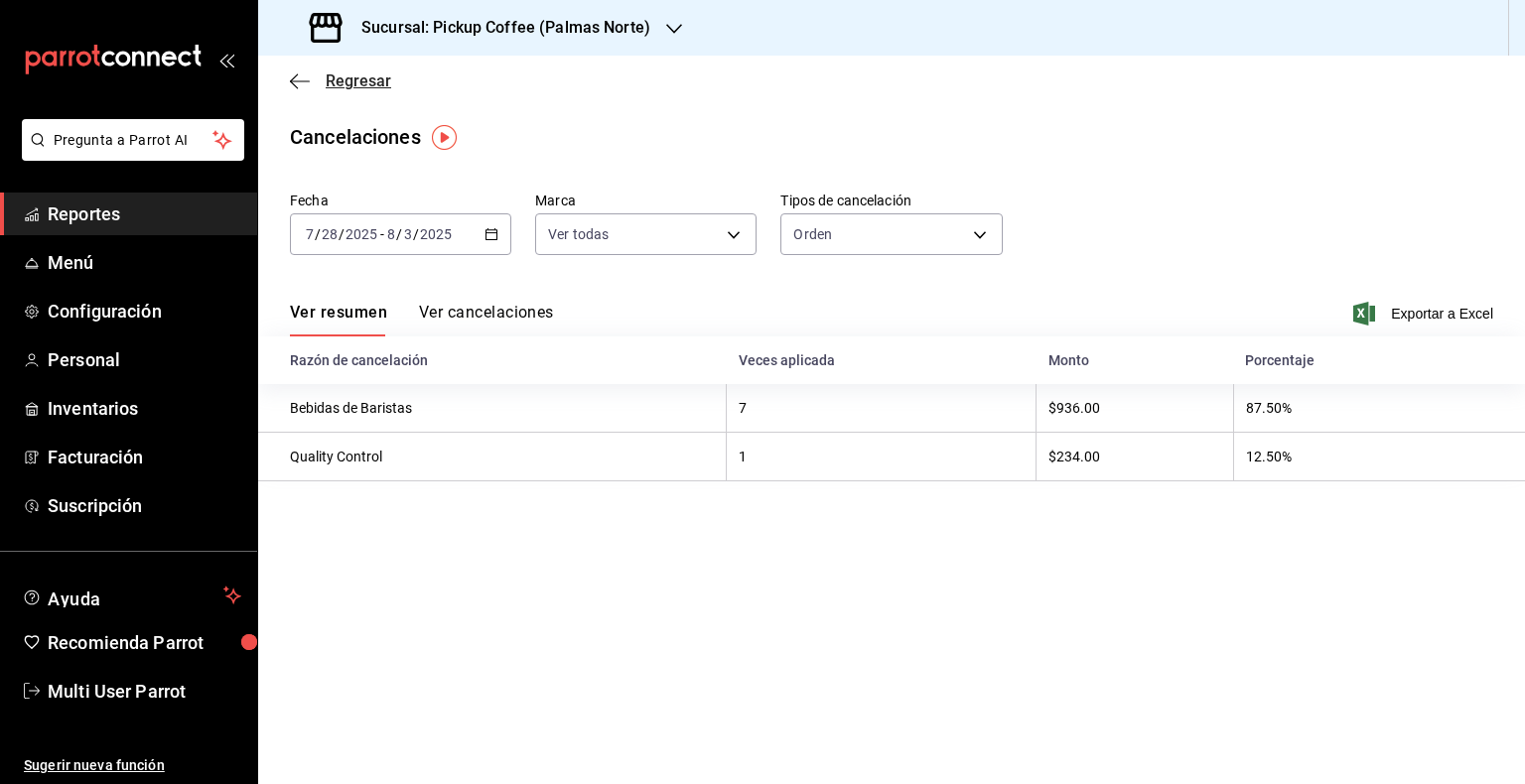 click 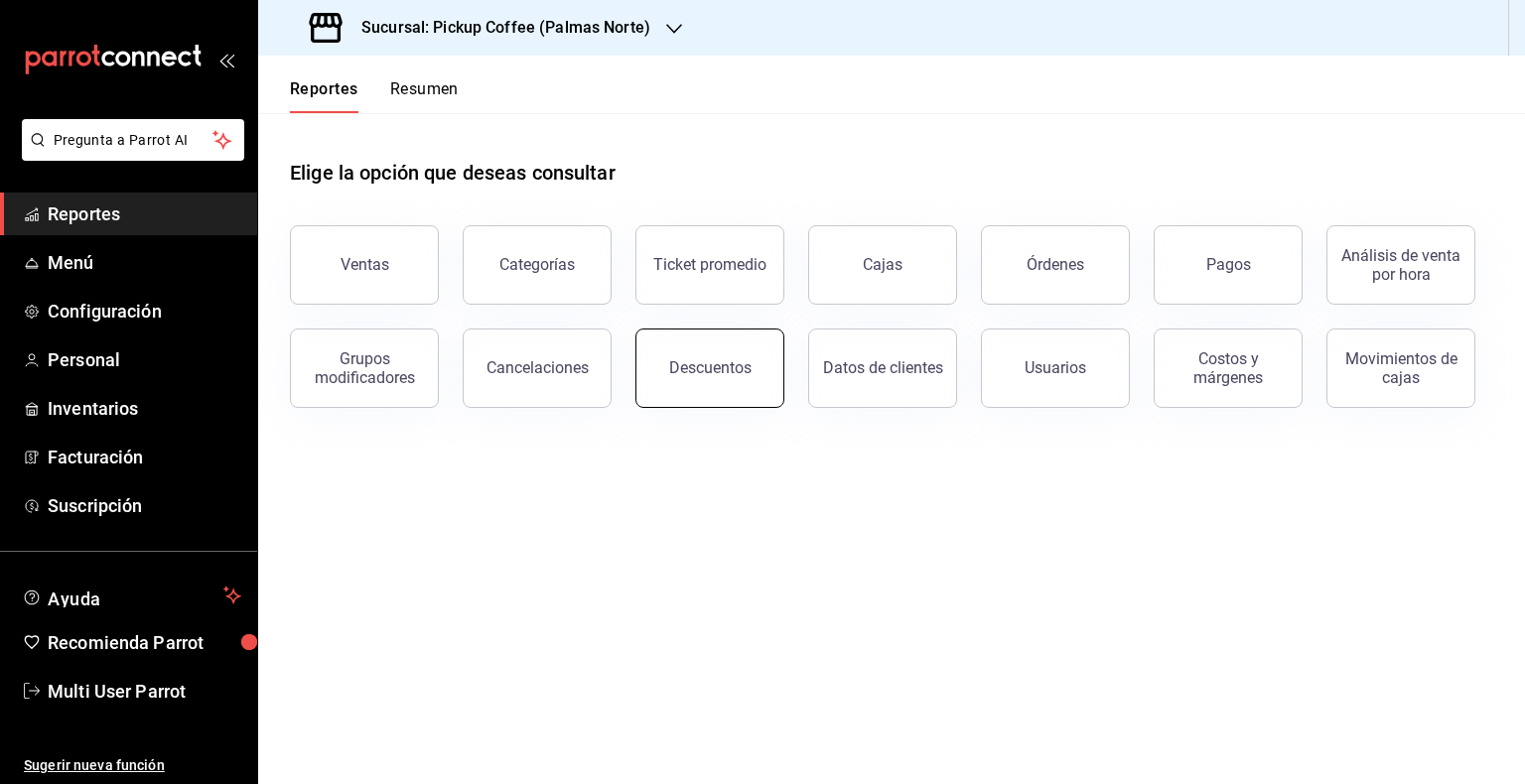 click on "Descuentos" at bounding box center (710, 367) 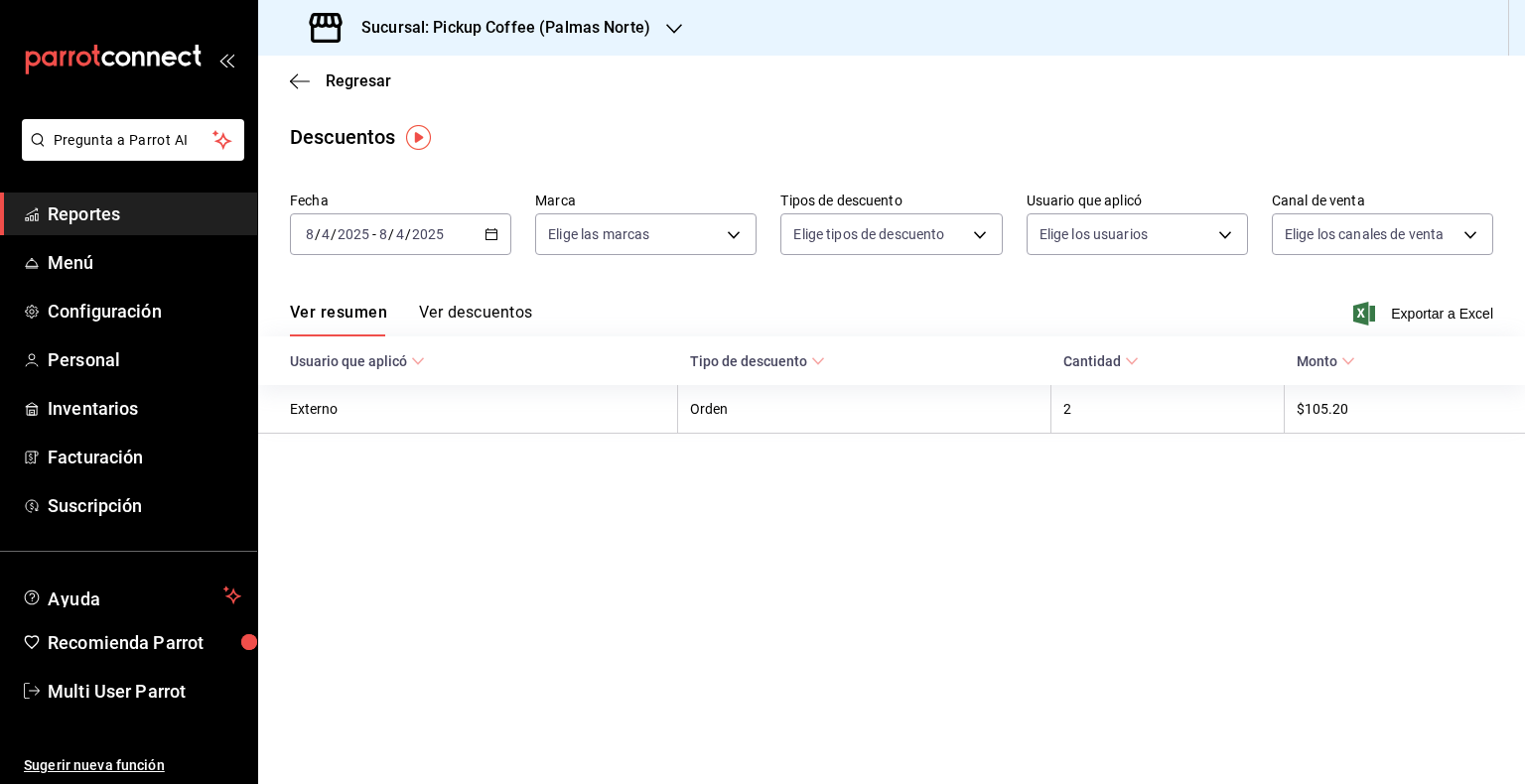click 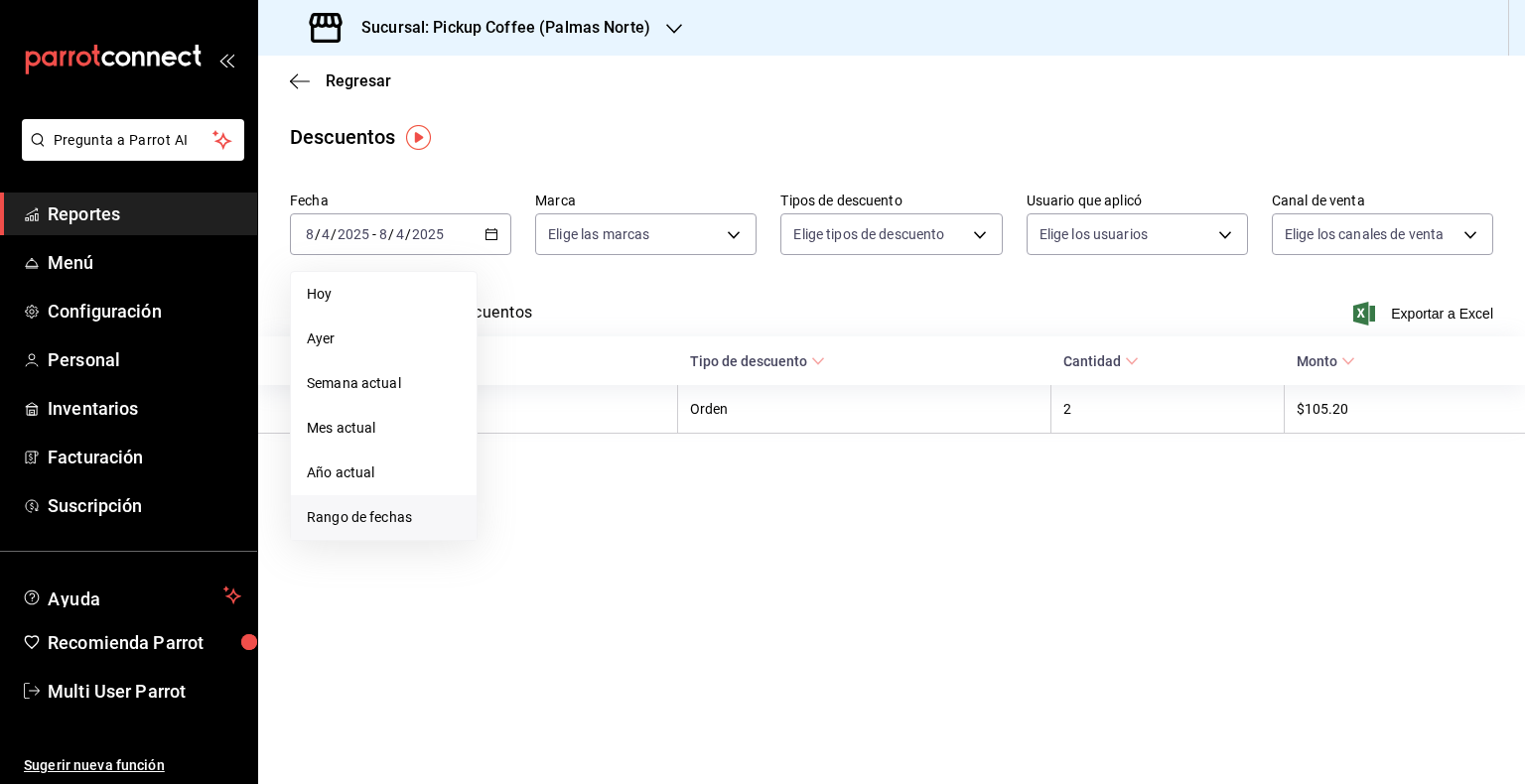 click on "Rango de fechas" at bounding box center [383, 517] 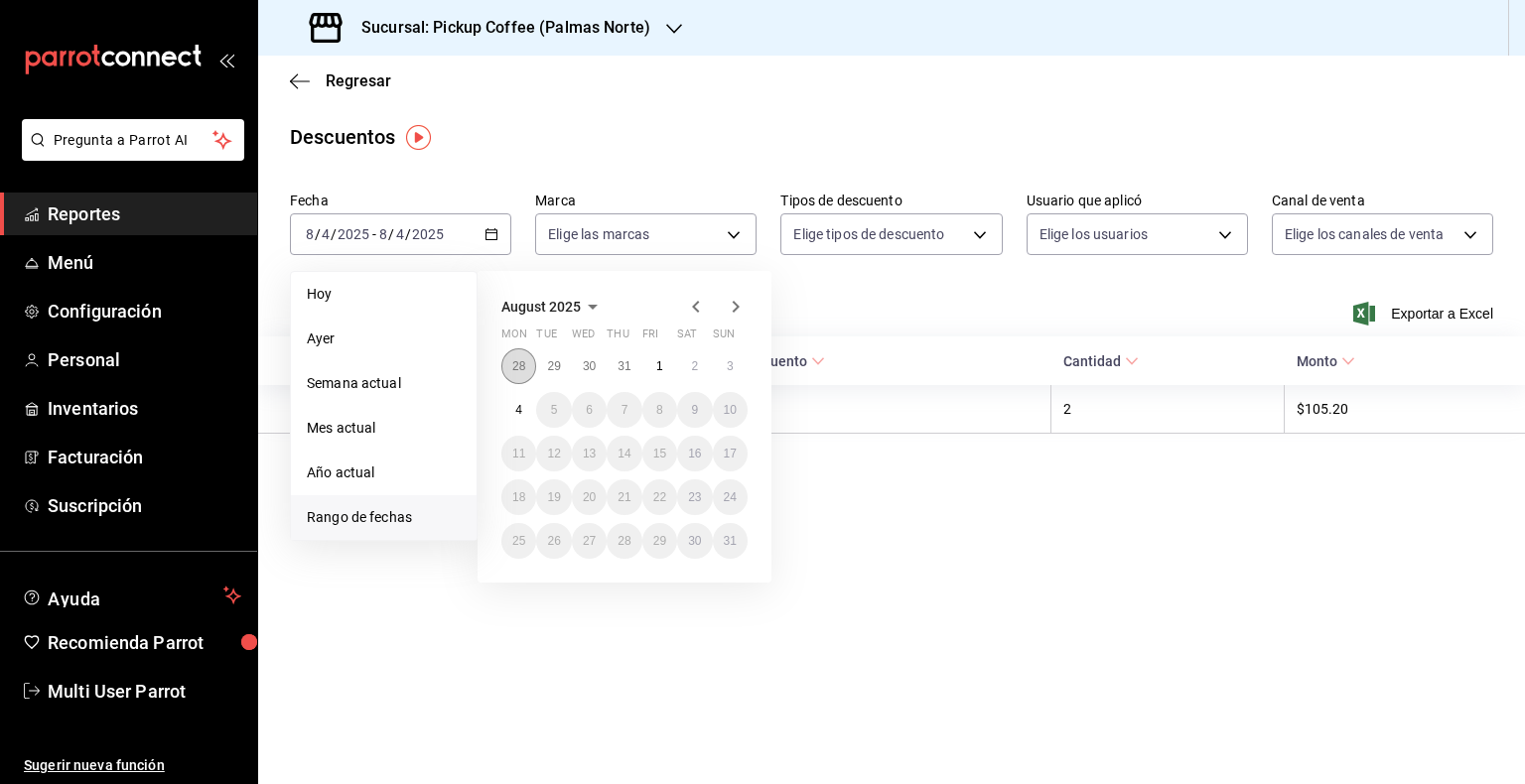 click on "28" at bounding box center [518, 366] 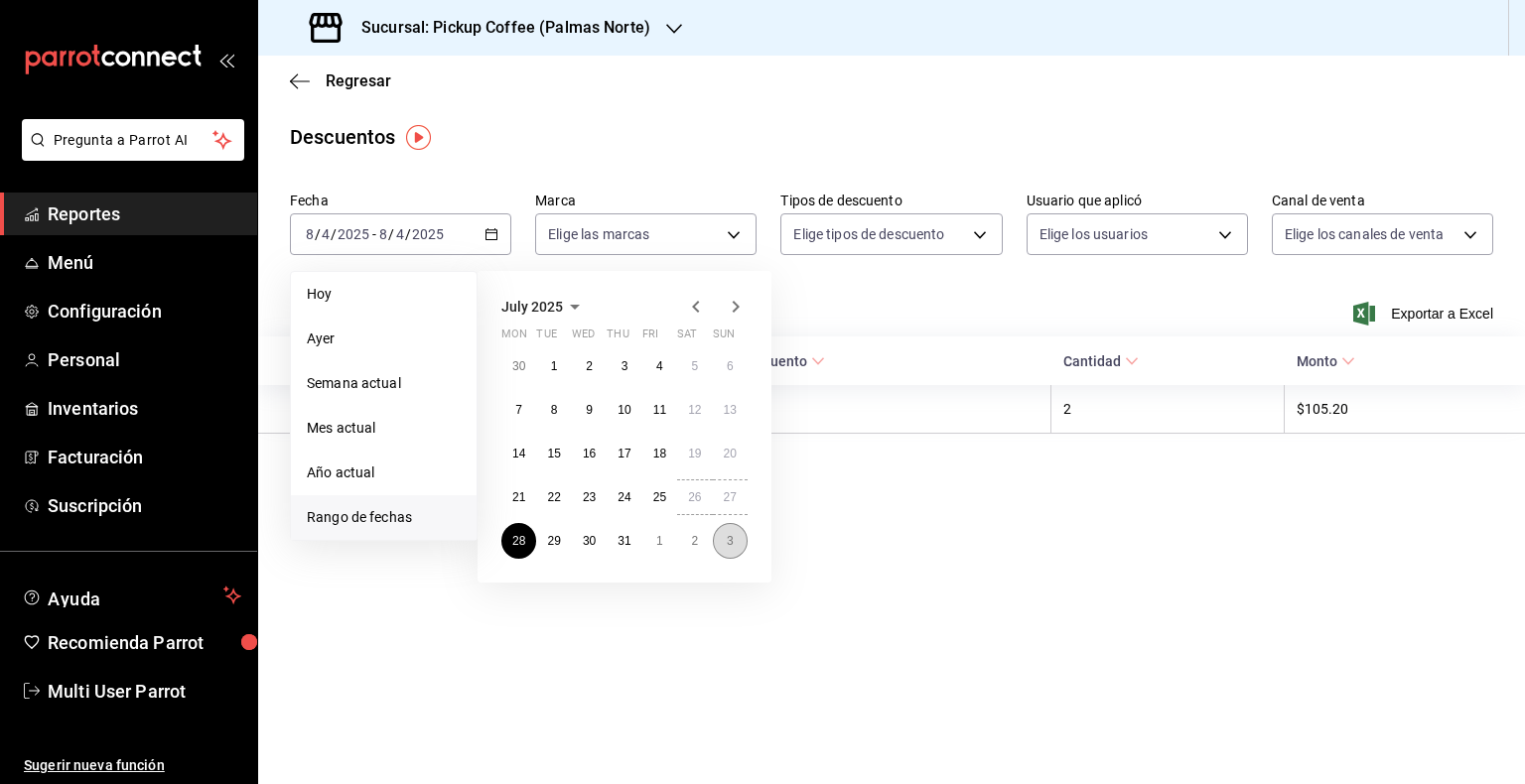 click on "3" at bounding box center (730, 541) 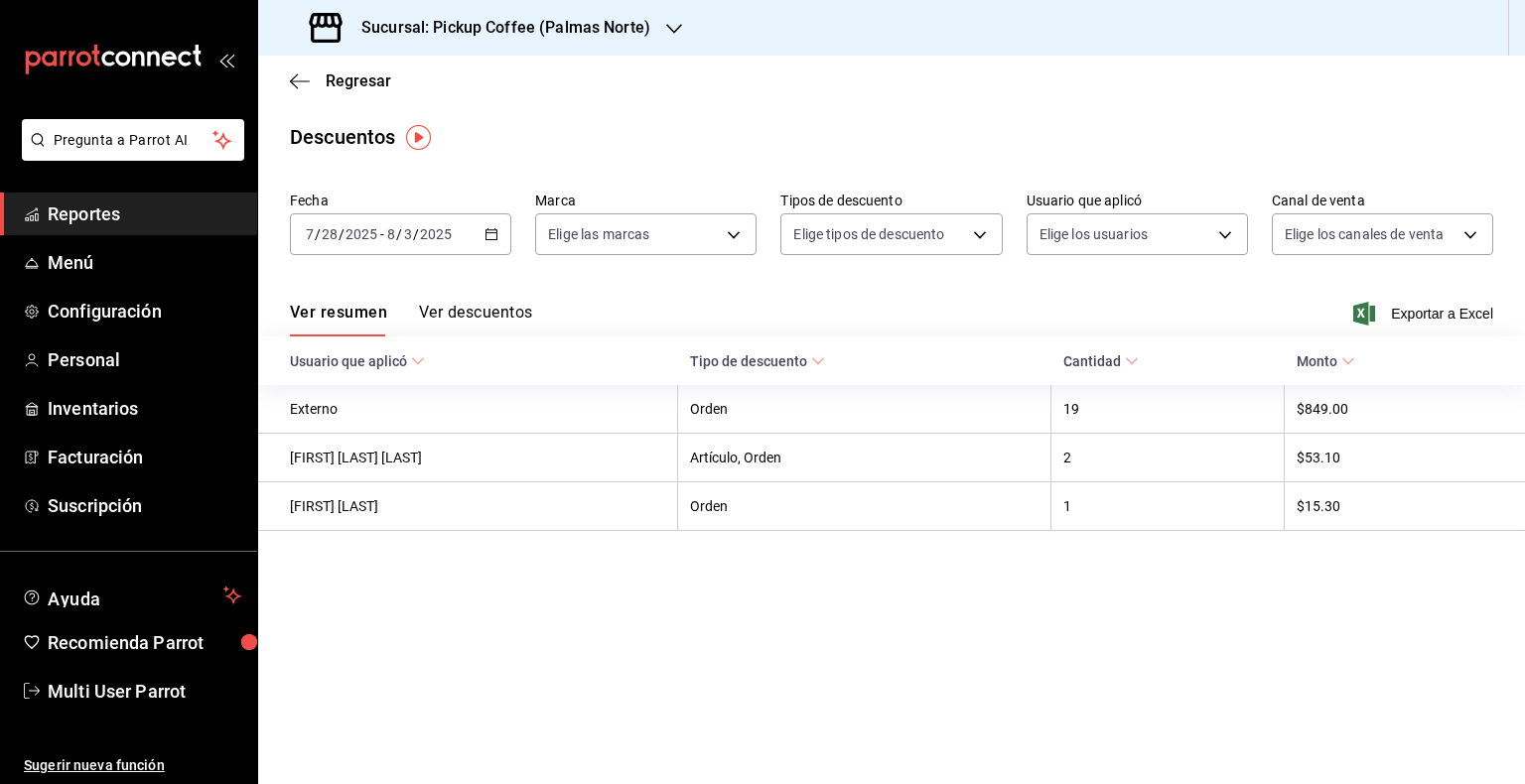 click on "Sucursal: Pickup Coffee (Palmas Norte)" at bounding box center (482, 28) 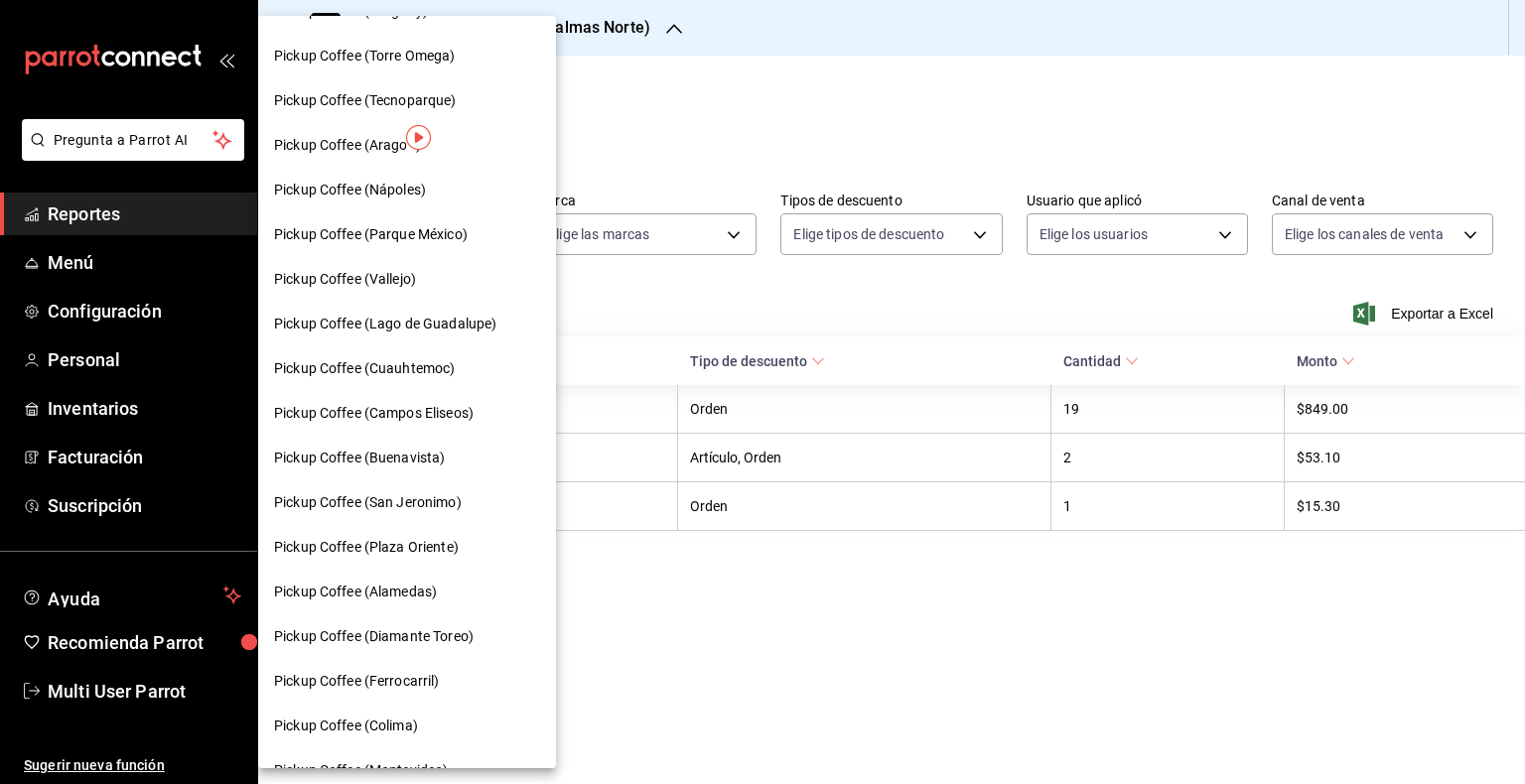 scroll, scrollTop: 464, scrollLeft: 0, axis: vertical 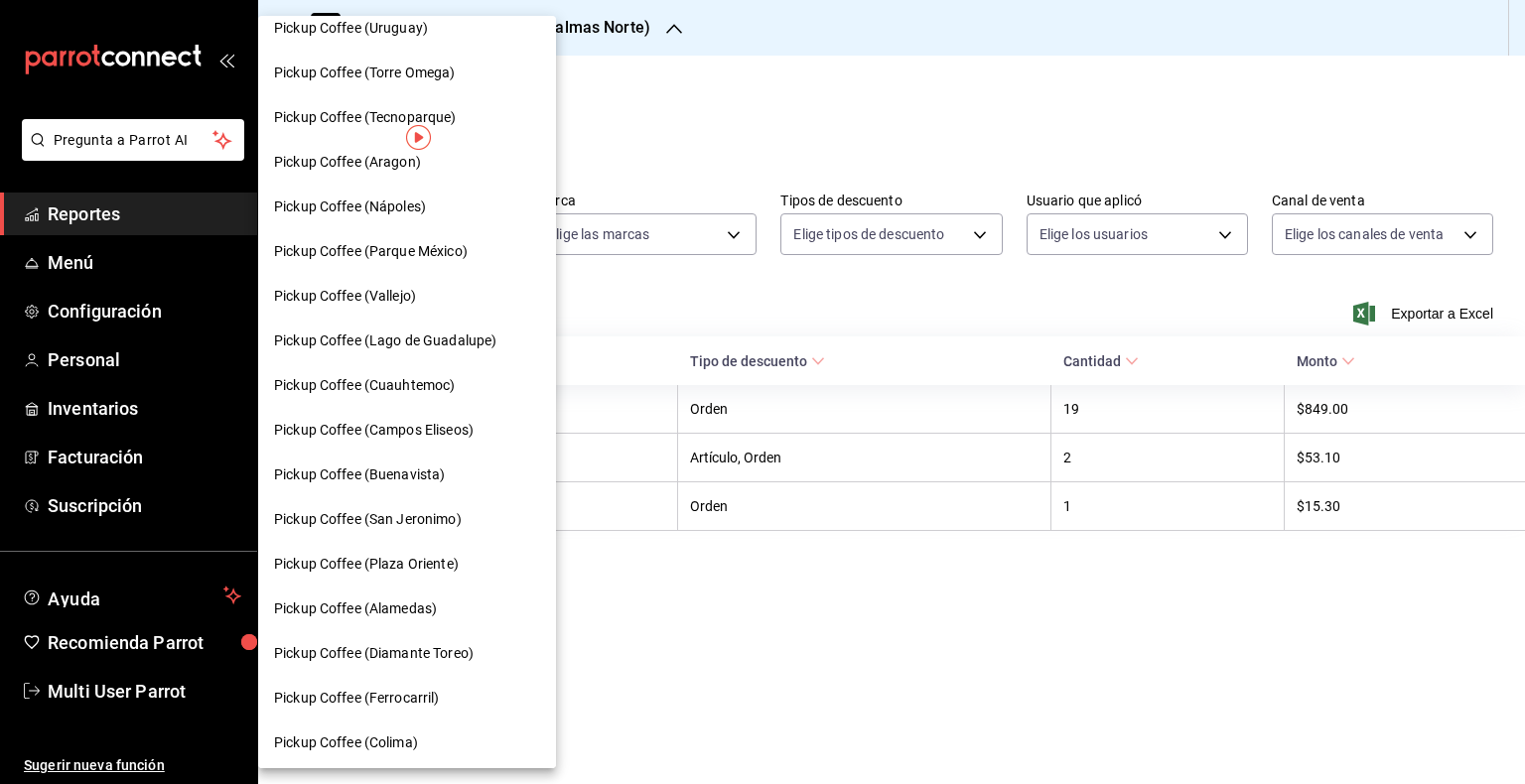 click on "Pickup Coffee (Diamante Toreo)" at bounding box center (373, 653) 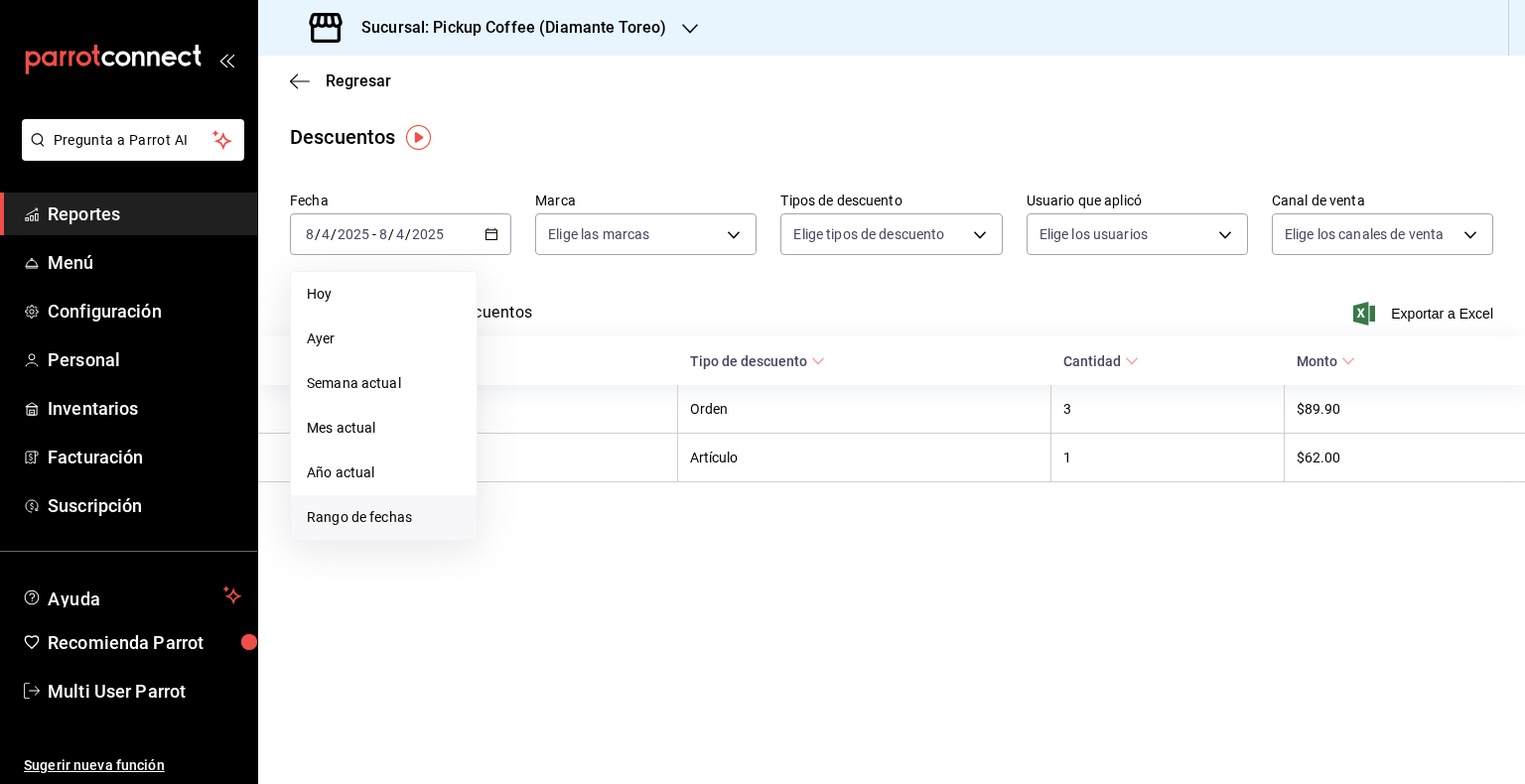 click on "Rango de fechas" at bounding box center [383, 517] 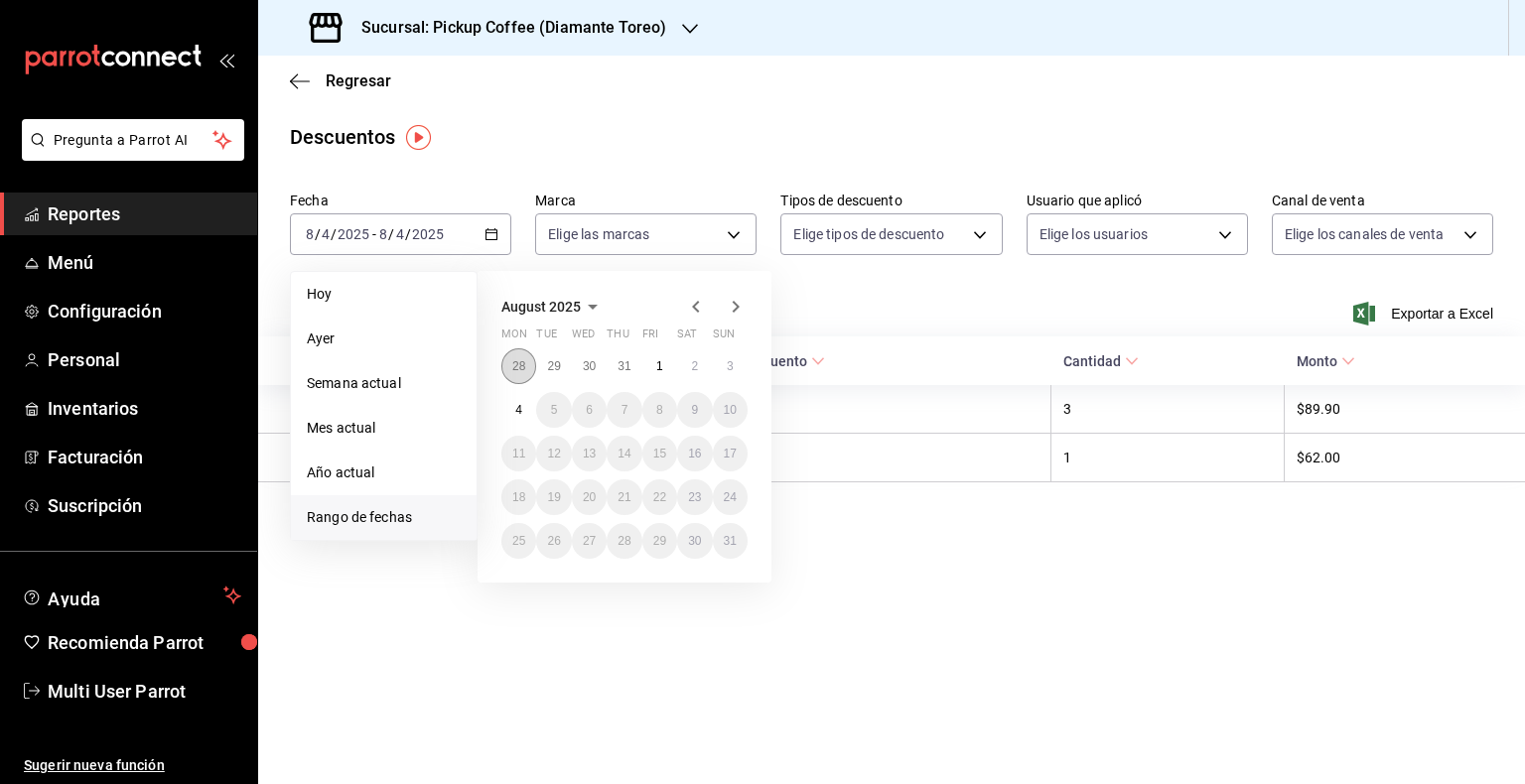 click on "28" at bounding box center [518, 366] 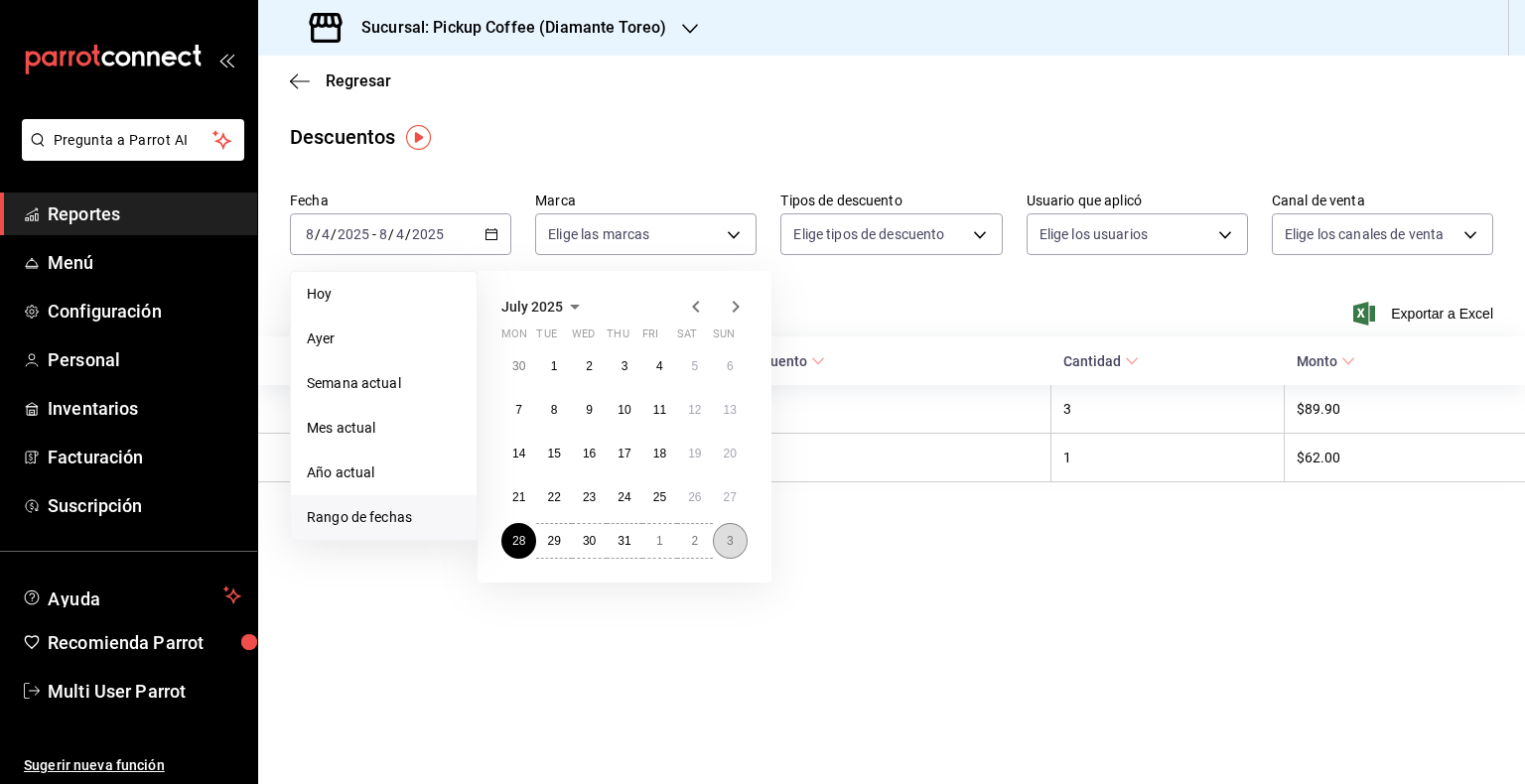 click on "3" at bounding box center [730, 541] 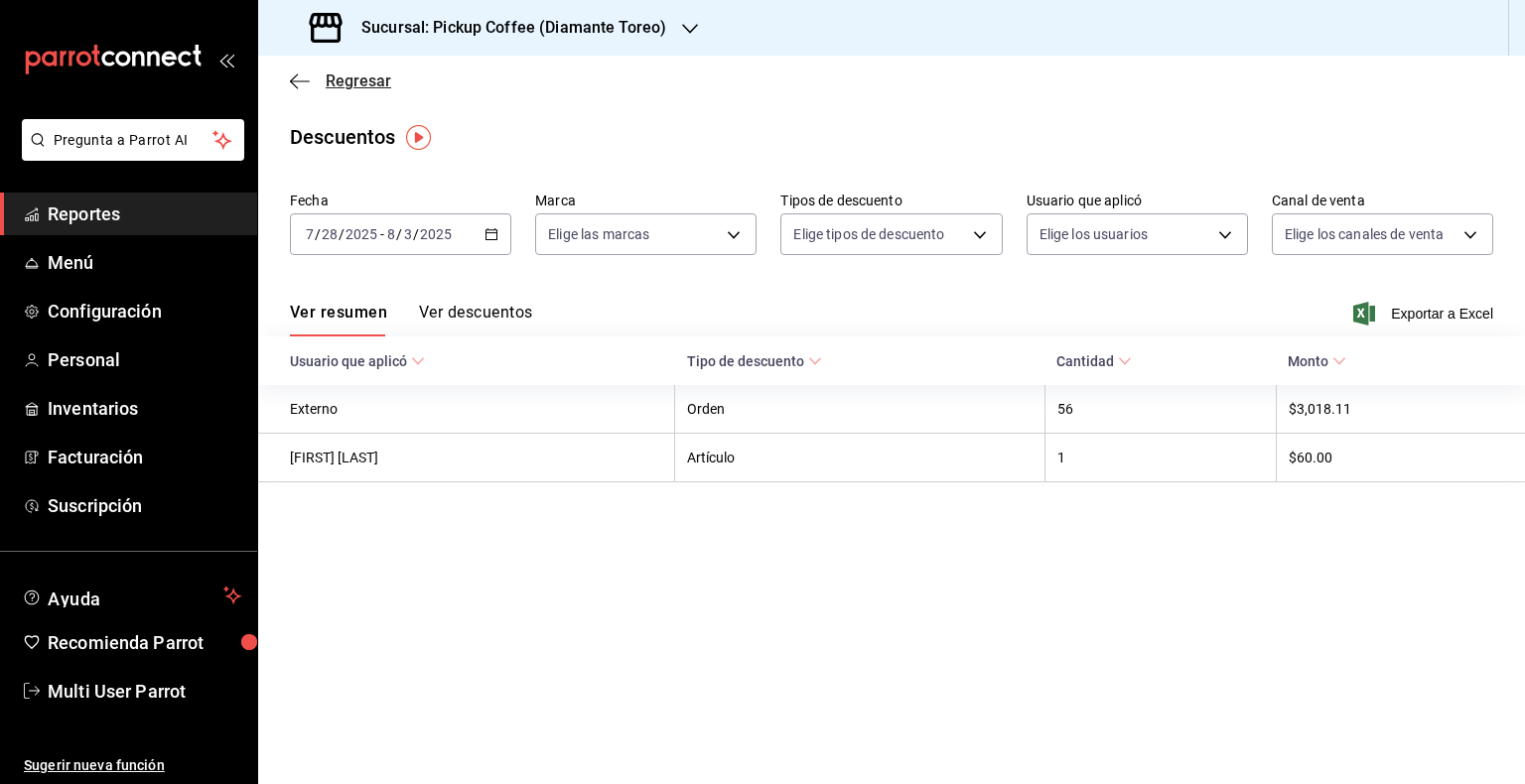 click 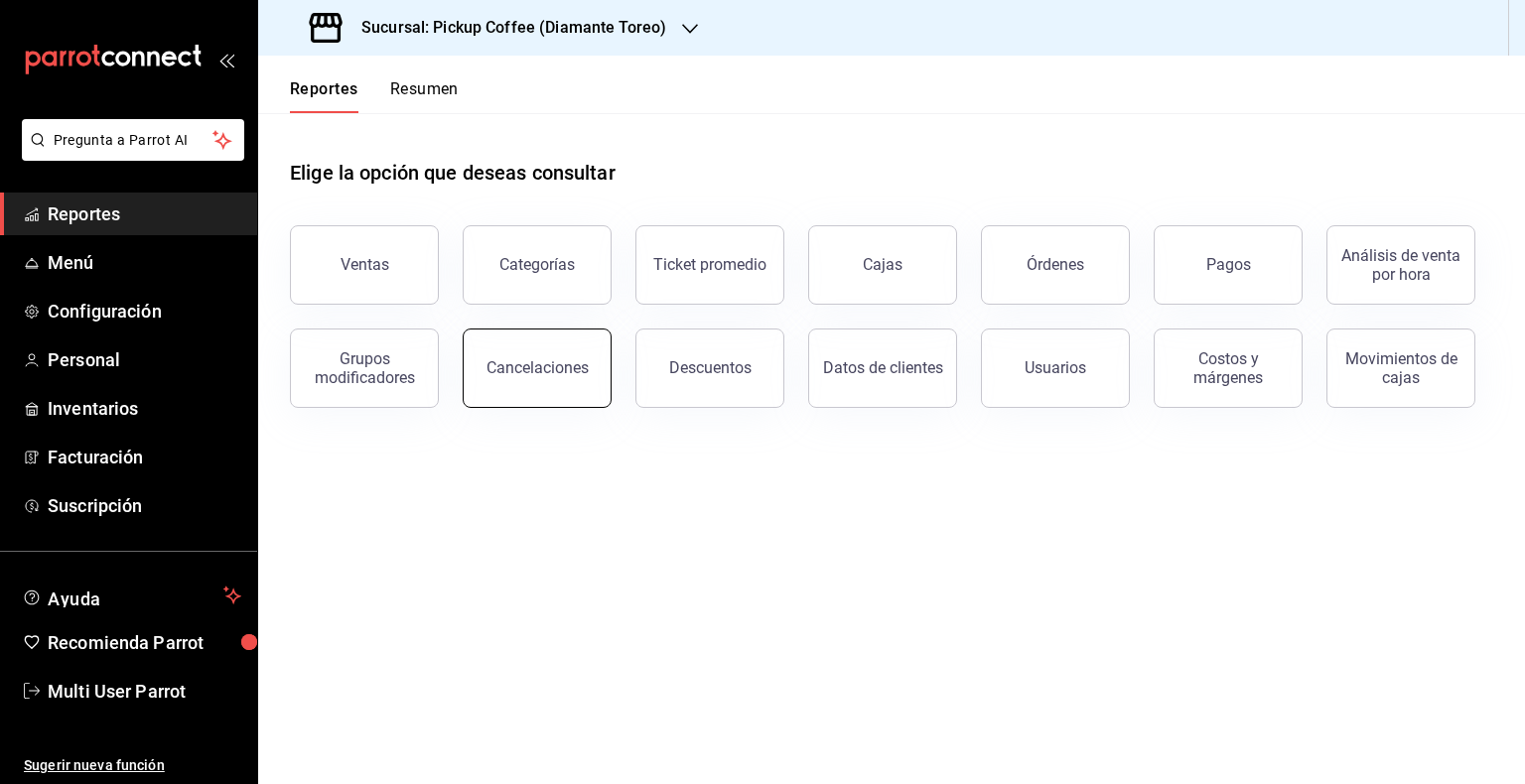 click on "Cancelaciones" at bounding box center [537, 367] 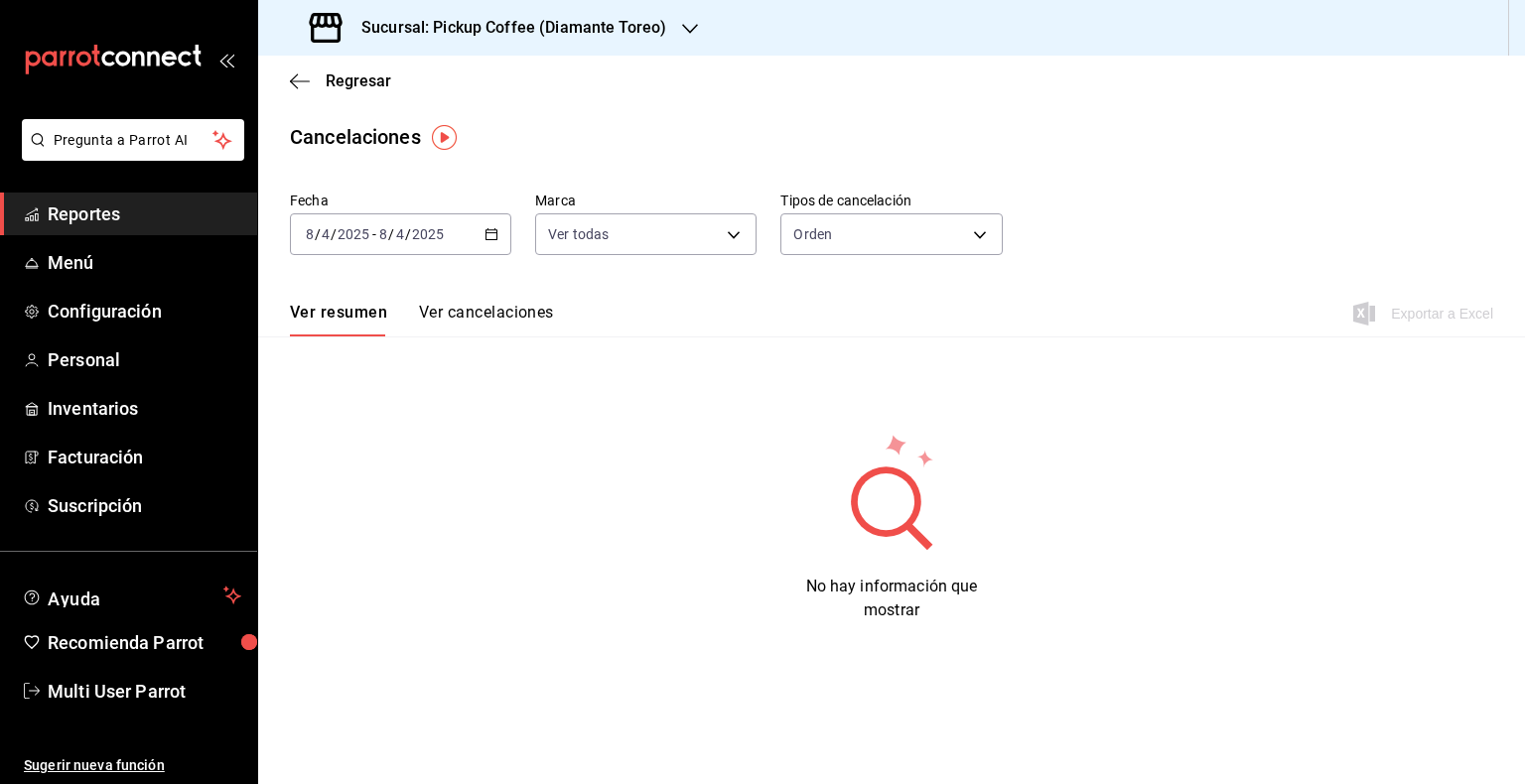 click on "[DATE] [DATE] - [DATE] [DATE]" at bounding box center (400, 234) 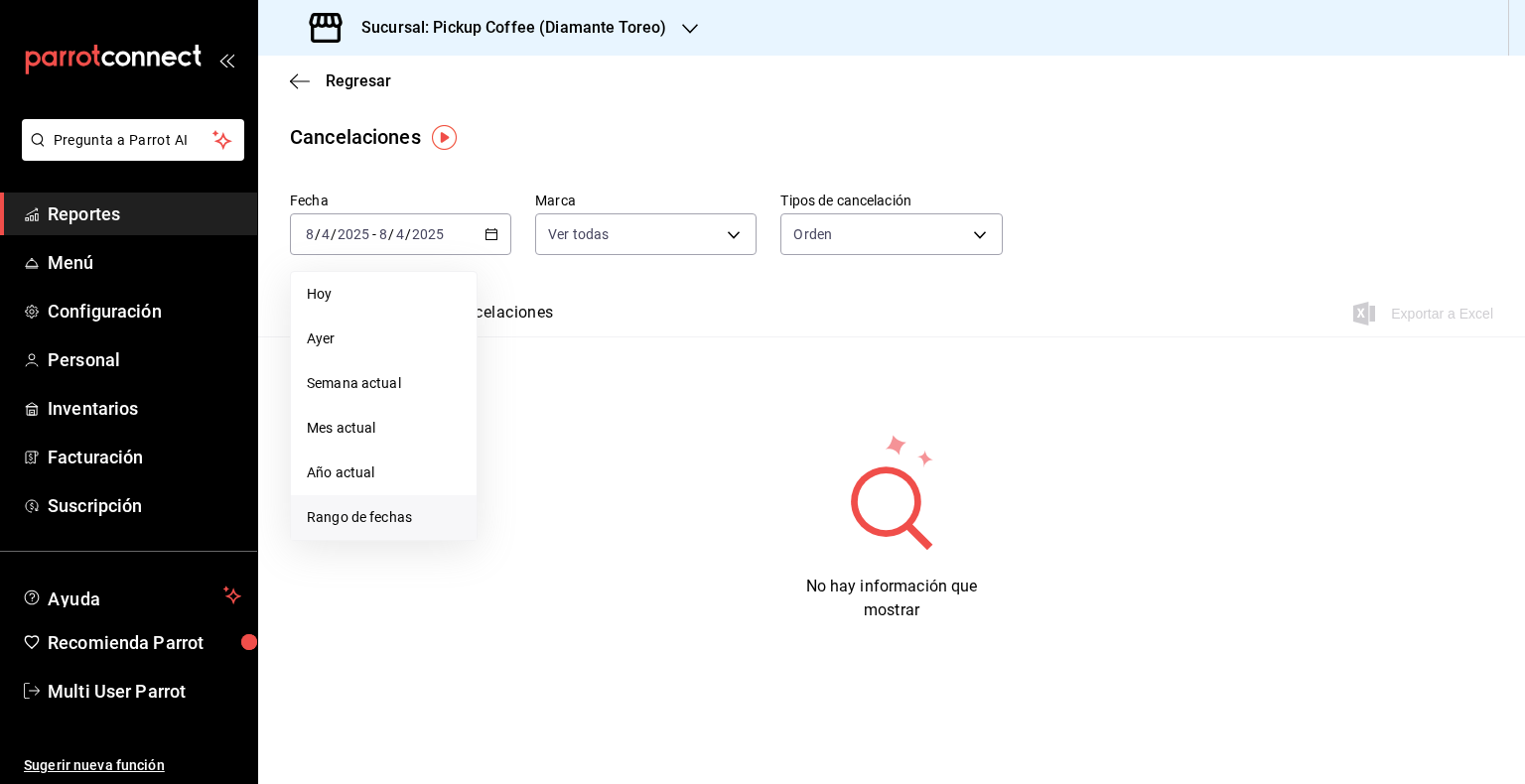 click on "Rango de fechas" at bounding box center (383, 517) 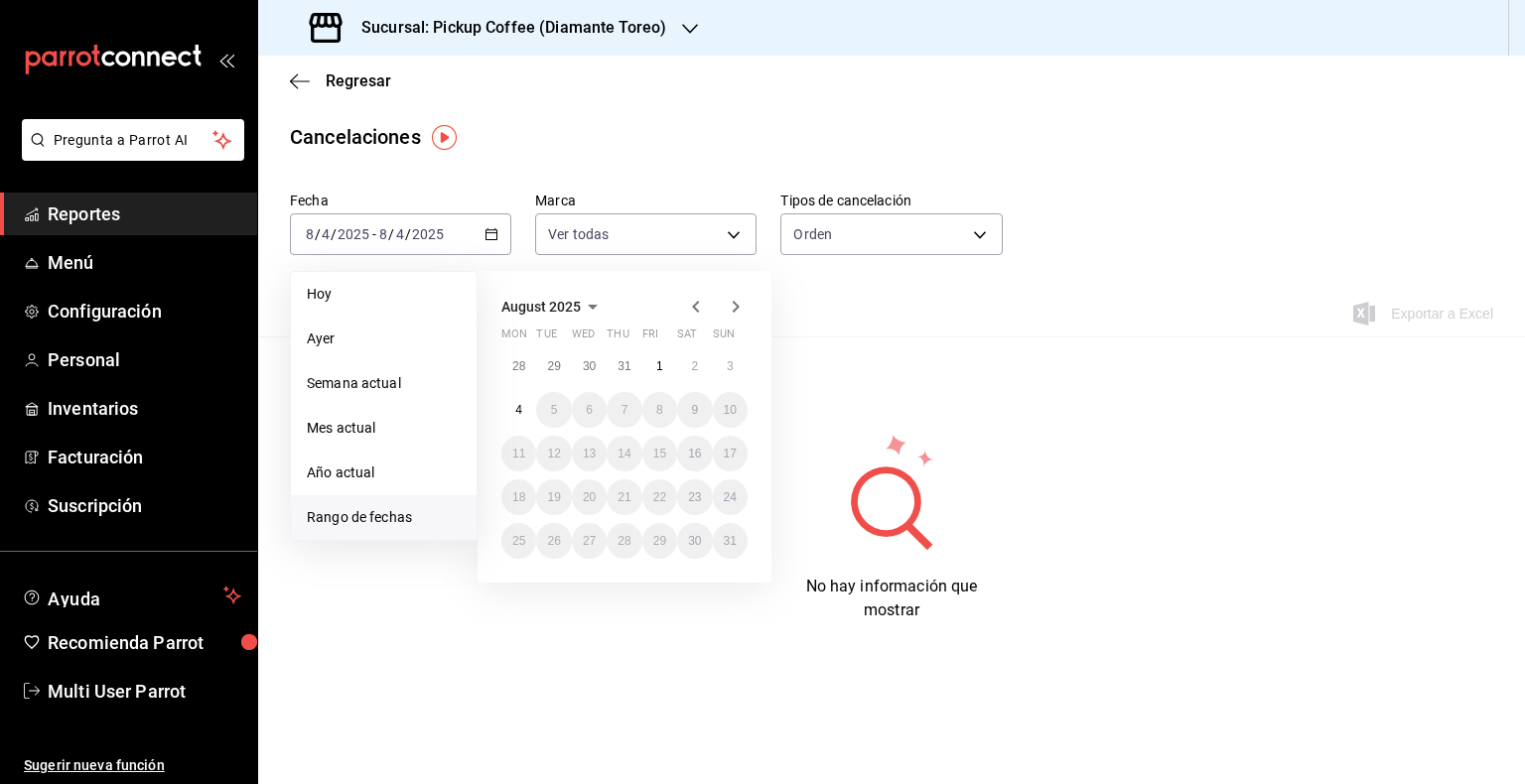 click on "28" at bounding box center [518, 366] 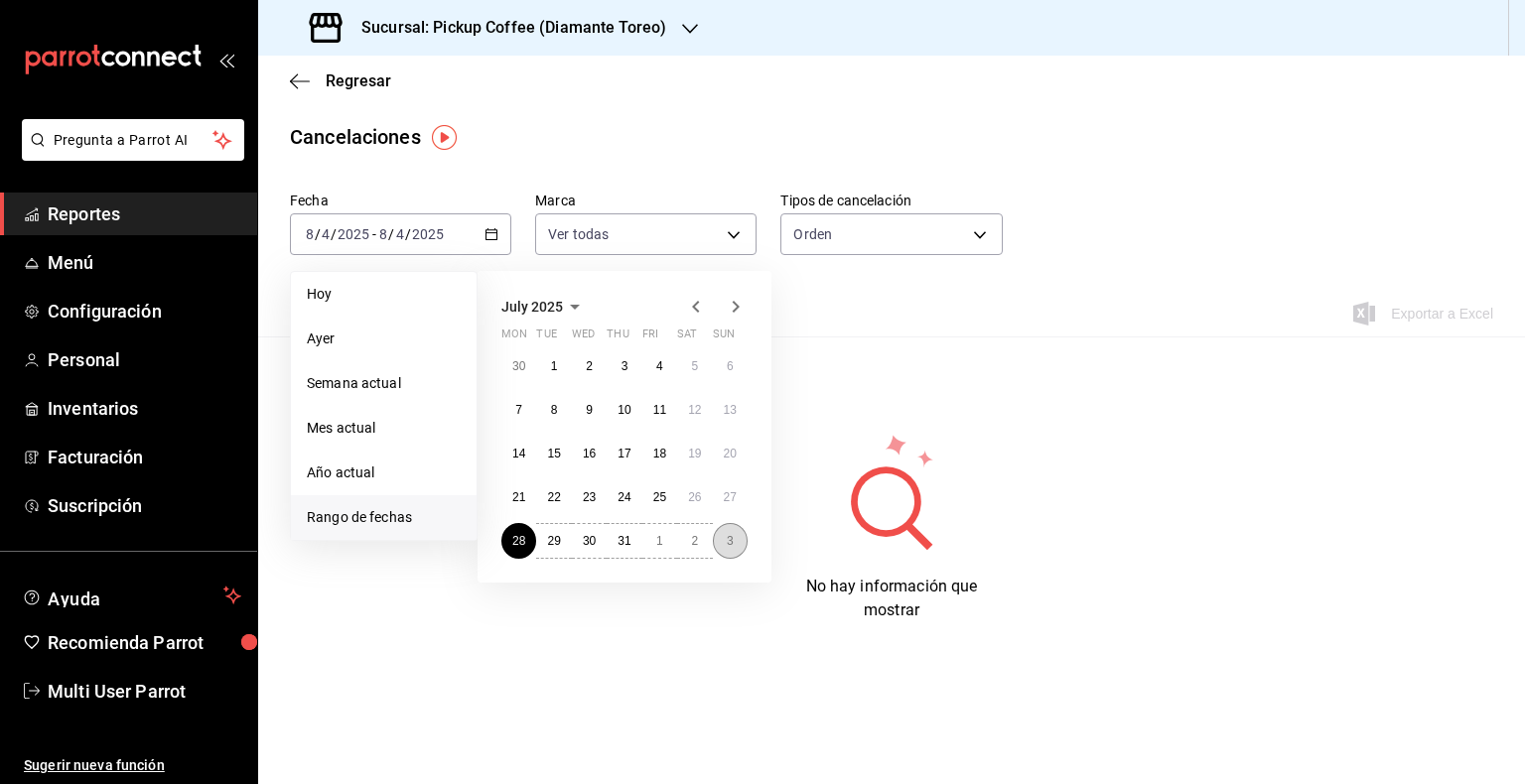 click on "3" at bounding box center (730, 541) 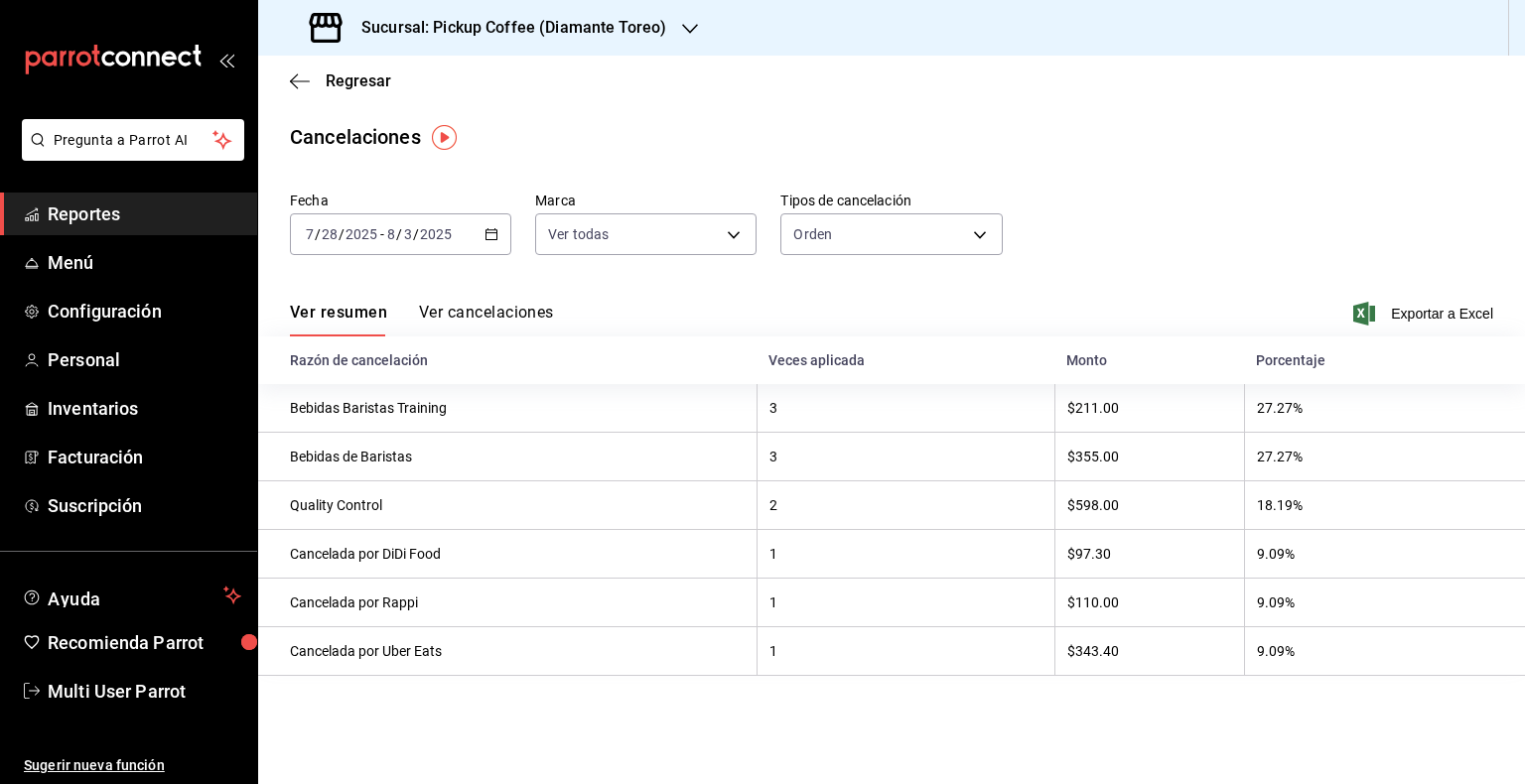 click on "Regresar" at bounding box center [892, 80] 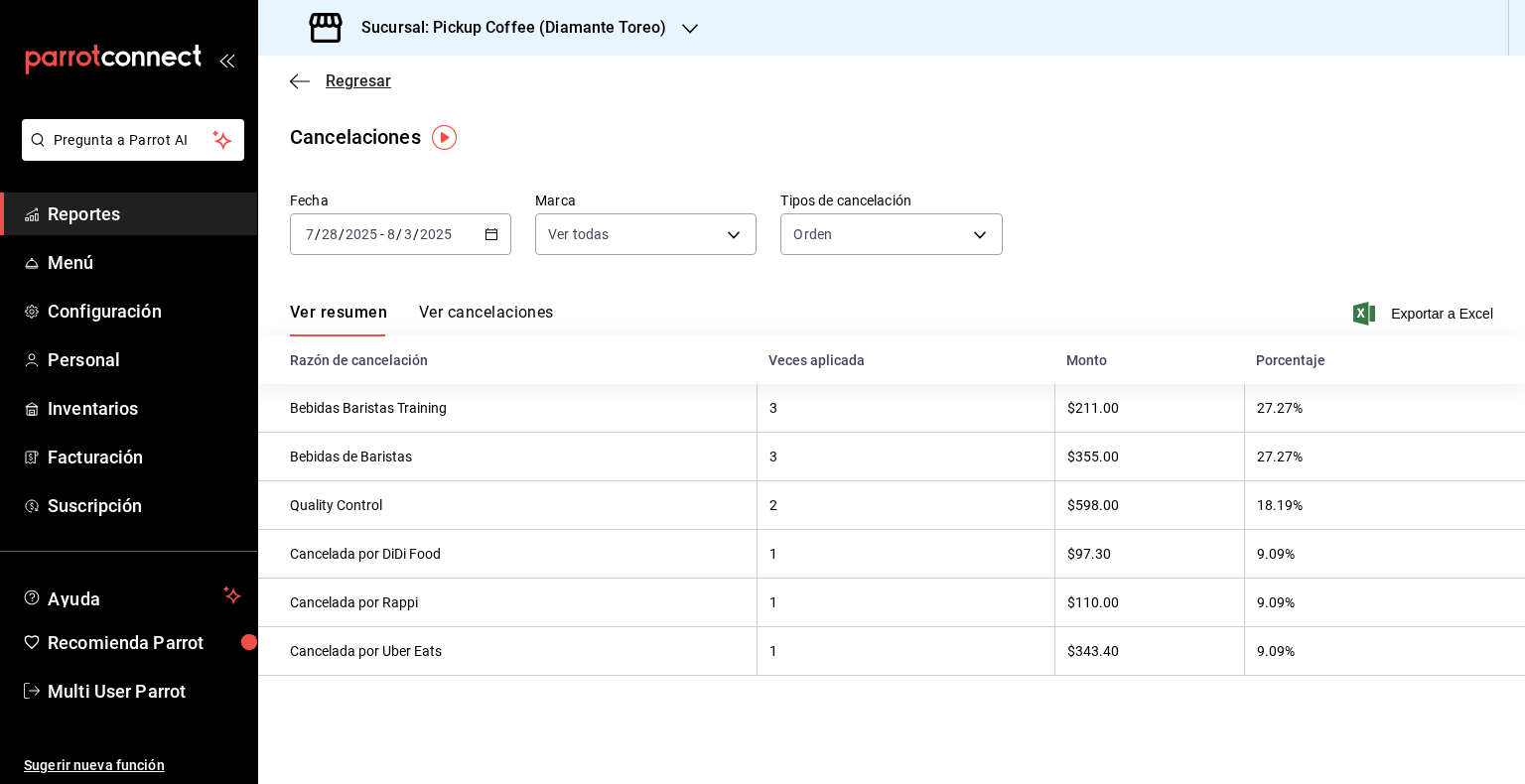 click on "Regresar" at bounding box center (341, 80) 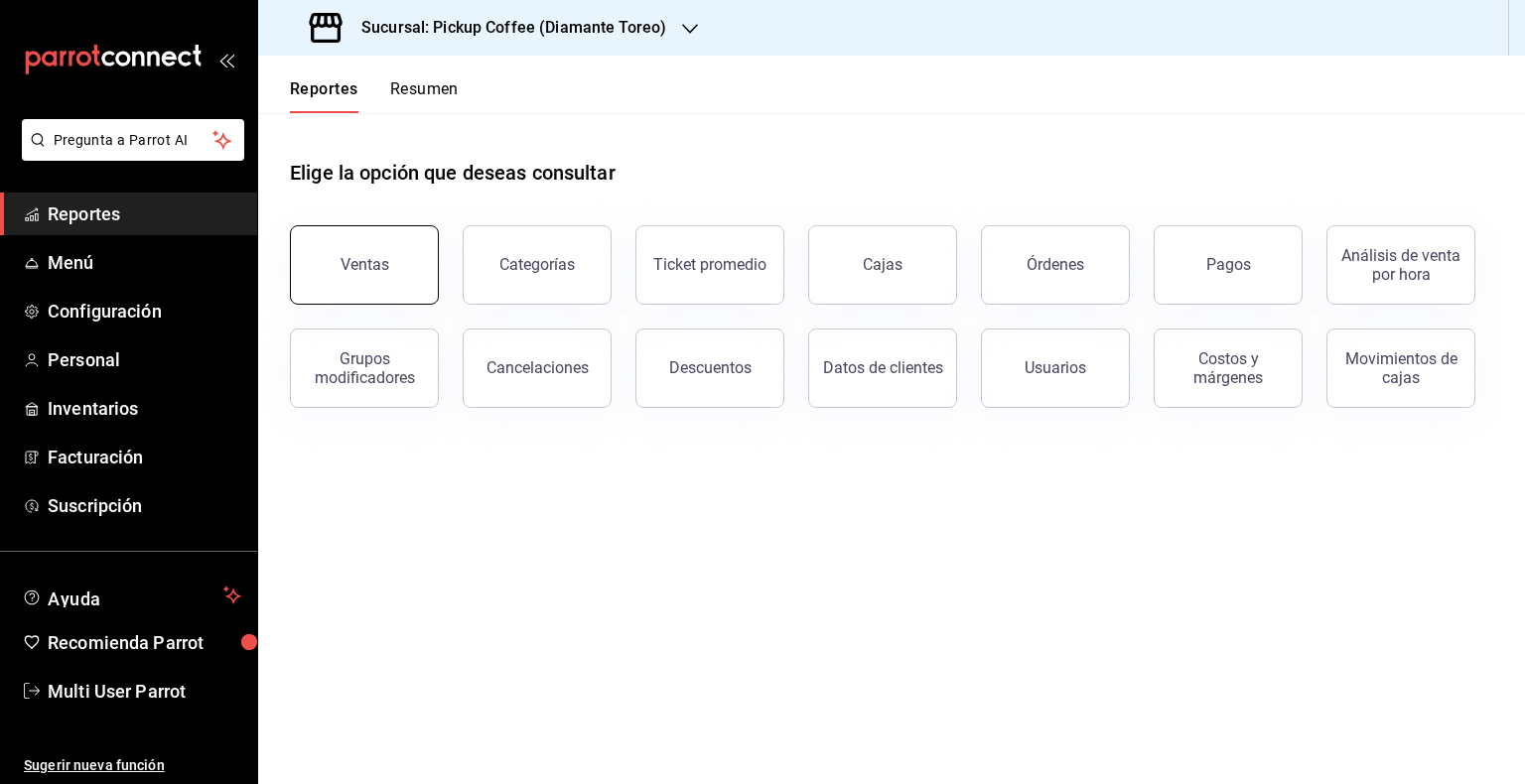 click on "Ventas" at bounding box center [364, 264] 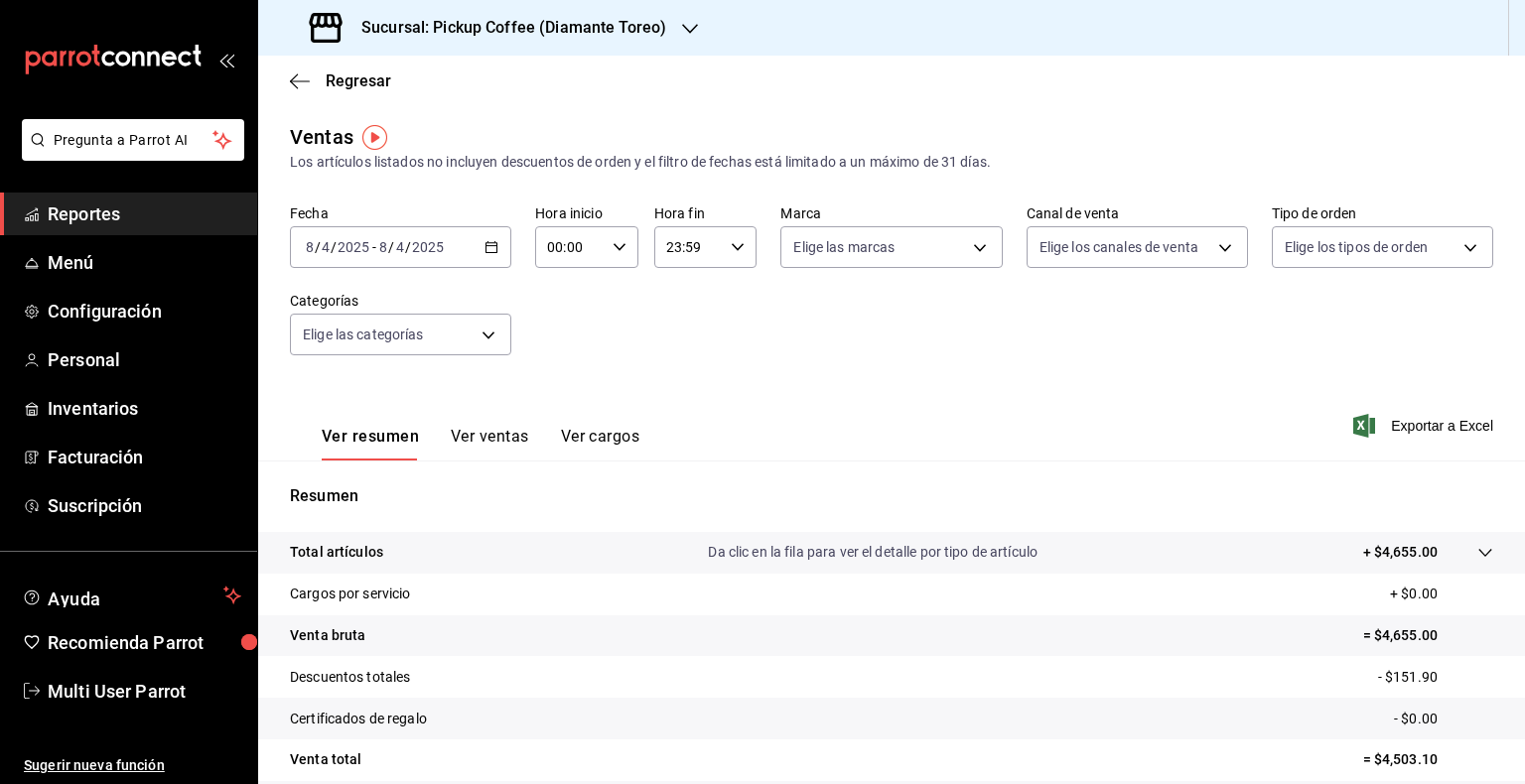 click 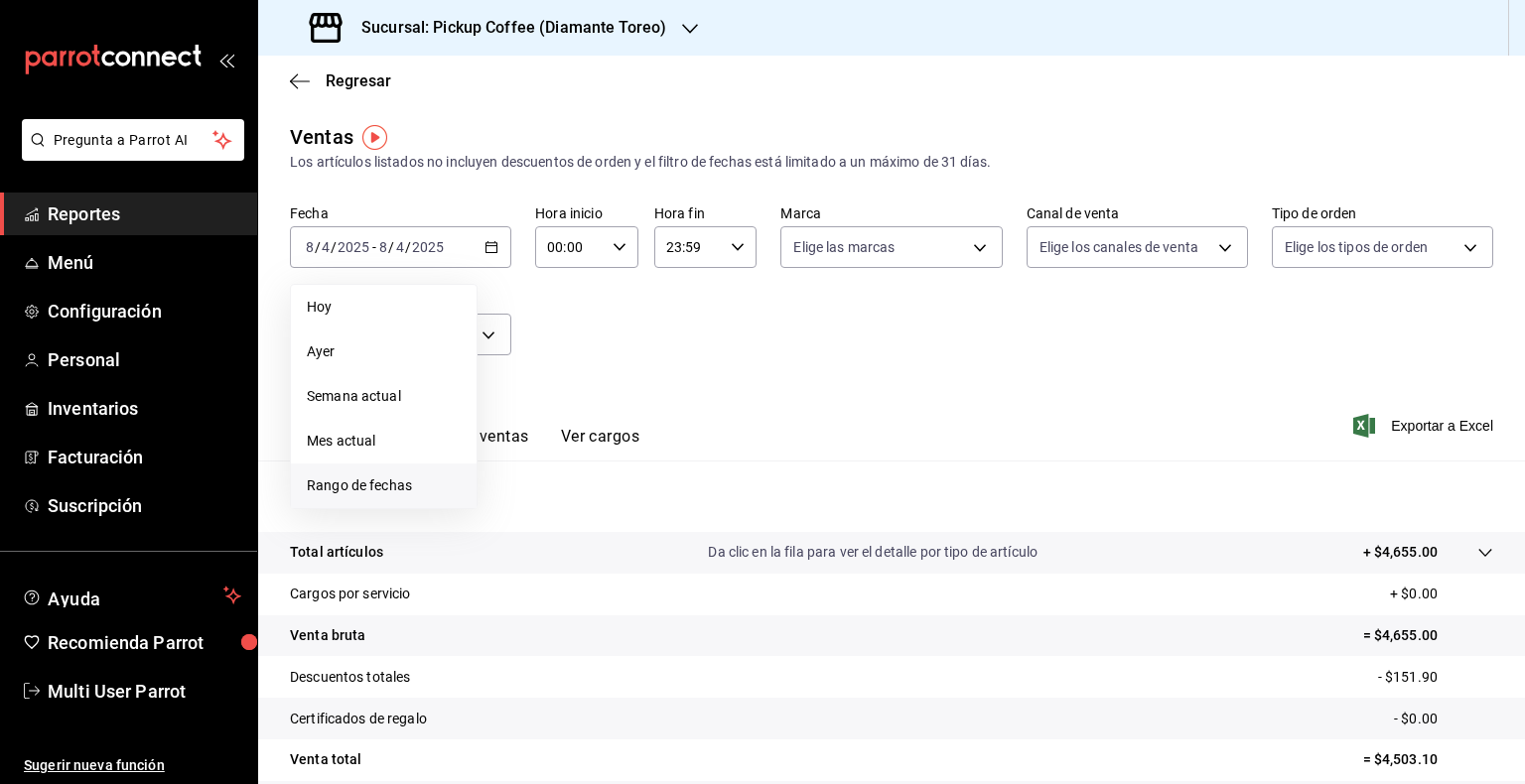 click on "Rango de fechas" at bounding box center [383, 485] 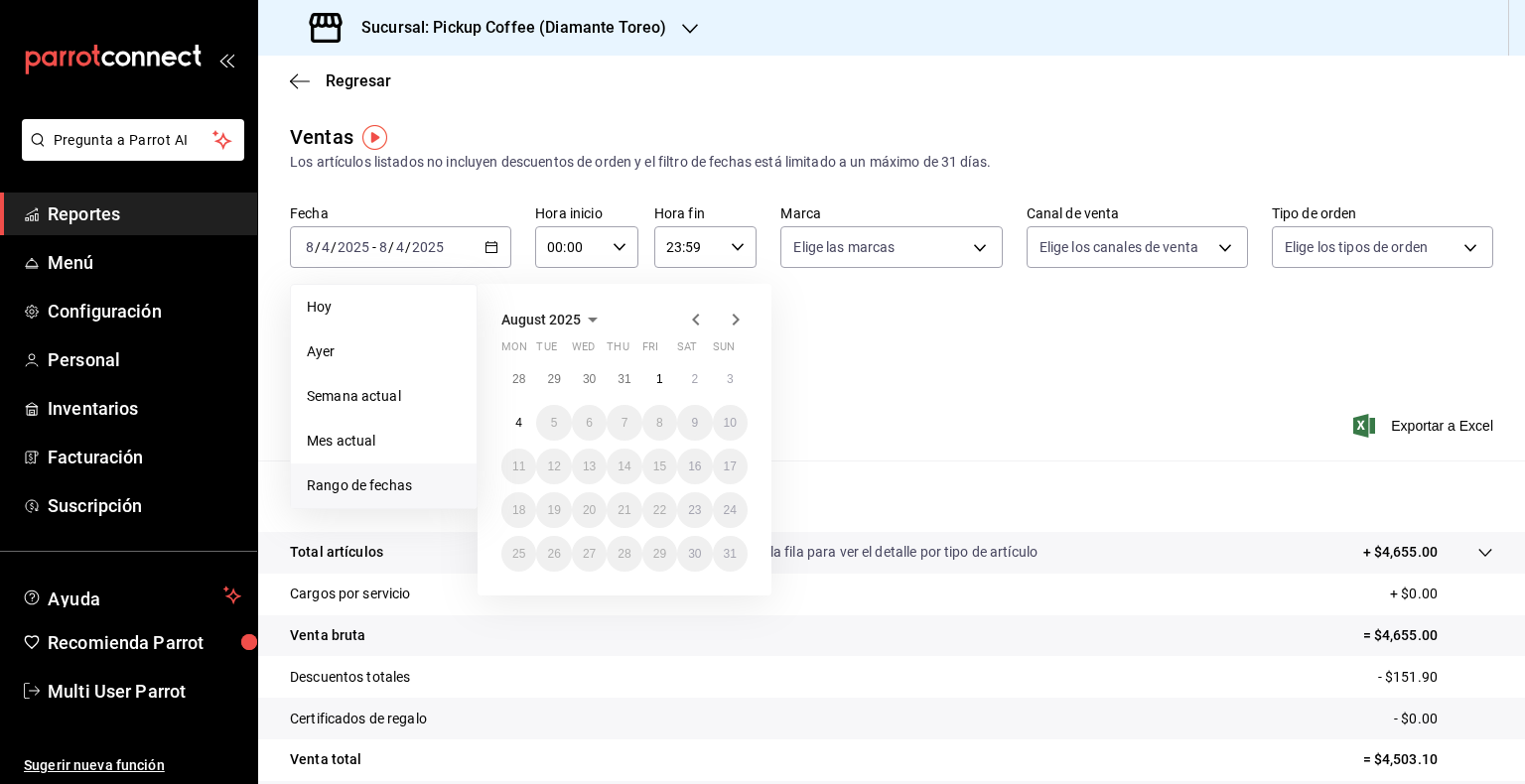click 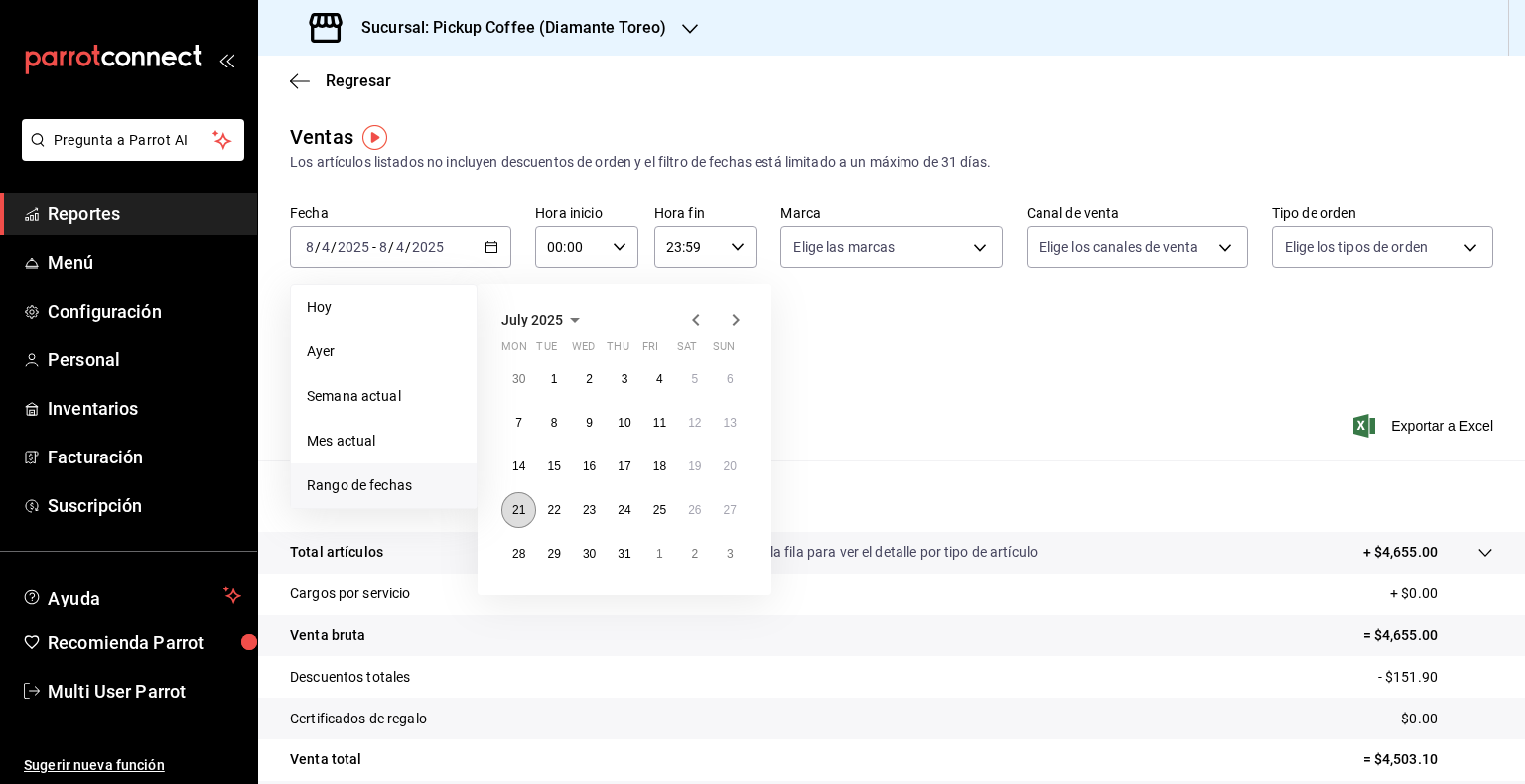 click on "21" at bounding box center [518, 510] 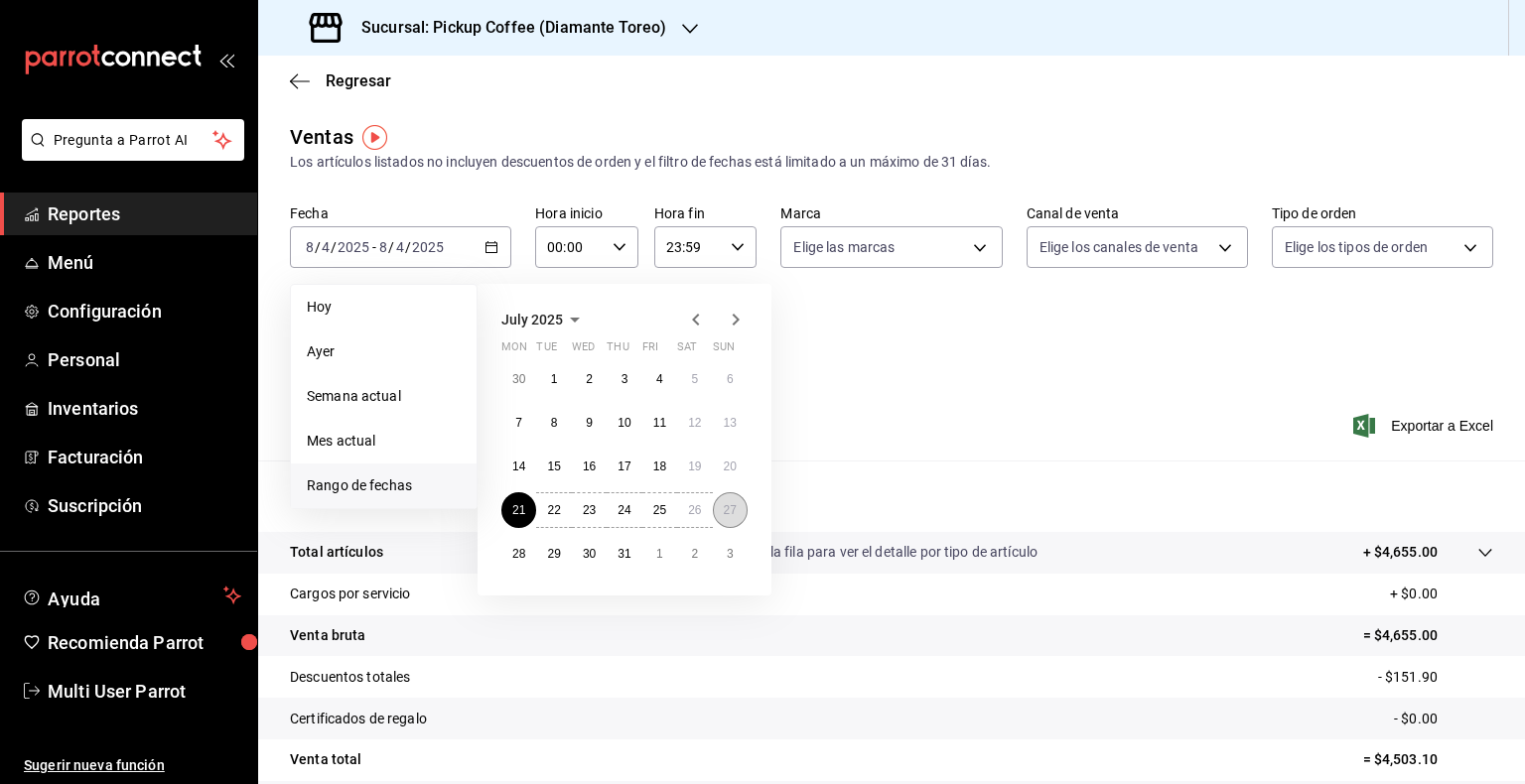 click on "27" at bounding box center [730, 510] 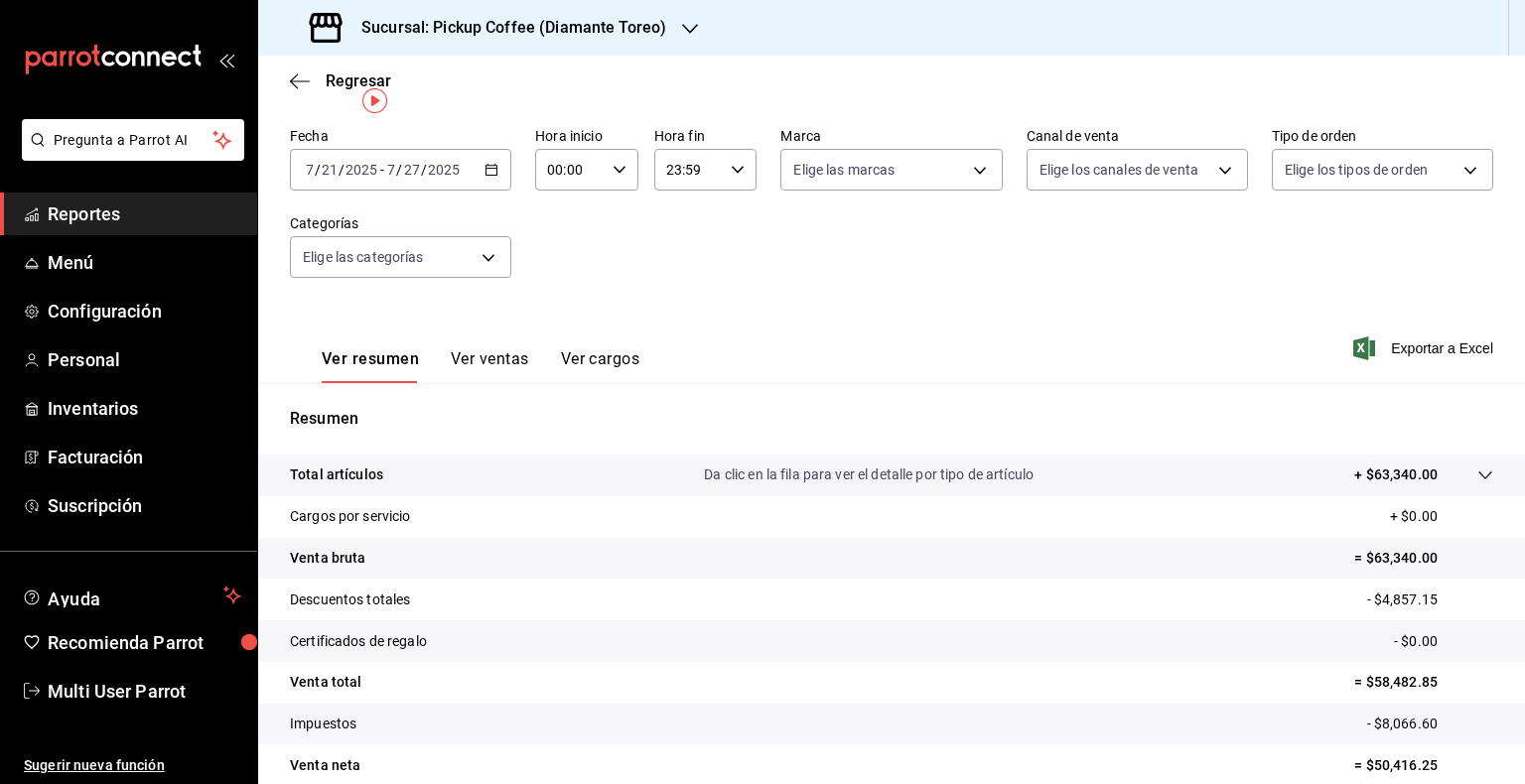 scroll, scrollTop: 99, scrollLeft: 0, axis: vertical 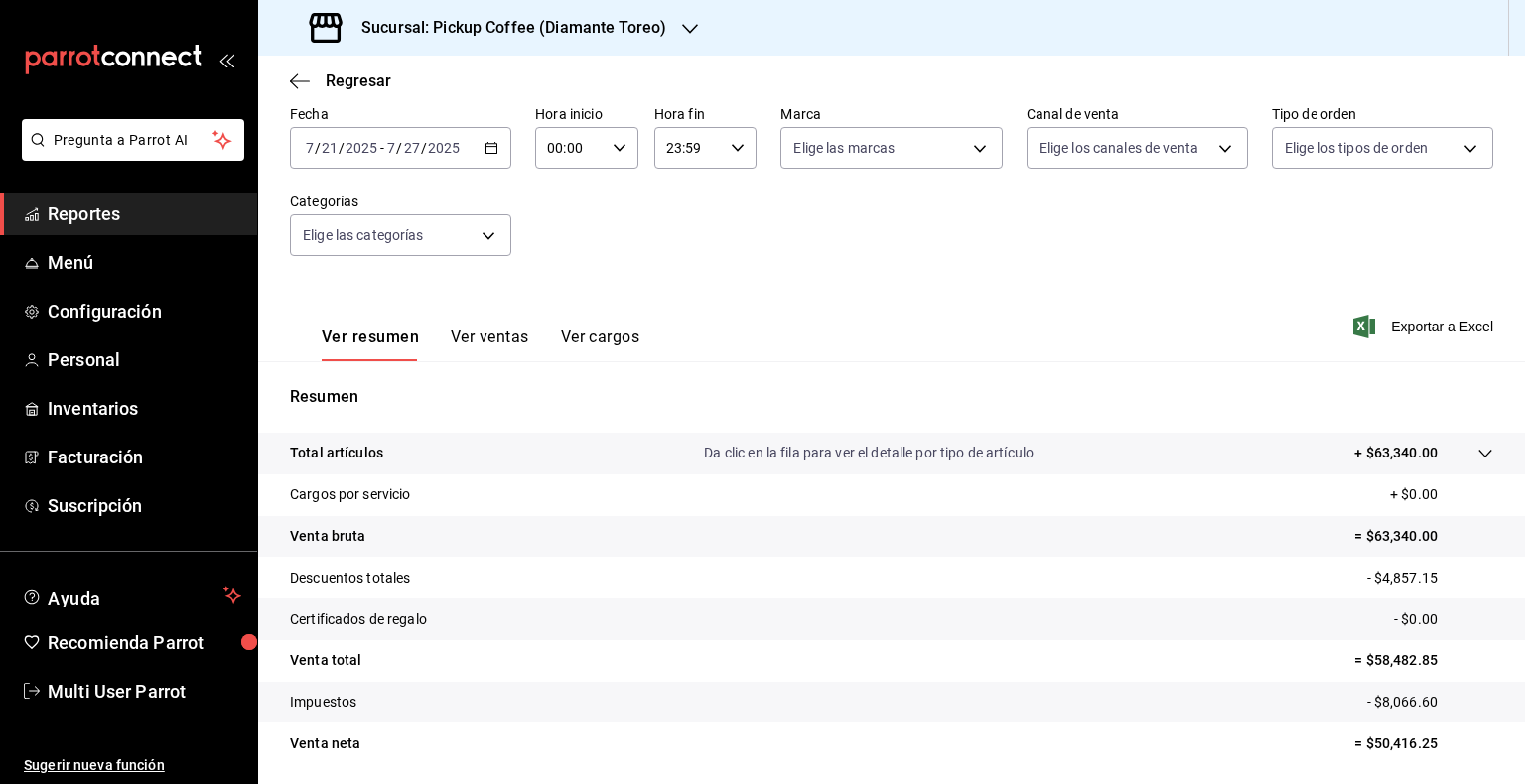 click on "[DATE] [DATE] - [DATE] [DATE]" at bounding box center (400, 148) 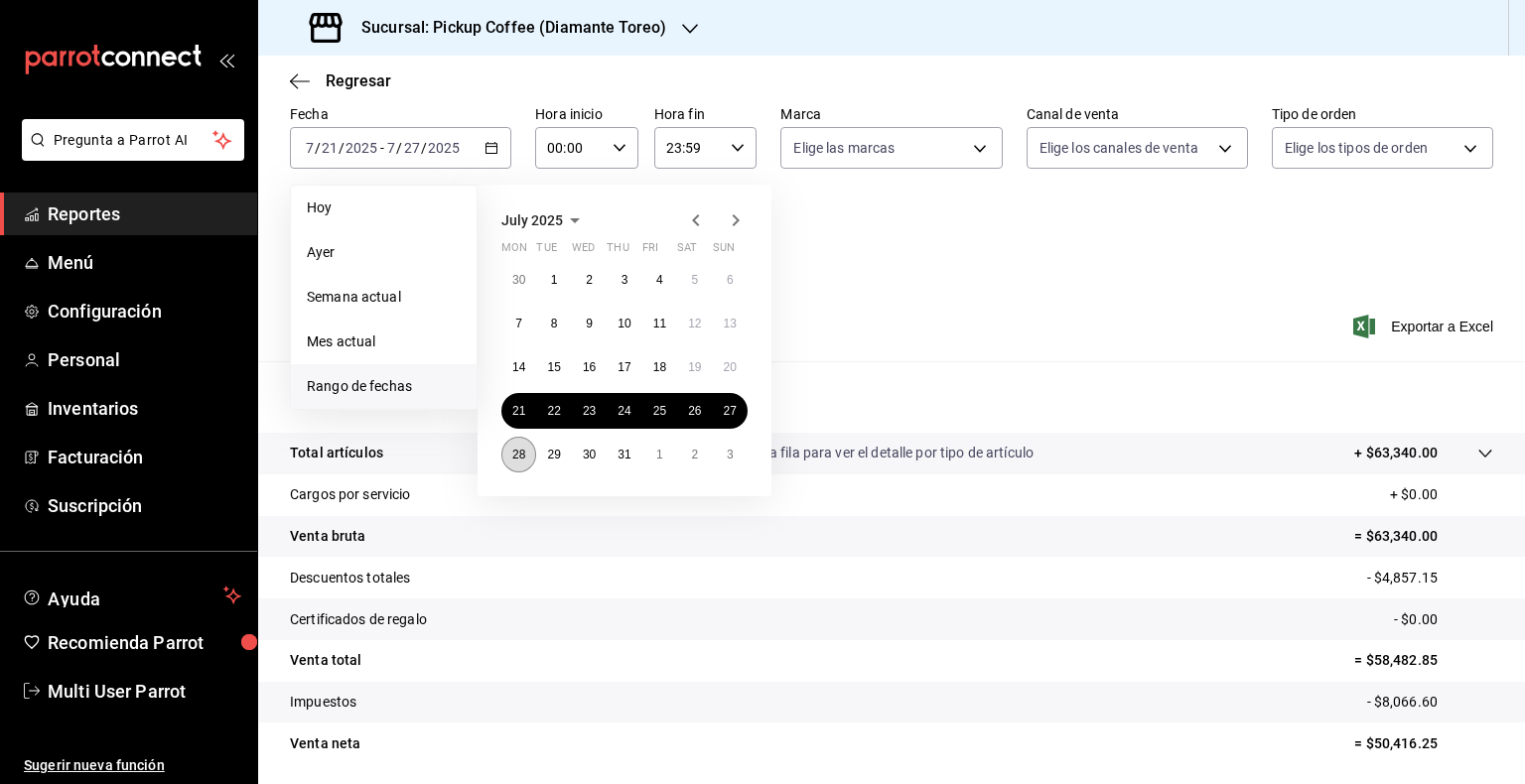 click on "28" at bounding box center (518, 455) 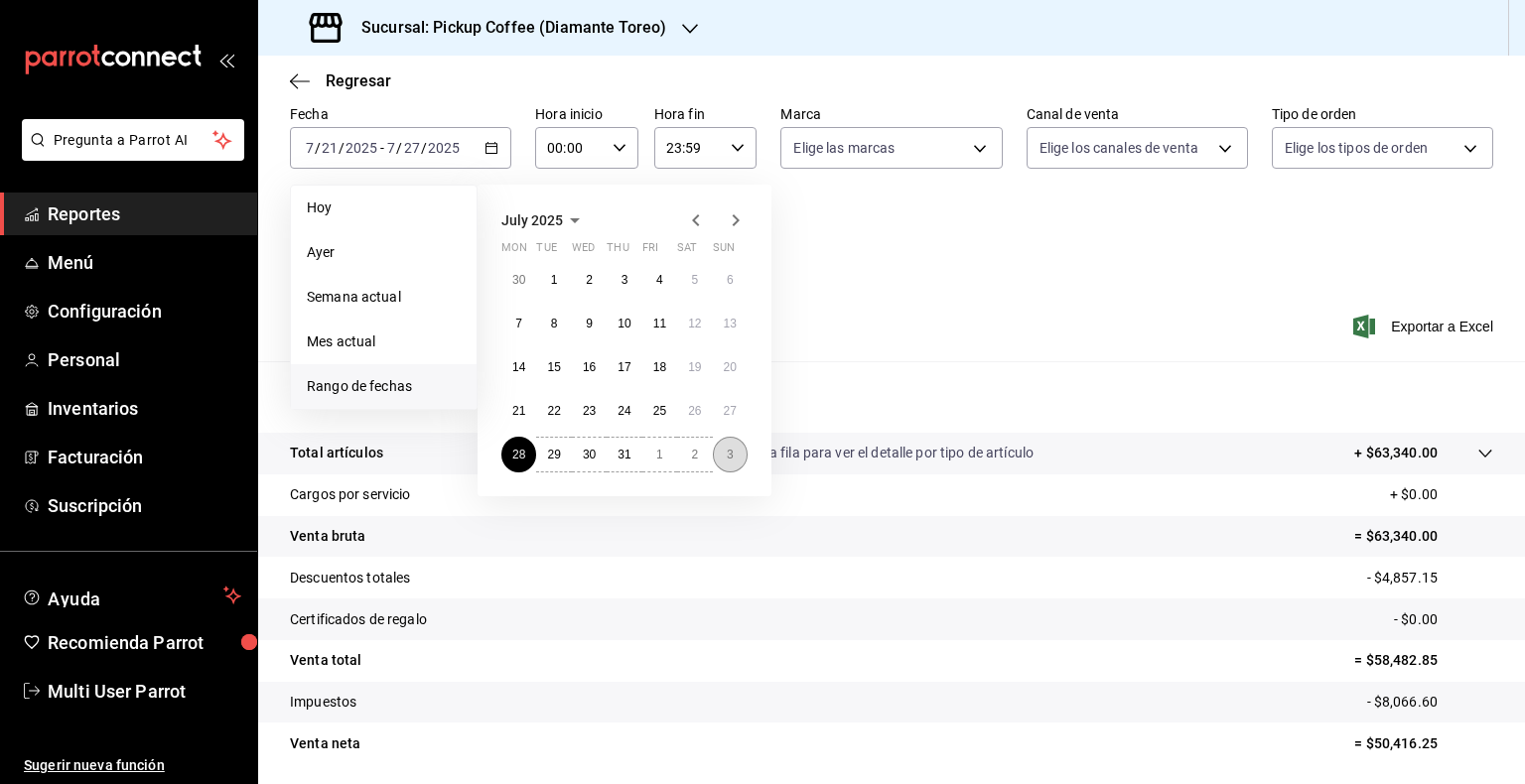 drag, startPoint x: 734, startPoint y: 445, endPoint x: 1044, endPoint y: 184, distance: 405.2419 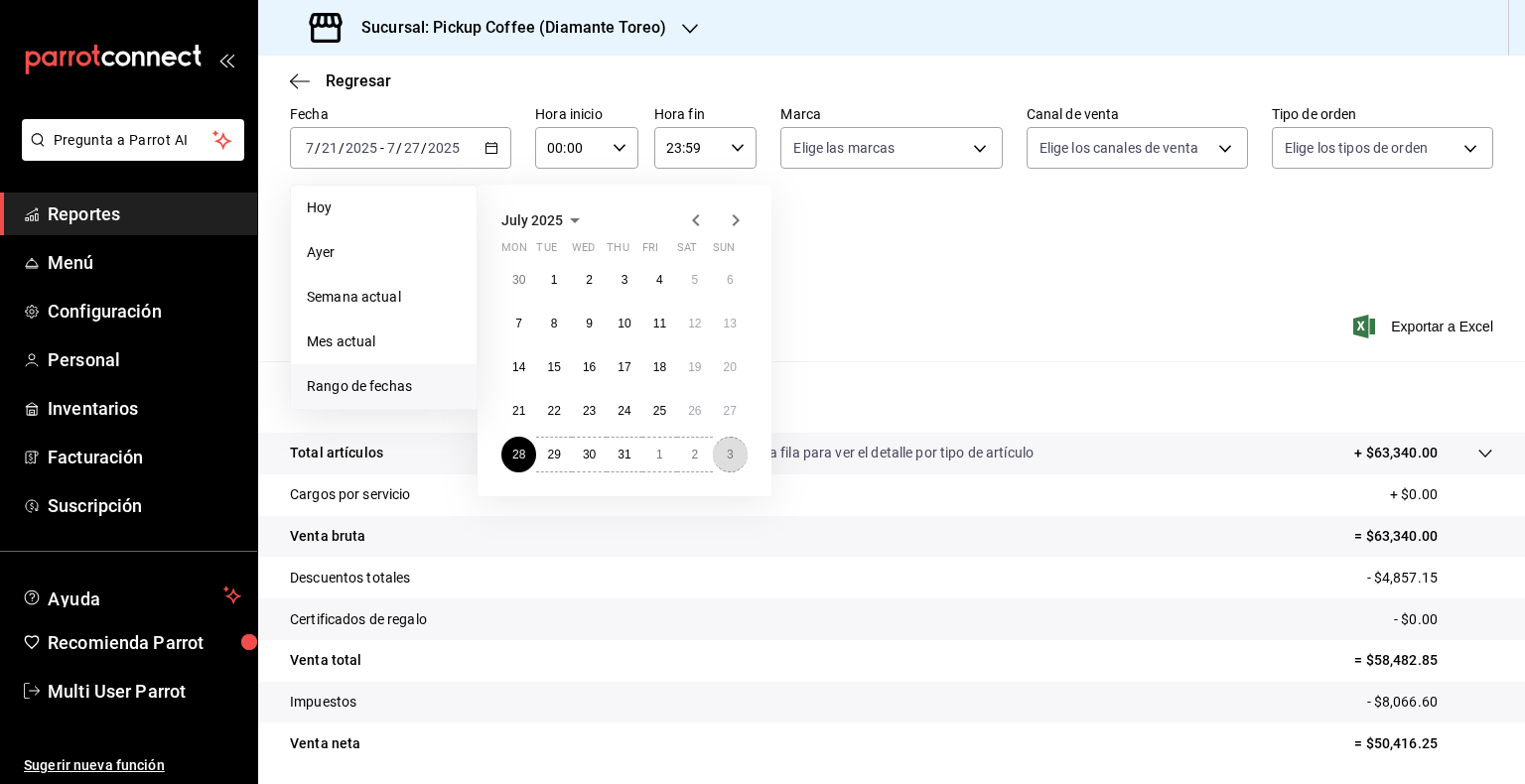 click on "3" at bounding box center (730, 455) 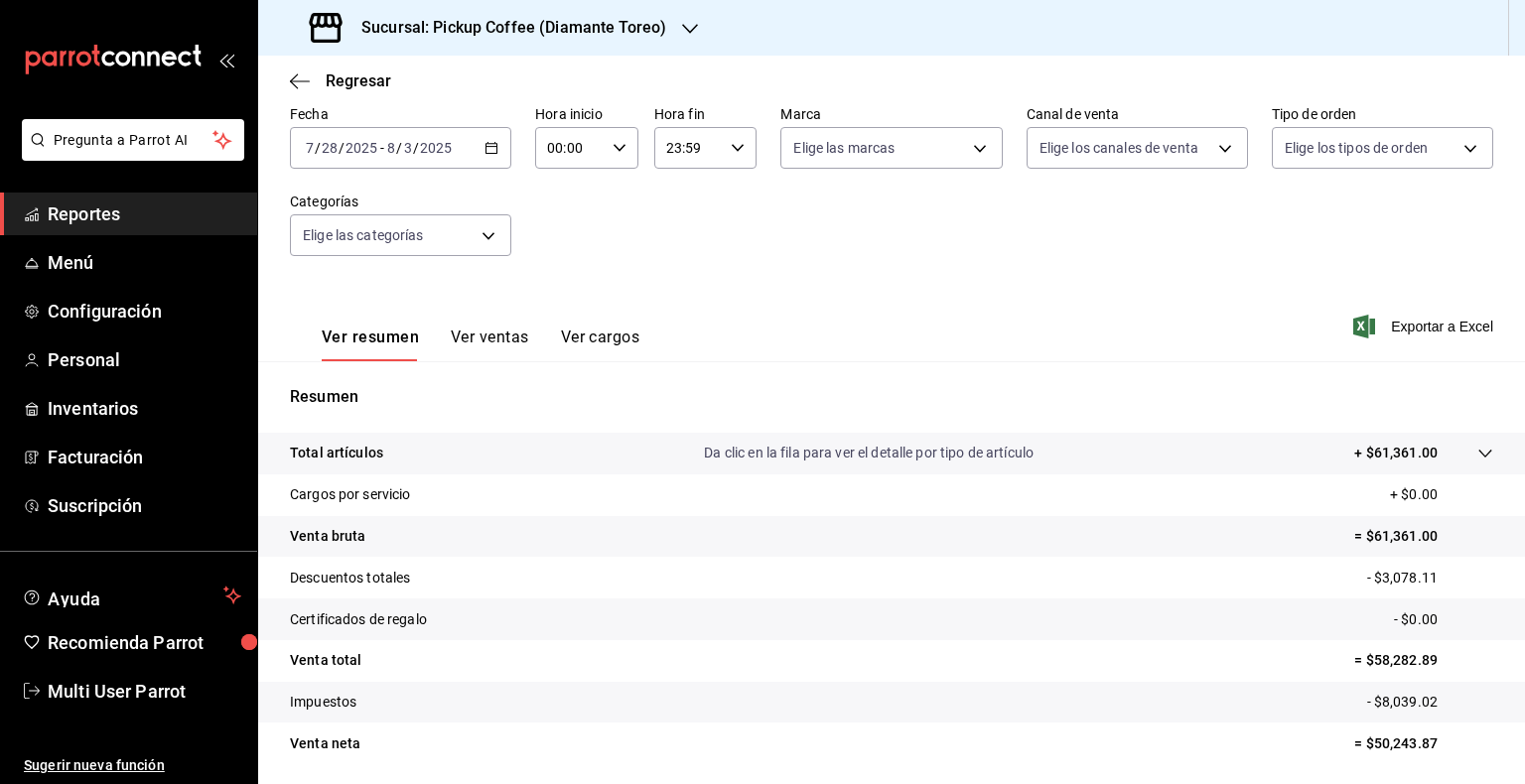scroll, scrollTop: 167, scrollLeft: 0, axis: vertical 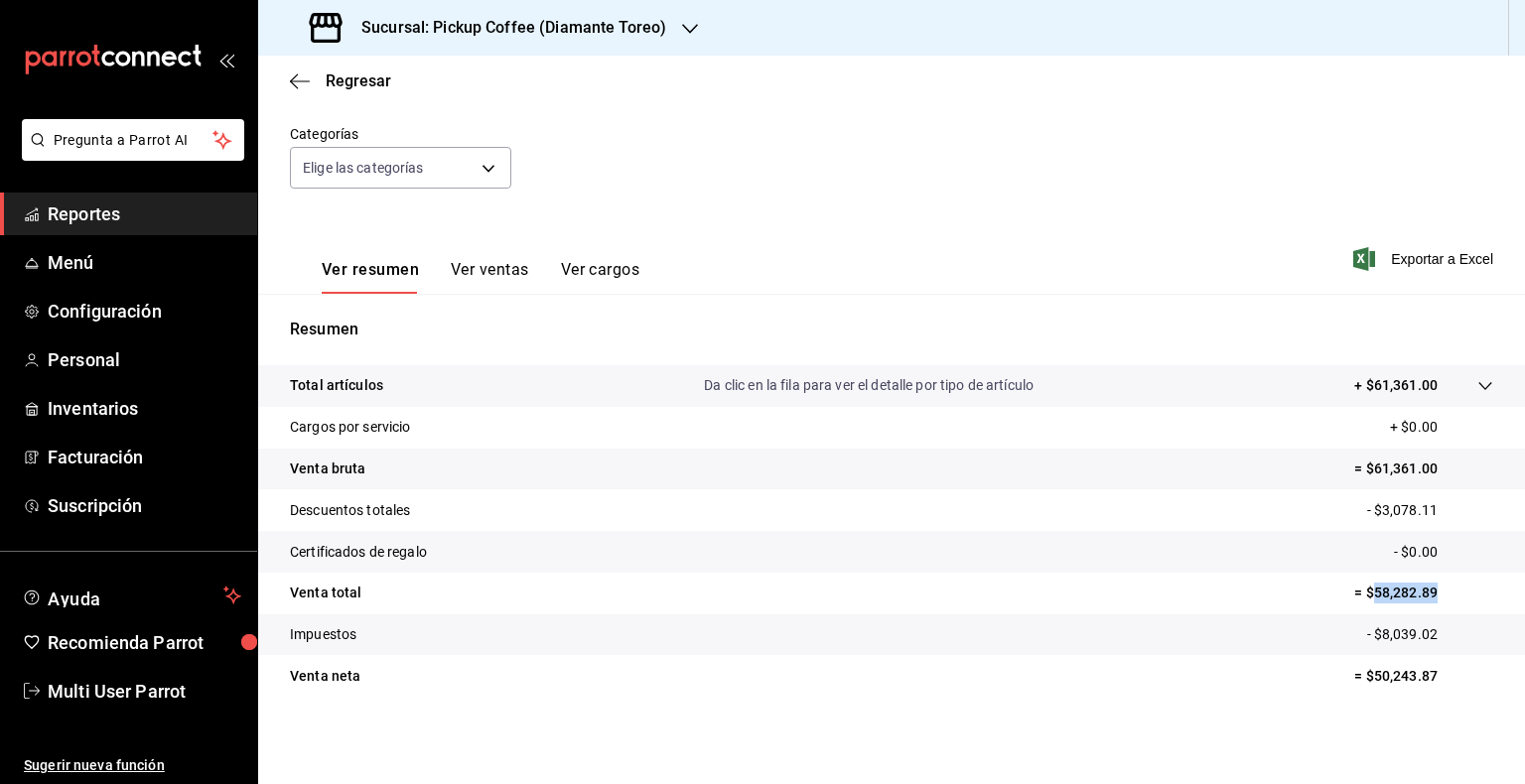 drag, startPoint x: 1420, startPoint y: 589, endPoint x: 1357, endPoint y: 594, distance: 63.1981 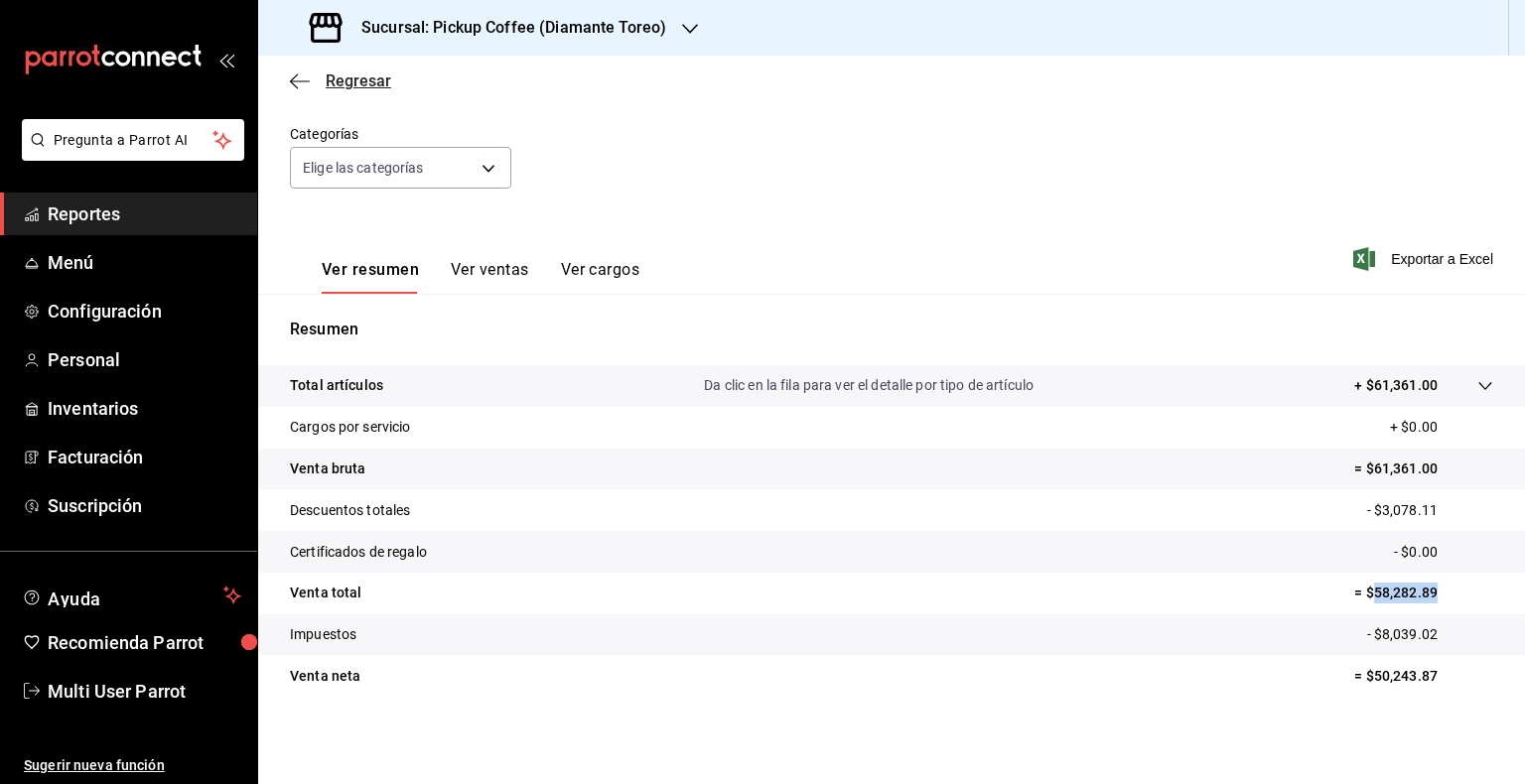 click 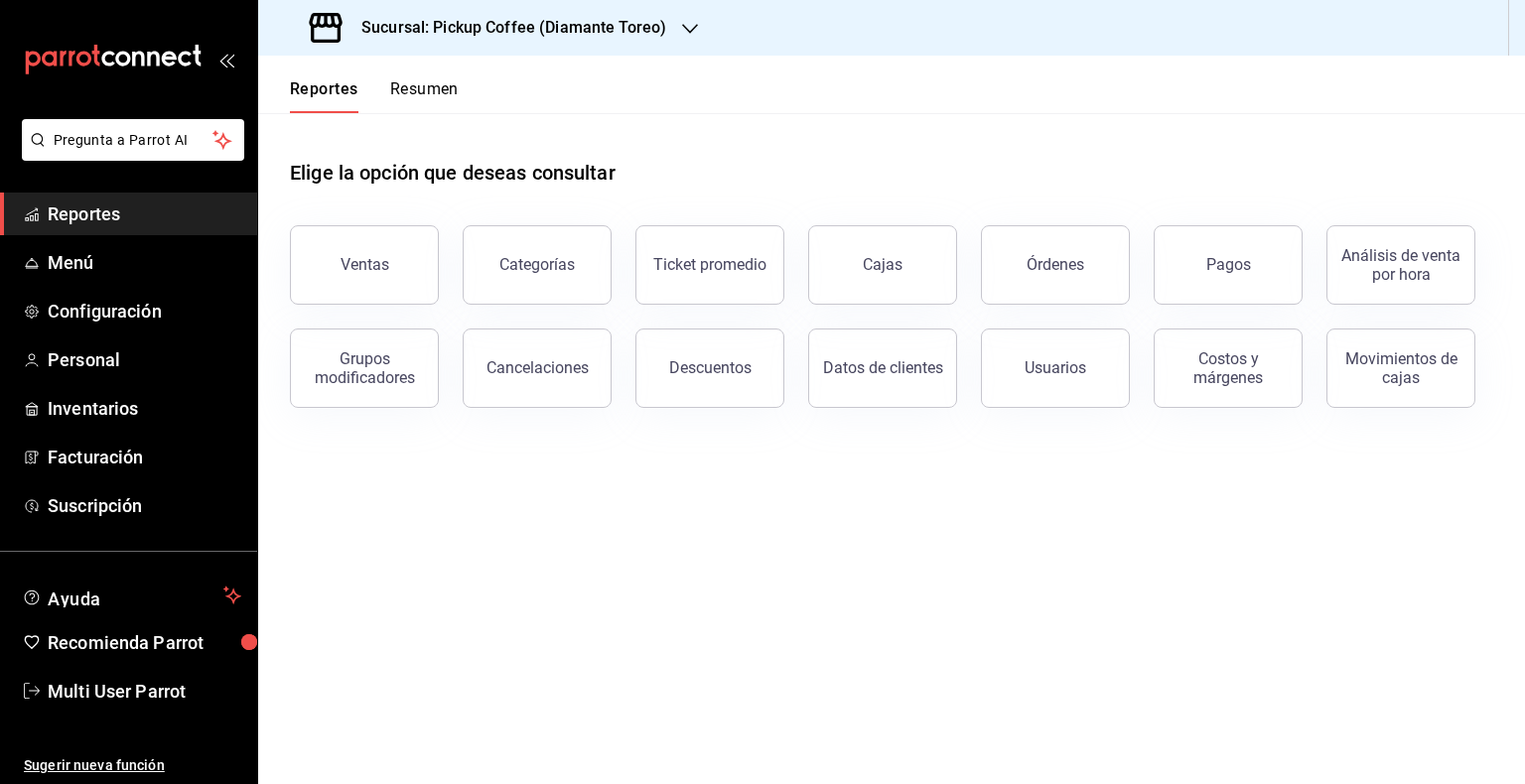 click on "Resumen" at bounding box center (424, 96) 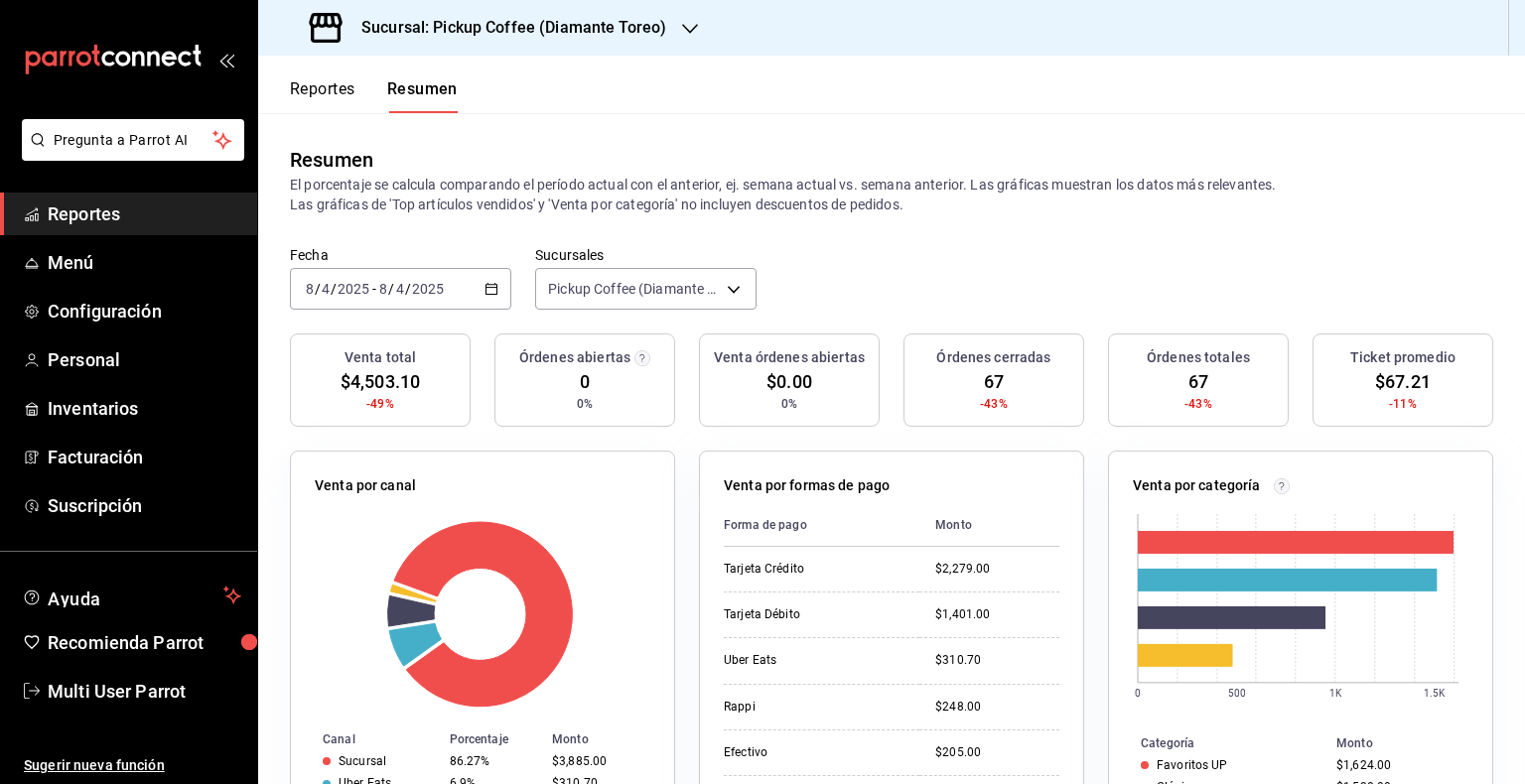 click 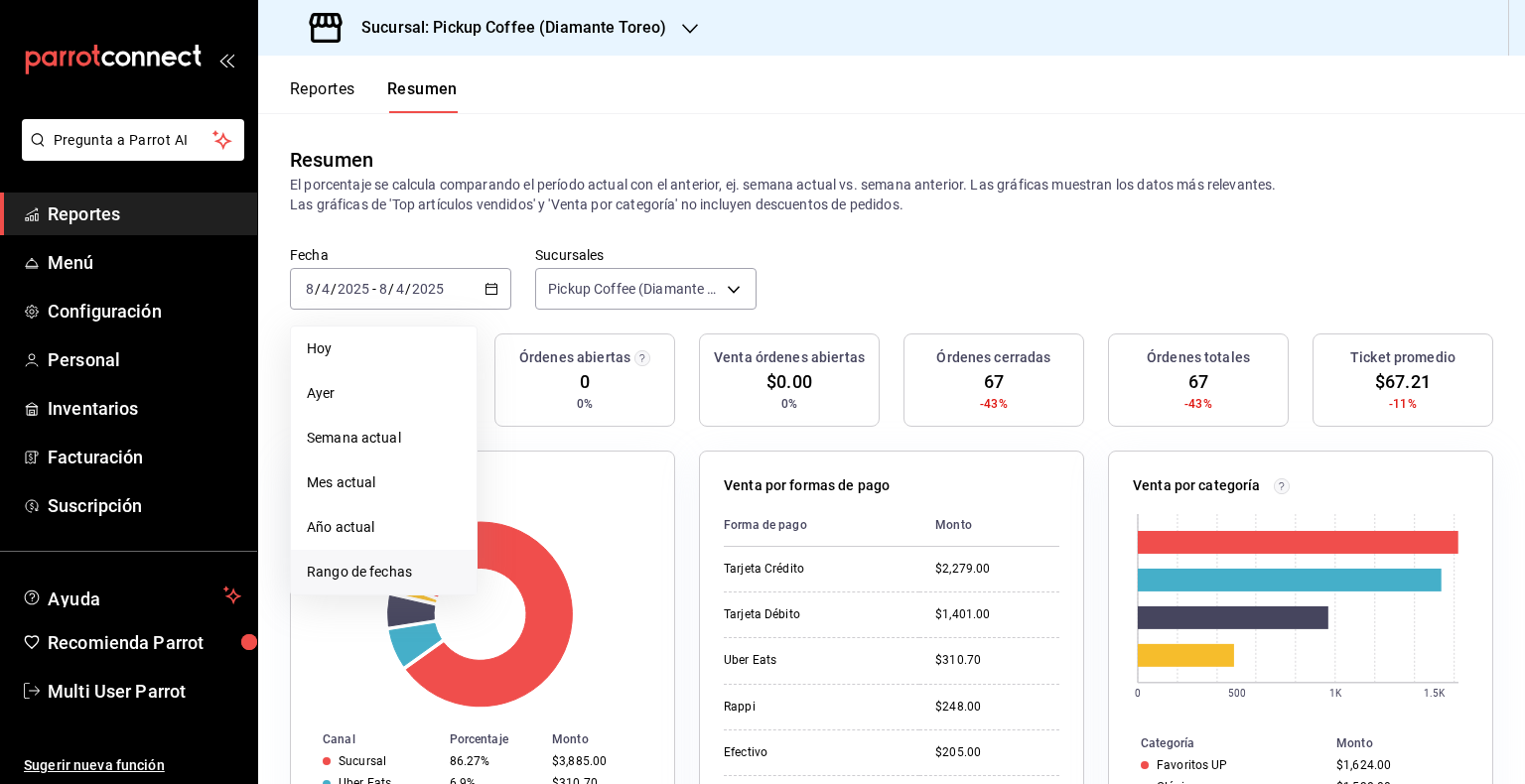 click on "Rango de fechas" at bounding box center [383, 572] 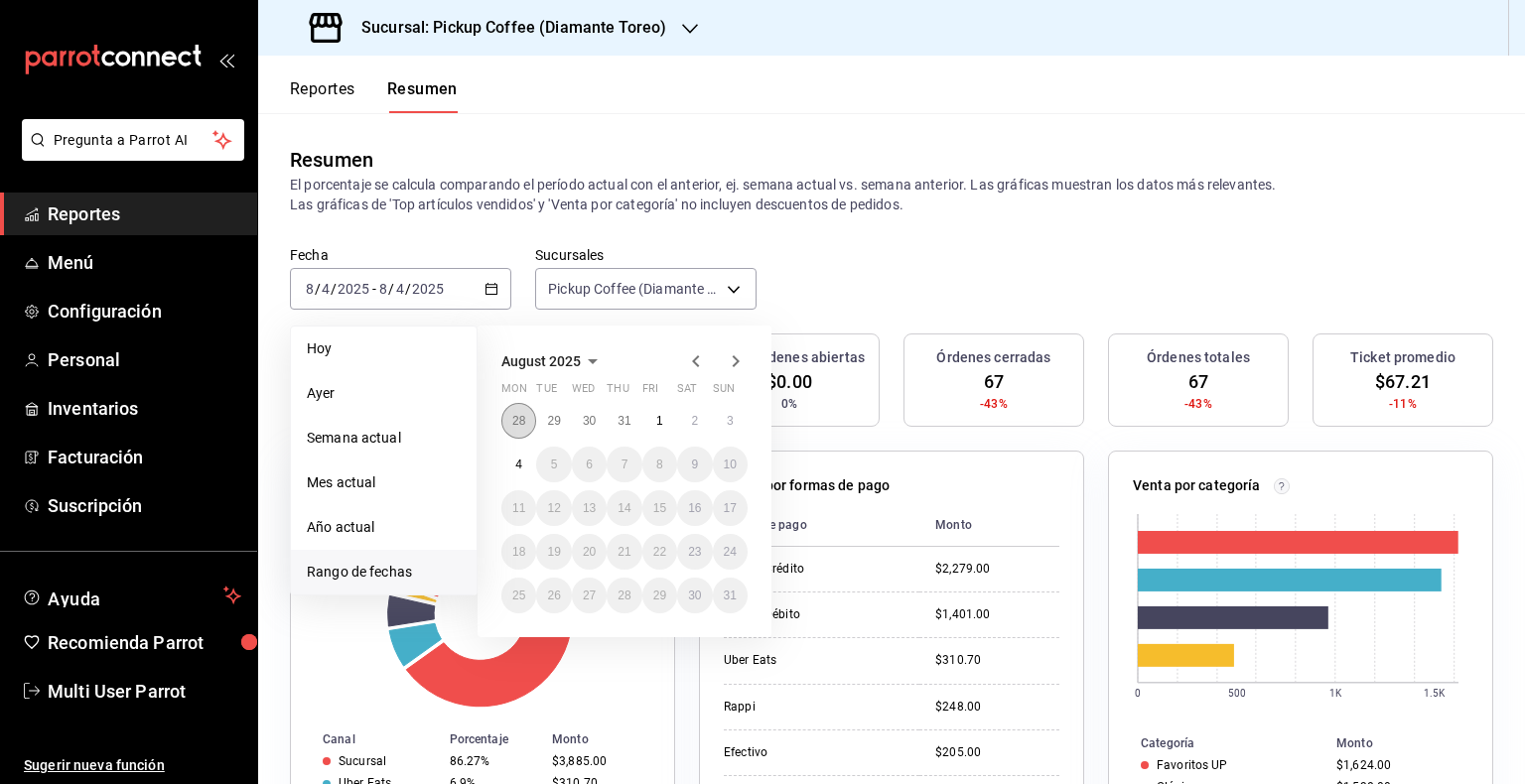 click on "28" at bounding box center [518, 421] 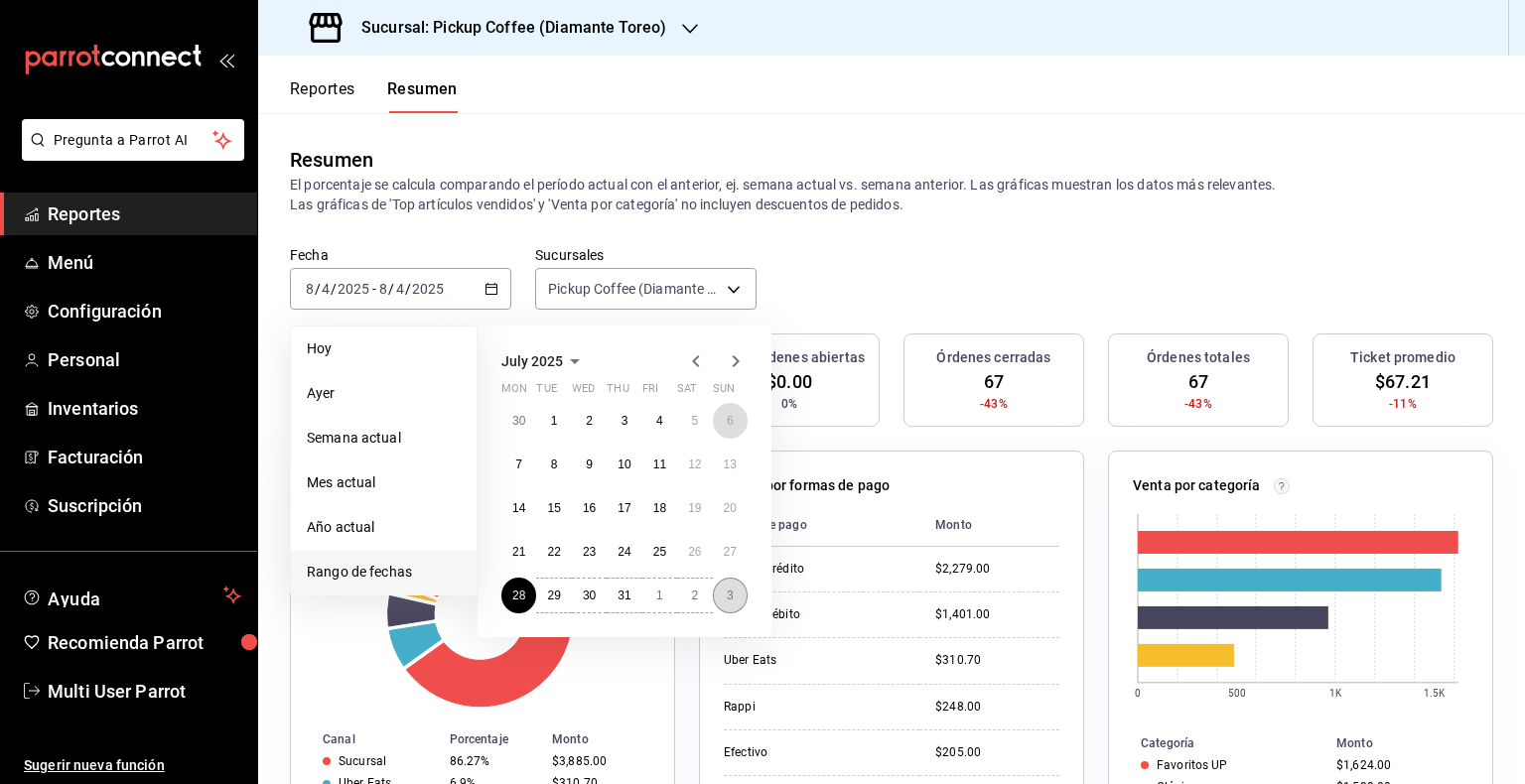drag, startPoint x: 532, startPoint y: 425, endPoint x: 728, endPoint y: 594, distance: 258.79915 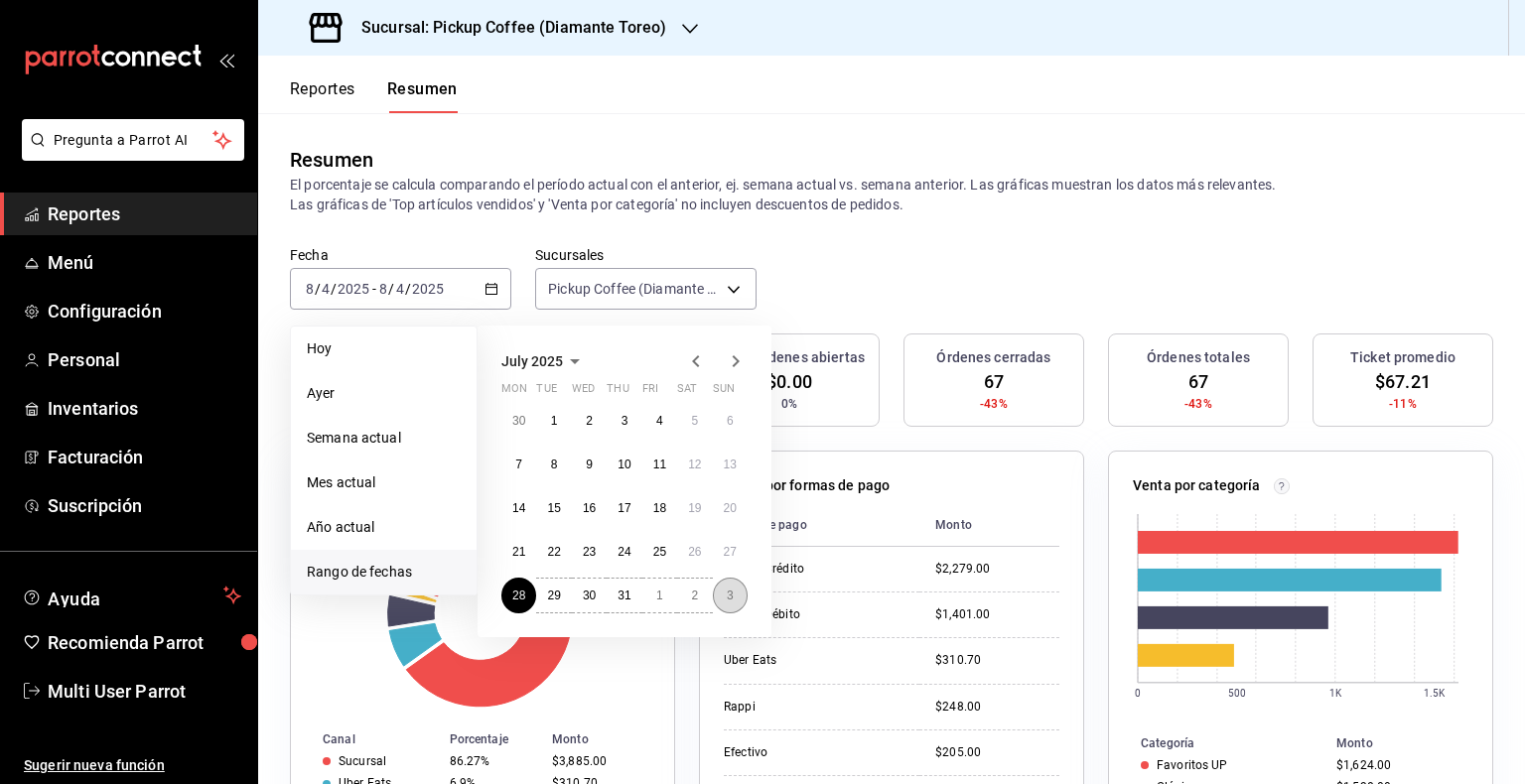 click on "3" at bounding box center [730, 595] 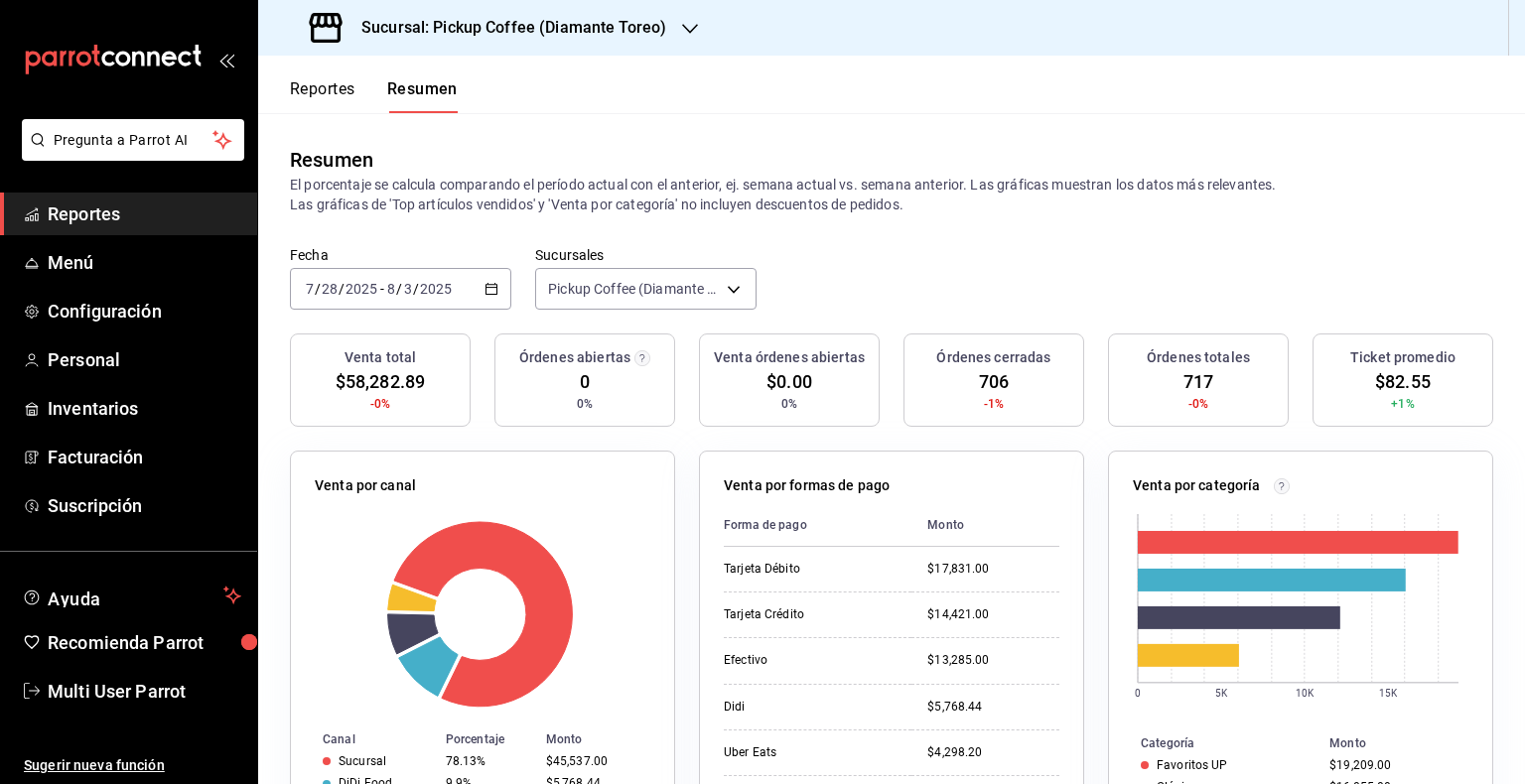 click on "Sucursal: Pickup Coffee (Diamante Toreo)" at bounding box center (489, 28) 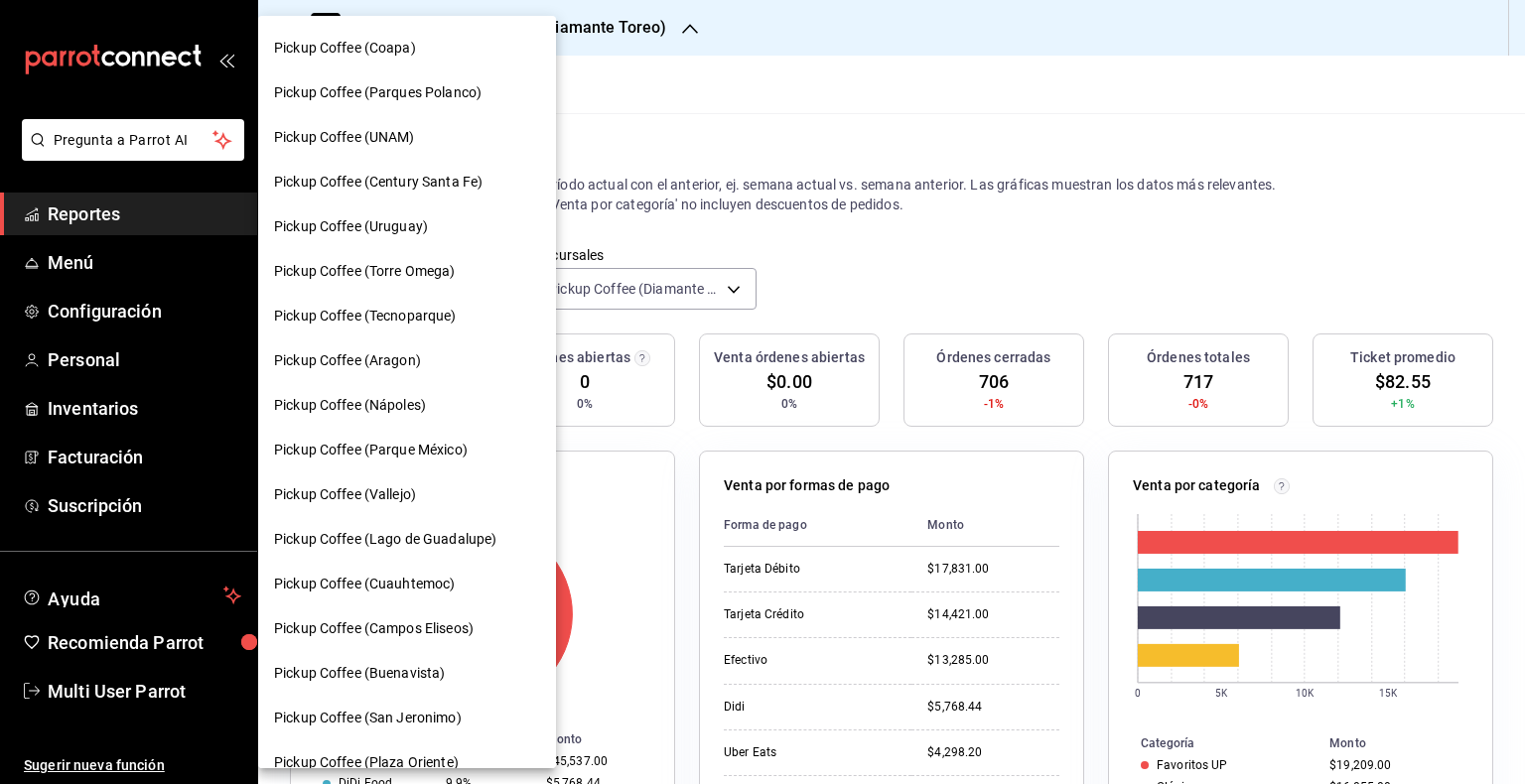 scroll, scrollTop: 298, scrollLeft: 0, axis: vertical 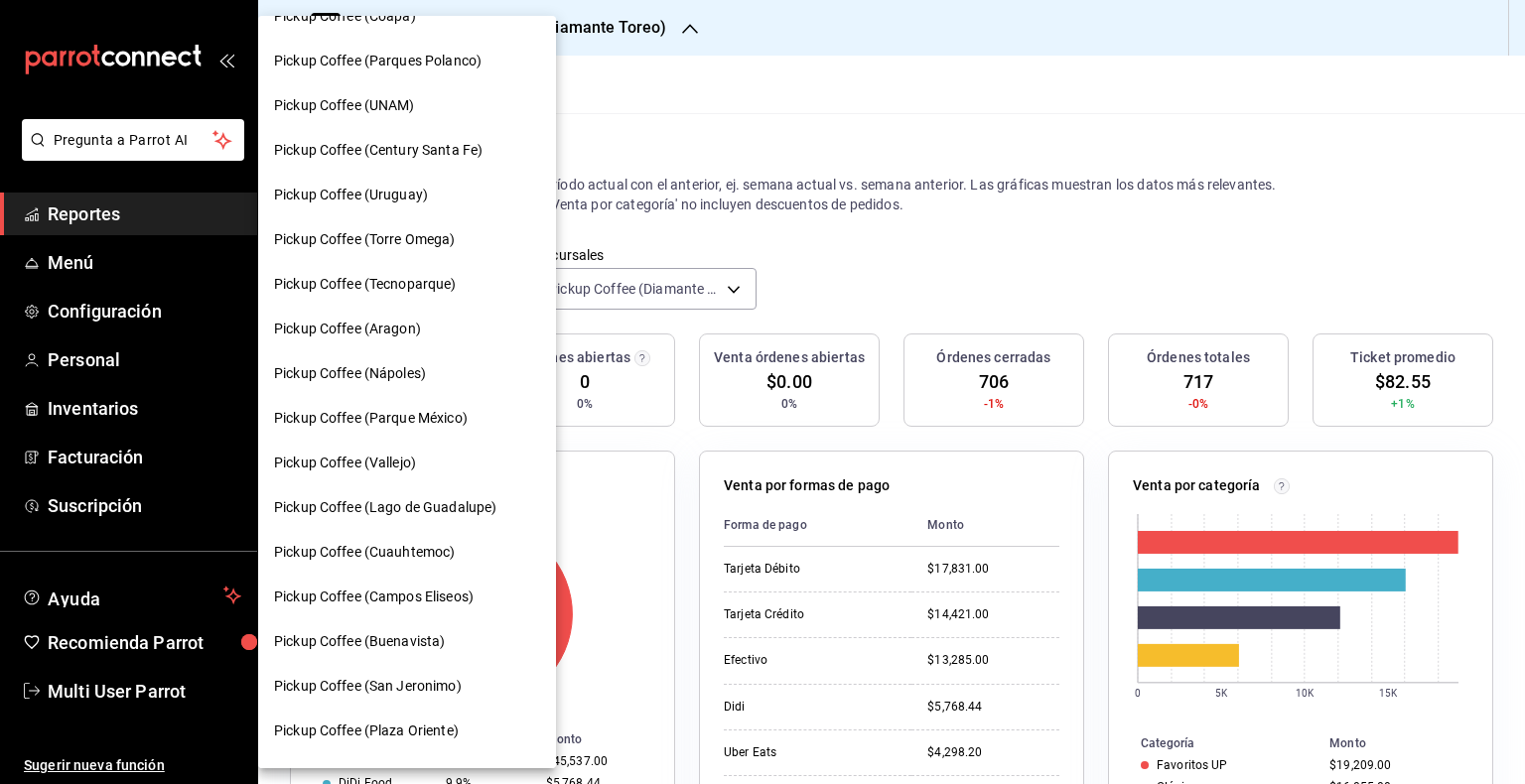 click on "Pickup Coffee (Lago de Guadalupe)" at bounding box center [407, 507] 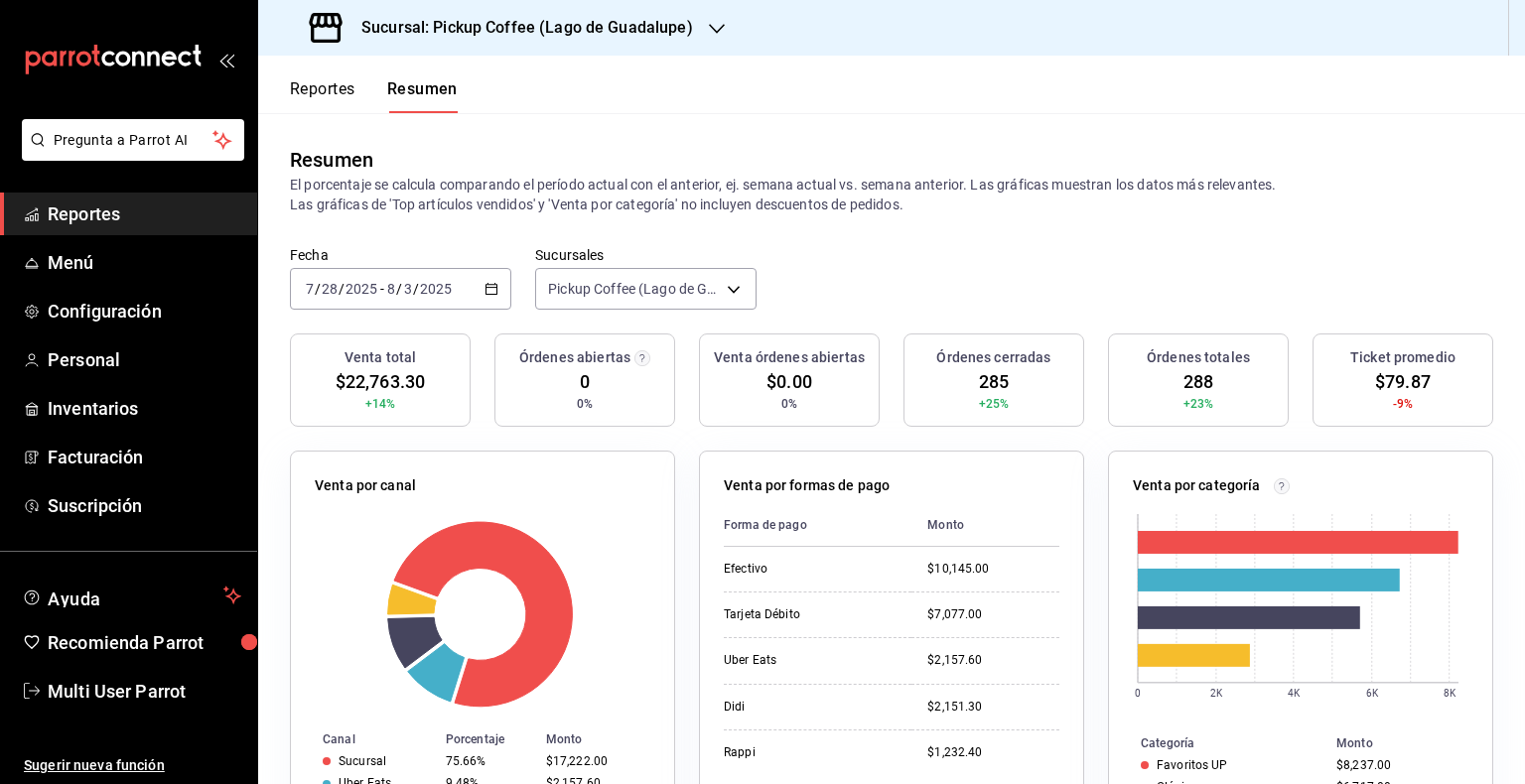 click 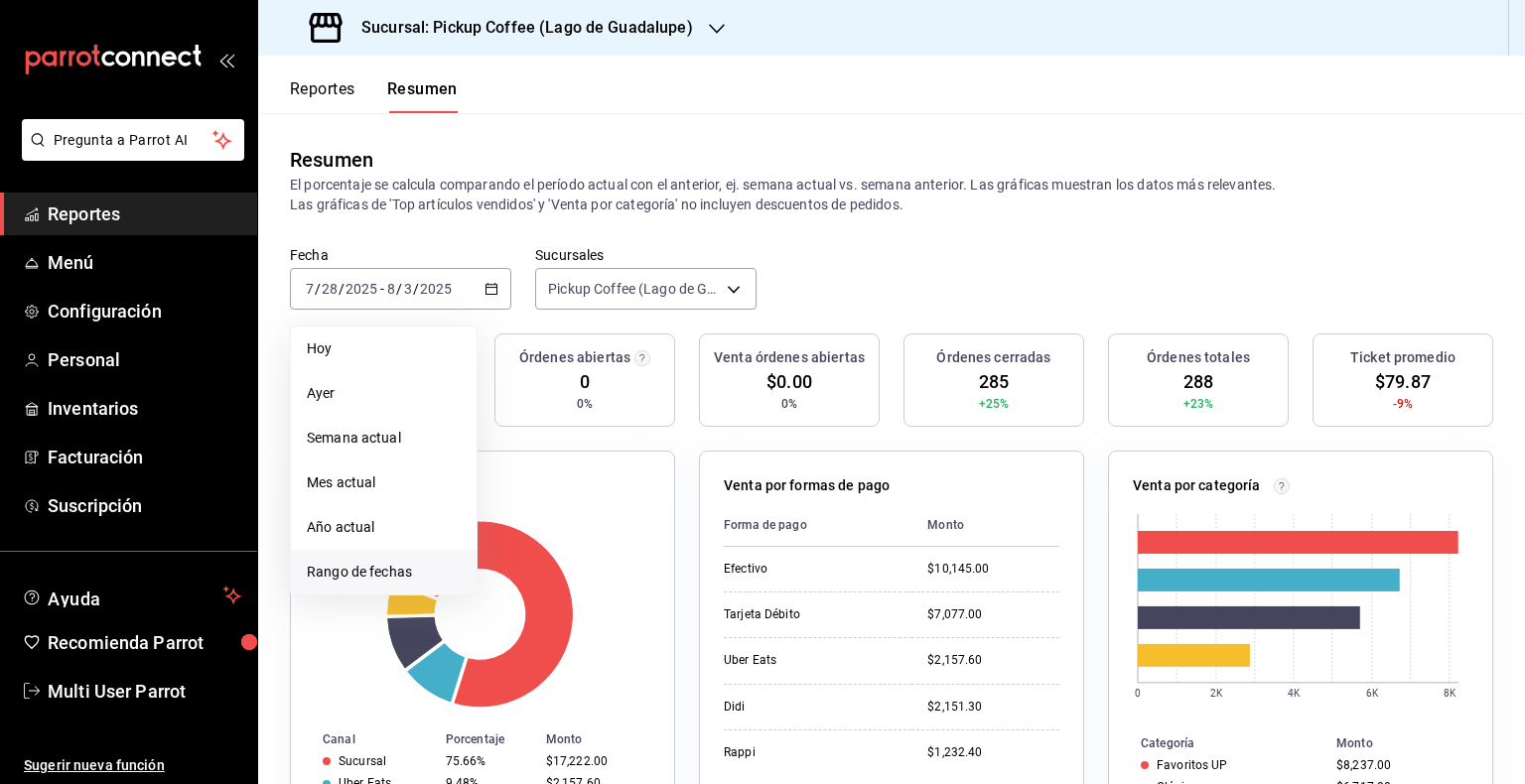 click on "Rango de fechas" at bounding box center (383, 572) 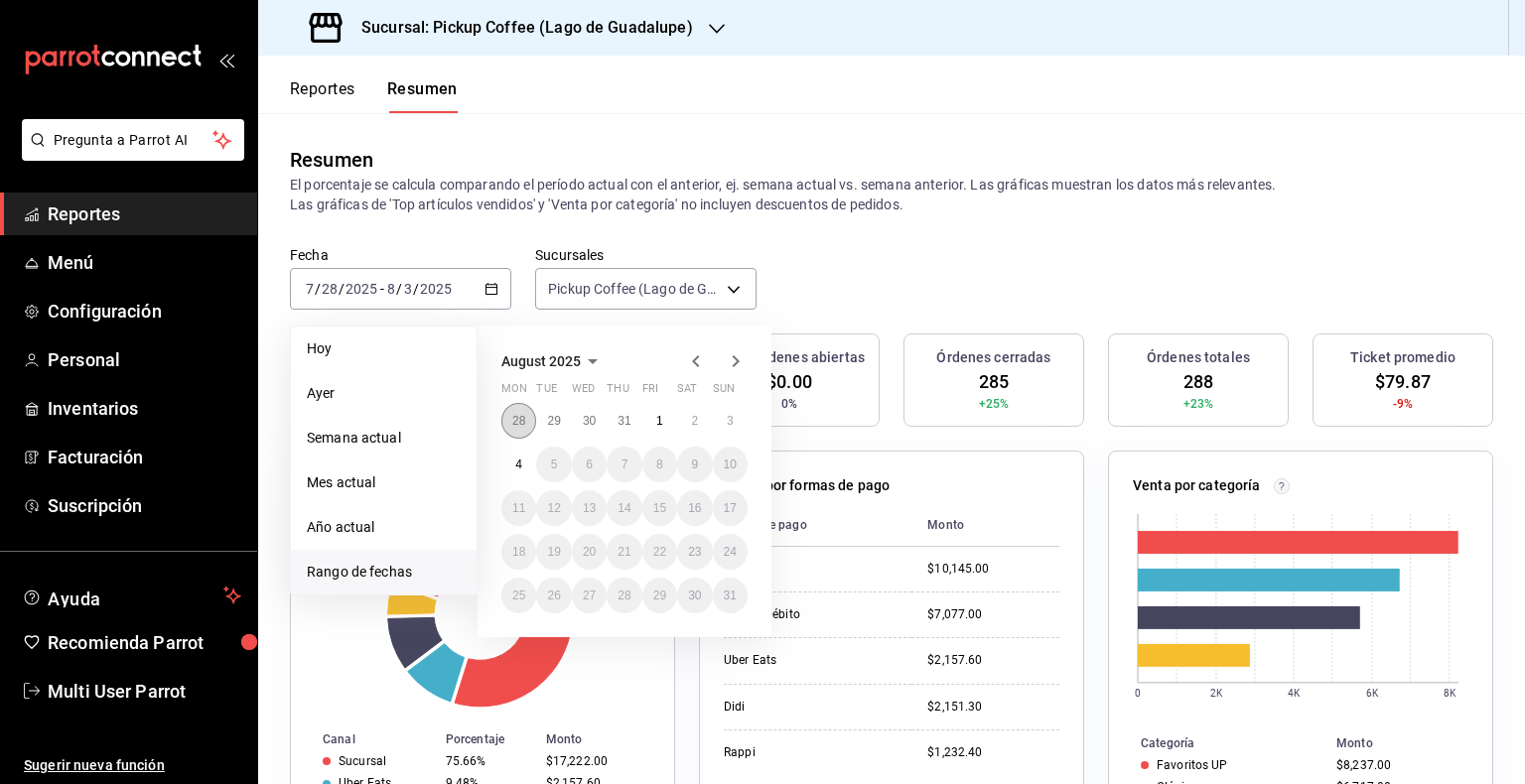 click on "28" at bounding box center [518, 421] 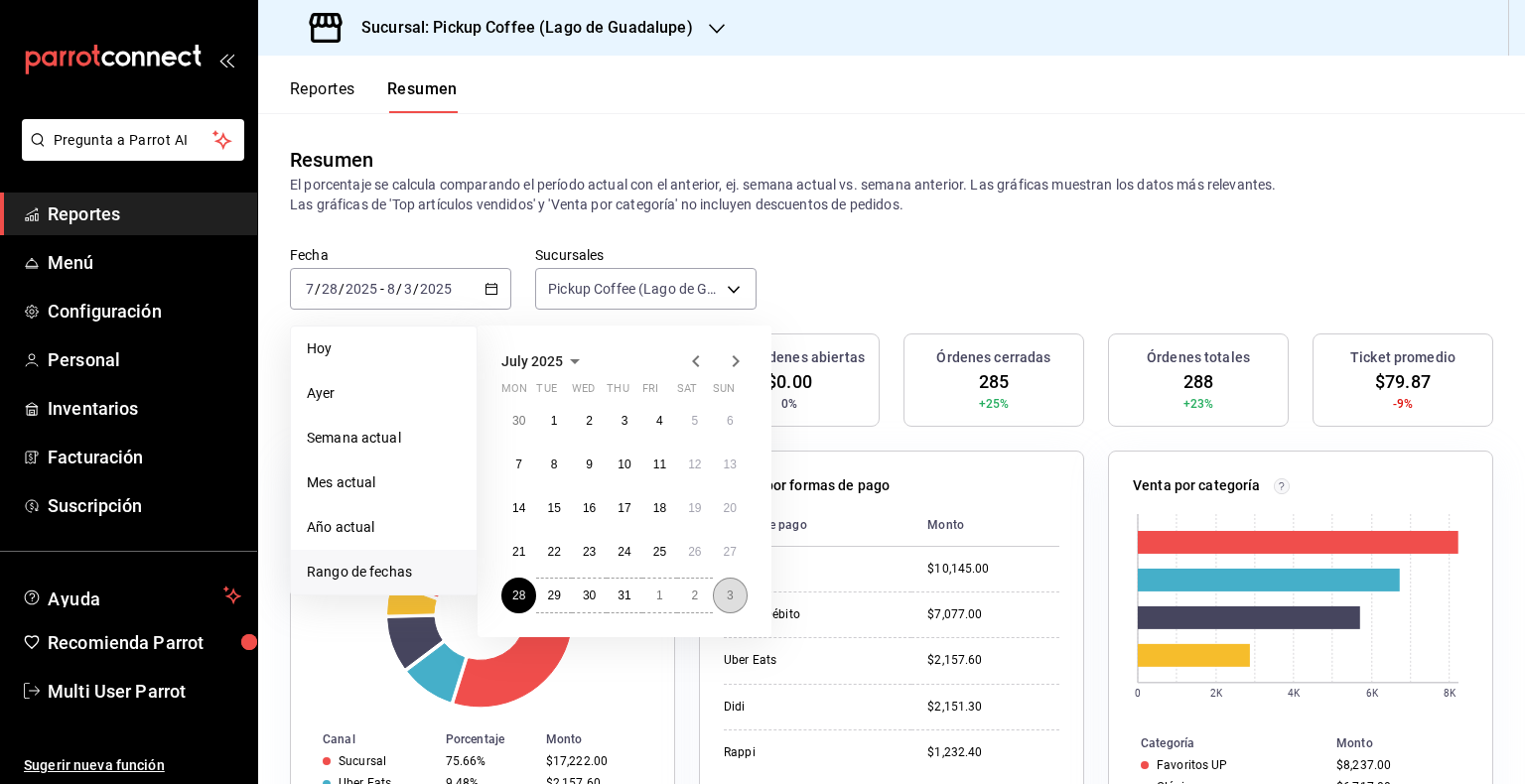 click on "3" at bounding box center (730, 595) 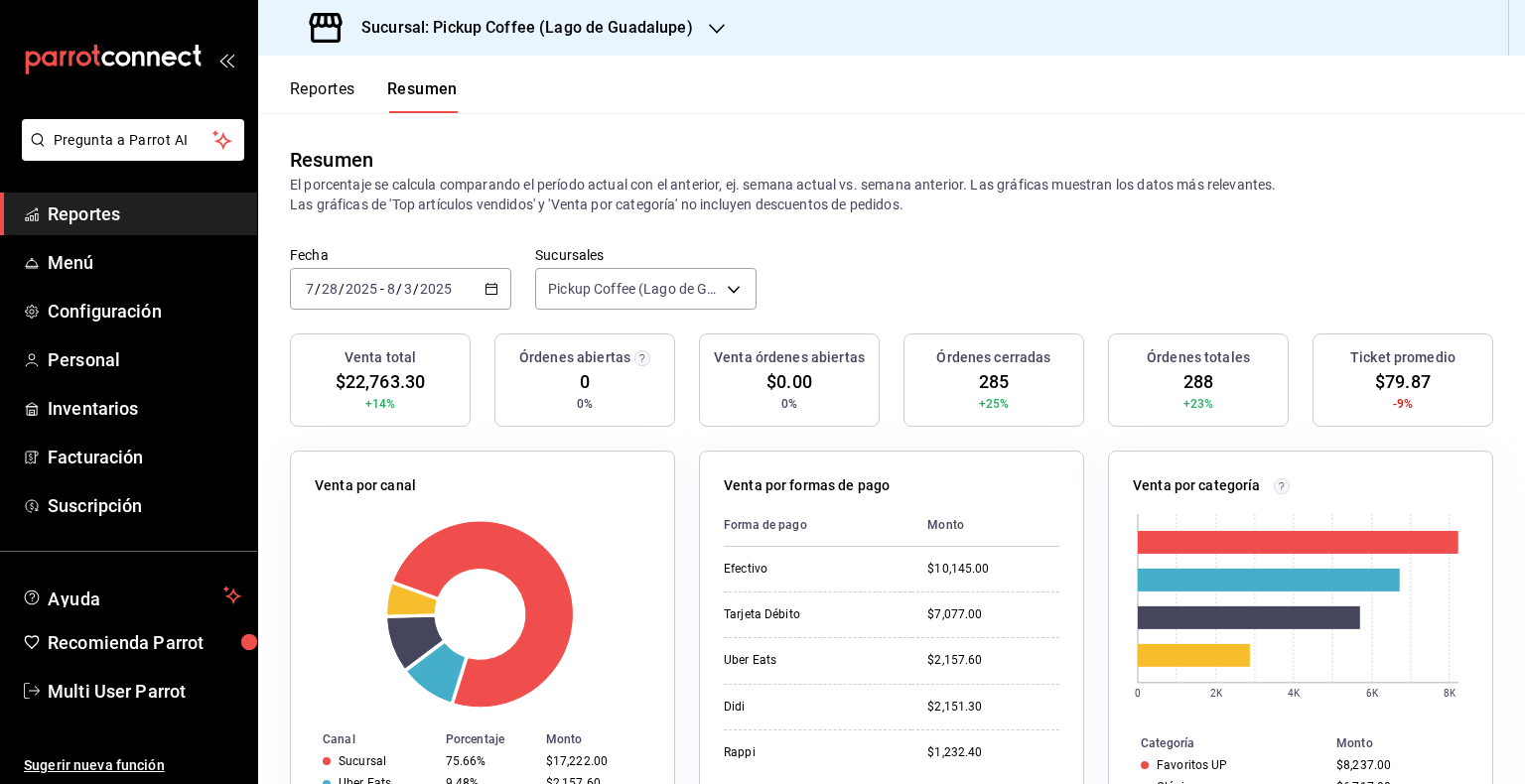 click on "[DATE] [DATE] - [DATE] [DATE]" at bounding box center [400, 289] 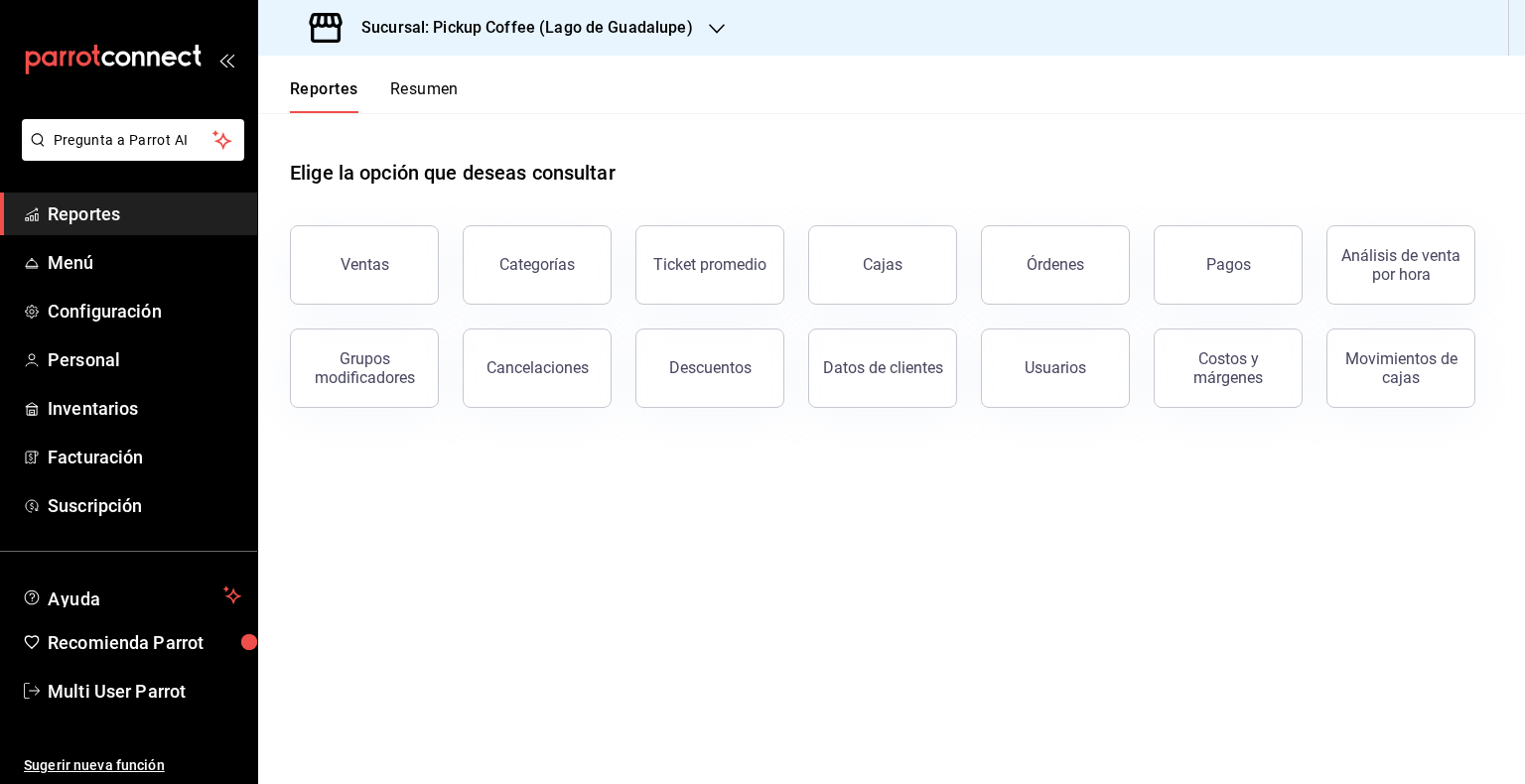 click on "Reportes" at bounding box center [324, 96] 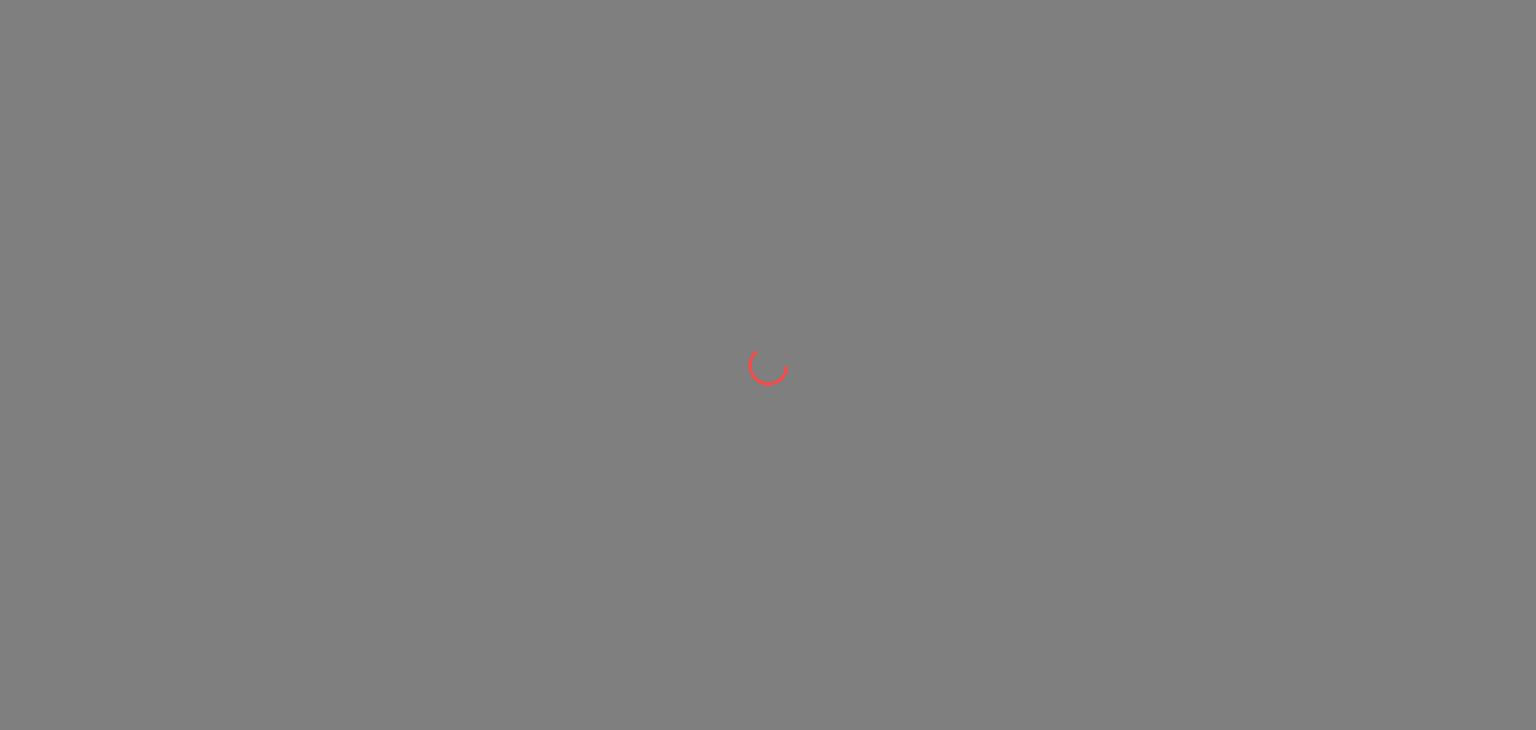 scroll, scrollTop: 0, scrollLeft: 0, axis: both 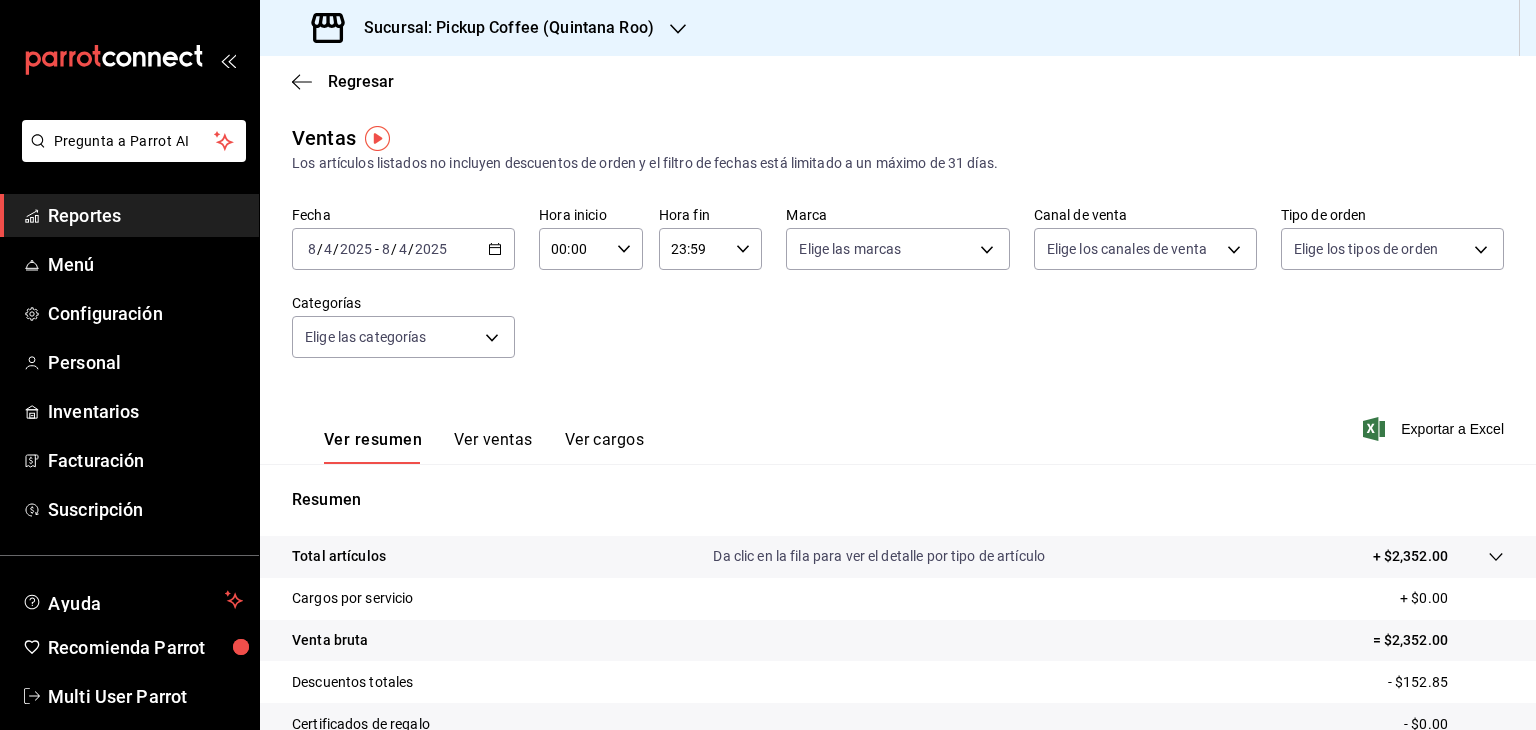 click 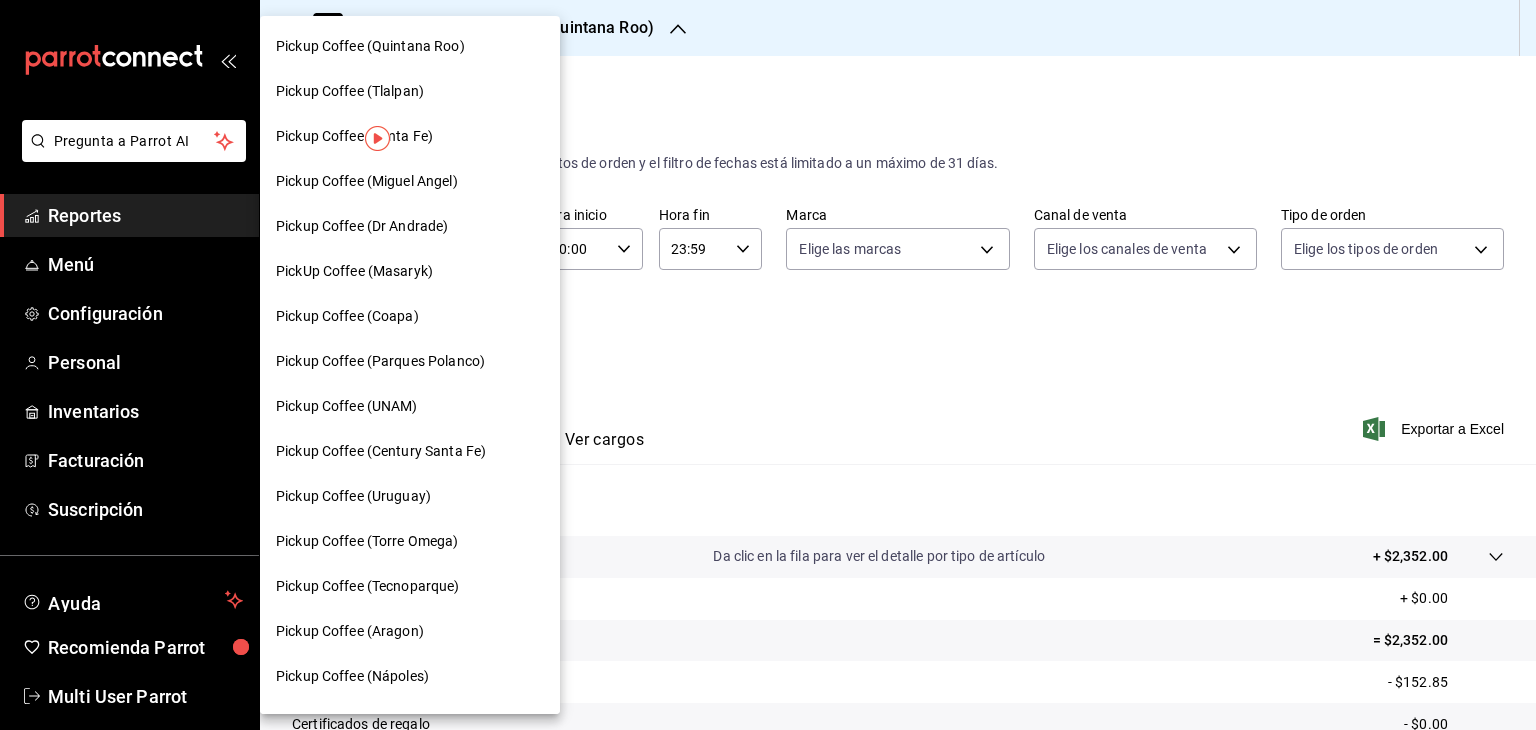 click at bounding box center (768, 365) 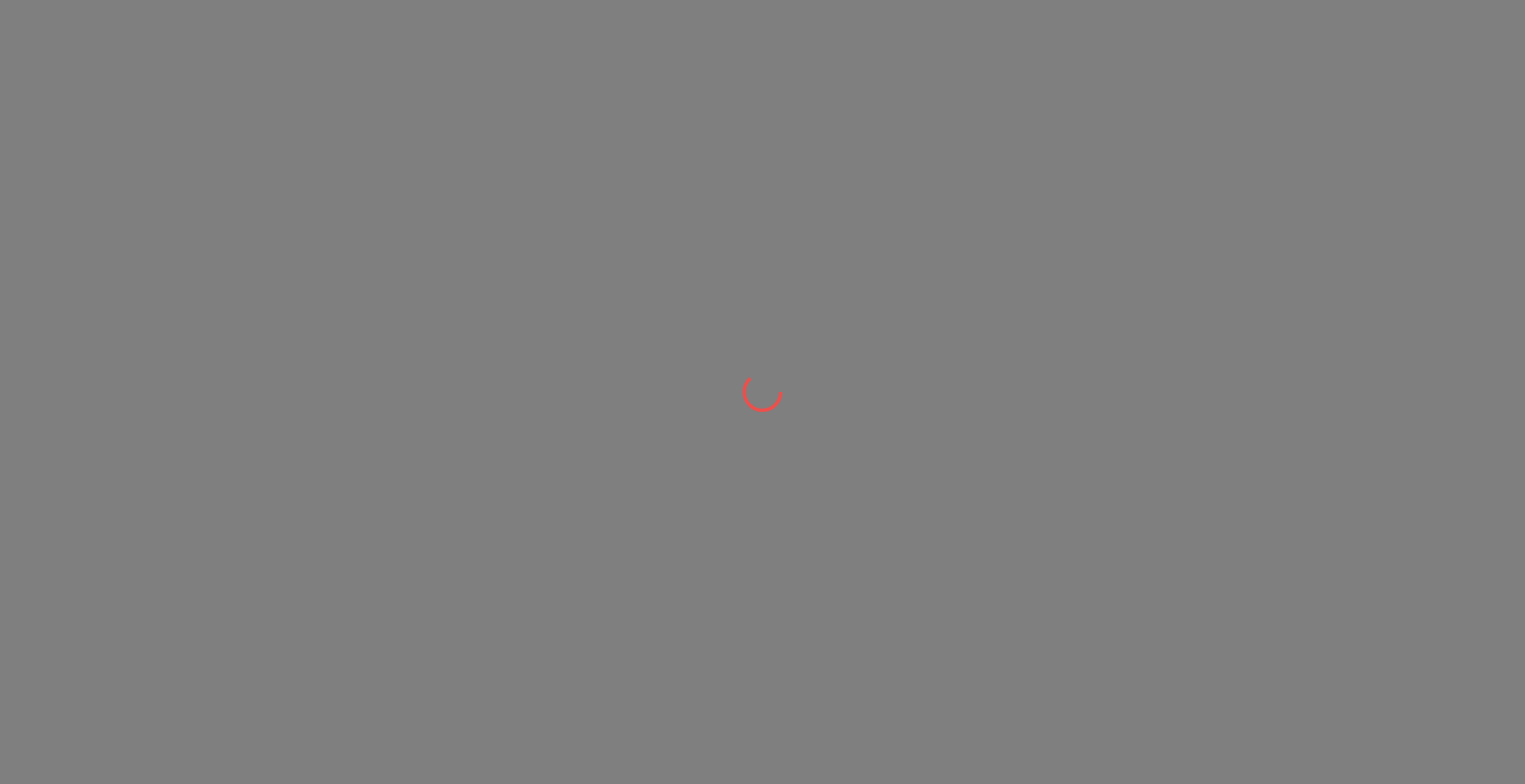 scroll, scrollTop: 0, scrollLeft: 0, axis: both 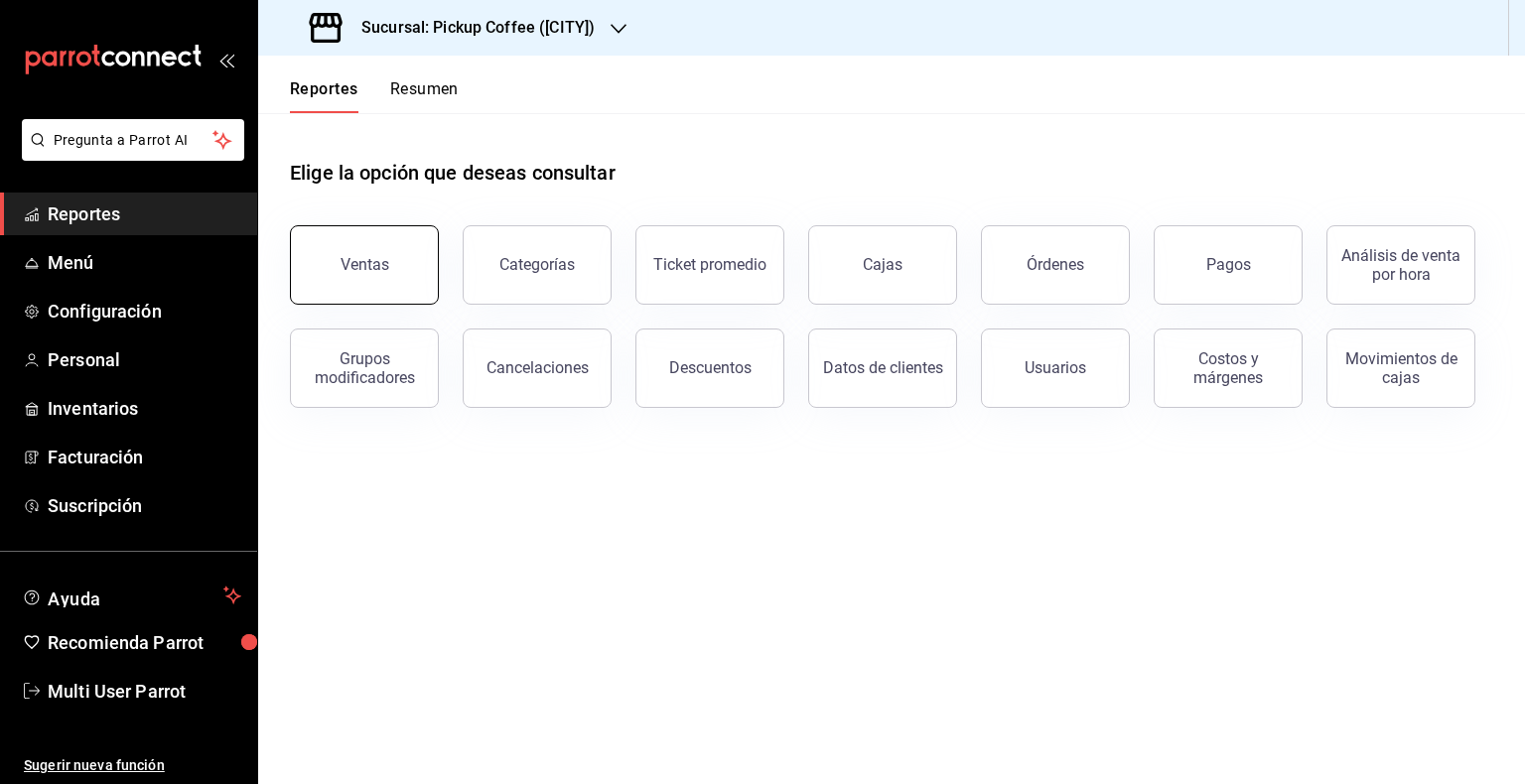 click on "Ventas" at bounding box center [364, 264] 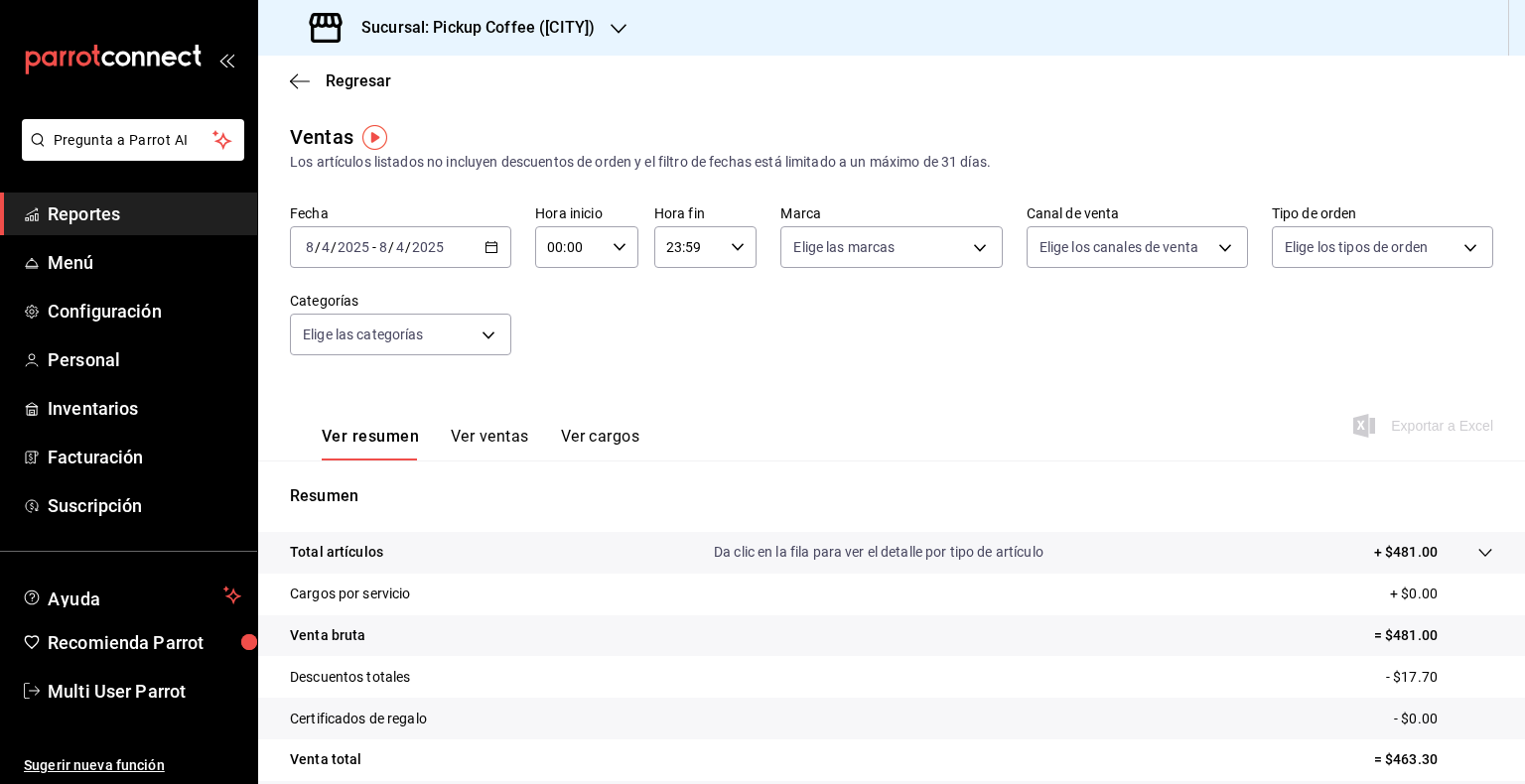 click 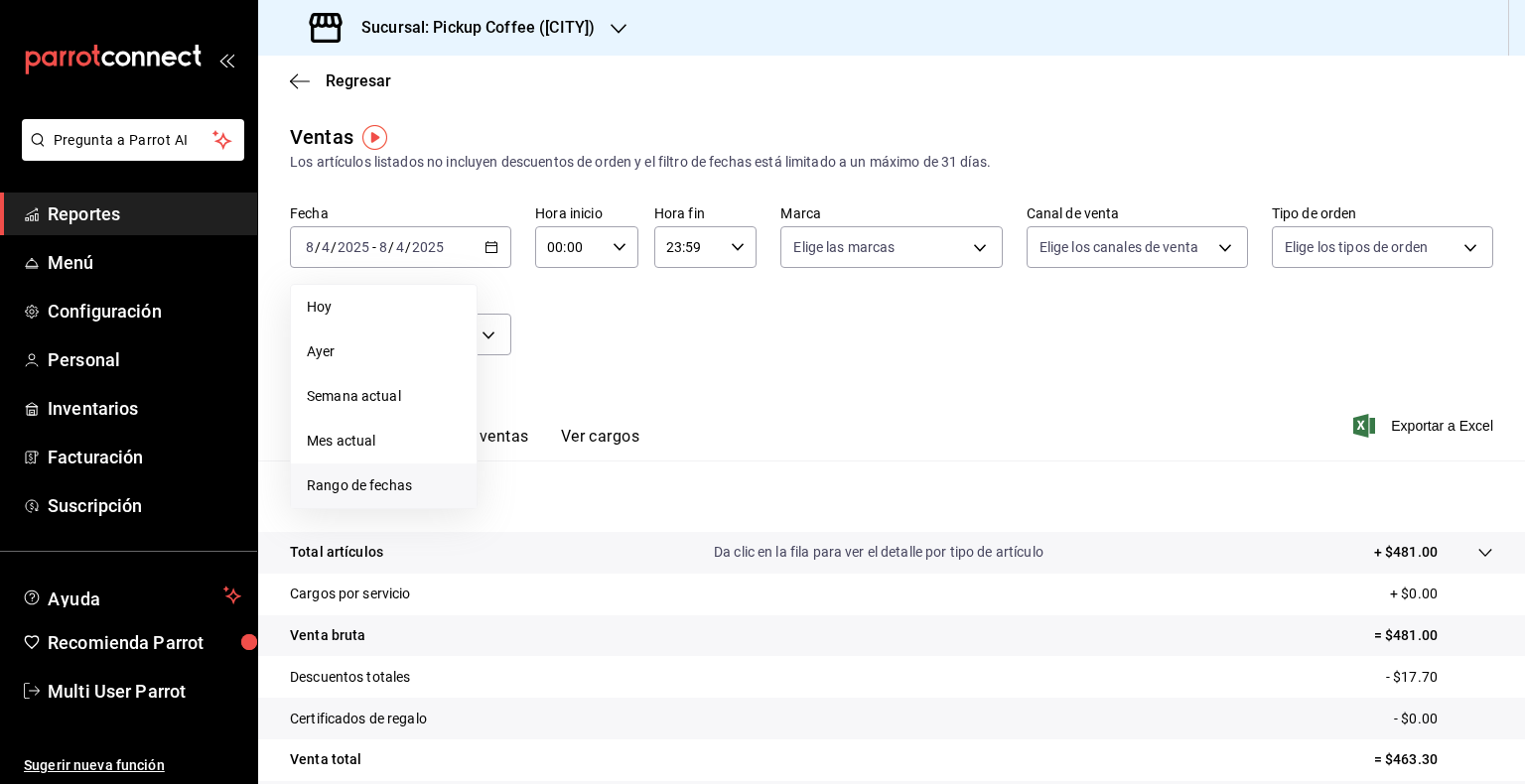 click on "Rango de fechas" at bounding box center [383, 485] 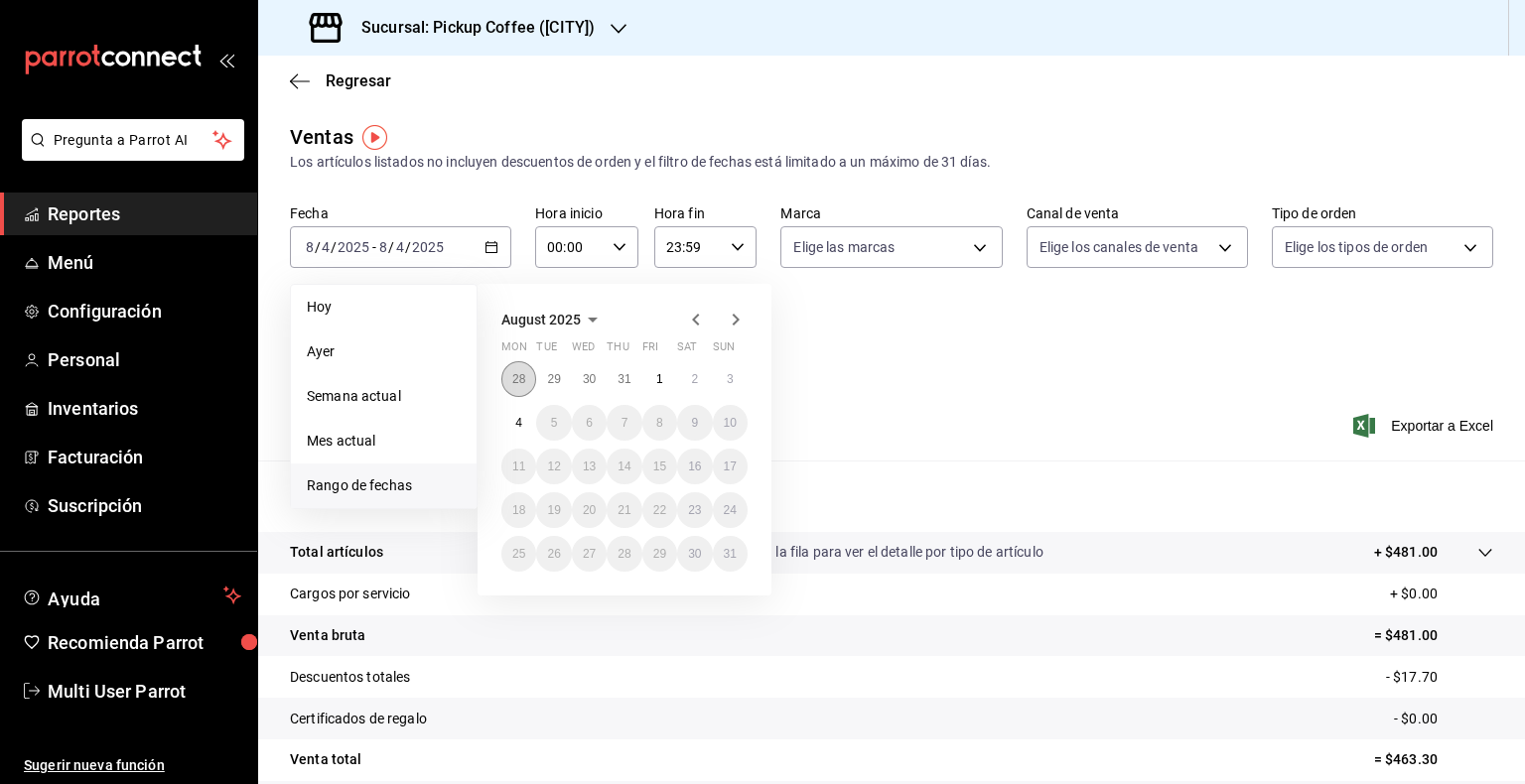 click on "28" at bounding box center [518, 379] 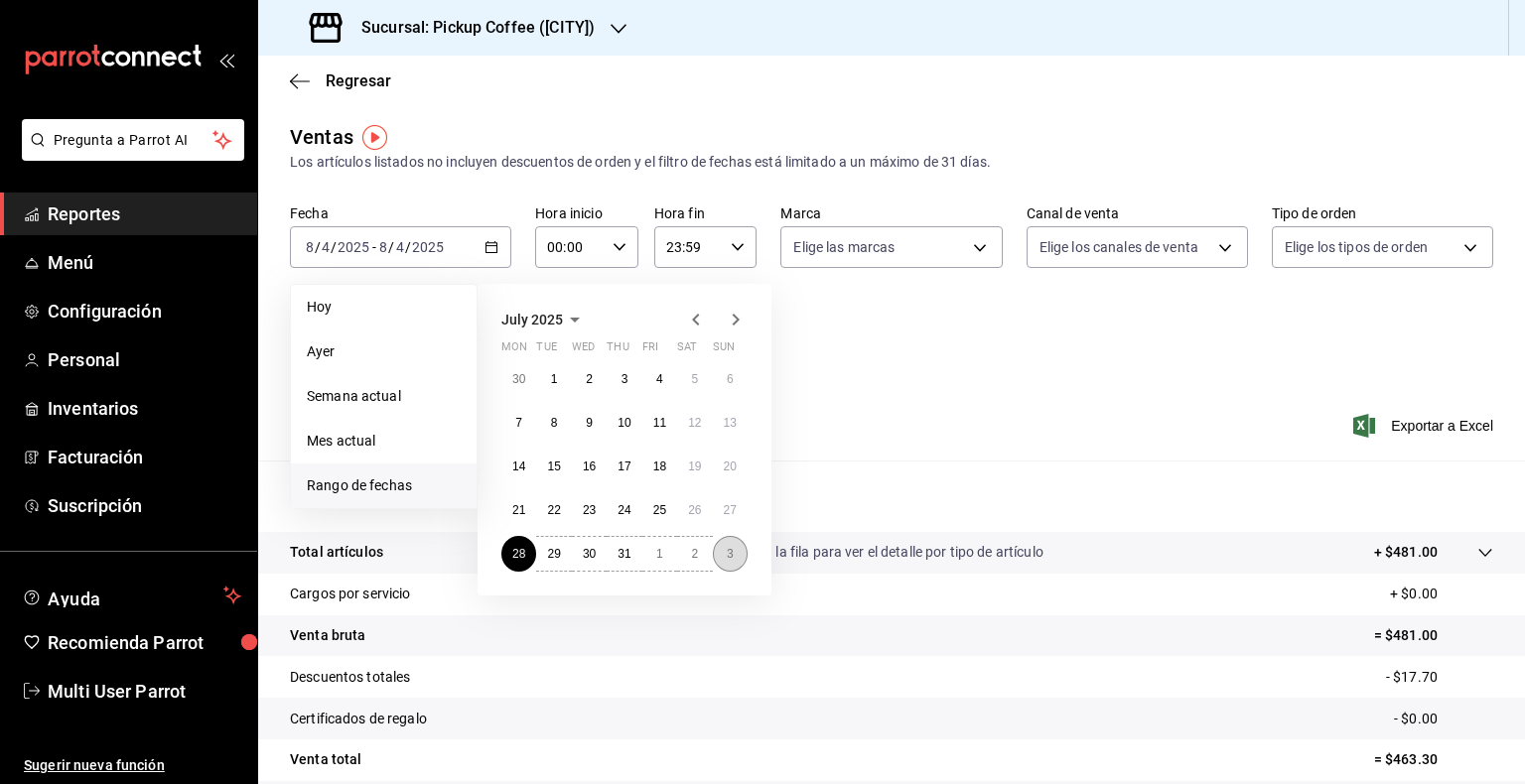 click on "3" at bounding box center [730, 554] 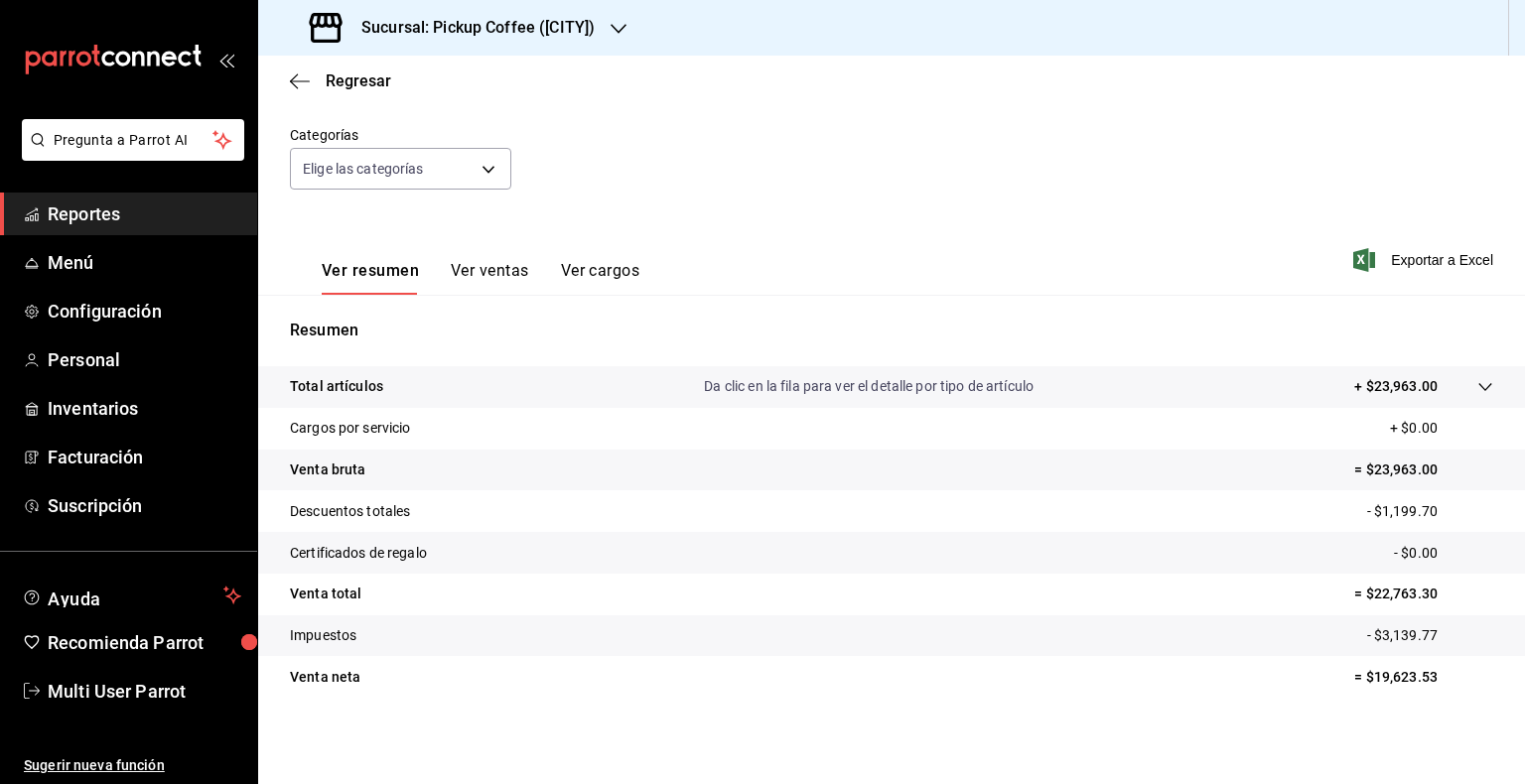 scroll, scrollTop: 167, scrollLeft: 0, axis: vertical 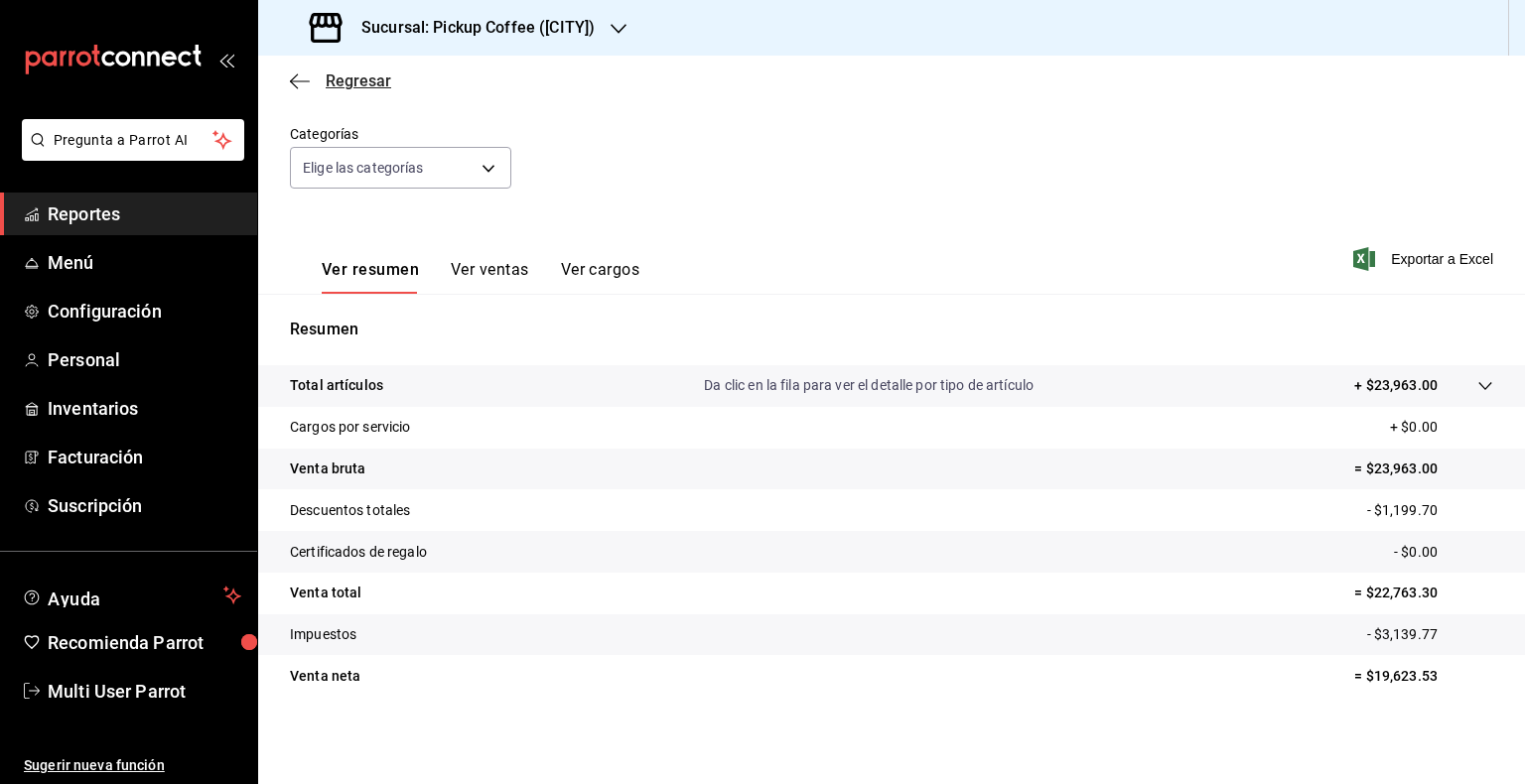 click 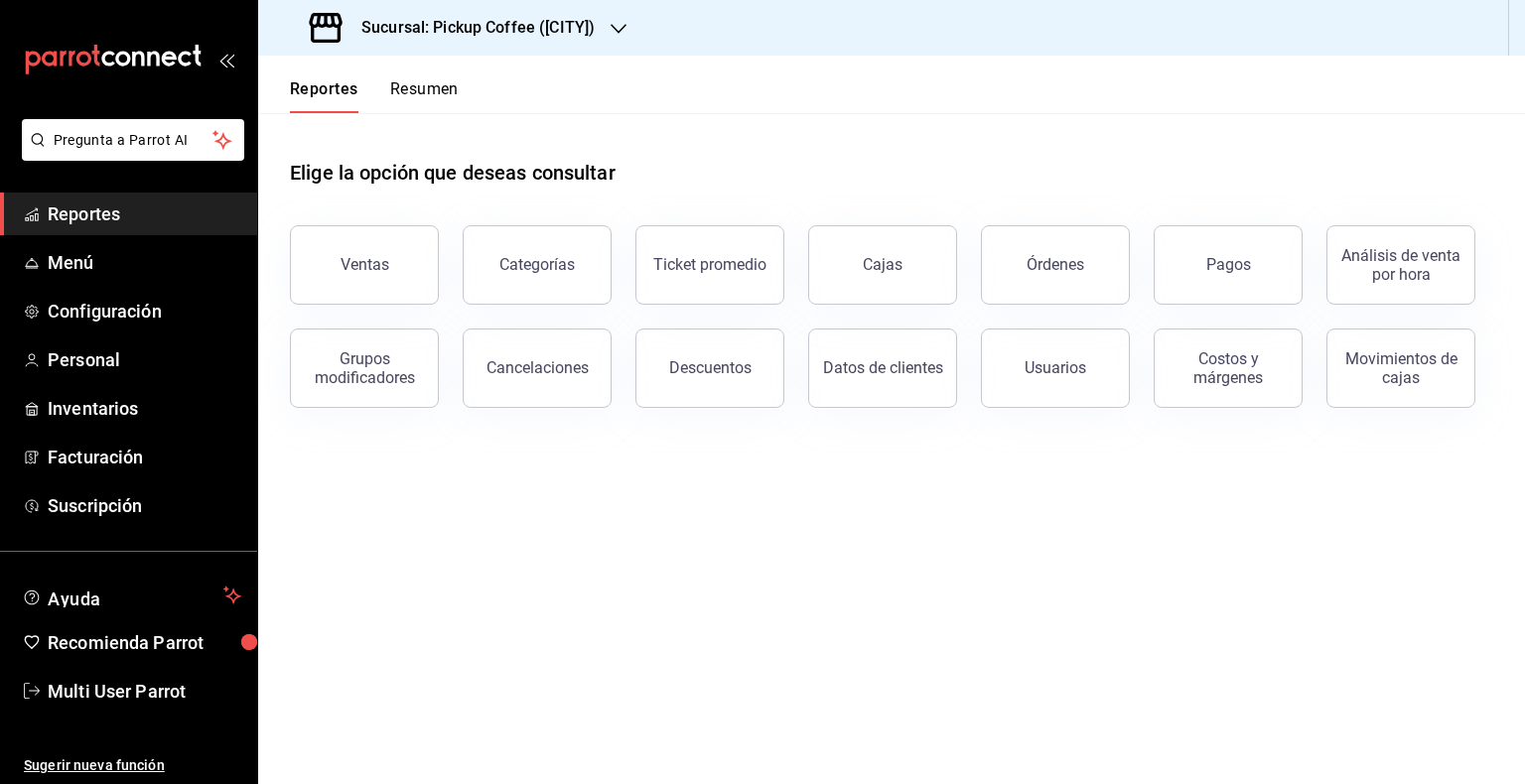 drag, startPoint x: 518, startPoint y: 273, endPoint x: 584, endPoint y: 326, distance: 84.646323 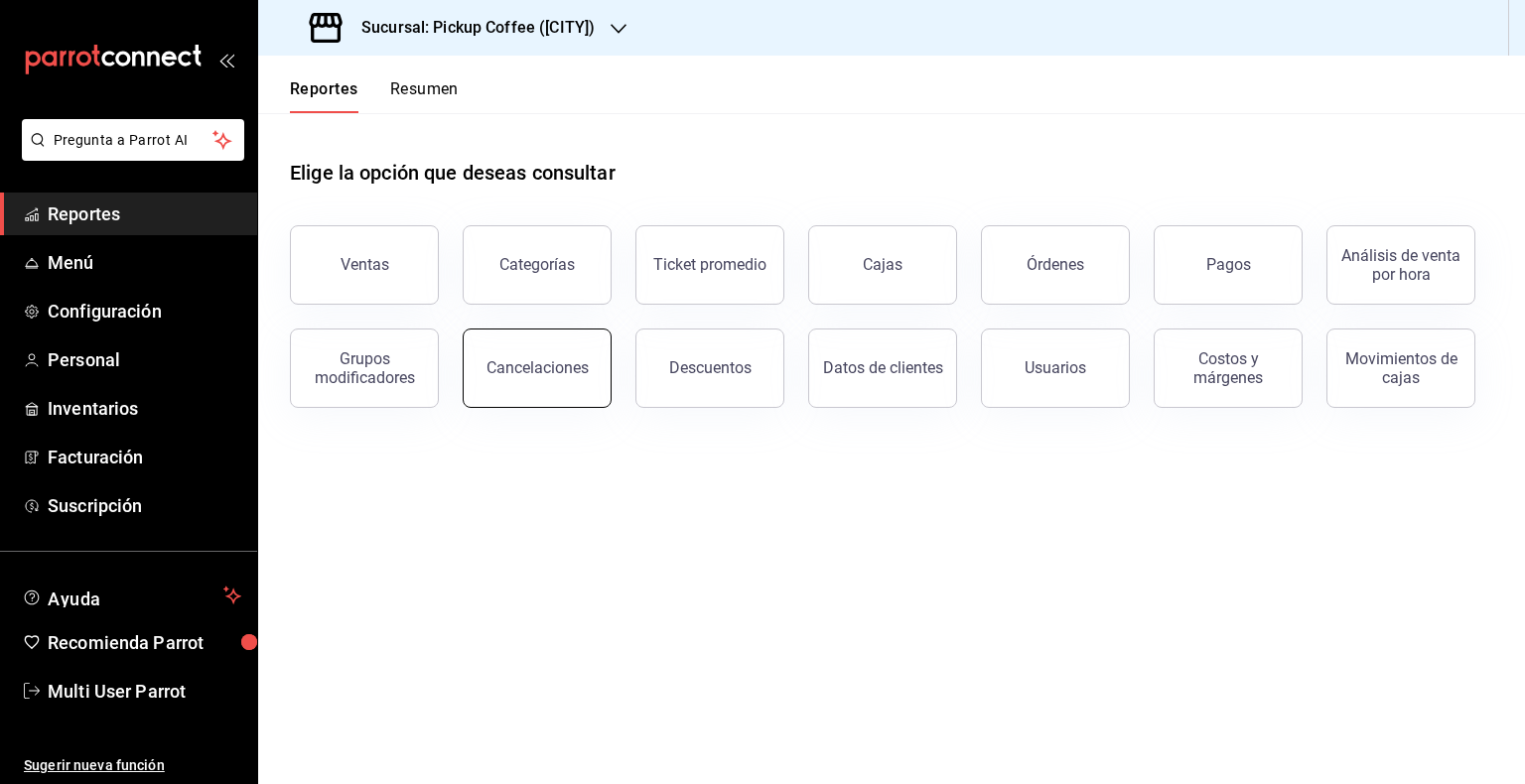 click on "Cancelaciones" at bounding box center [537, 367] 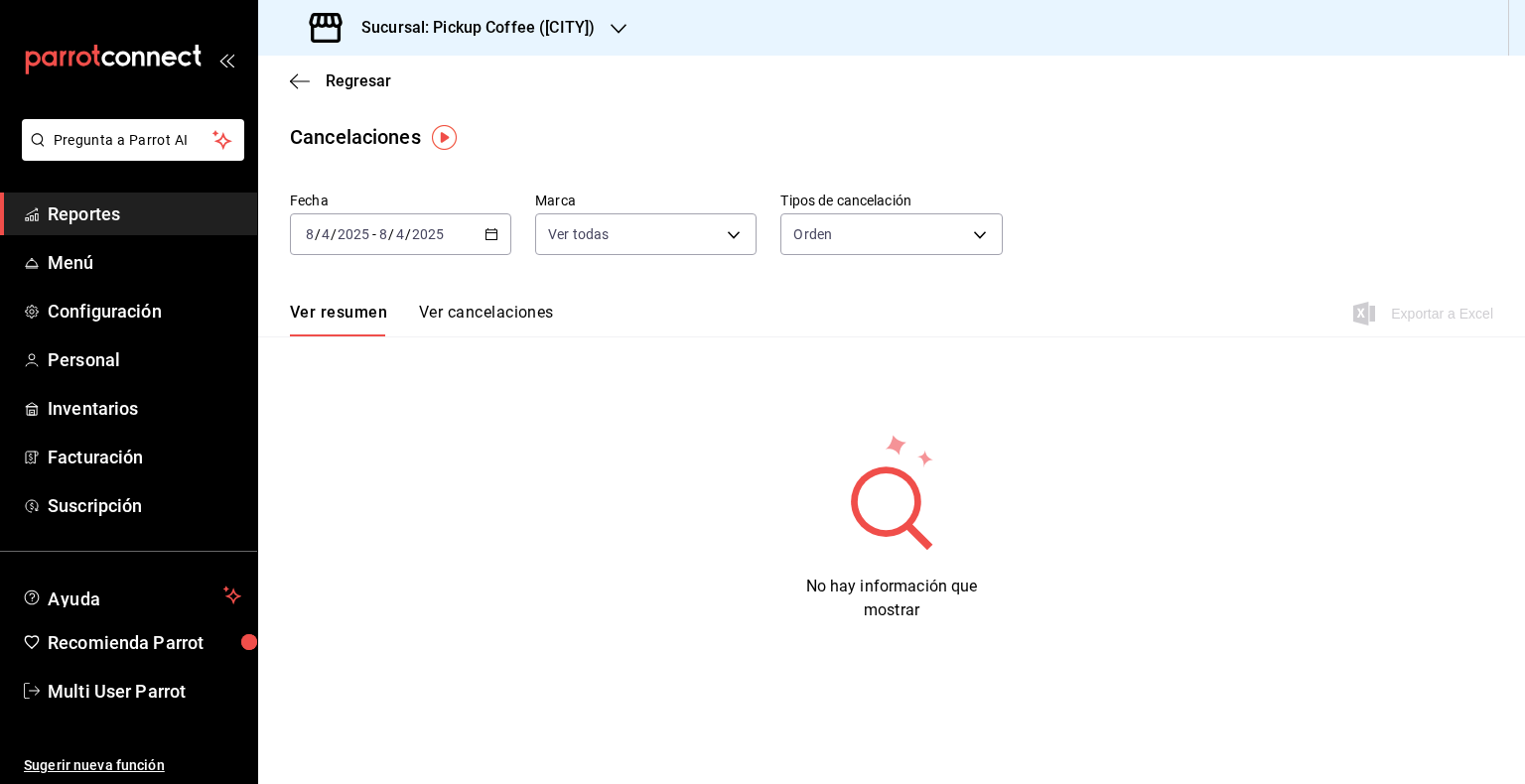 click on "[DATE] [DATE] - [DATE] [DATE]" at bounding box center (400, 234) 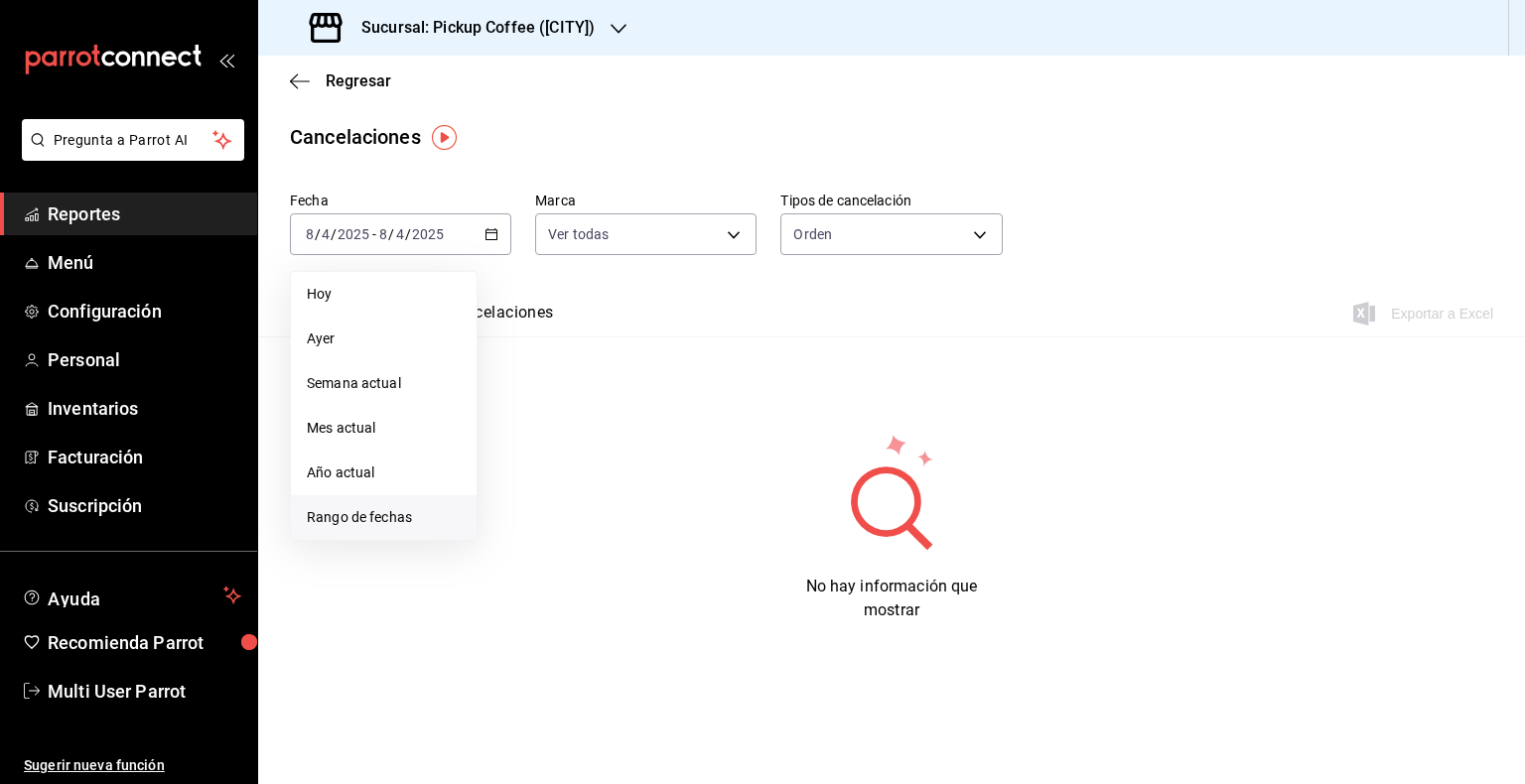 click on "Rango de fechas" at bounding box center (383, 517) 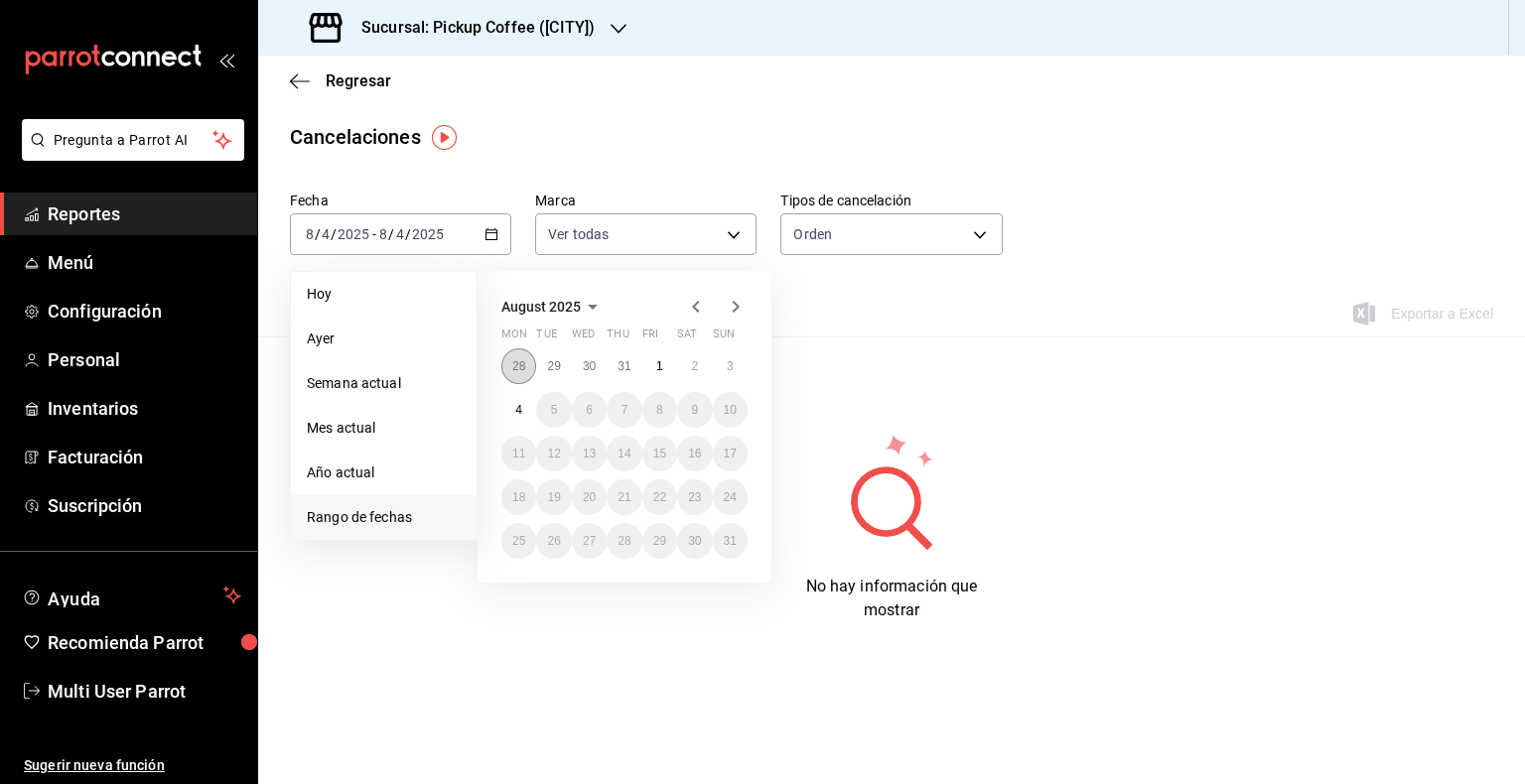 click on "28" at bounding box center (518, 366) 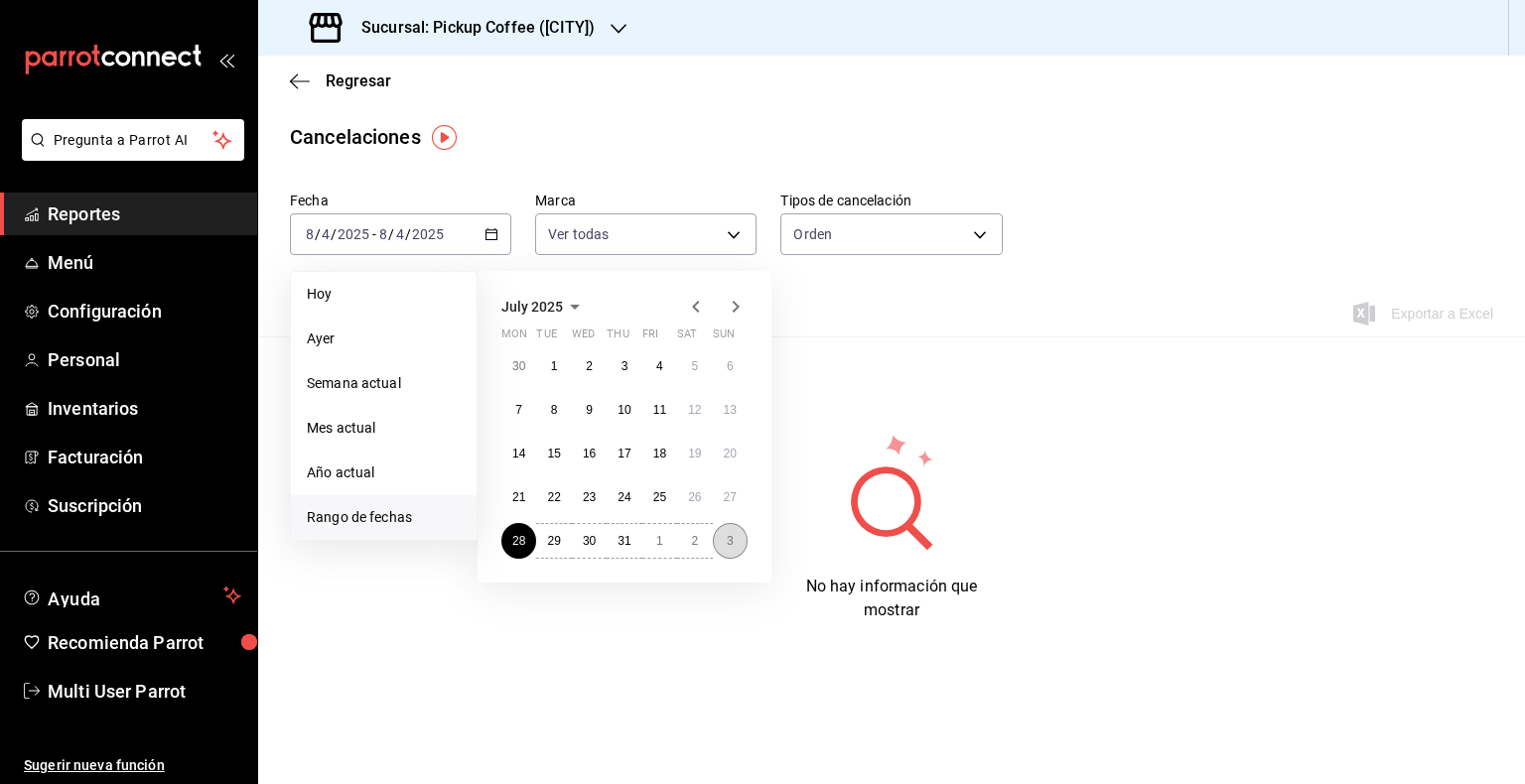 click on "3" at bounding box center (730, 541) 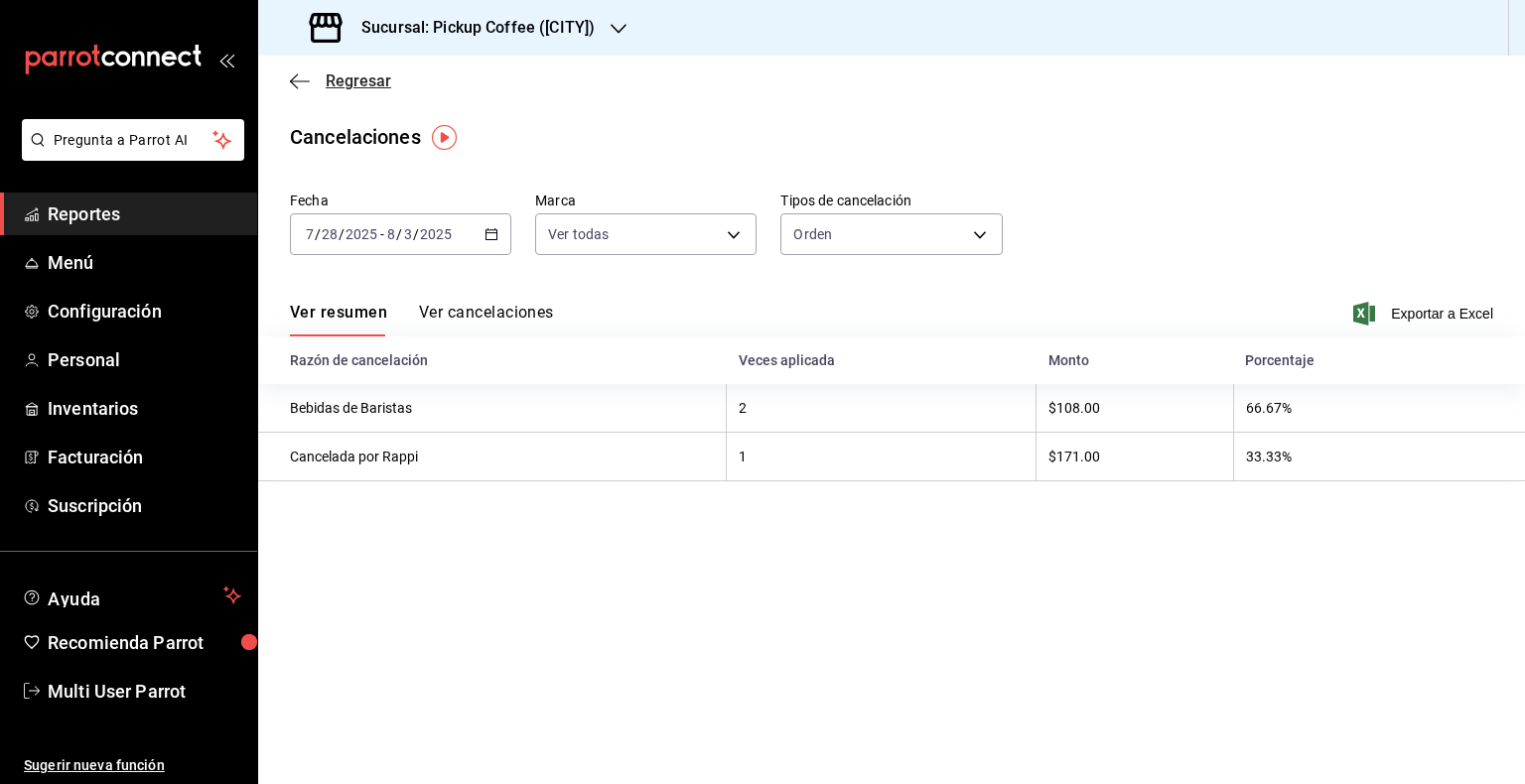click on "Regresar" at bounding box center [341, 80] 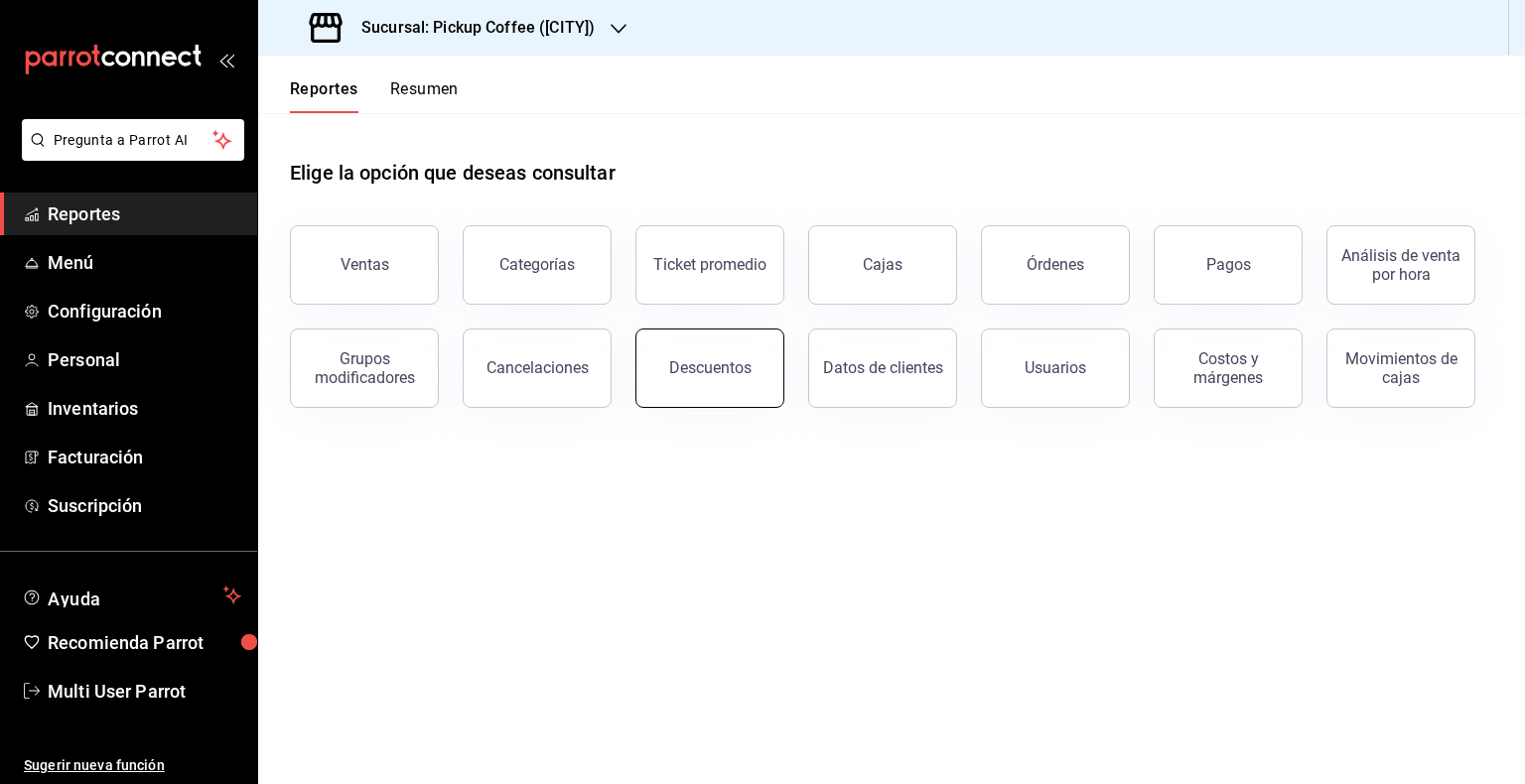 click on "Descuentos" at bounding box center [710, 367] 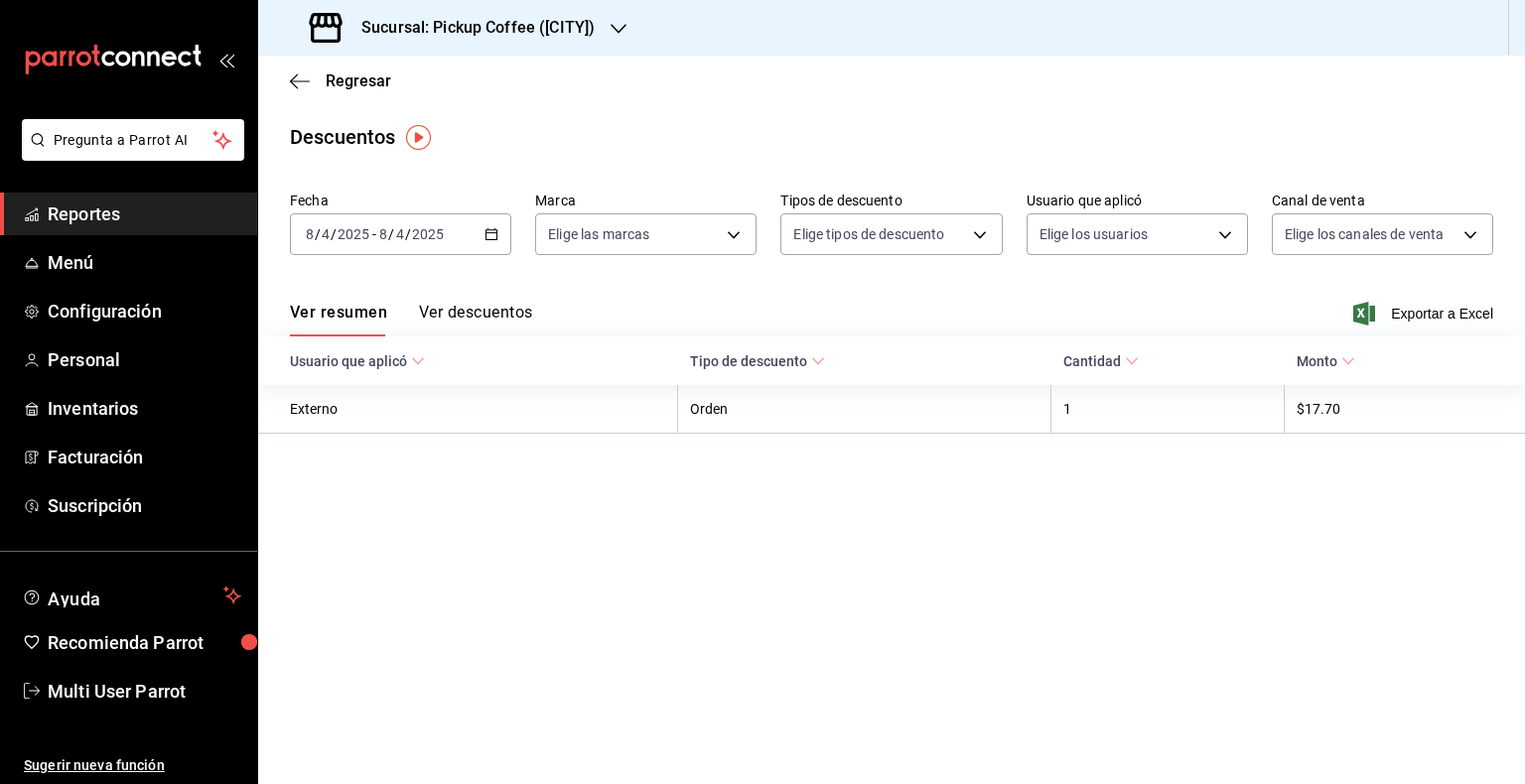 click on "[DATE] [DATE] - [DATE] [DATE]" at bounding box center (400, 234) 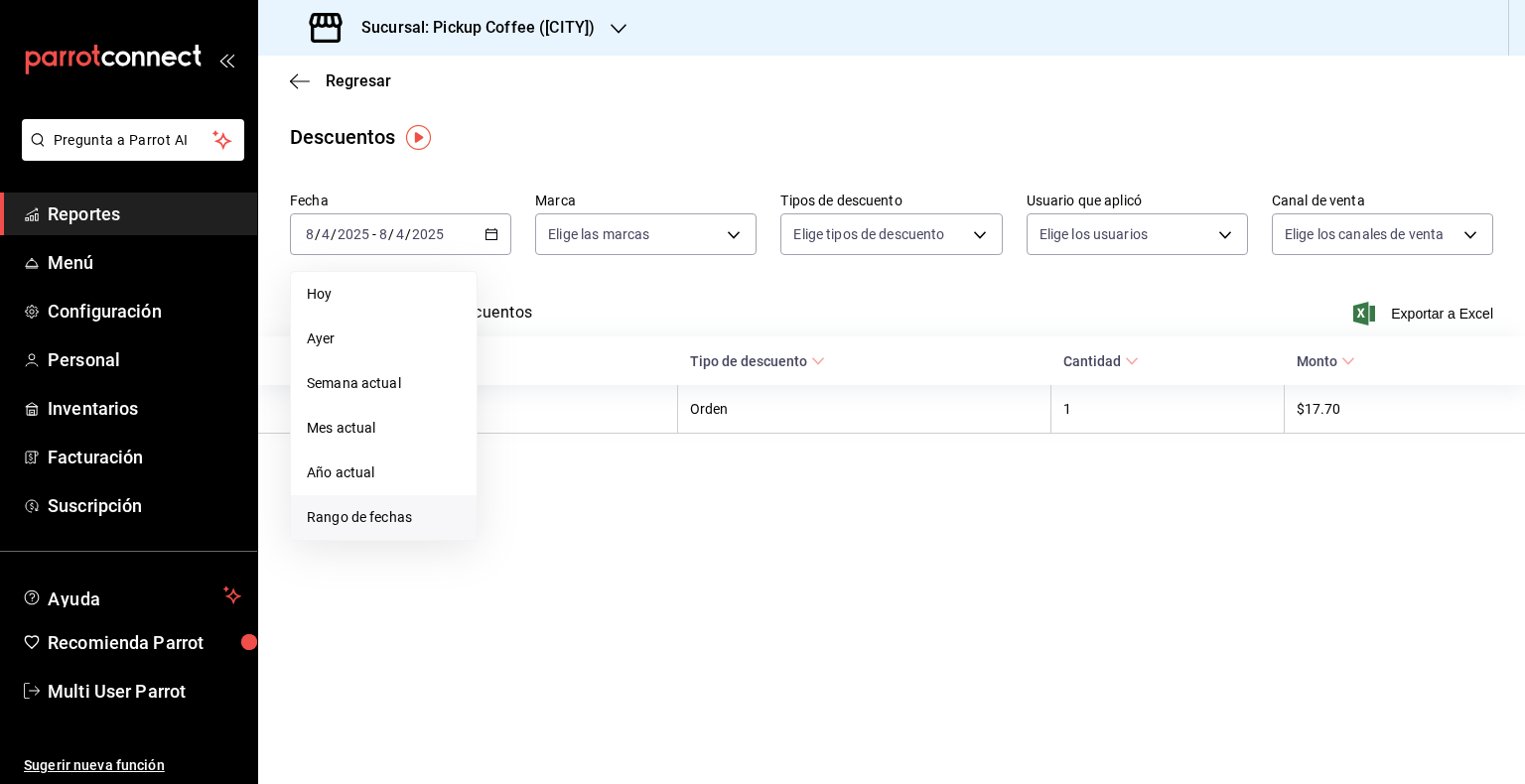 click on "Rango de fechas" at bounding box center [383, 517] 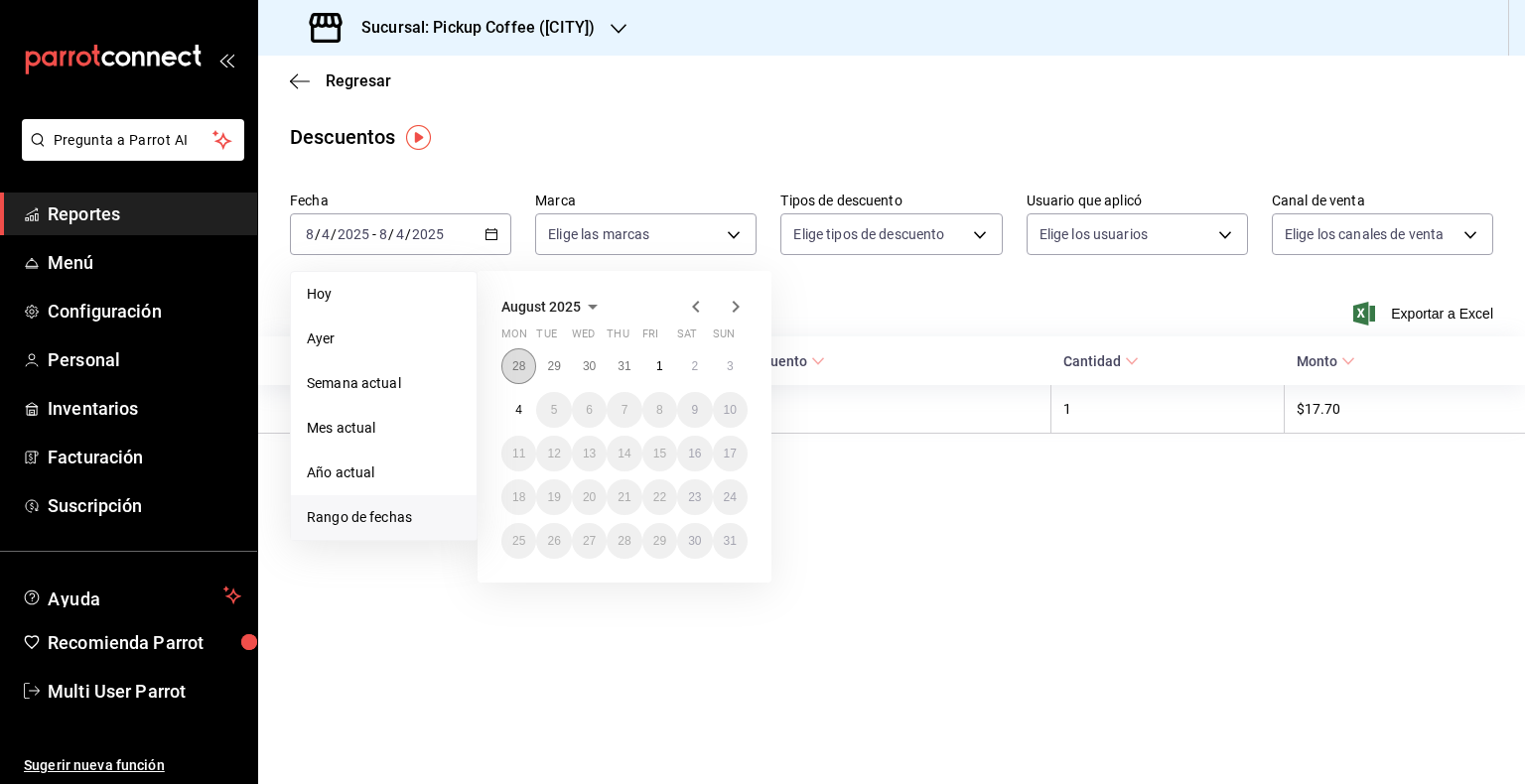 click on "28" at bounding box center (518, 366) 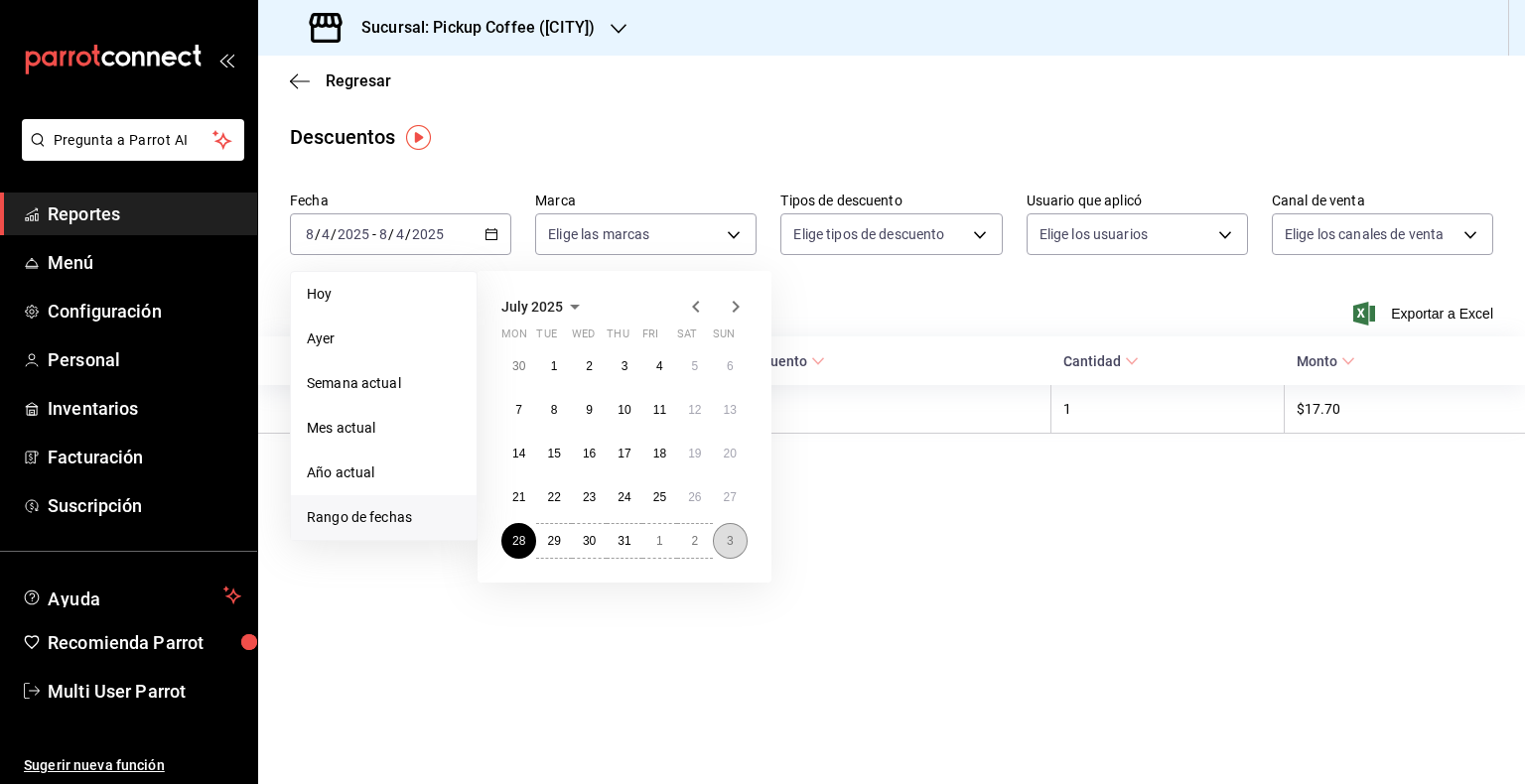 click on "3" at bounding box center (730, 541) 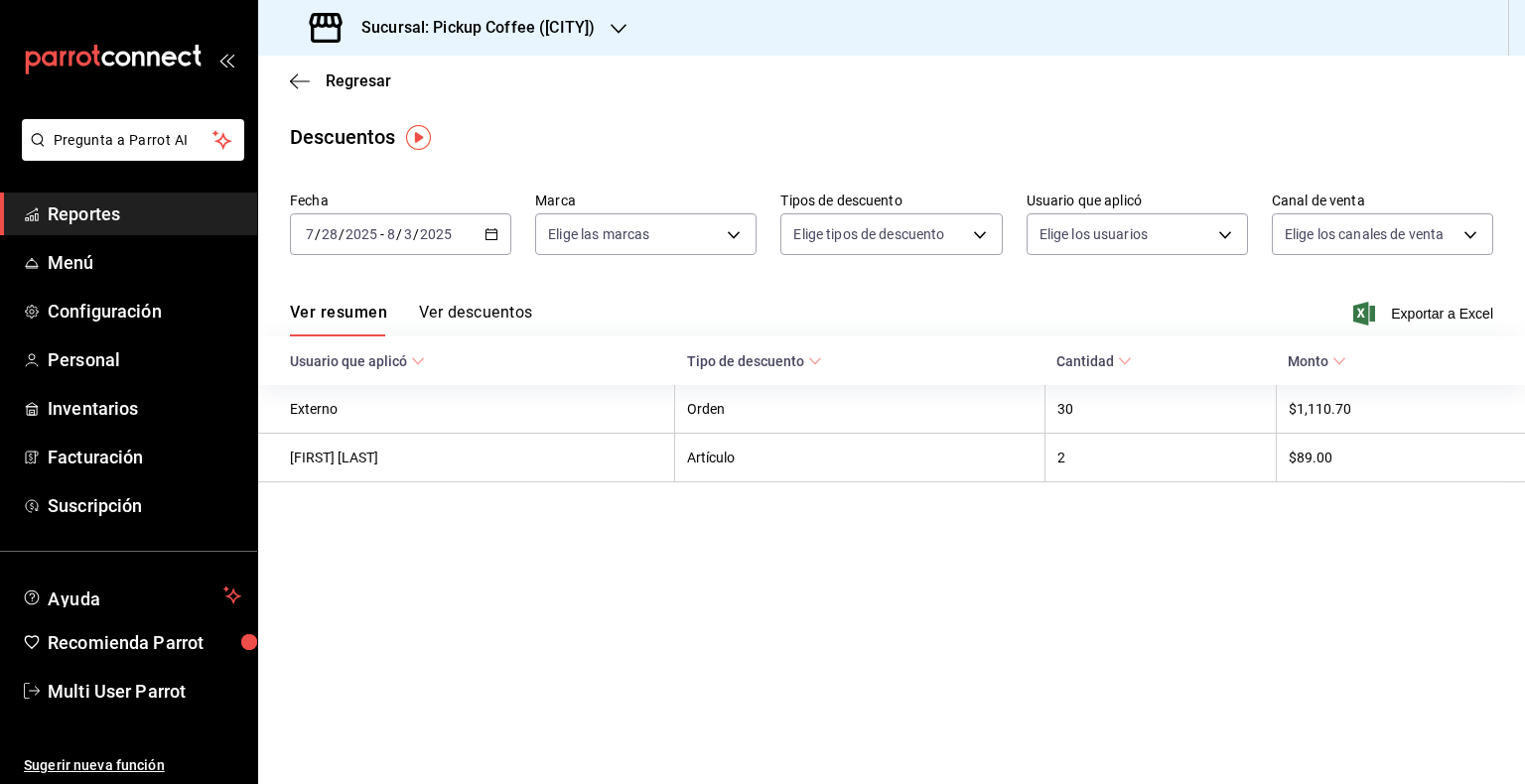 click on "Sucursal: Pickup Coffee (Lago de Guadalupe)" at bounding box center [454, 28] 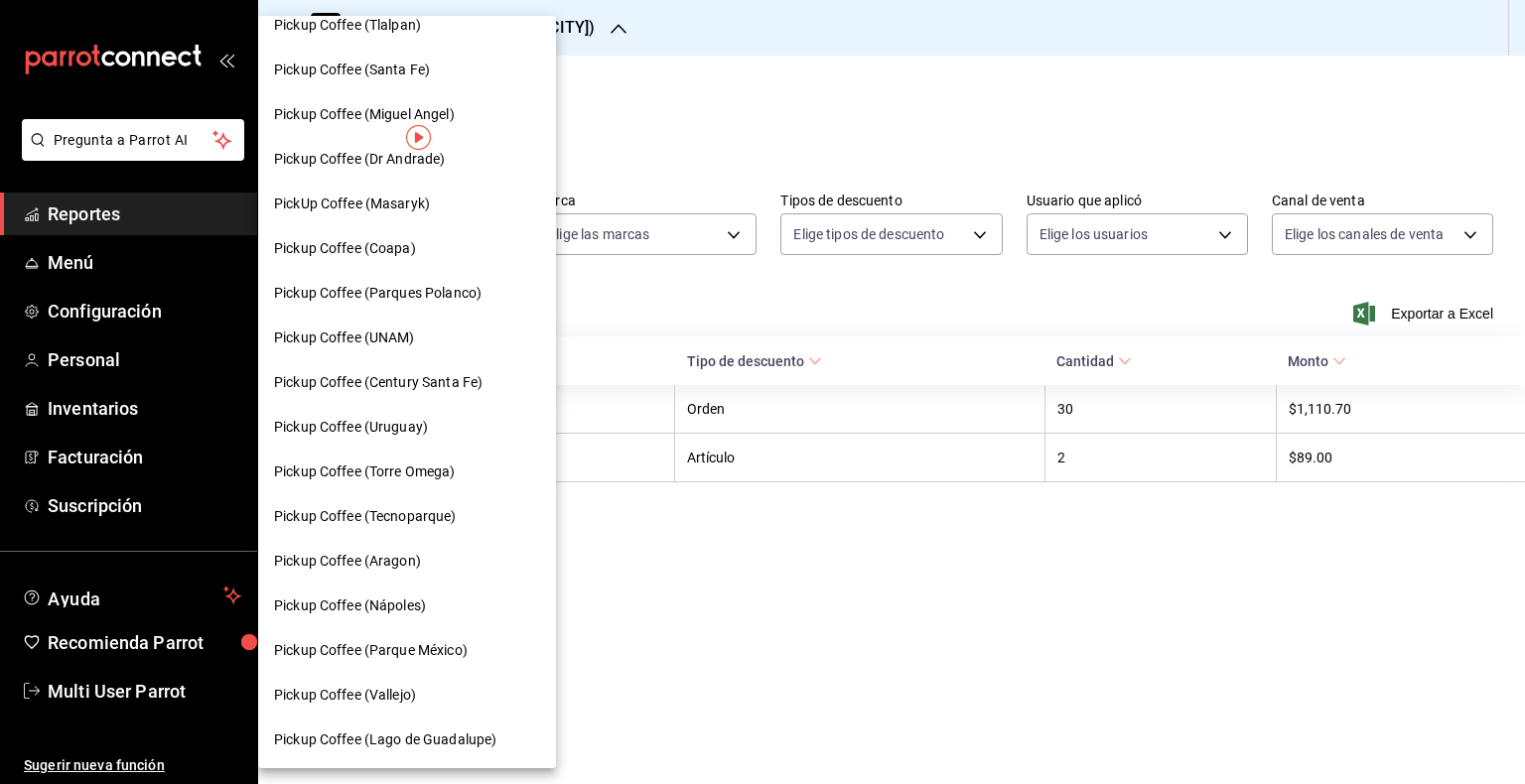 scroll, scrollTop: 99, scrollLeft: 0, axis: vertical 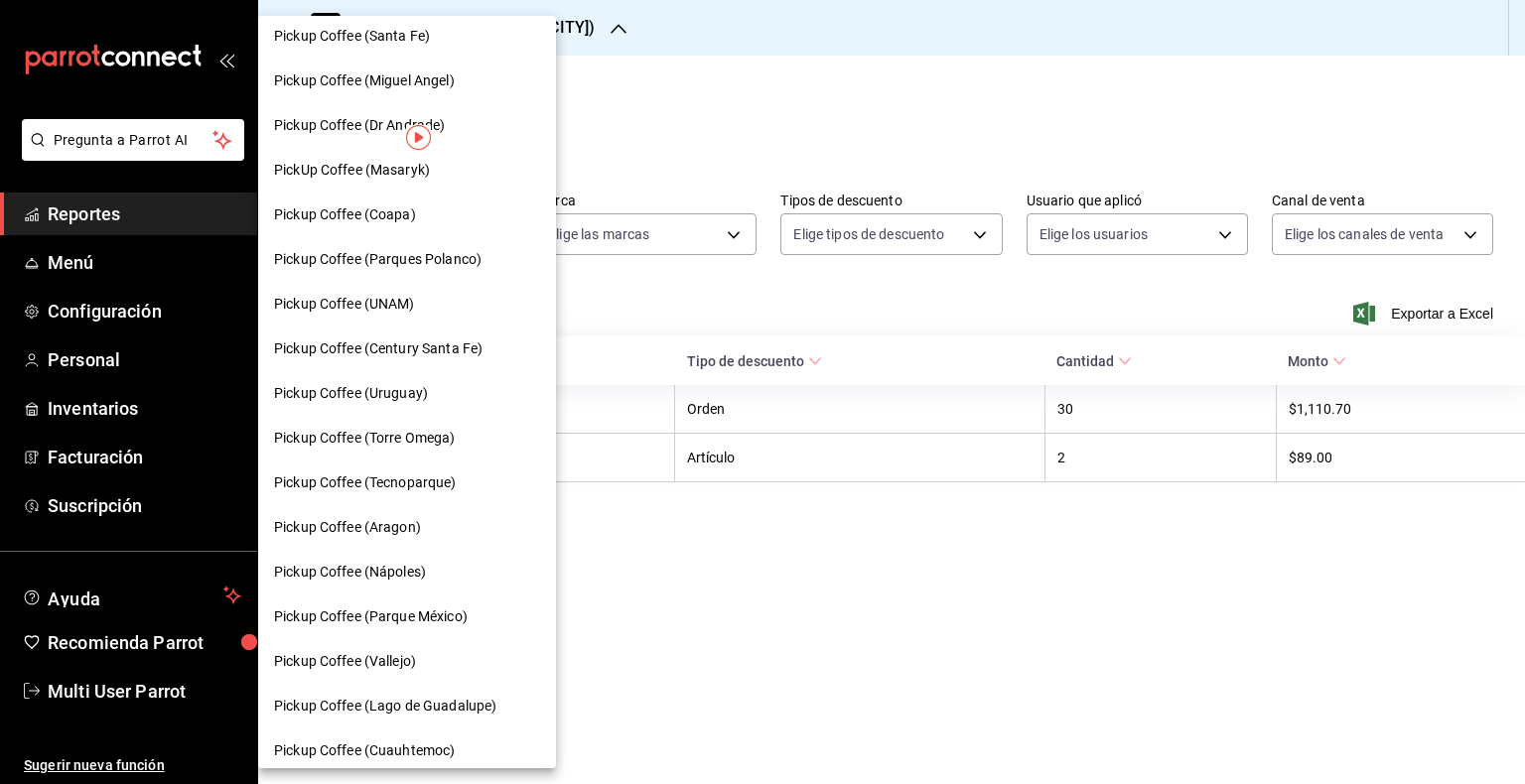 click on "Pickup Coffee (Santa Fe)" at bounding box center (407, 36) 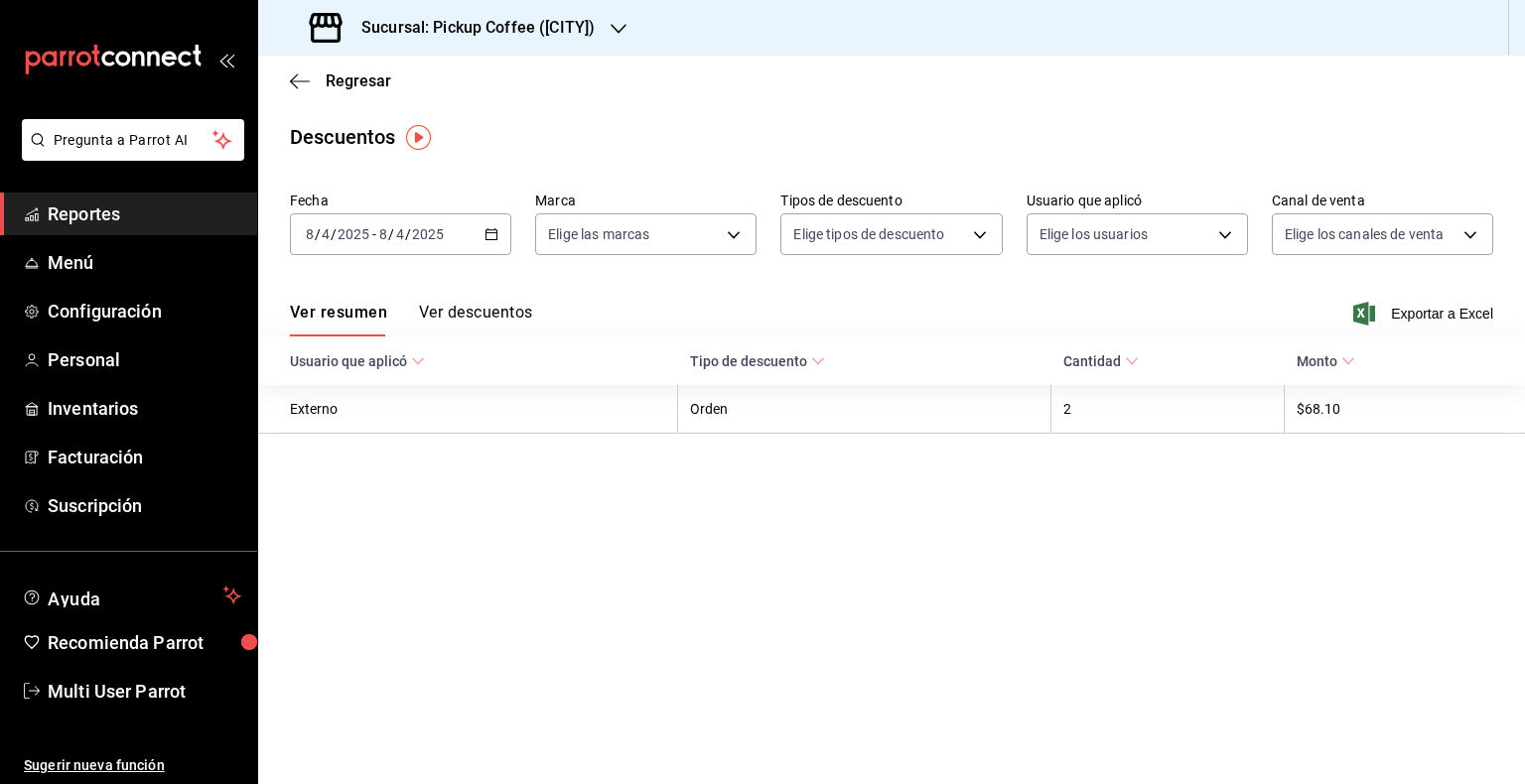 click on "Regresar" at bounding box center (892, 80) 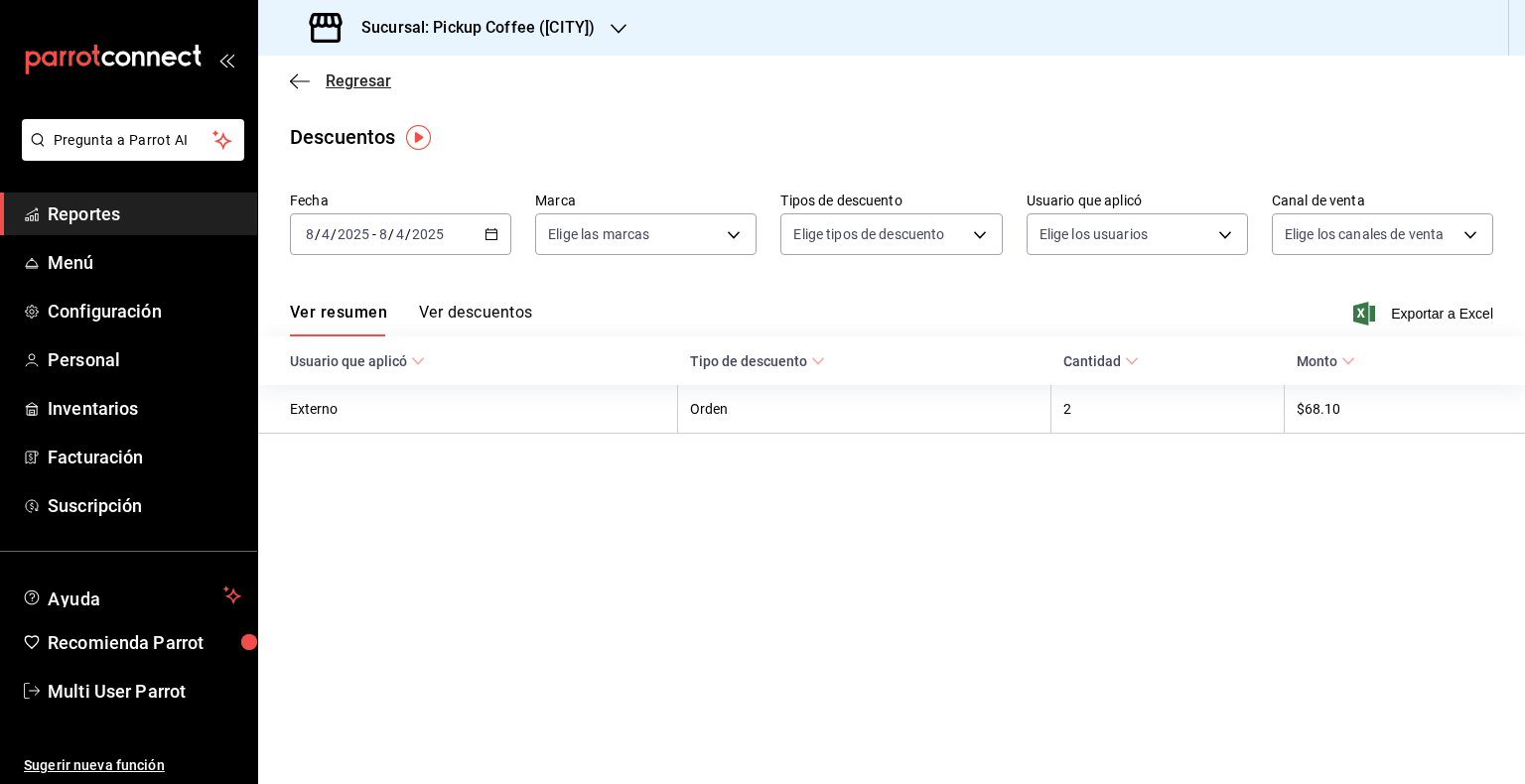 click on "Regresar" at bounding box center (358, 80) 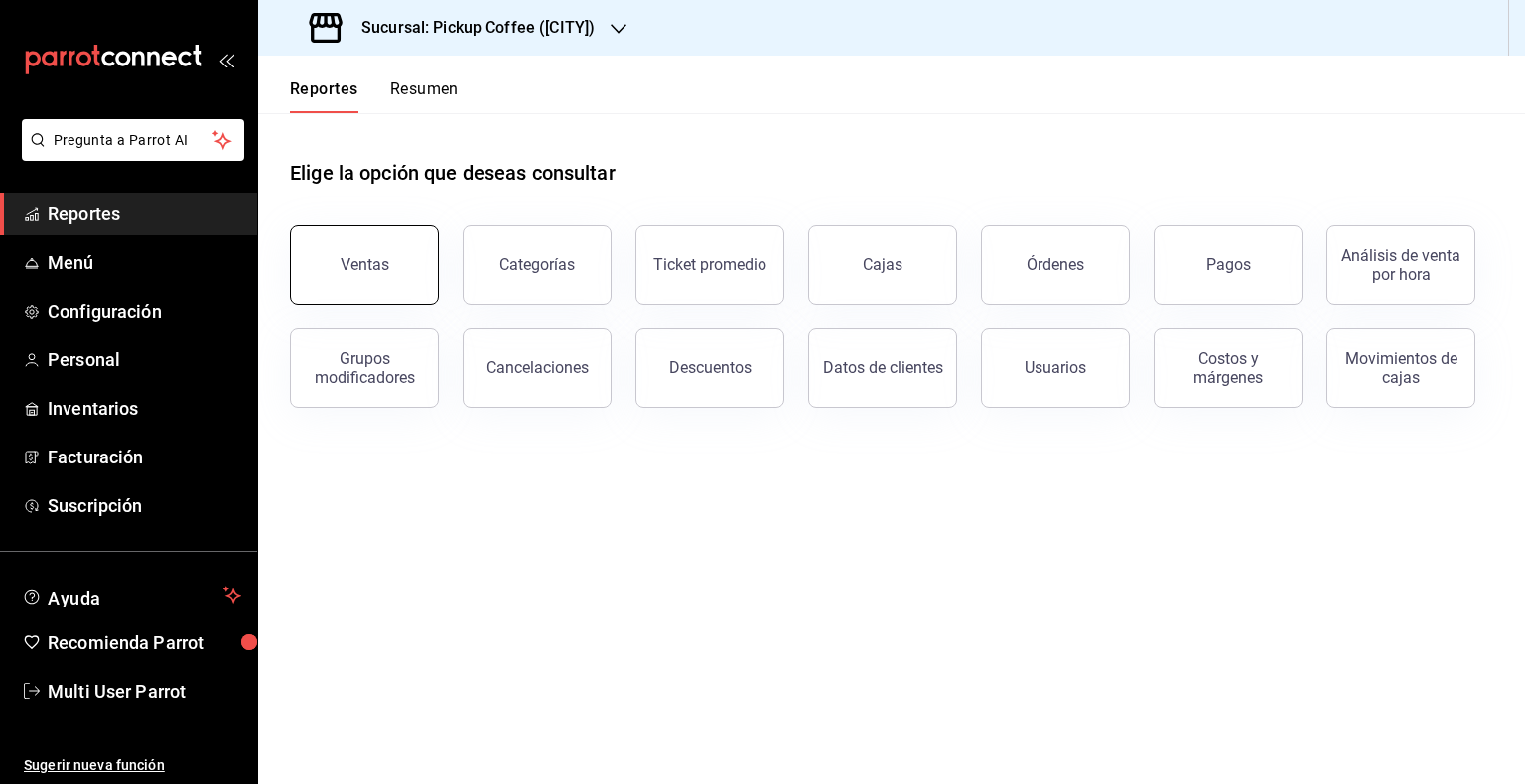 click on "Ventas" at bounding box center [364, 264] 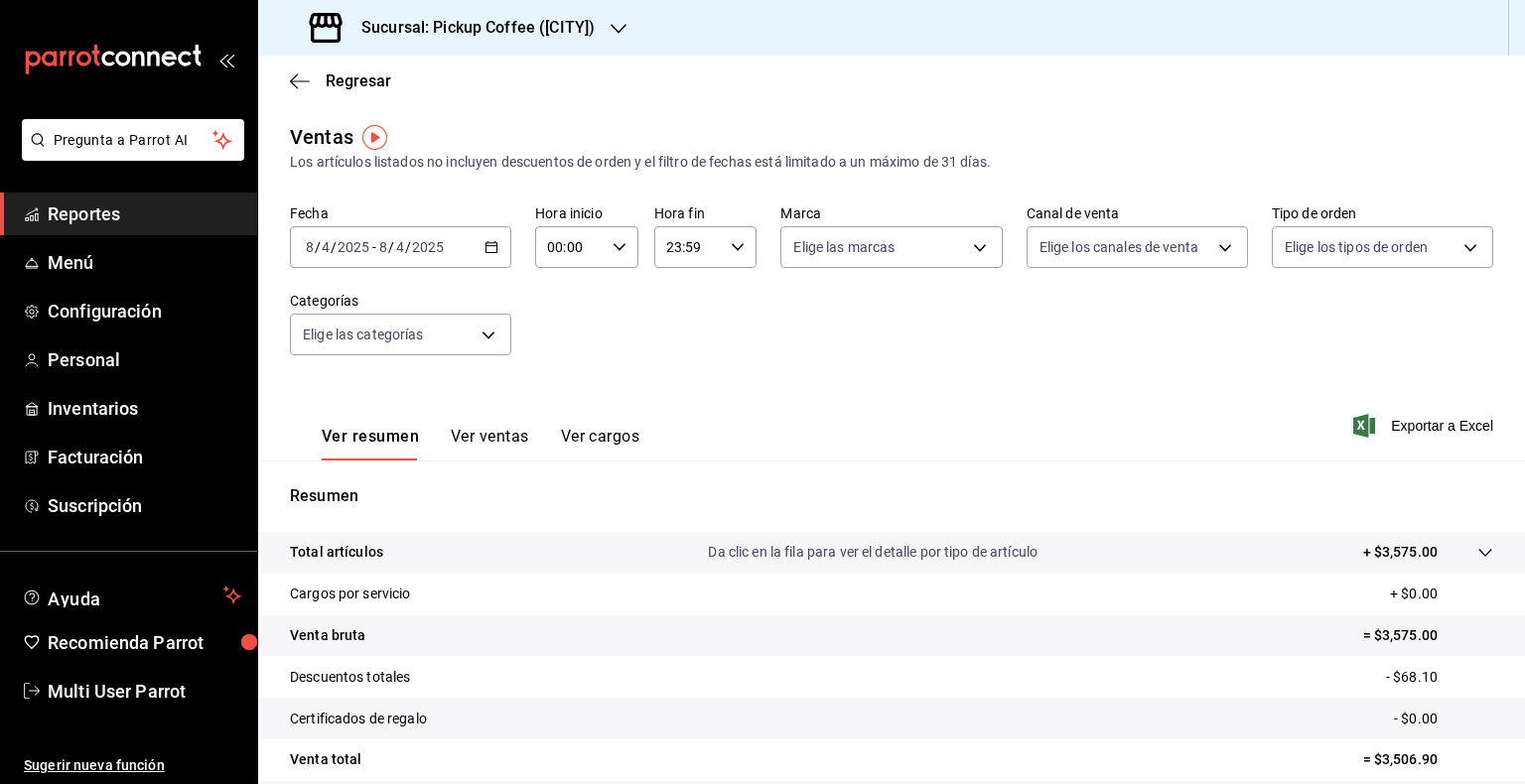 click 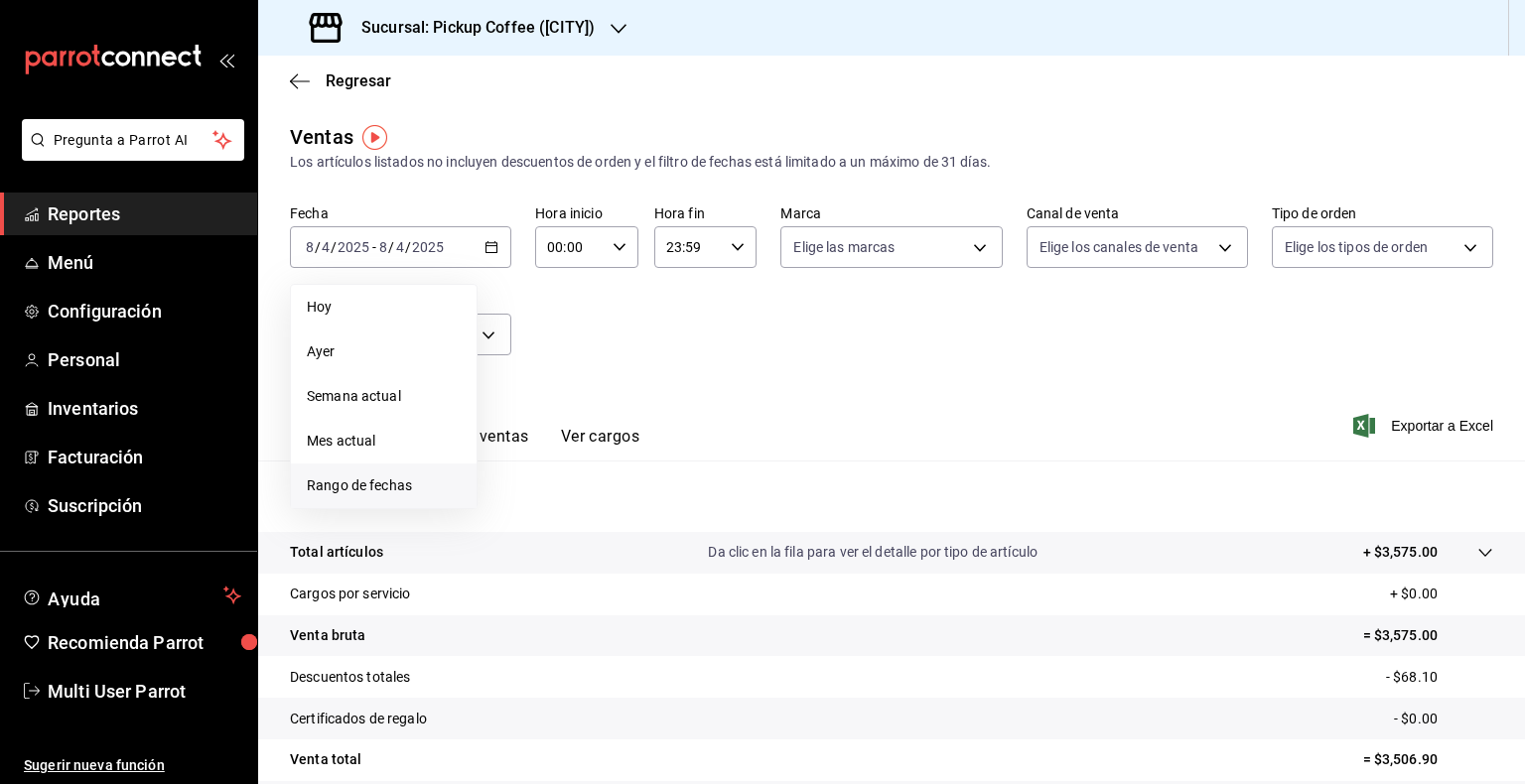 click on "Rango de fechas" at bounding box center [383, 485] 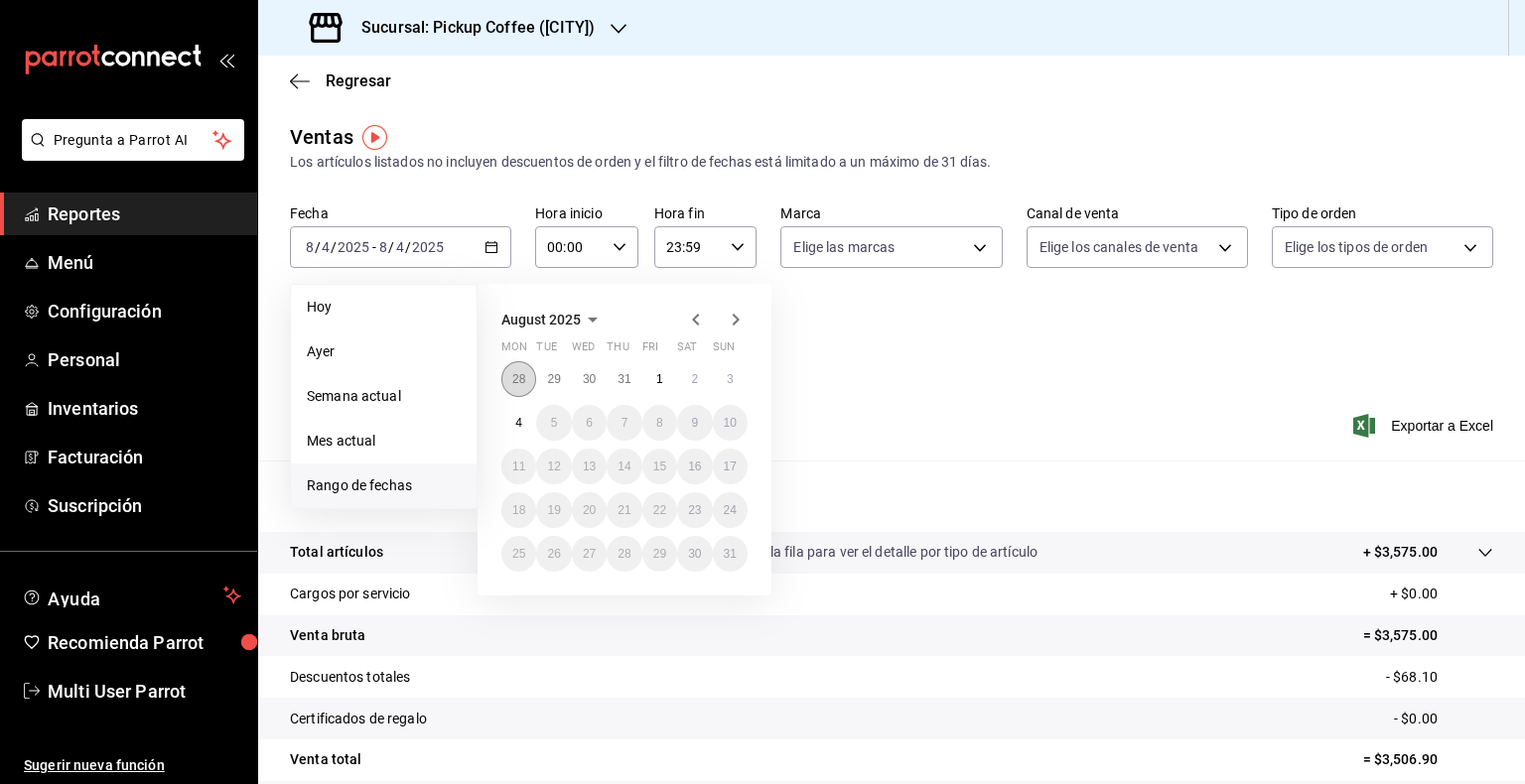 click on "28" at bounding box center [518, 379] 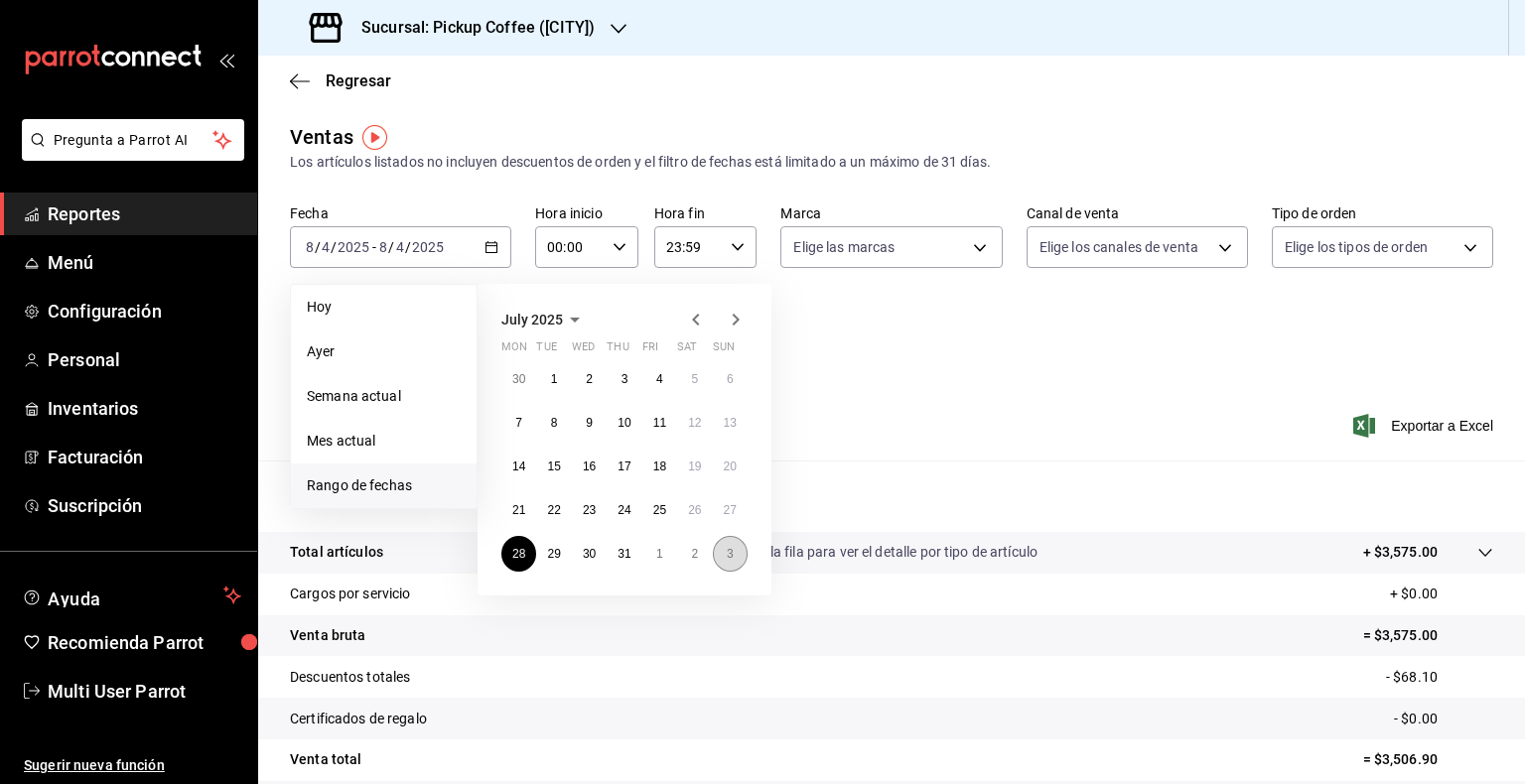 click on "3" at bounding box center (730, 554) 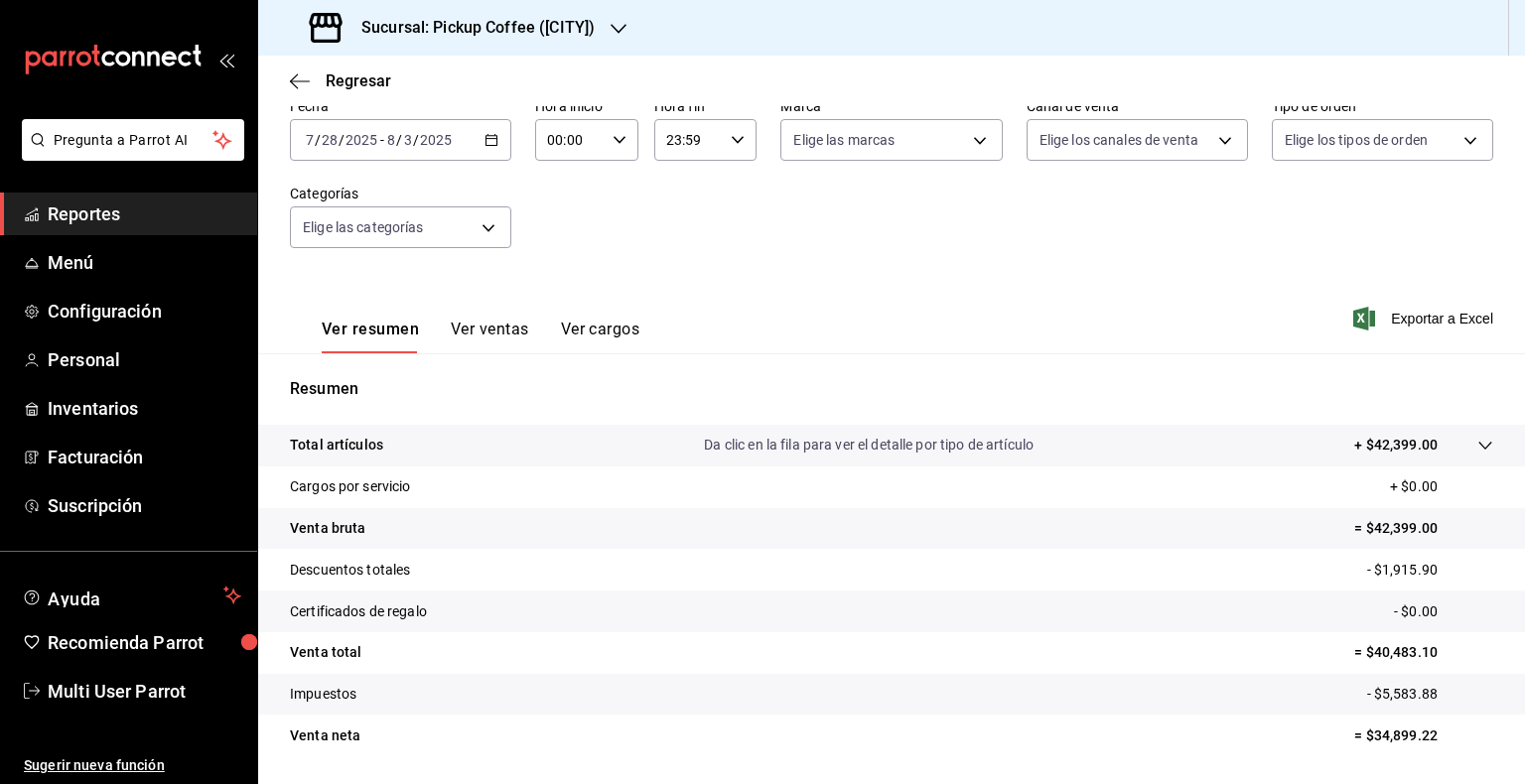 scroll, scrollTop: 167, scrollLeft: 0, axis: vertical 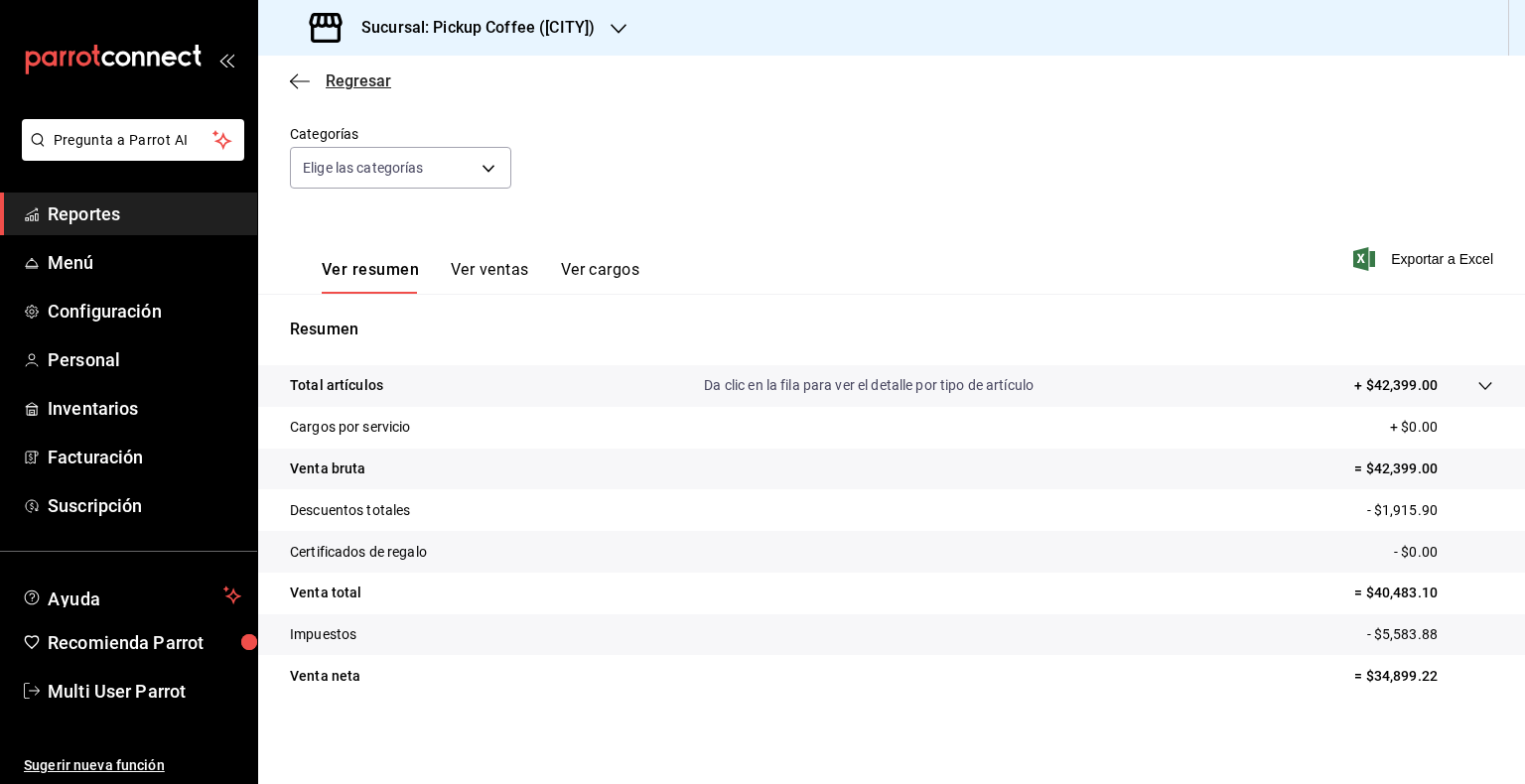 click on "Regresar" at bounding box center [341, 80] 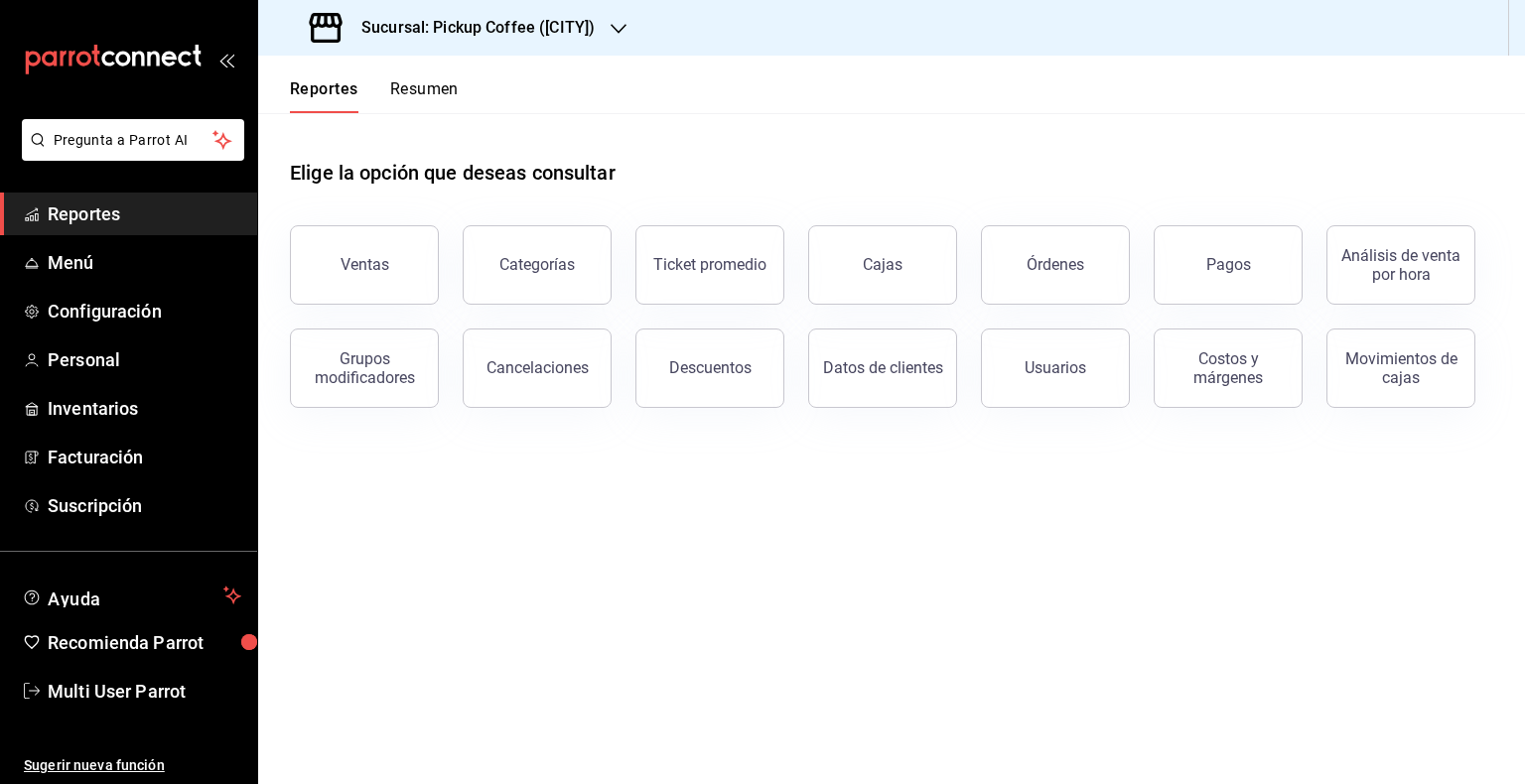 click on "Resumen" at bounding box center (424, 96) 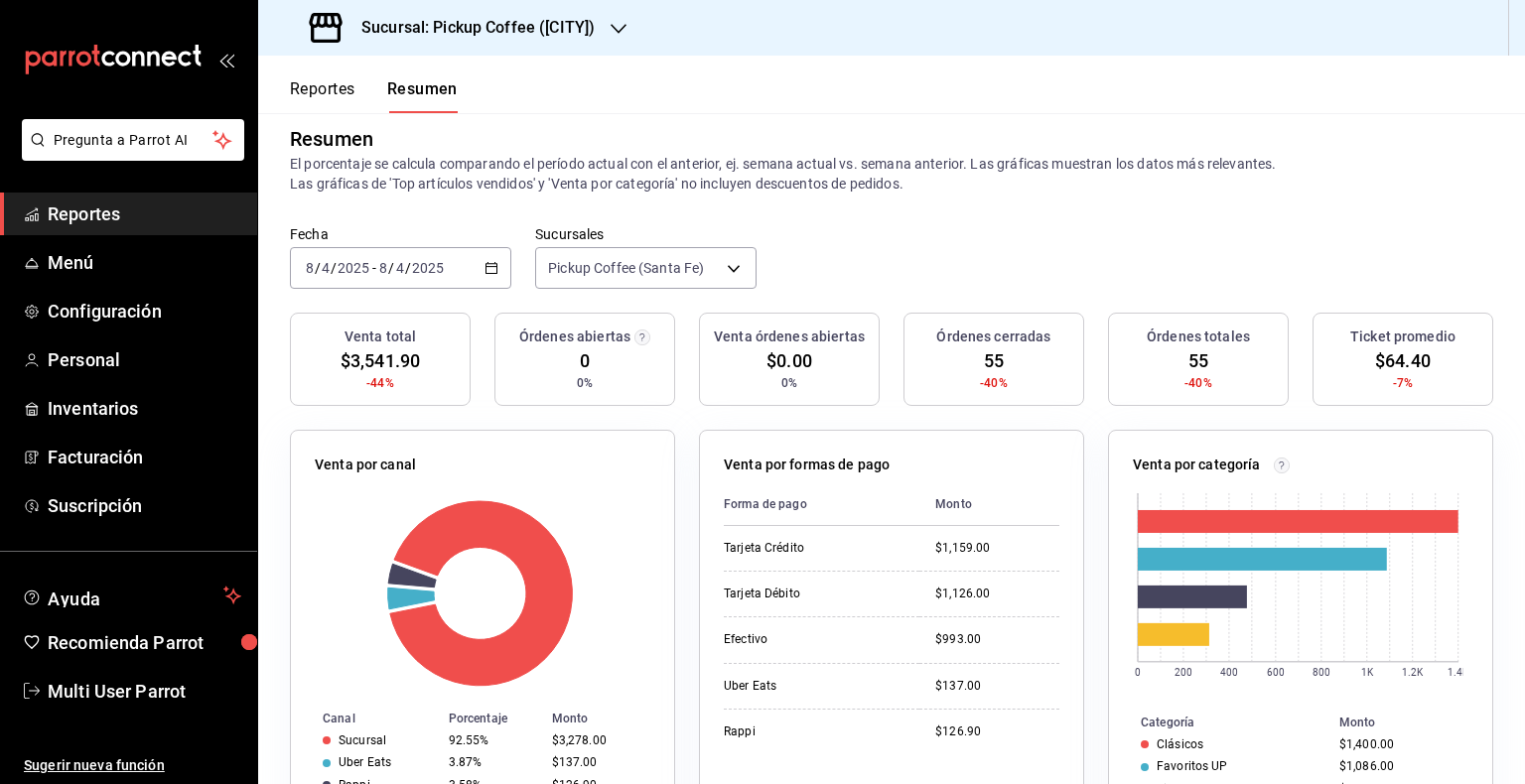scroll, scrollTop: 0, scrollLeft: 0, axis: both 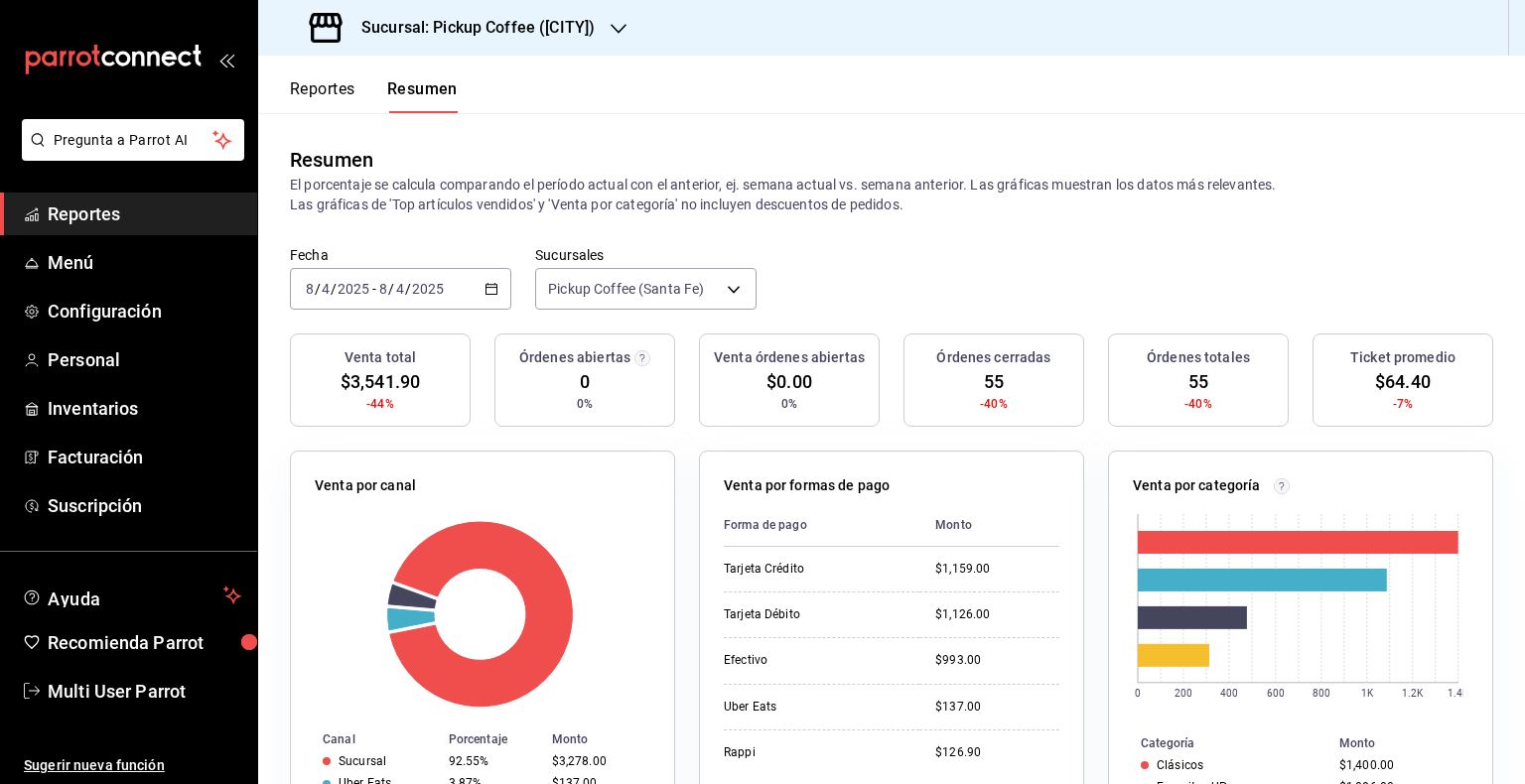 click on "[DATE] [DATE] - [DATE] [DATE]" at bounding box center (400, 289) 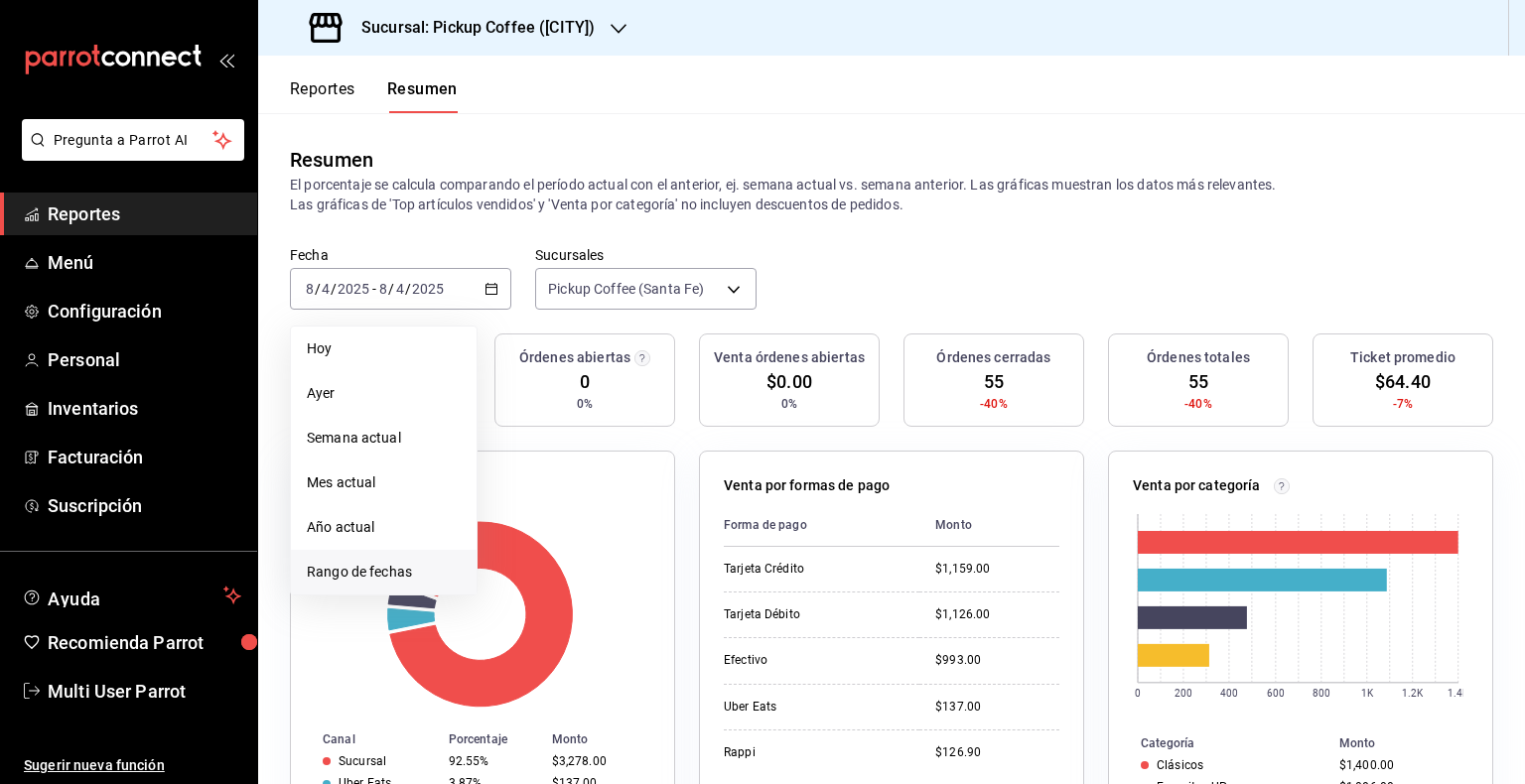 click on "Rango de fechas" at bounding box center (383, 572) 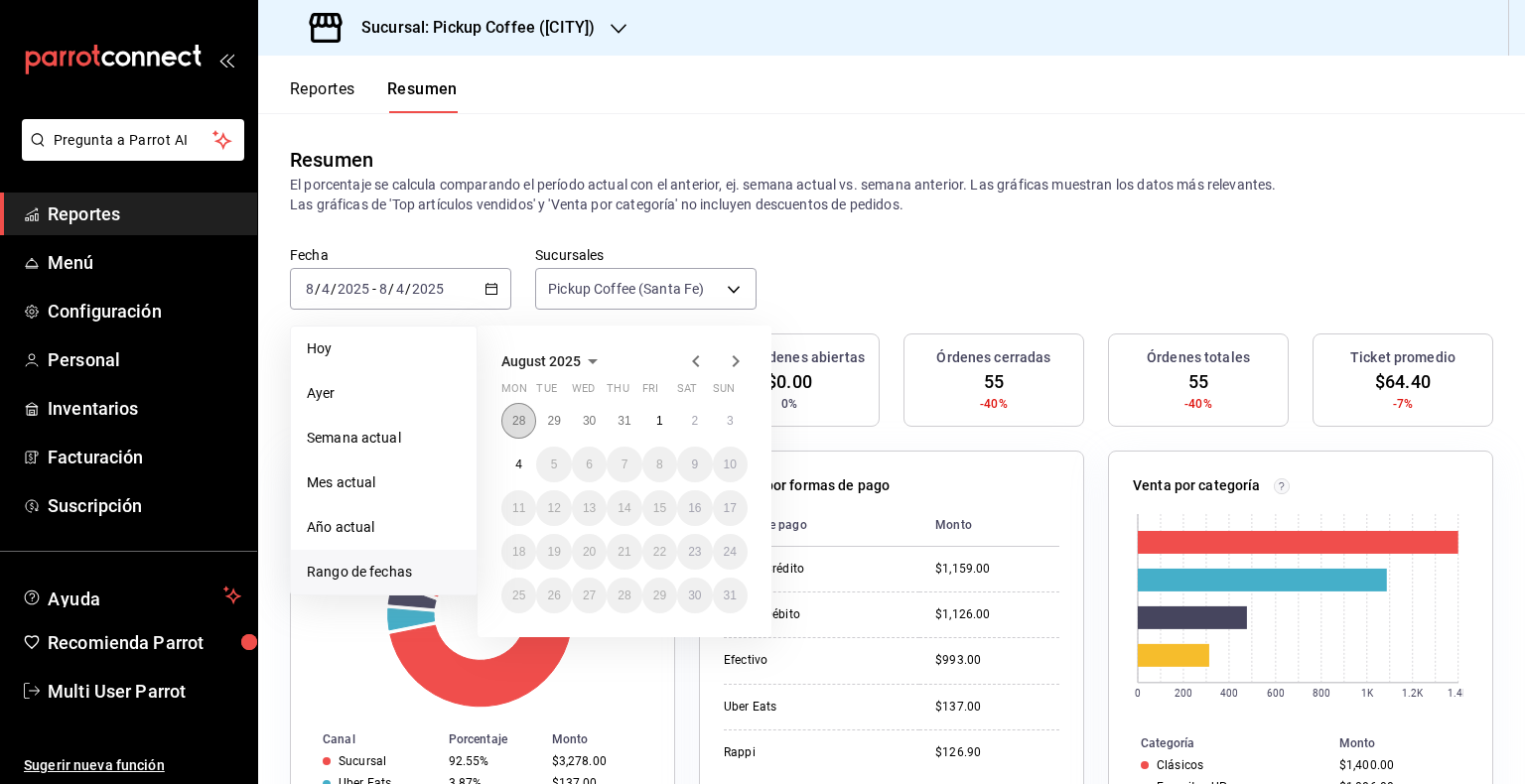 click on "28" at bounding box center (518, 421) 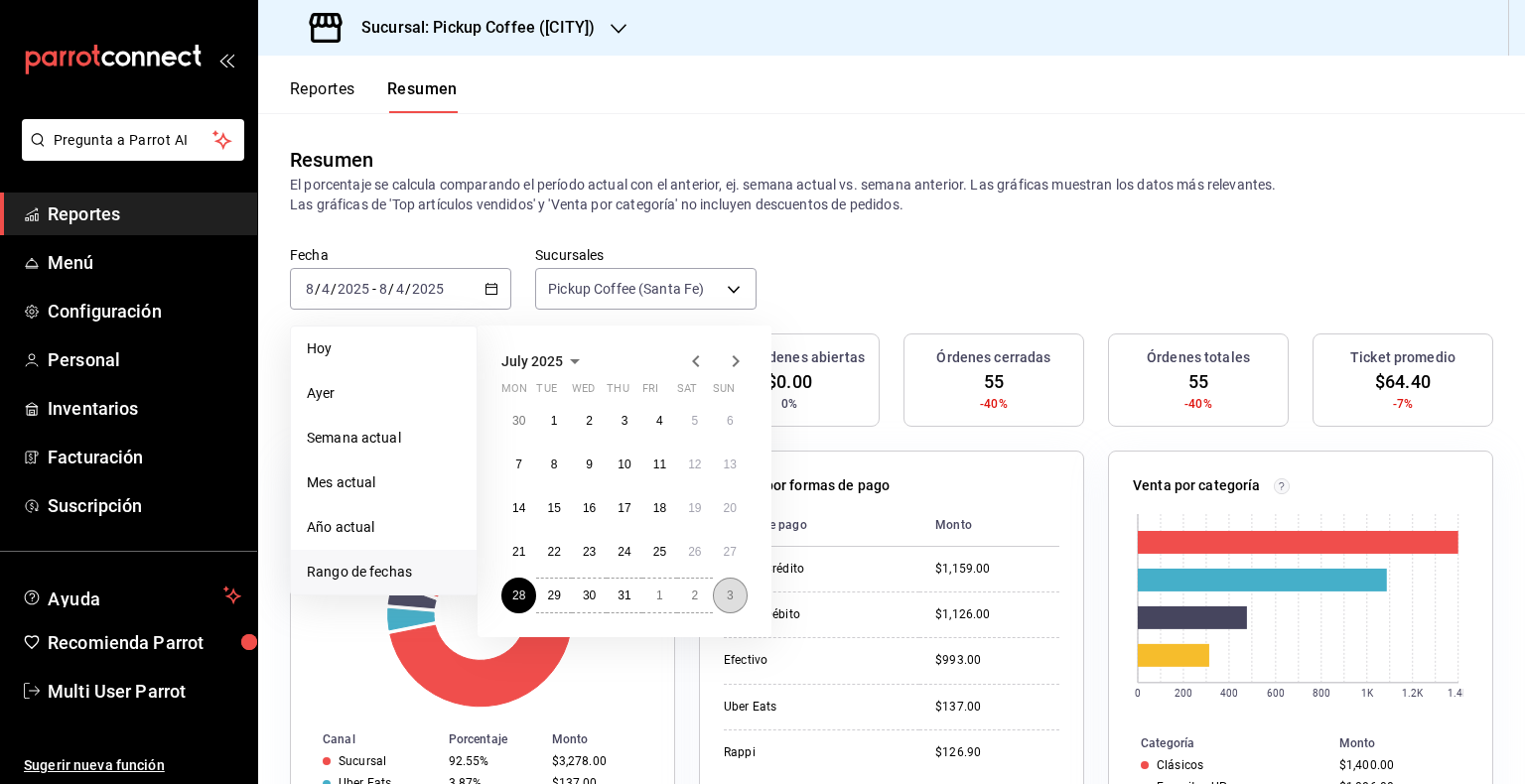 click on "3" at bounding box center (730, 595) 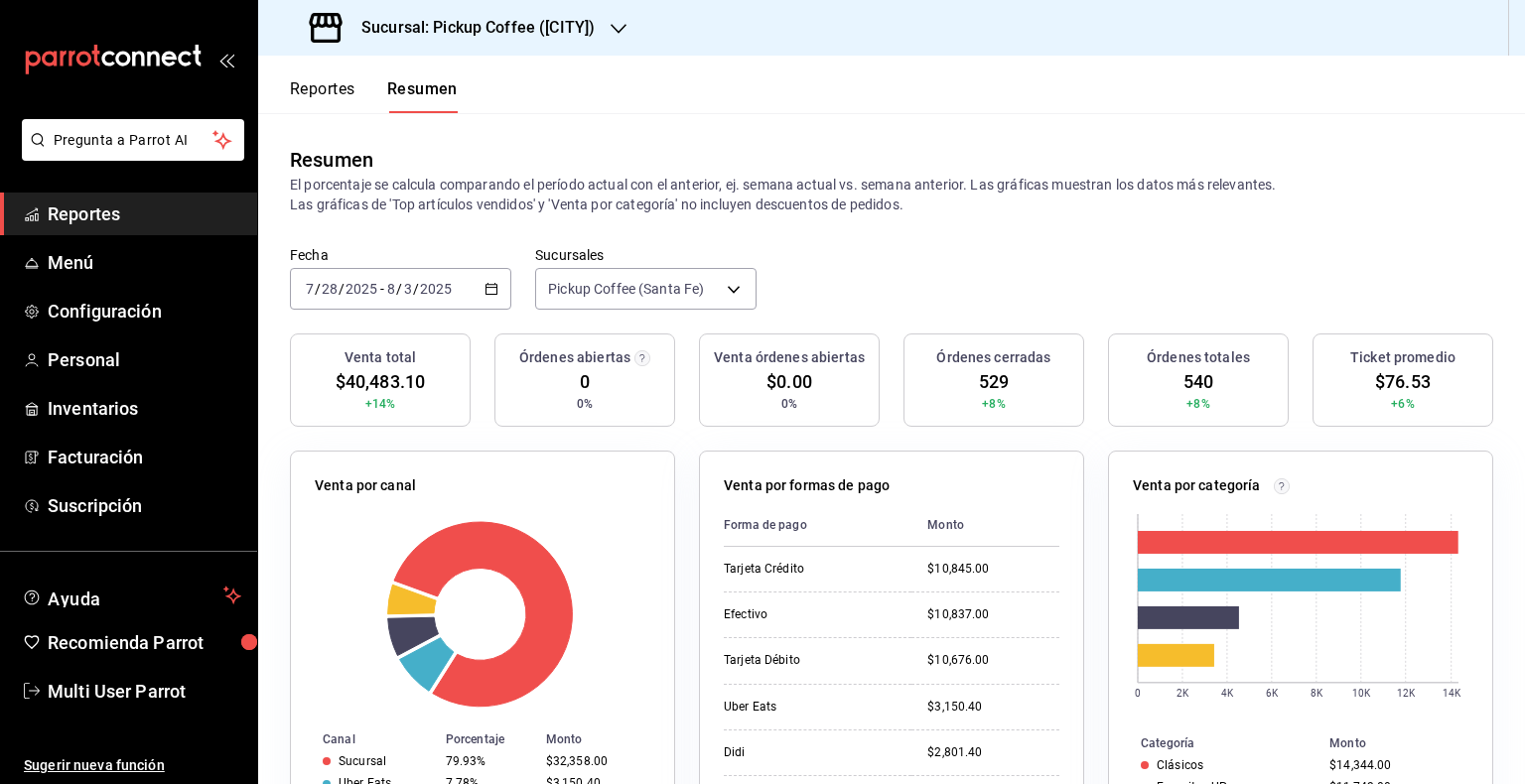 click 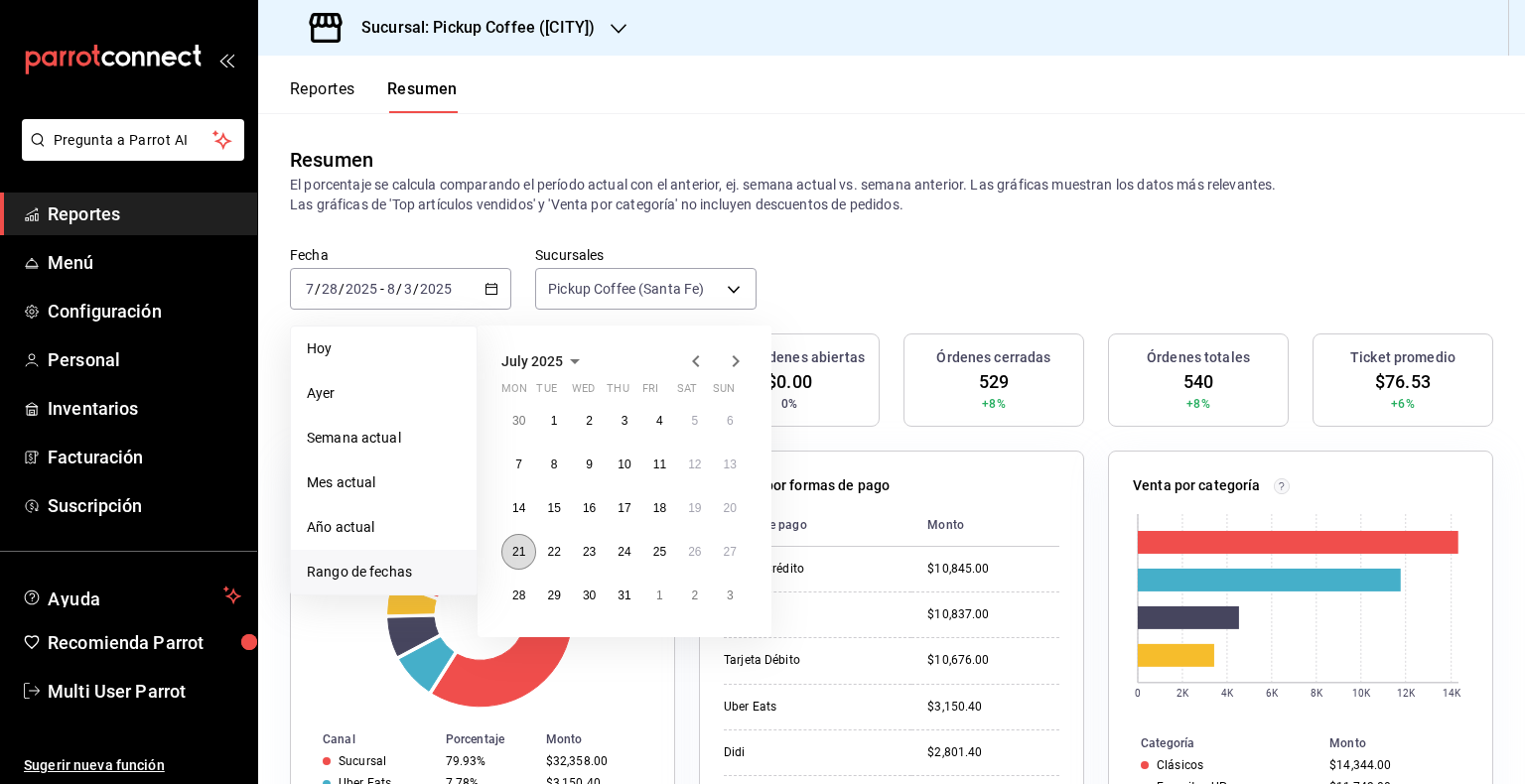click on "21" at bounding box center [518, 552] 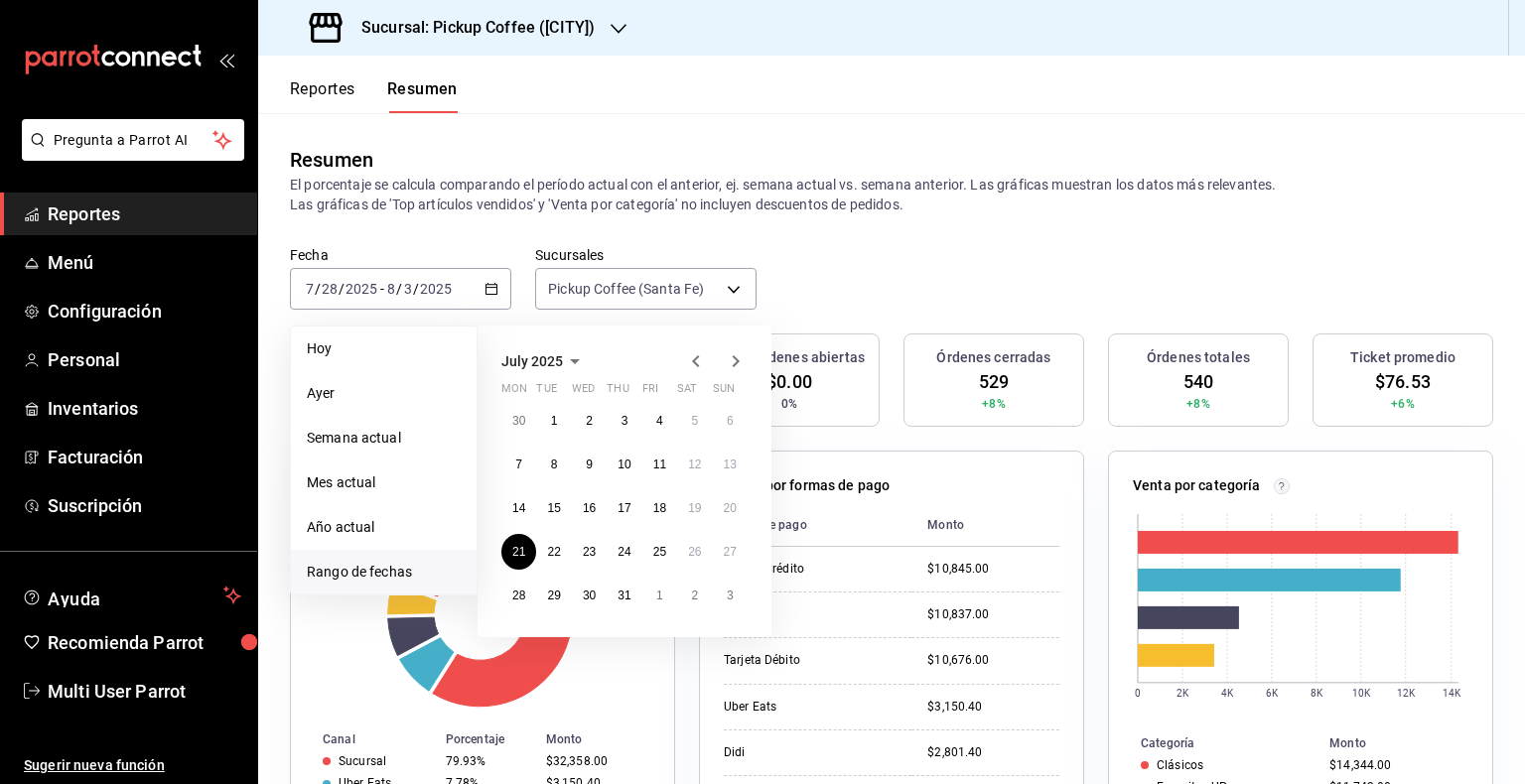 click on "July 2025 Mon Tue Wed Thu Fri Sat Sun 30 1 2 3 4 5 6 7 8 9 10 11 12 13 14 15 16 17 18 19 20 21 22 23 24 25 26 27 28 29 30 31 1 2 3" at bounding box center (624, 481) 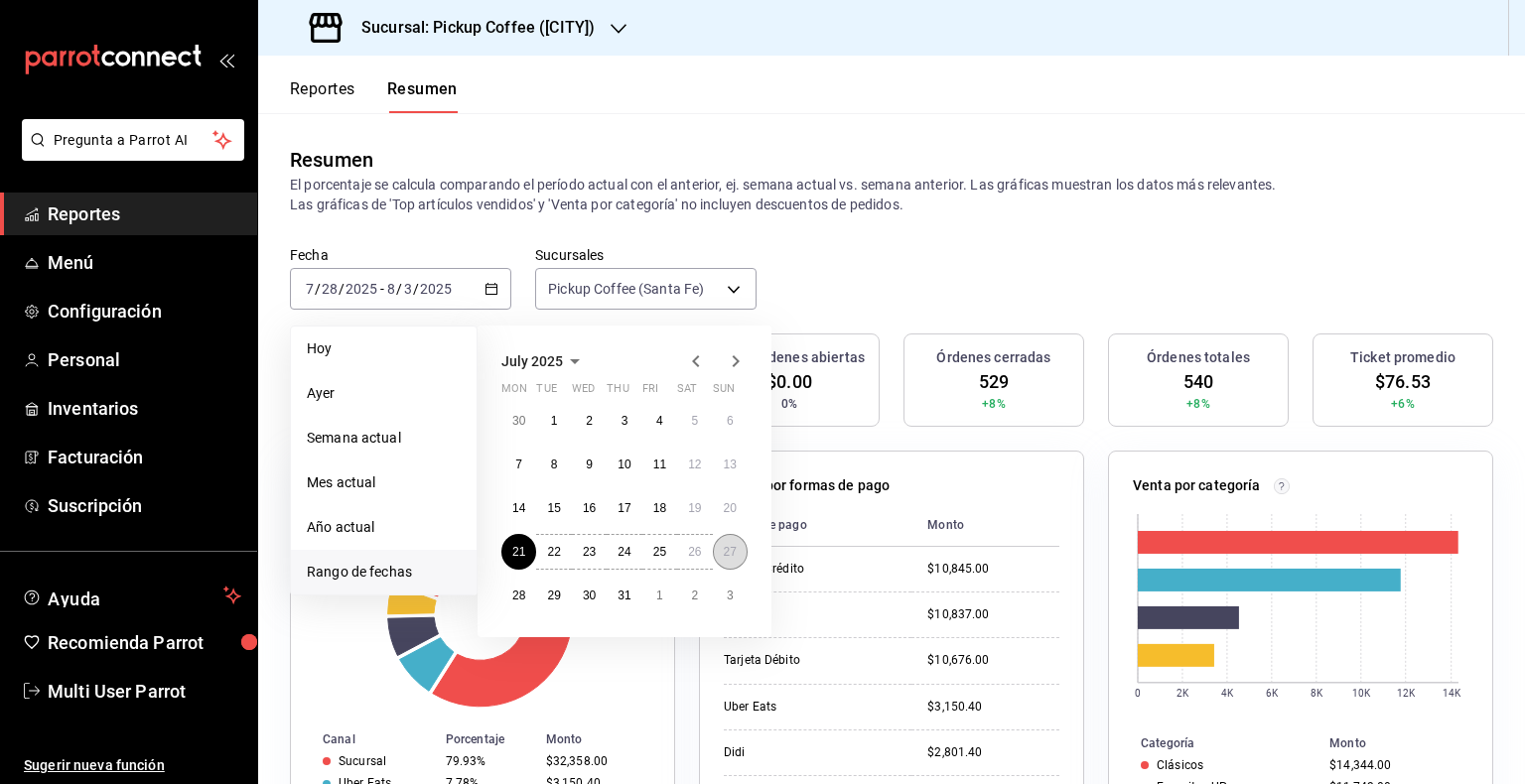 click on "27" at bounding box center [730, 552] 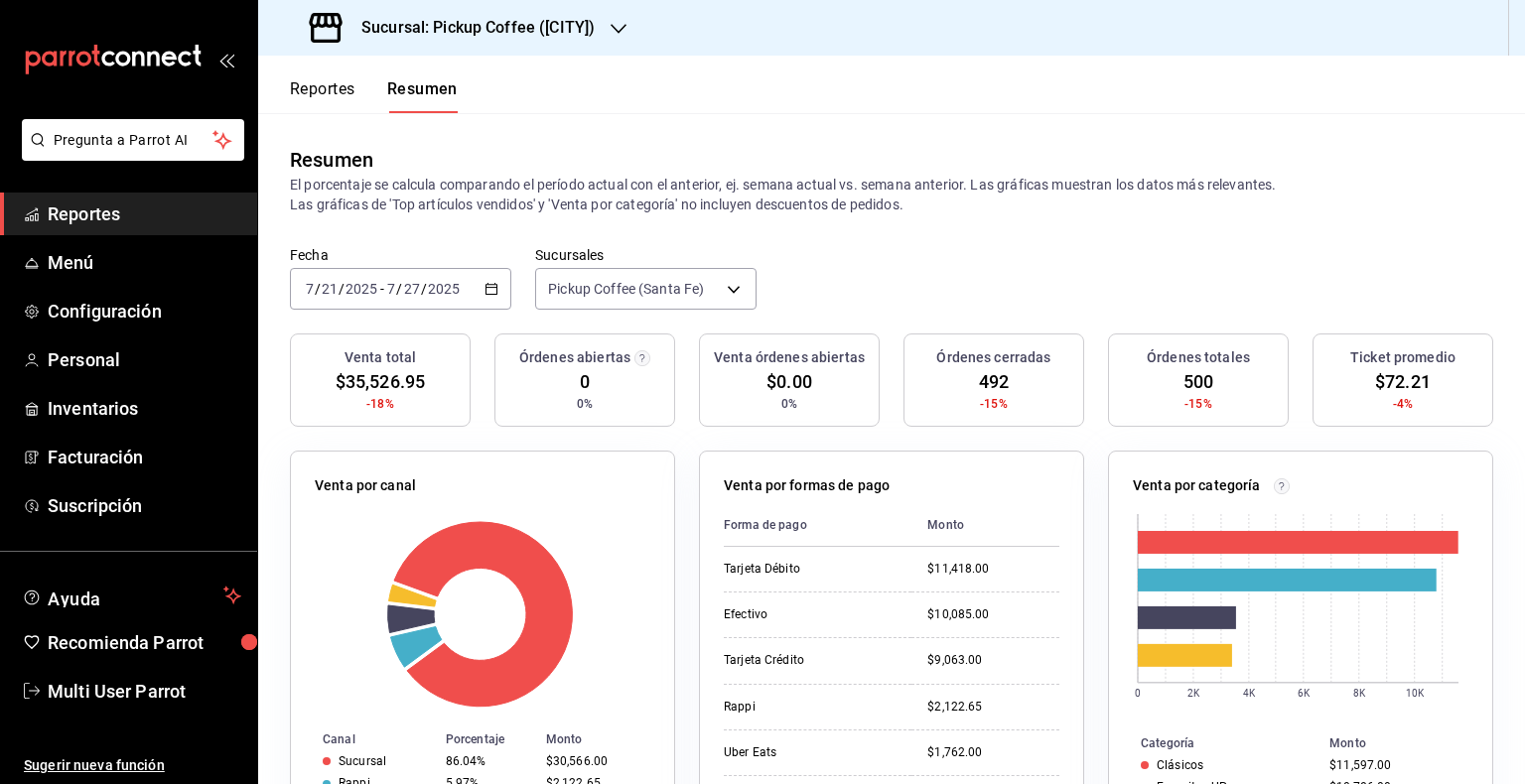 click on "Reportes" at bounding box center [323, 96] 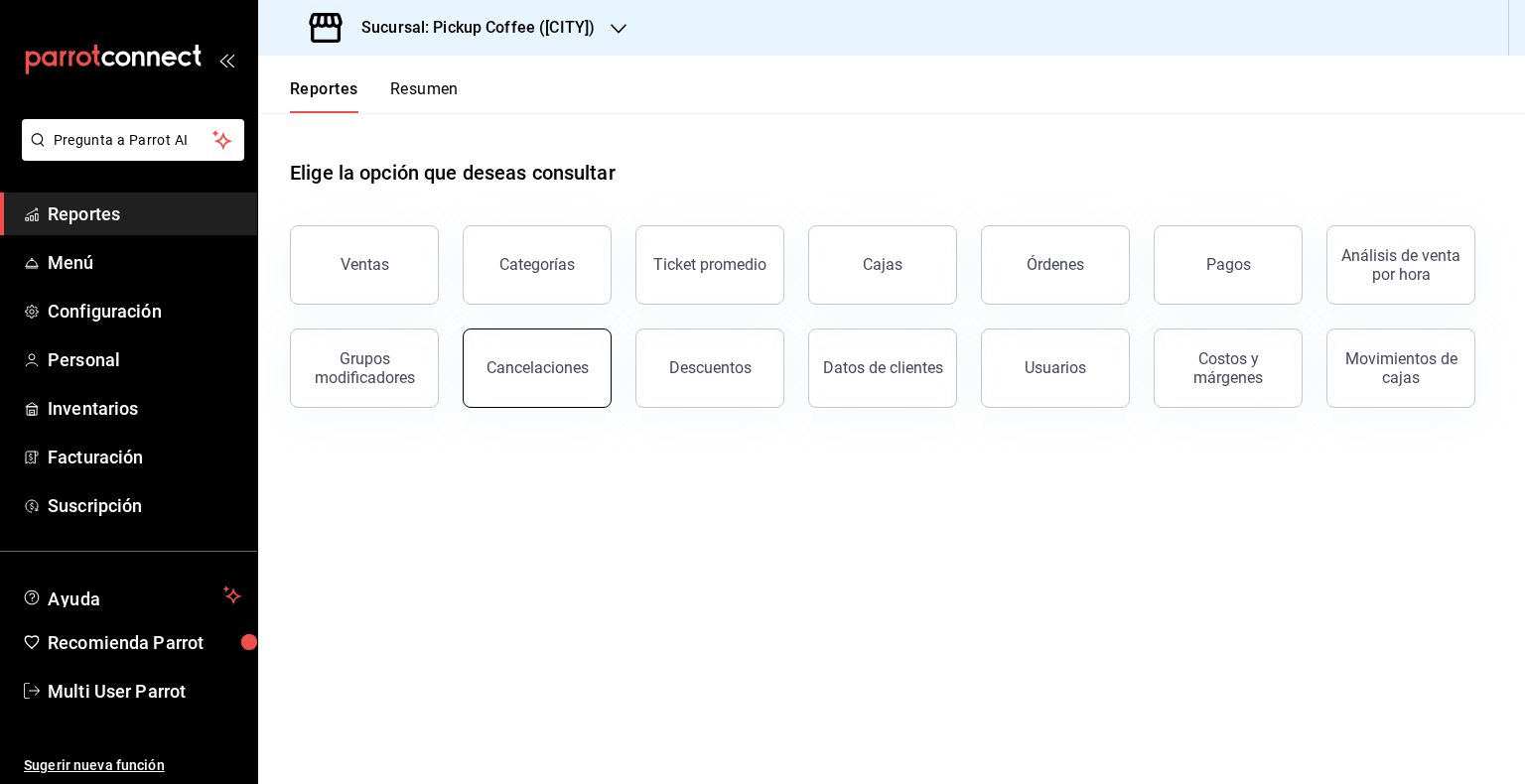click on "Cancelaciones" at bounding box center [537, 367] 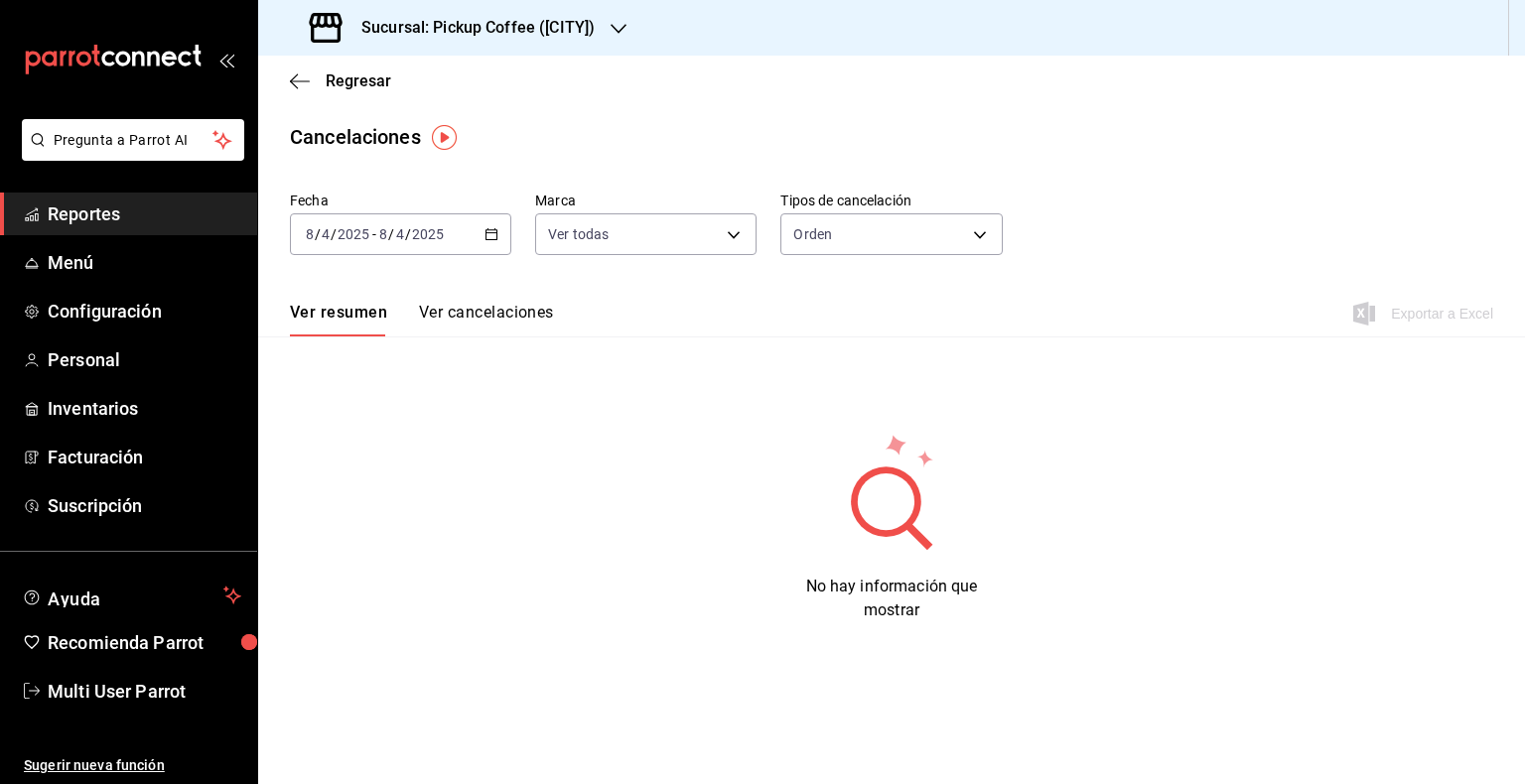click on "[DATE] [DATE] - [DATE] [DATE]" at bounding box center [400, 234] 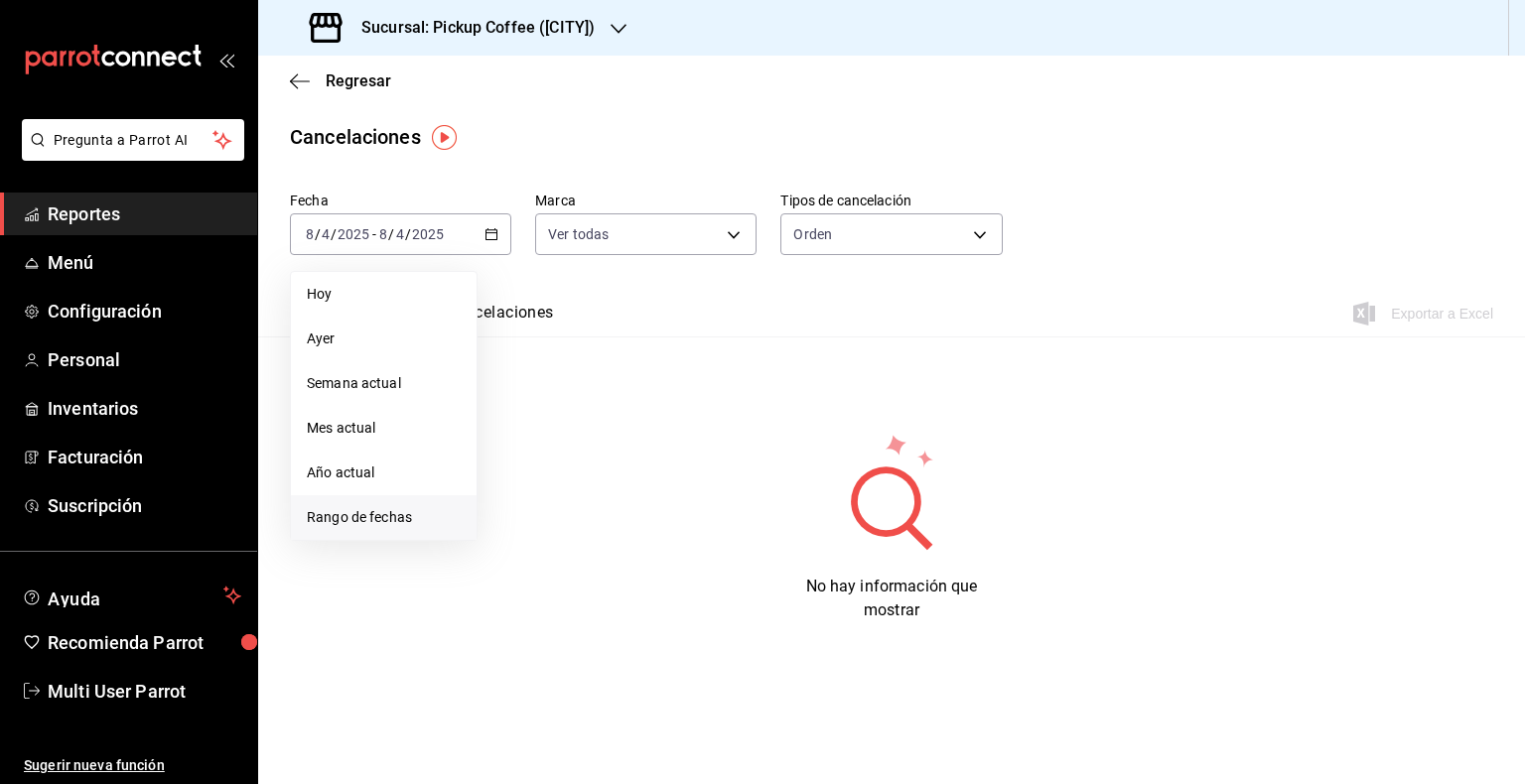 click on "Rango de fechas" at bounding box center (383, 517) 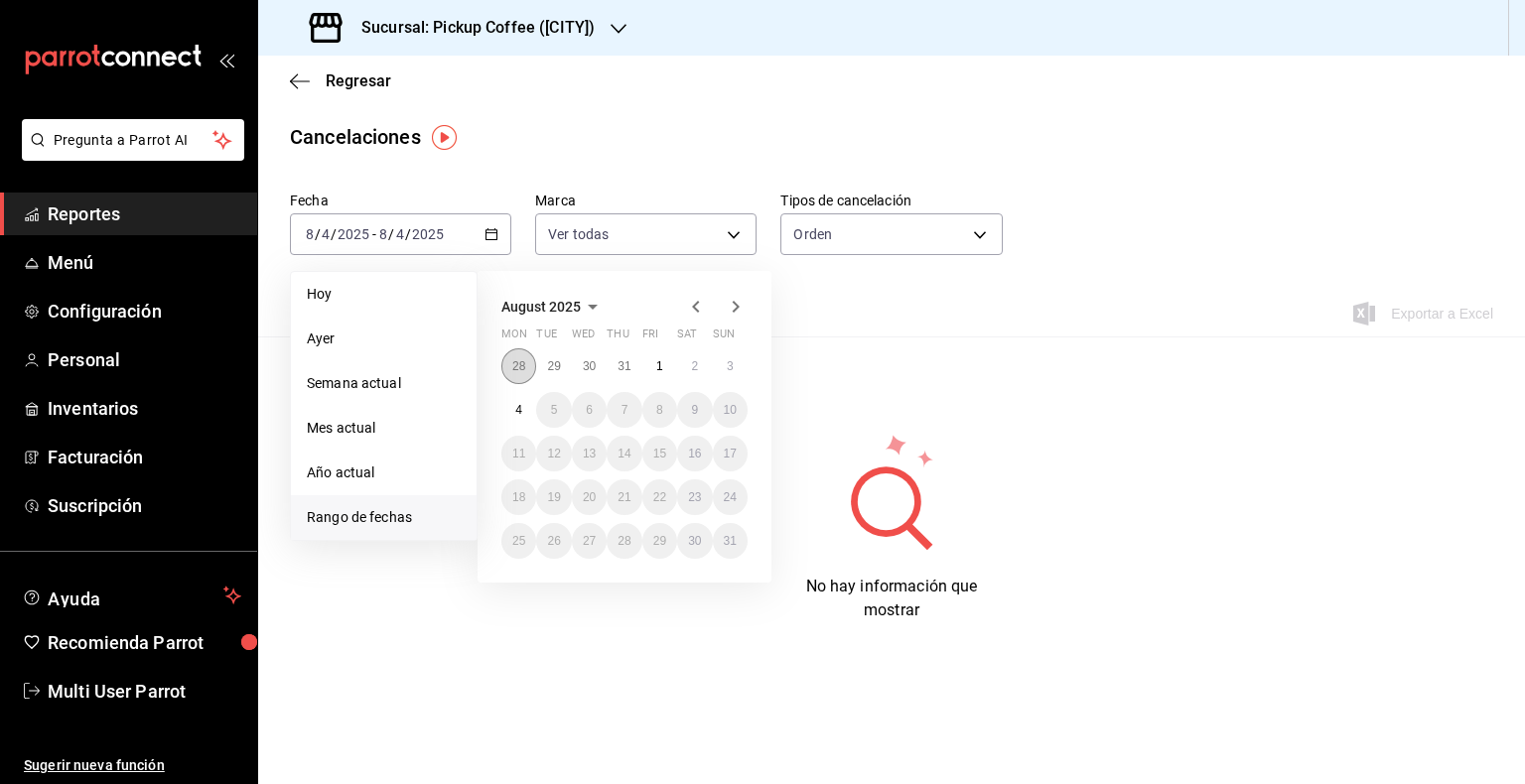click on "28" at bounding box center (518, 366) 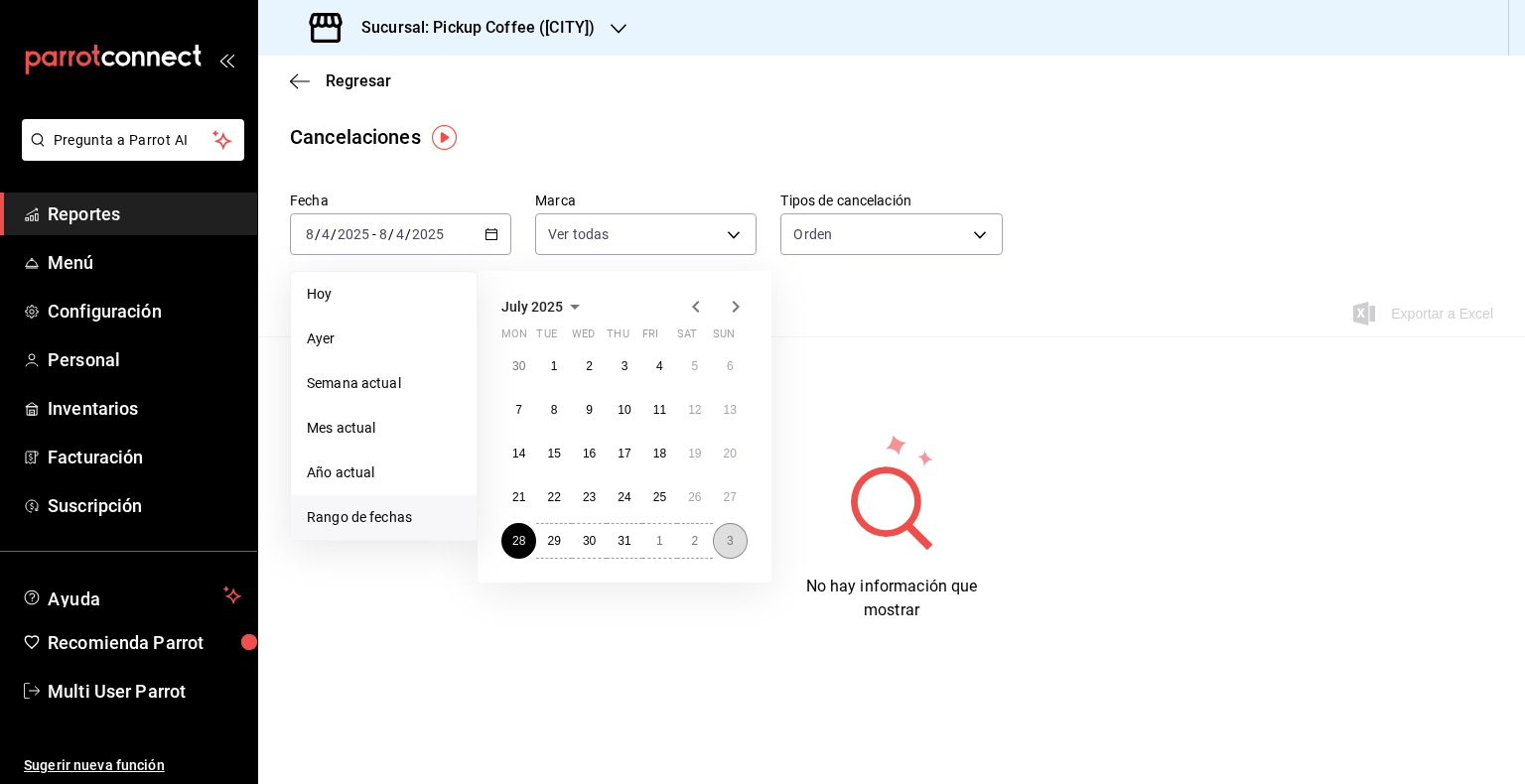 click on "3" at bounding box center [730, 541] 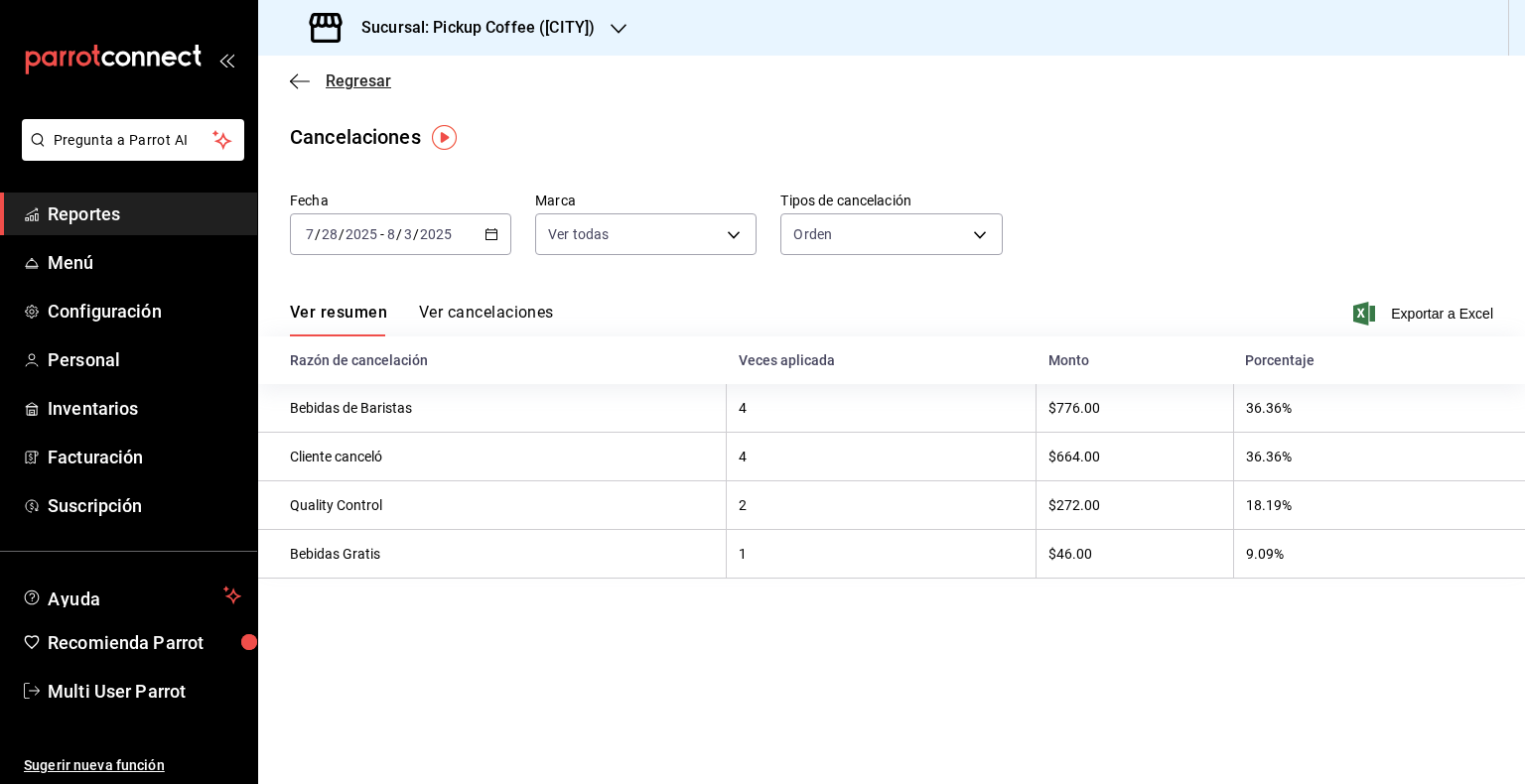 click on "Regresar" at bounding box center [341, 80] 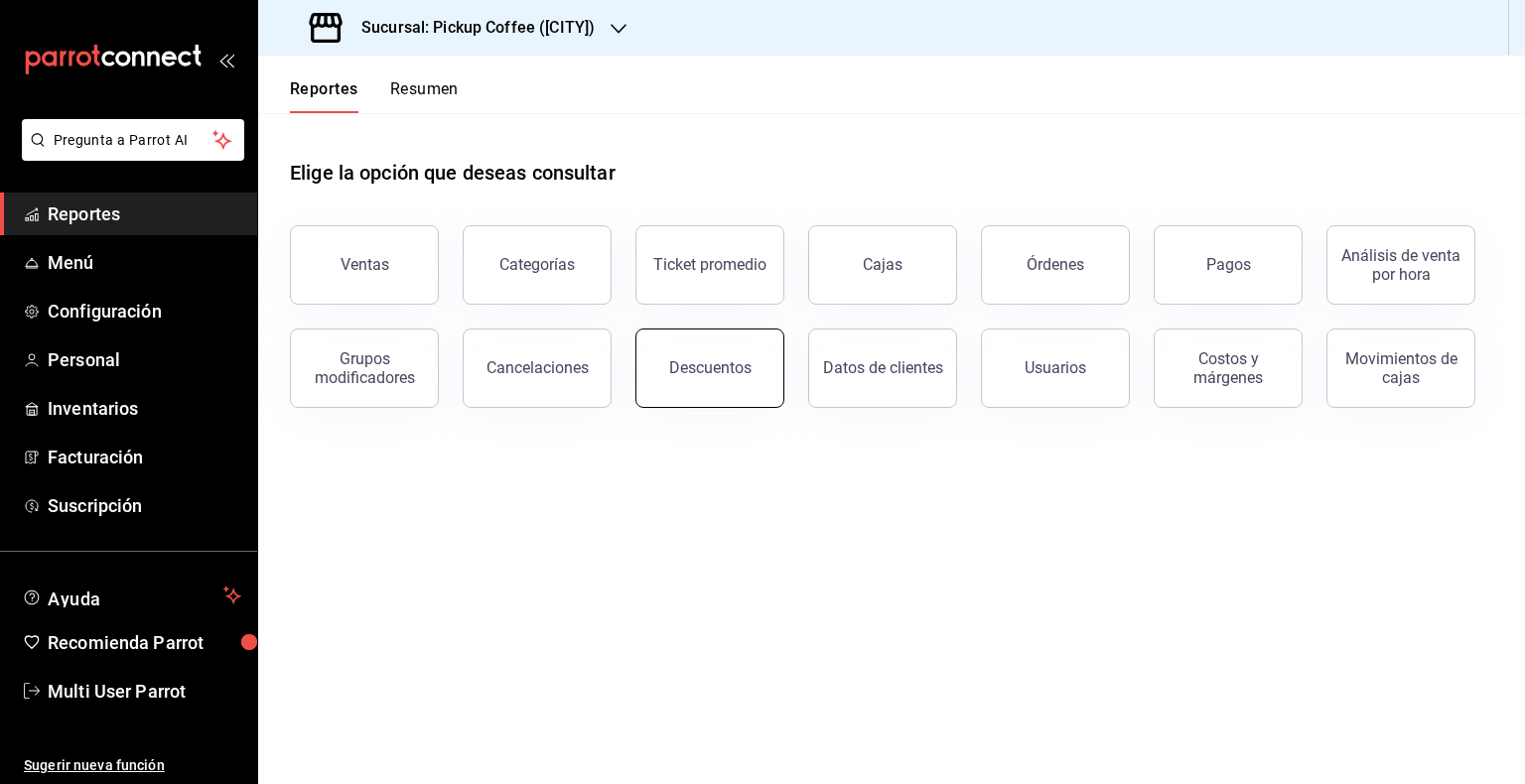 click on "Descuentos" at bounding box center (710, 368) 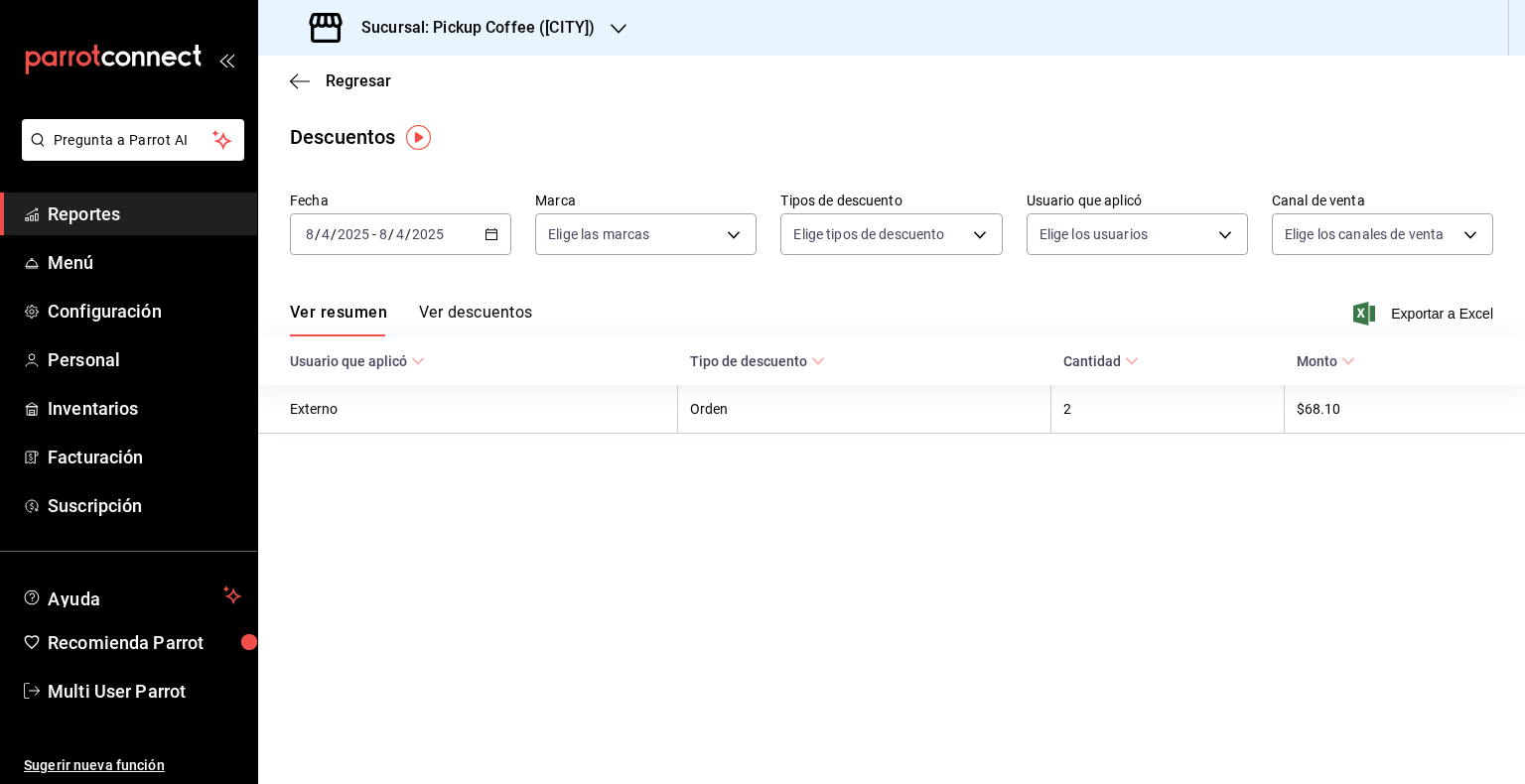 click 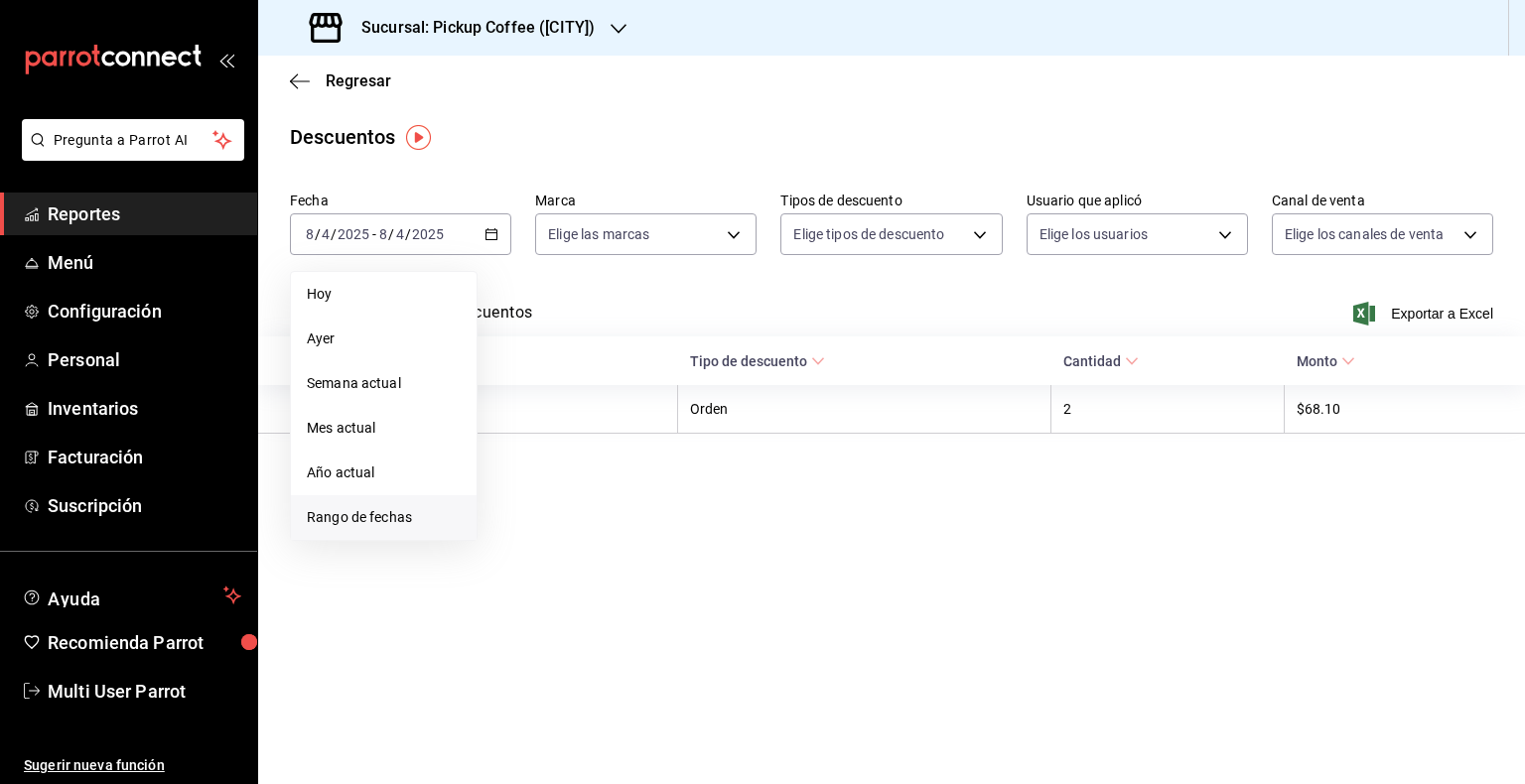 click on "Rango de fechas" at bounding box center (383, 517) 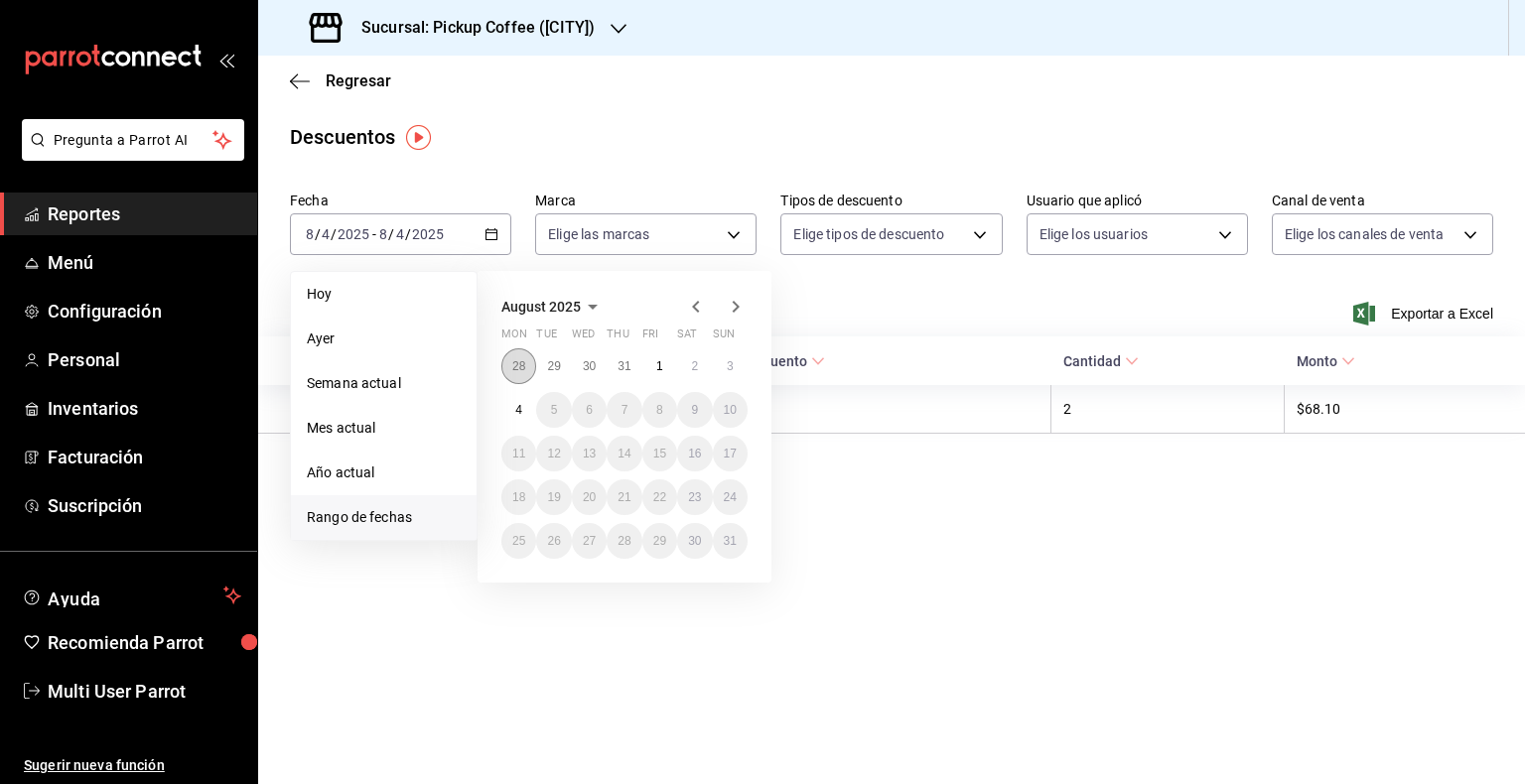 click on "28" at bounding box center [518, 366] 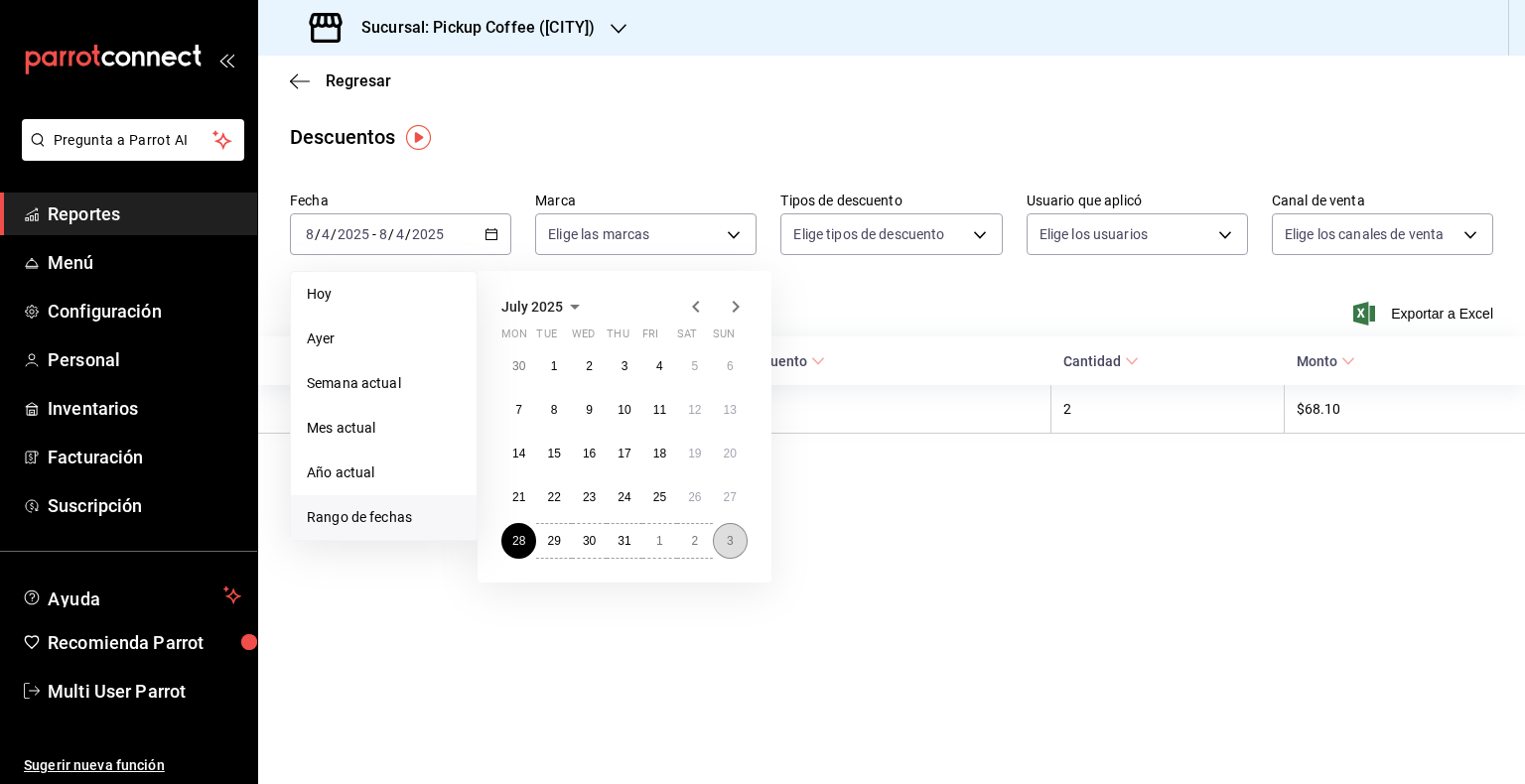 click on "3" at bounding box center (730, 541) 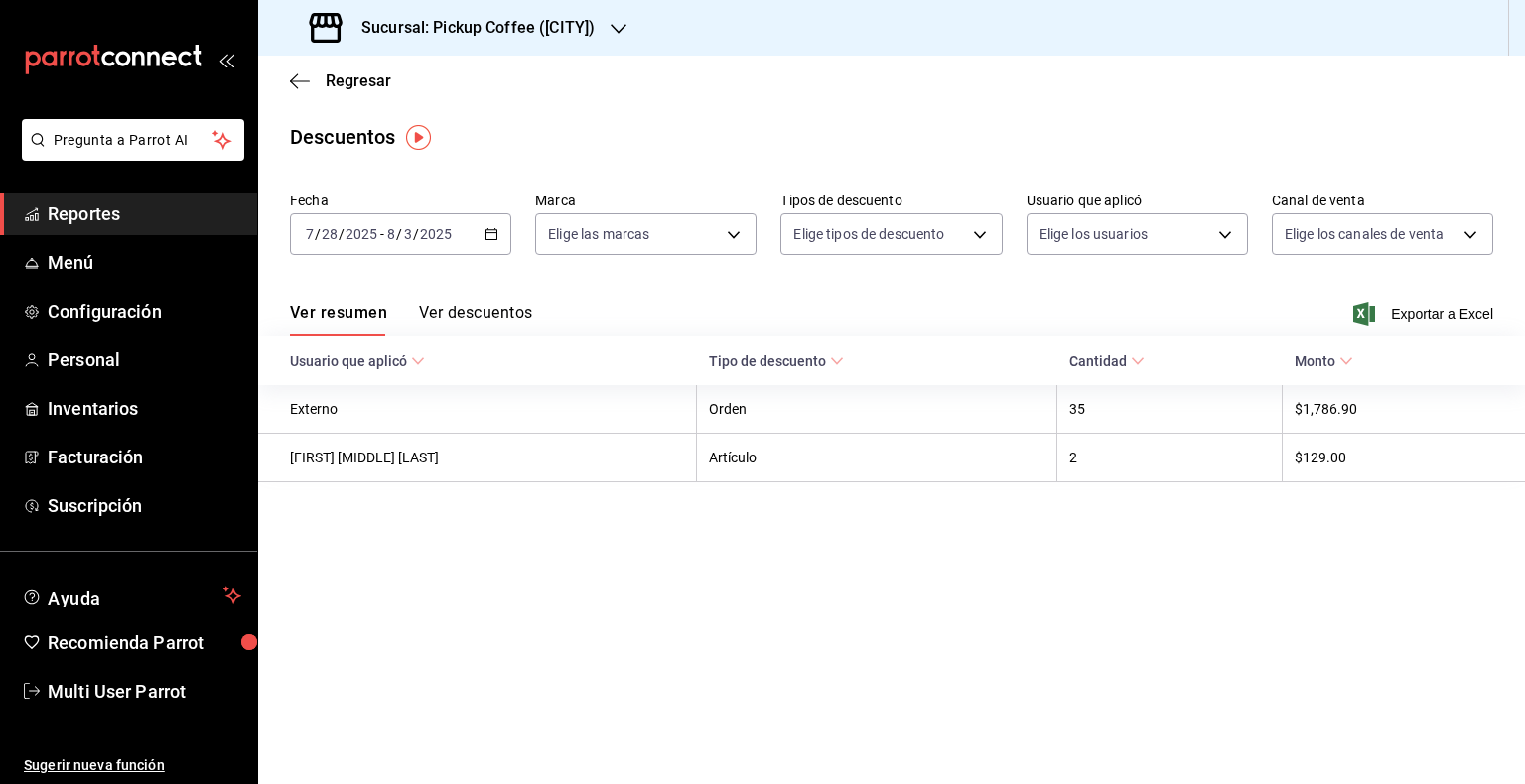 drag, startPoint x: 337, startPoint y: 83, endPoint x: 556, endPoint y: 32, distance: 224.85996 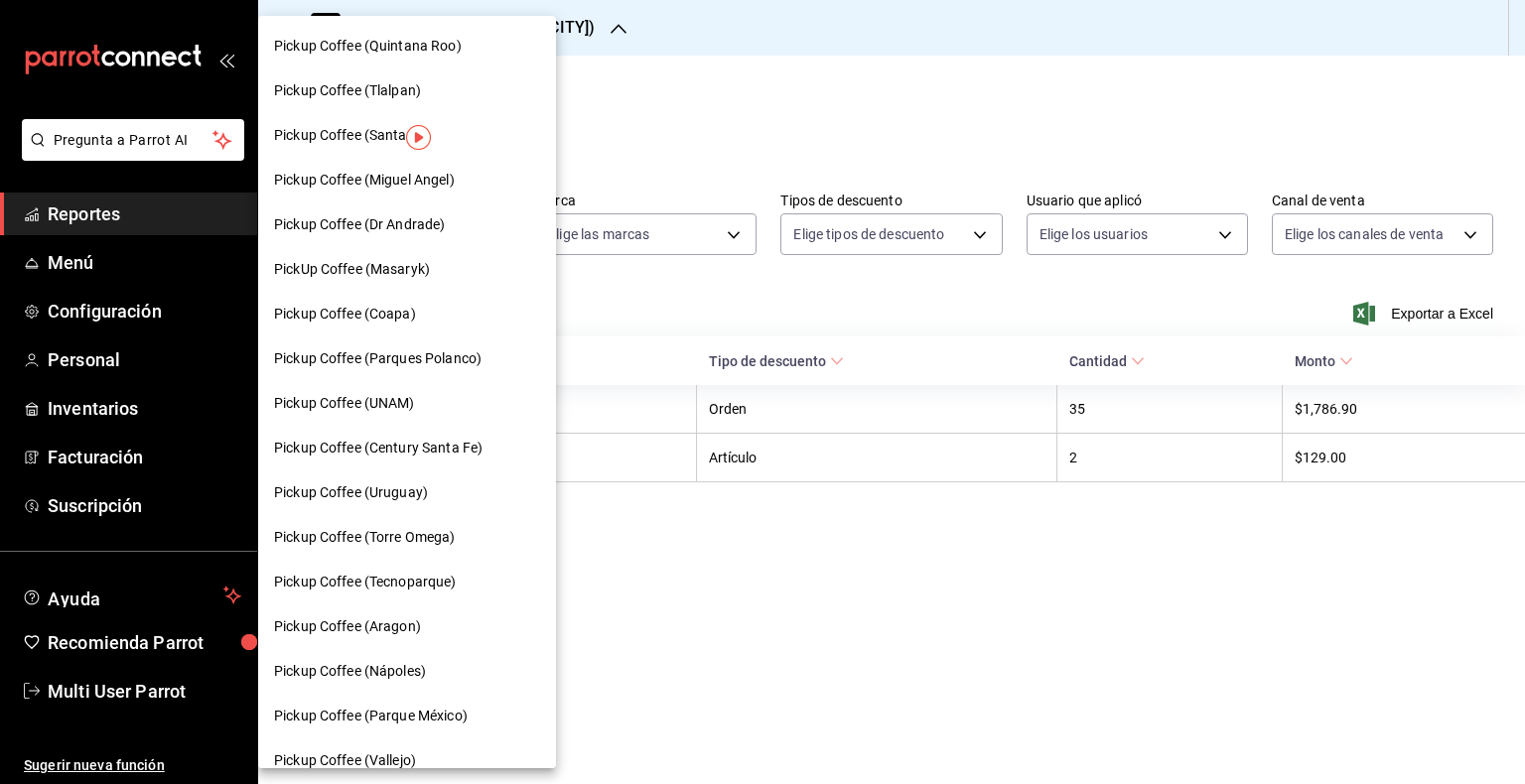 click at bounding box center [762, 392] 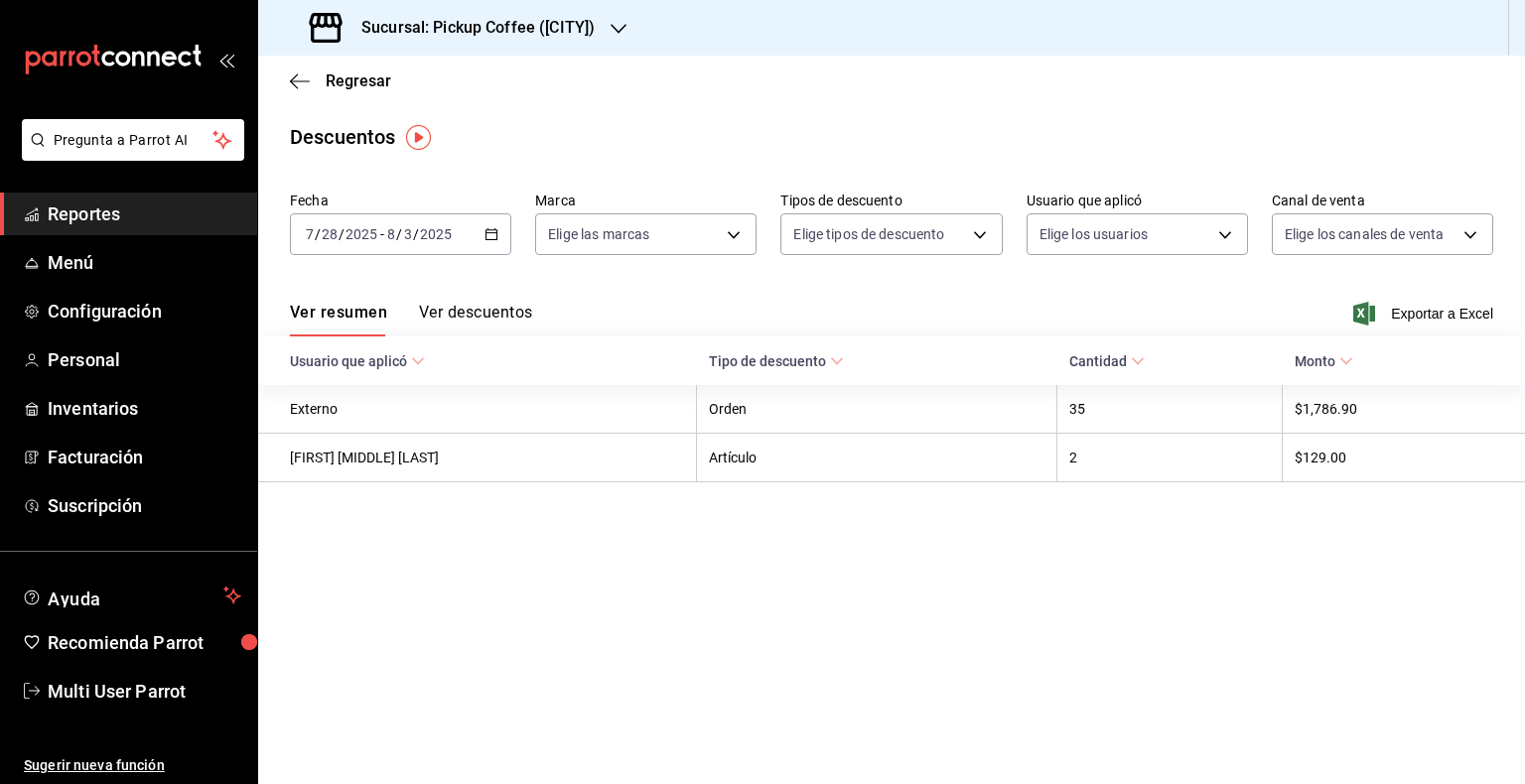 click 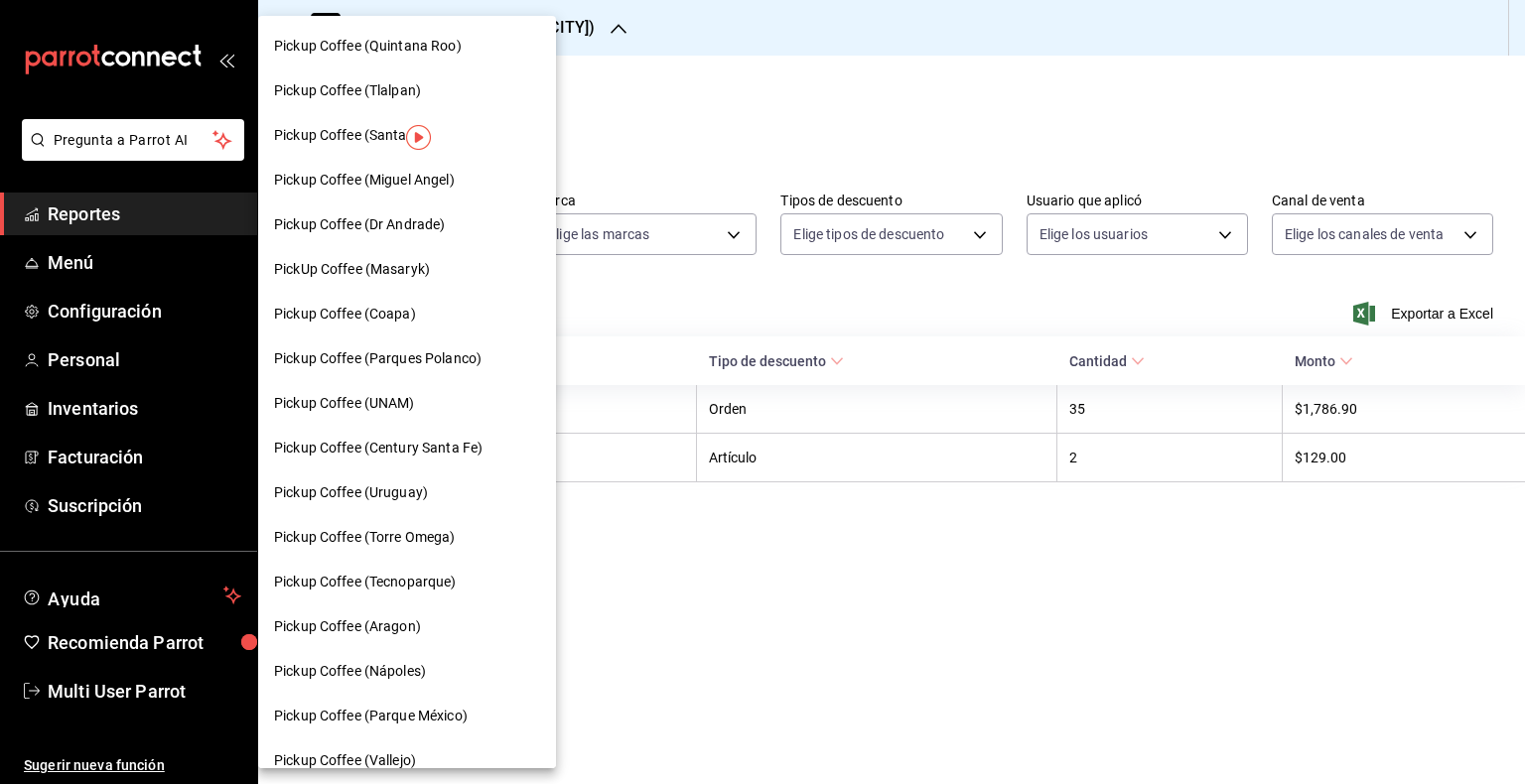 click at bounding box center [762, 392] 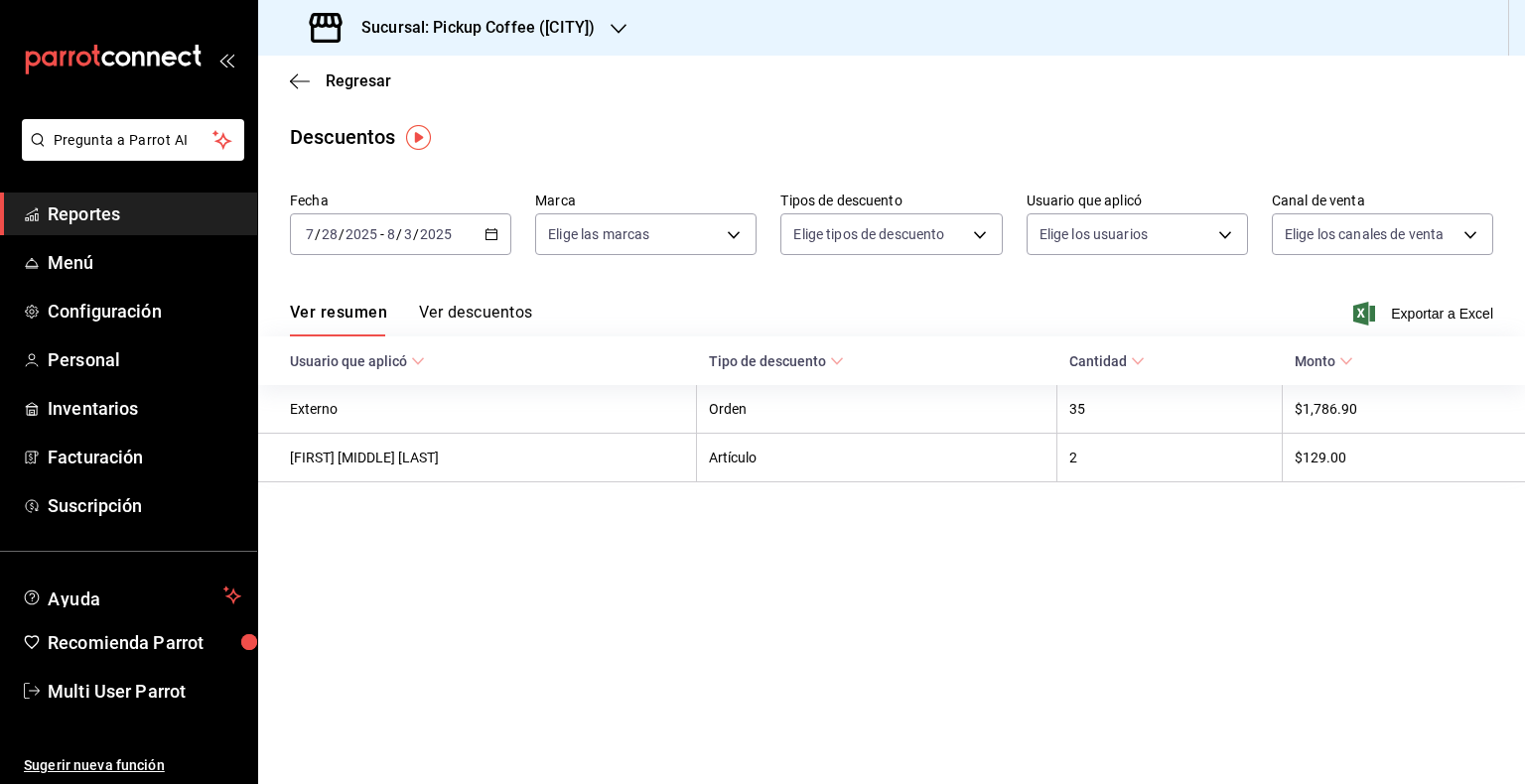 click 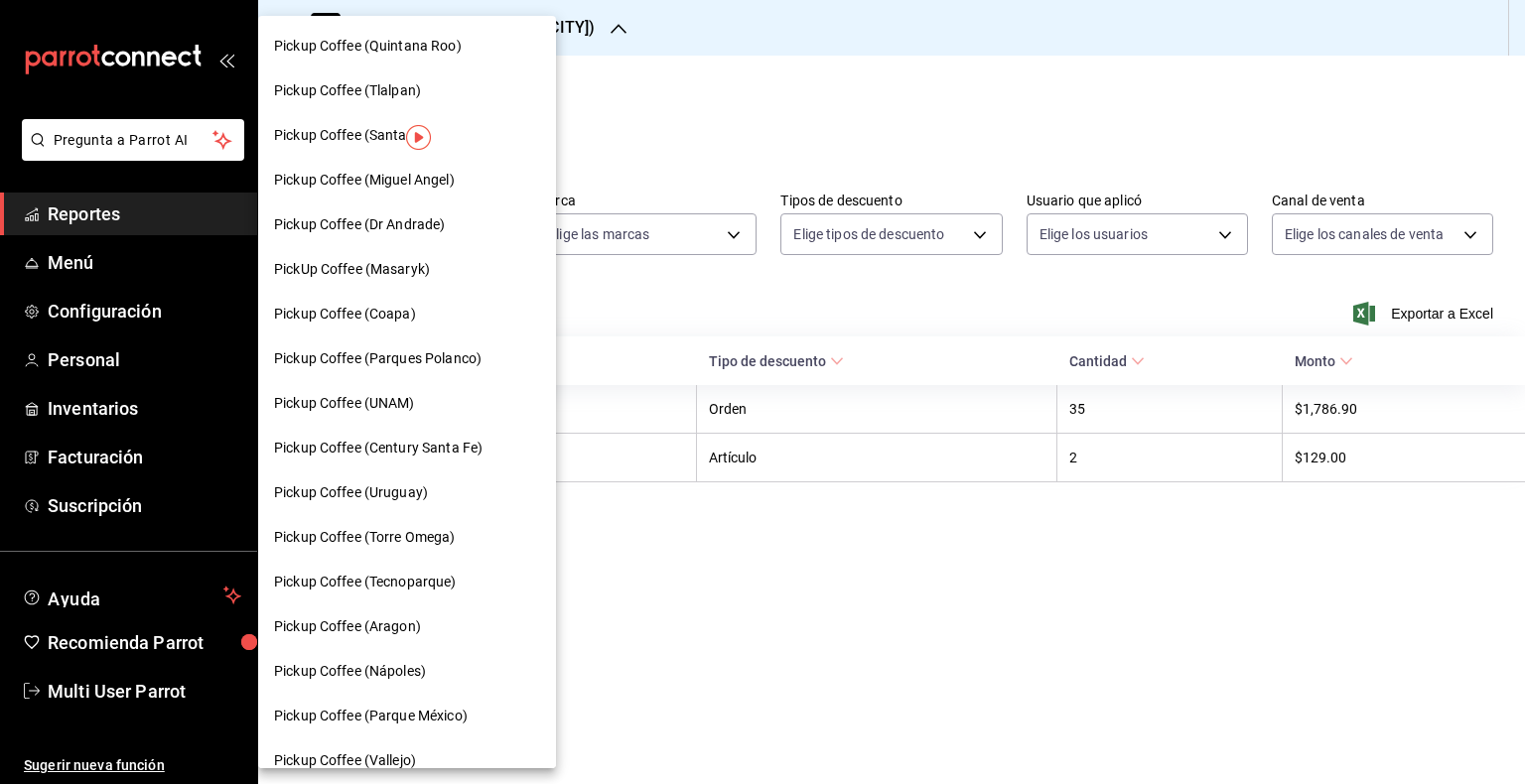 click at bounding box center (762, 392) 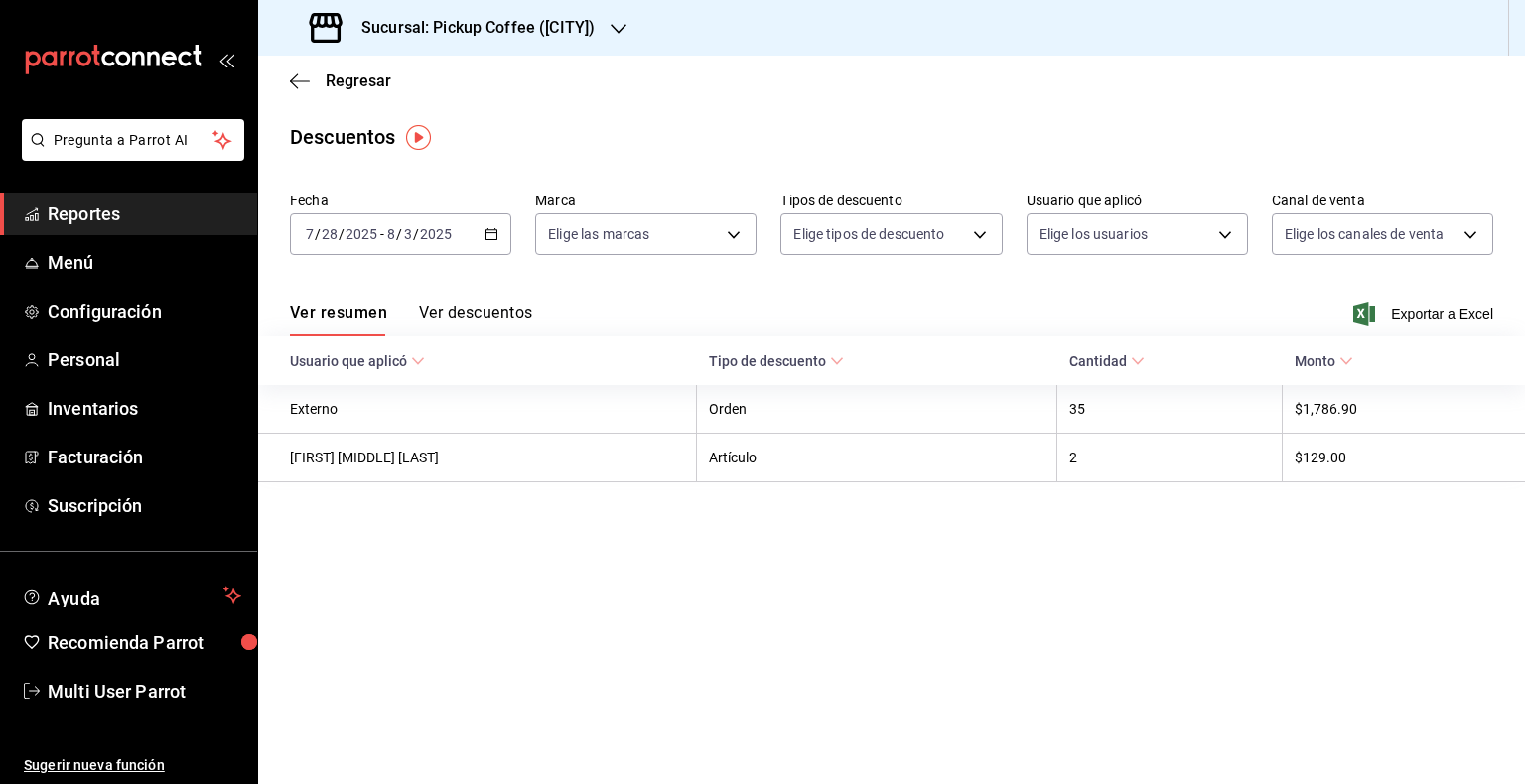 click on "Regresar Descuentos Fecha 2025-07-28 7 / 28 / 2025 - 2025-08-03 8 / 3 / 2025 Marca Elige las marcas Tipos de descuento Elige tipos de descuento Usuario que aplicó Elige los usuarios Canal de venta Elige los canales de venta Ver resumen Ver descuentos Exportar a Excel Usuario que aplicó Tipo de descuento Cantidad Monto Externo Orden 35 $1,786.90 Carlos Edmundo García  Retana Artículo 2 $129.00" at bounding box center [892, 420] 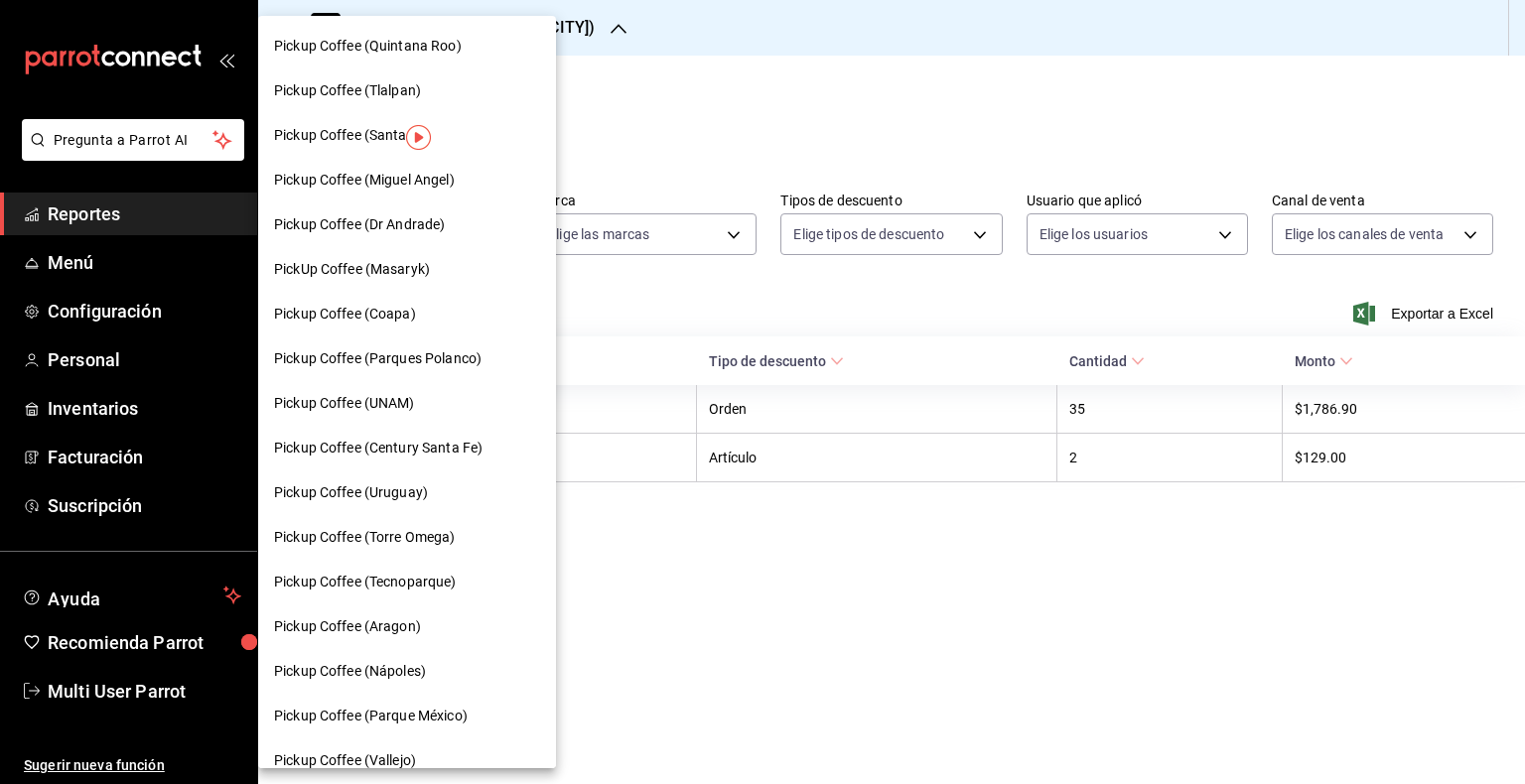 click on "Pickup Coffee (Tlalpan)" at bounding box center [347, 90] 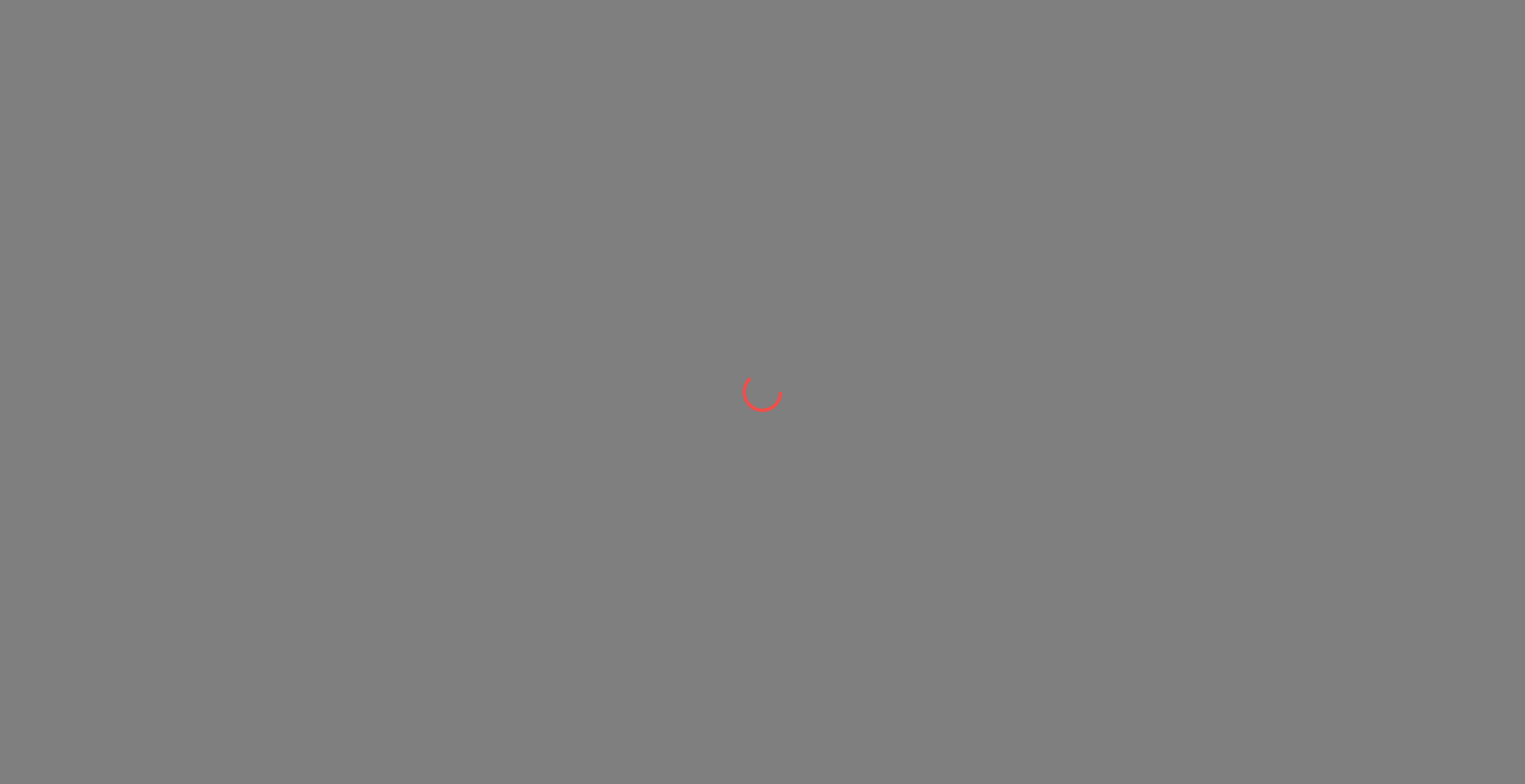 scroll, scrollTop: 0, scrollLeft: 0, axis: both 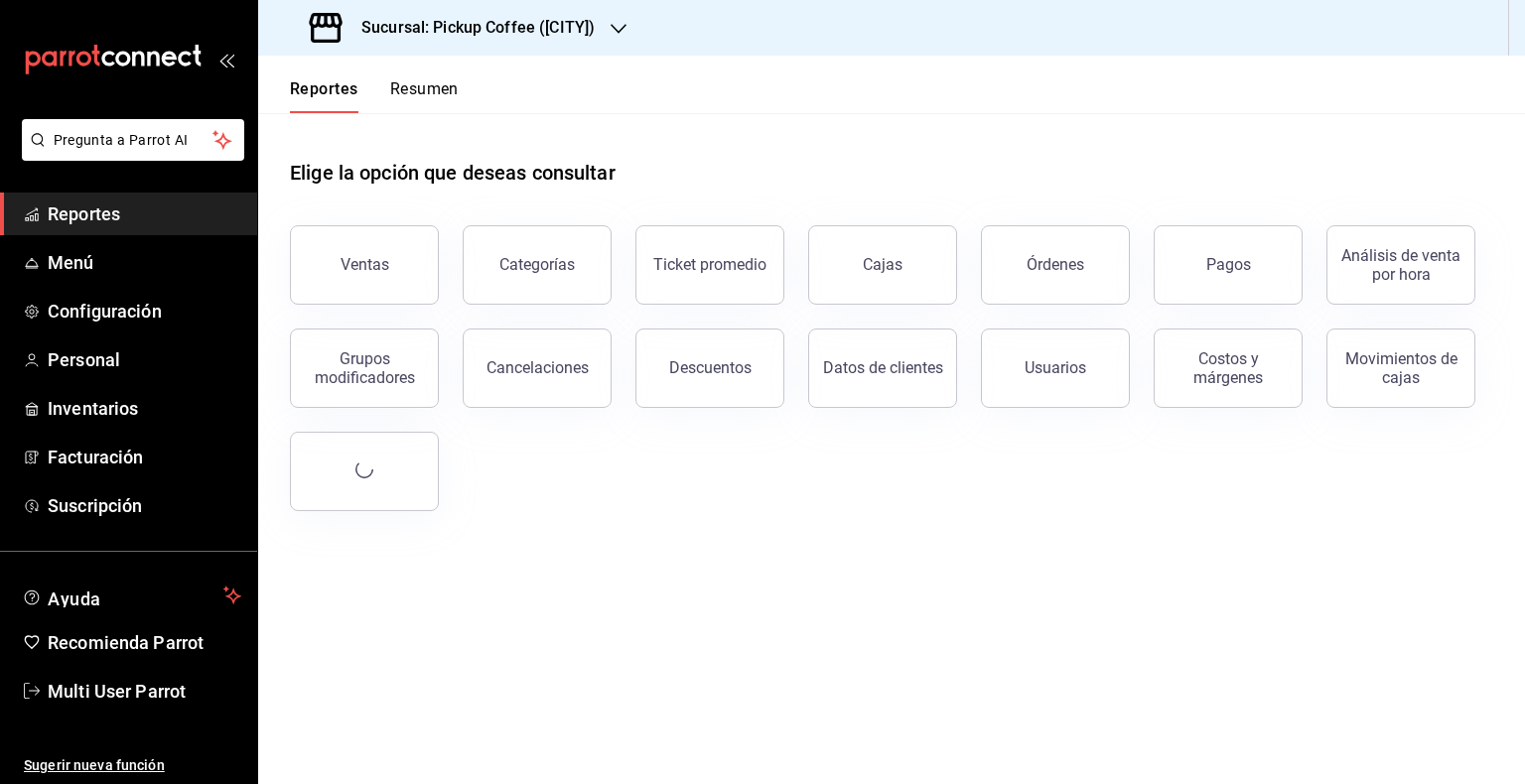 click 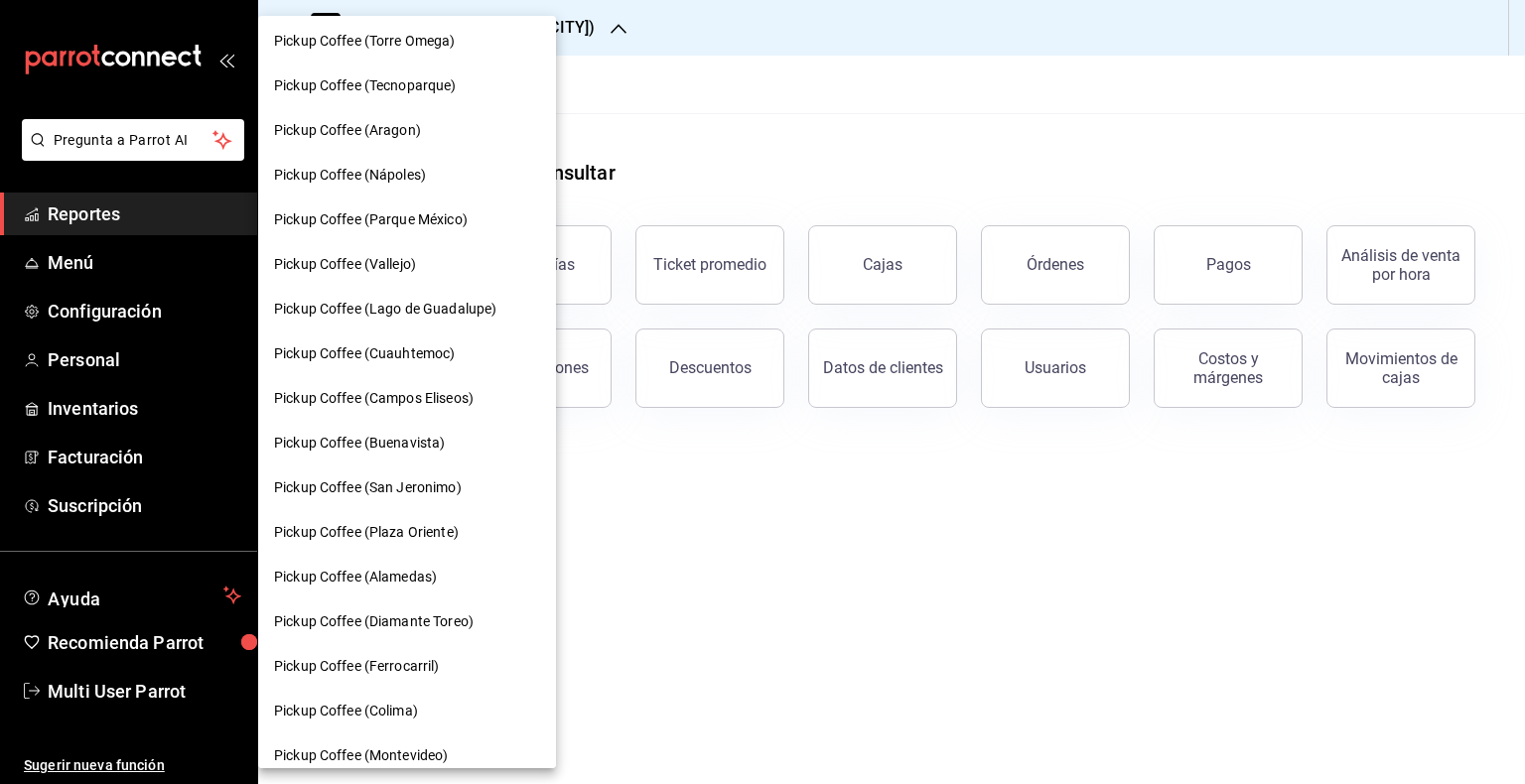 scroll, scrollTop: 595, scrollLeft: 0, axis: vertical 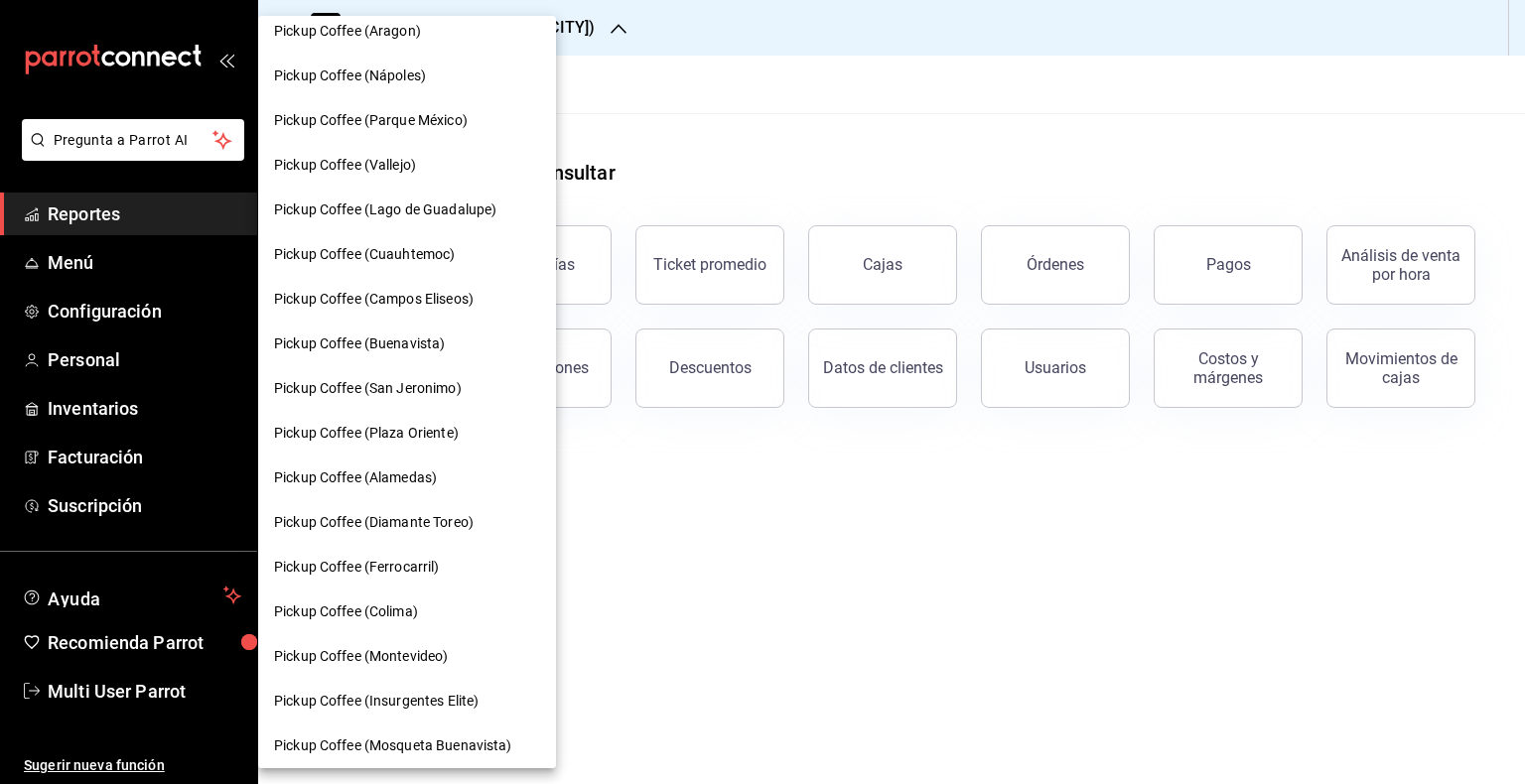 click on "Pickup Coffee (Alamedas)" at bounding box center [355, 477] 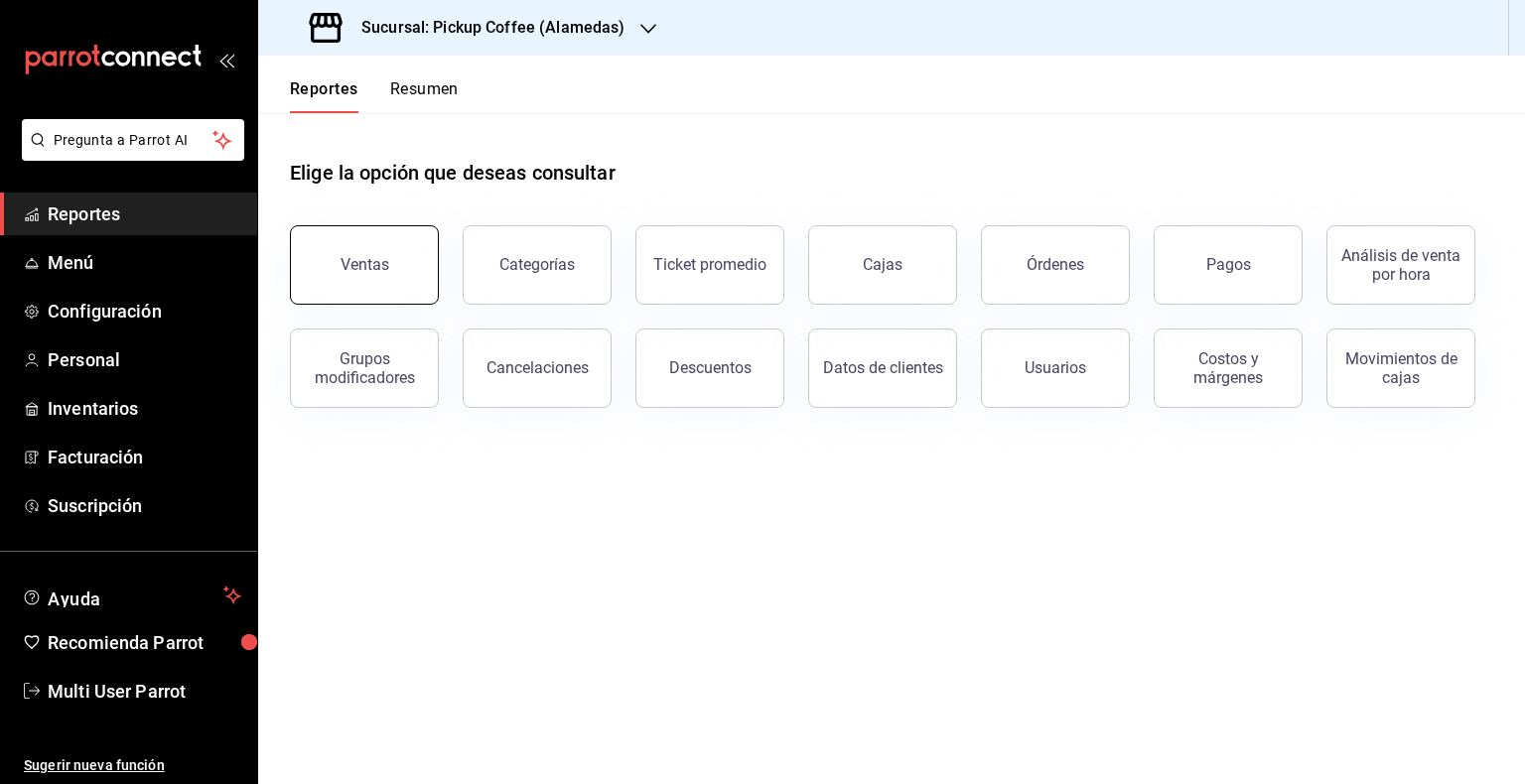 click on "Ventas" at bounding box center (364, 265) 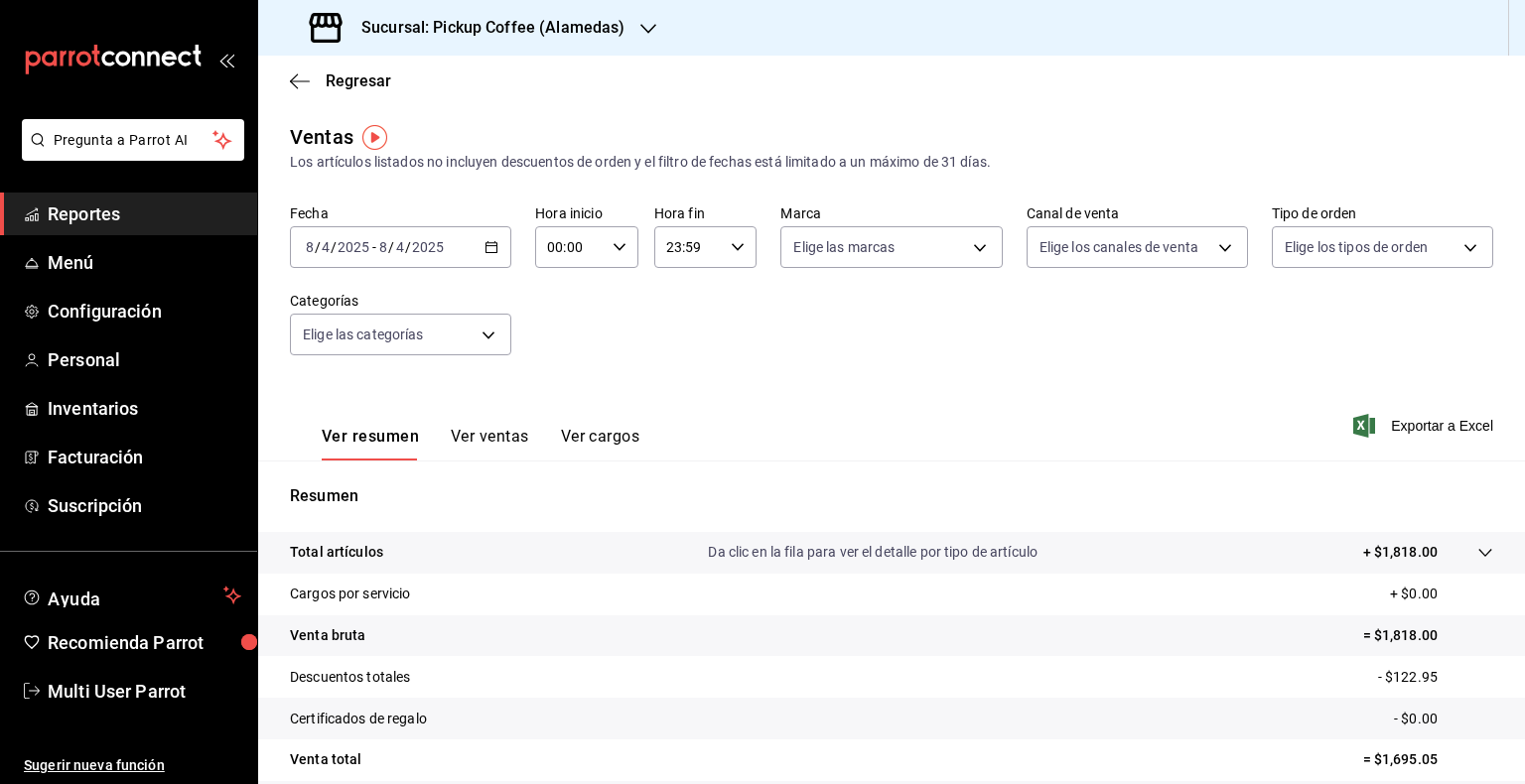 click on "[DATE] [DATE] - [DATE] [DATE]" at bounding box center [400, 247] 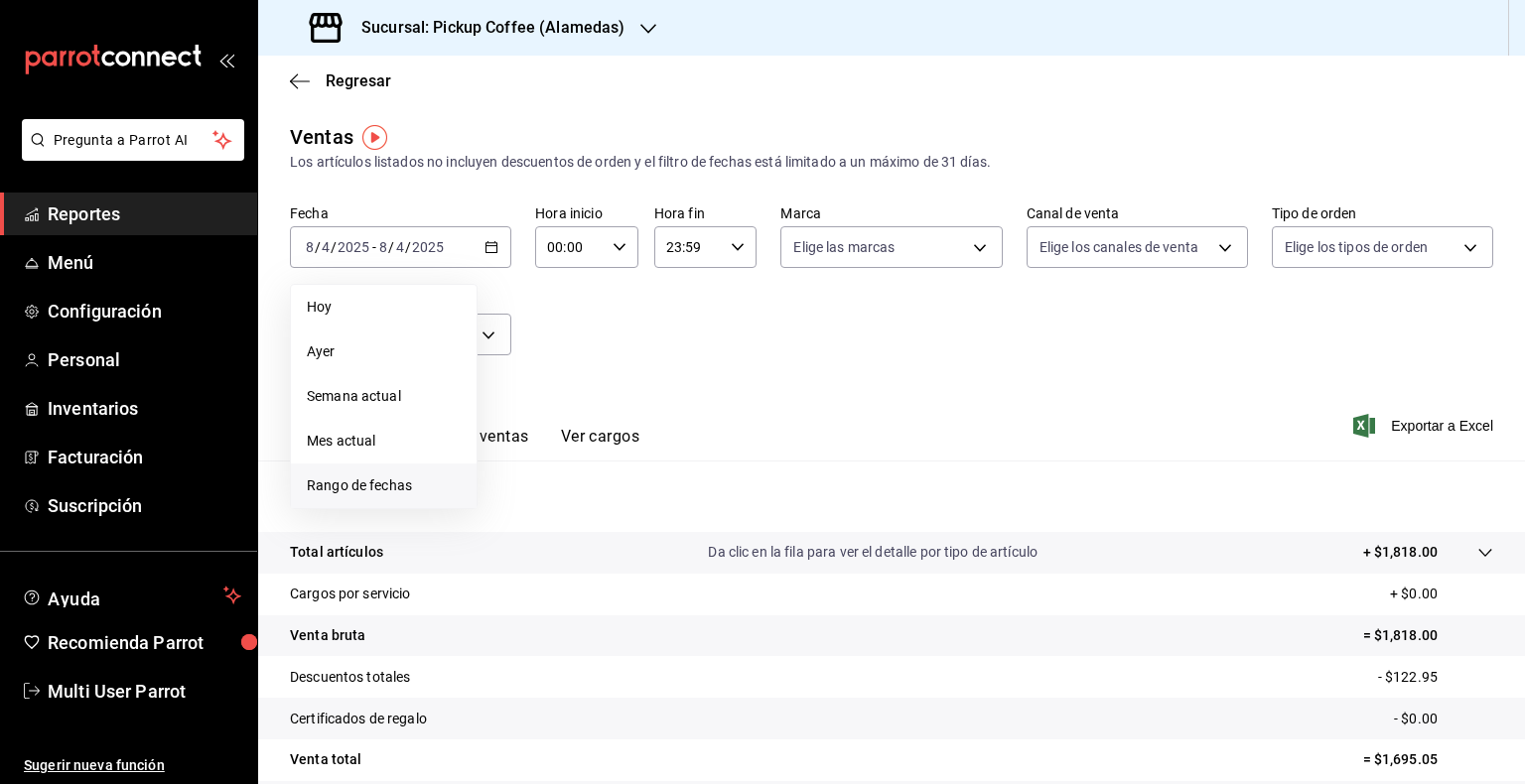 click on "Rango de fechas" at bounding box center [383, 485] 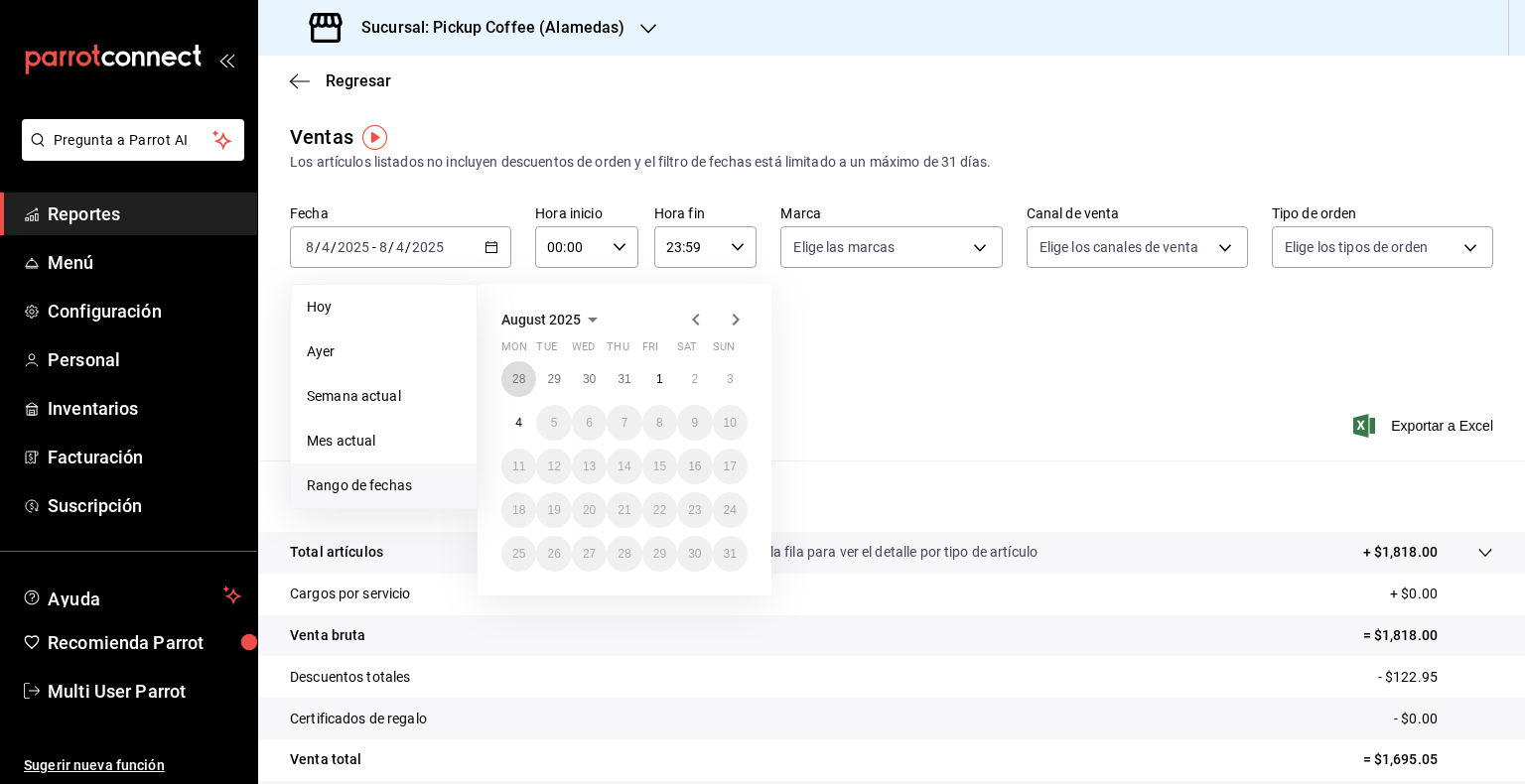 drag, startPoint x: 523, startPoint y: 373, endPoint x: 770, endPoint y: 376, distance: 247.01822 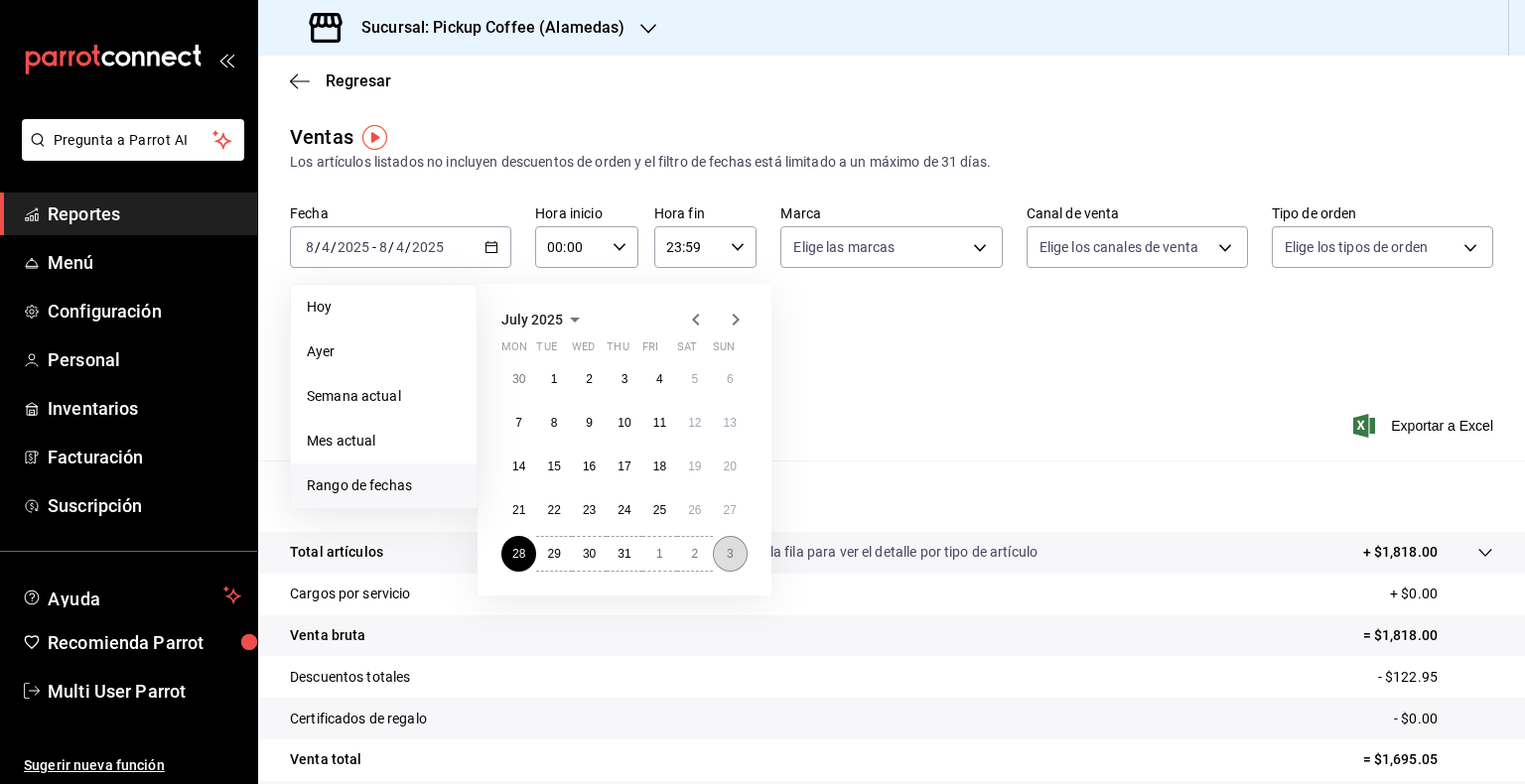 click on "3" at bounding box center (730, 554) 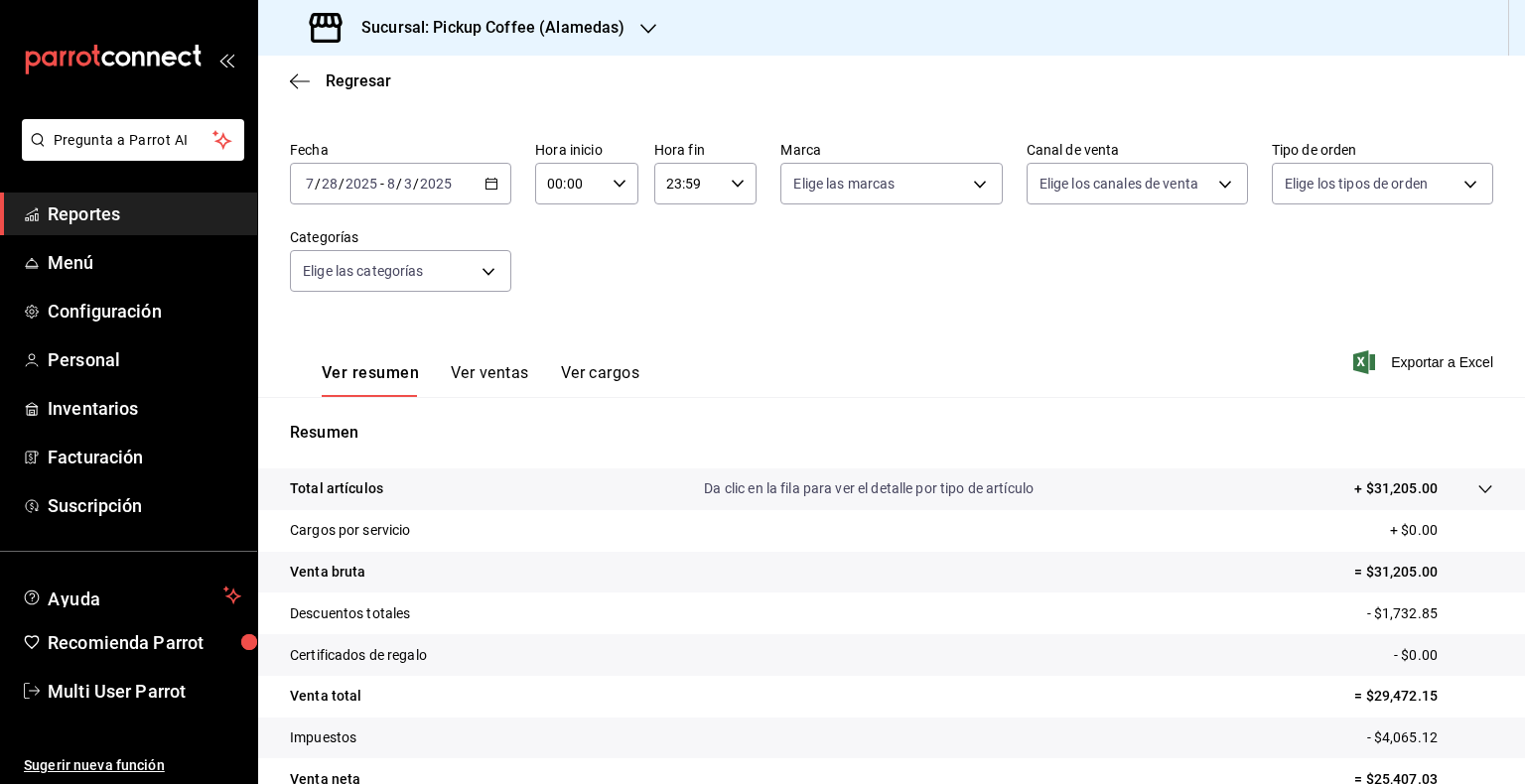 scroll, scrollTop: 99, scrollLeft: 0, axis: vertical 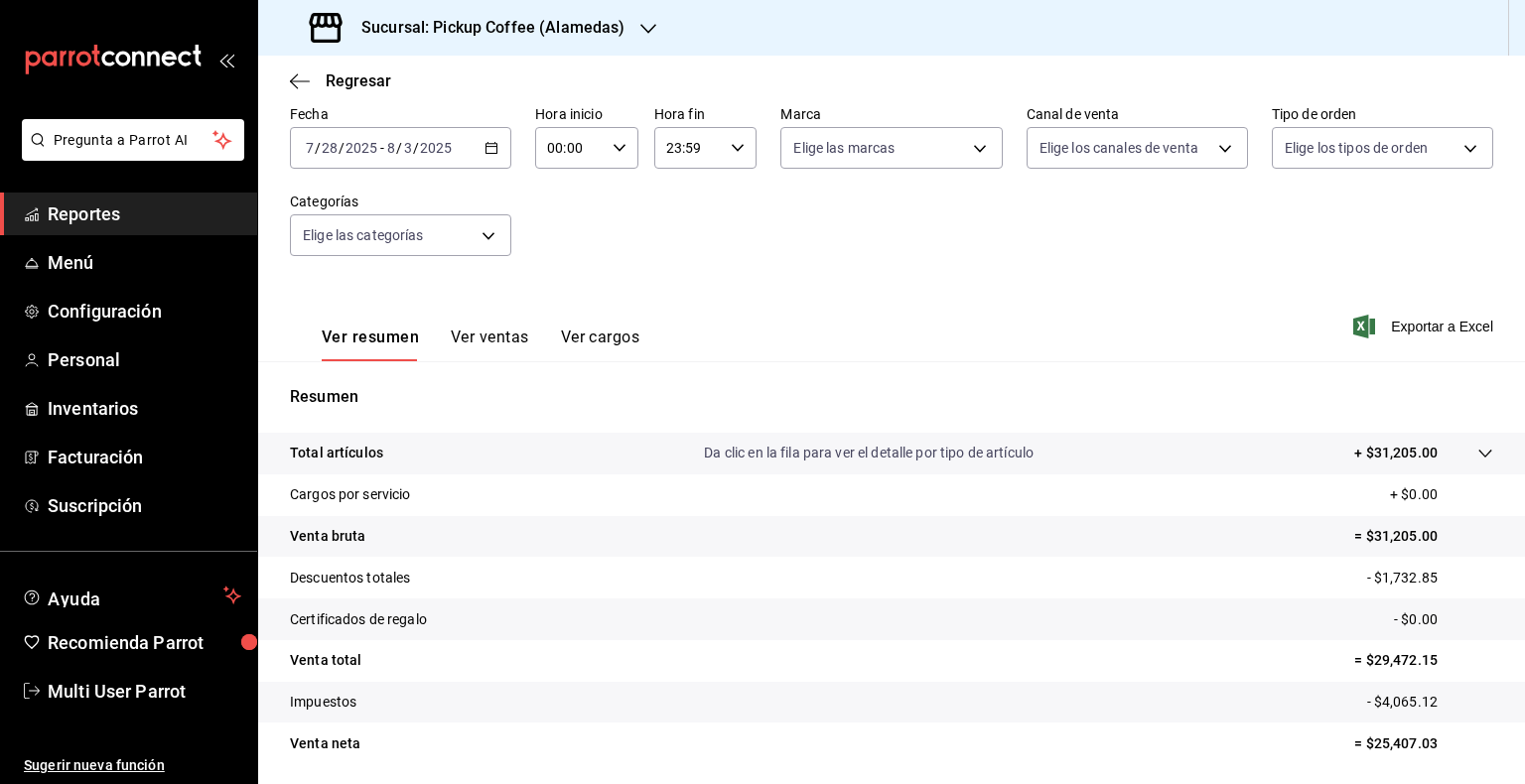 click on "[DATE] [DATE] - [DATE] [DATE]" at bounding box center (400, 148) 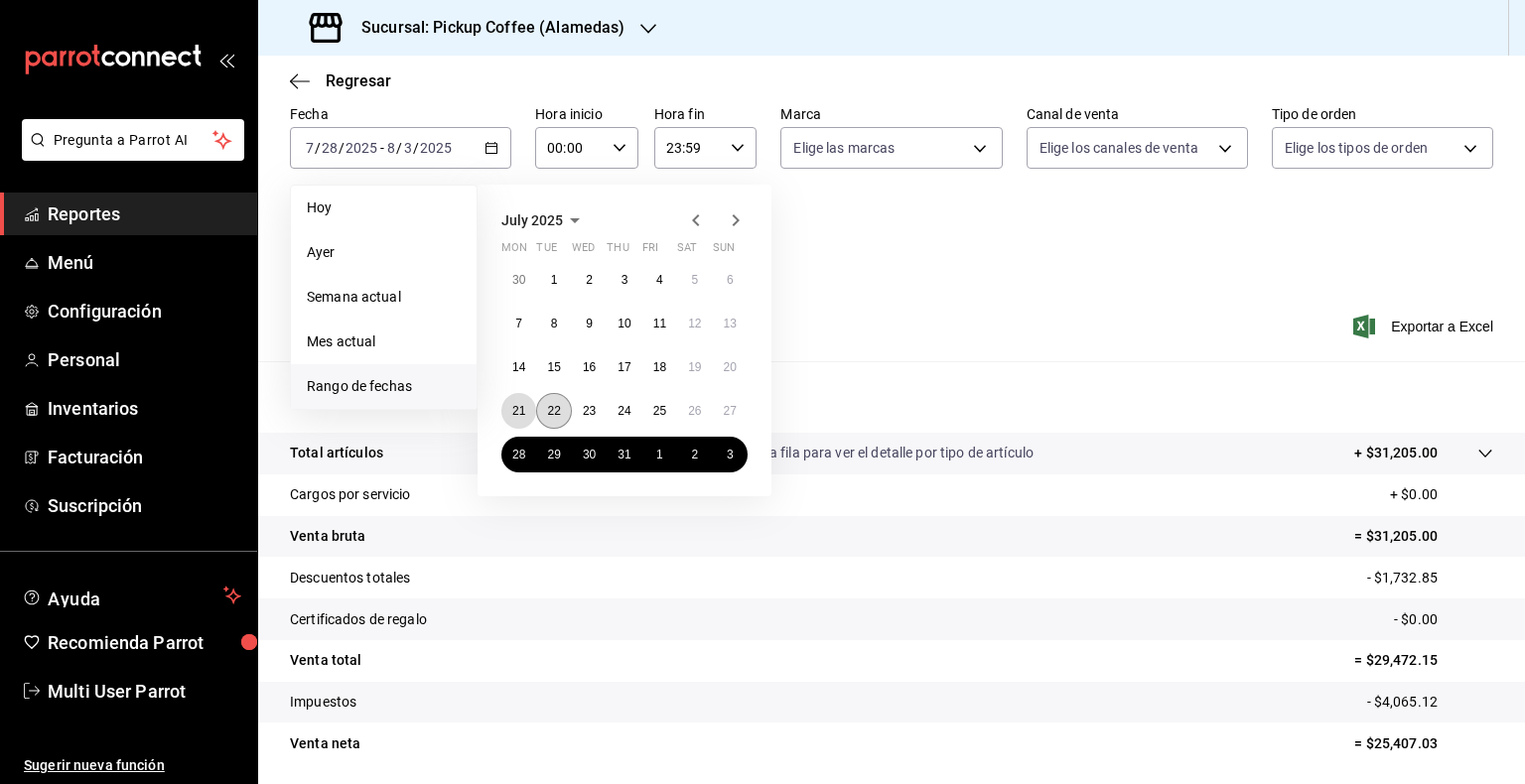 drag, startPoint x: 523, startPoint y: 398, endPoint x: 547, endPoint y: 401, distance: 24.186773 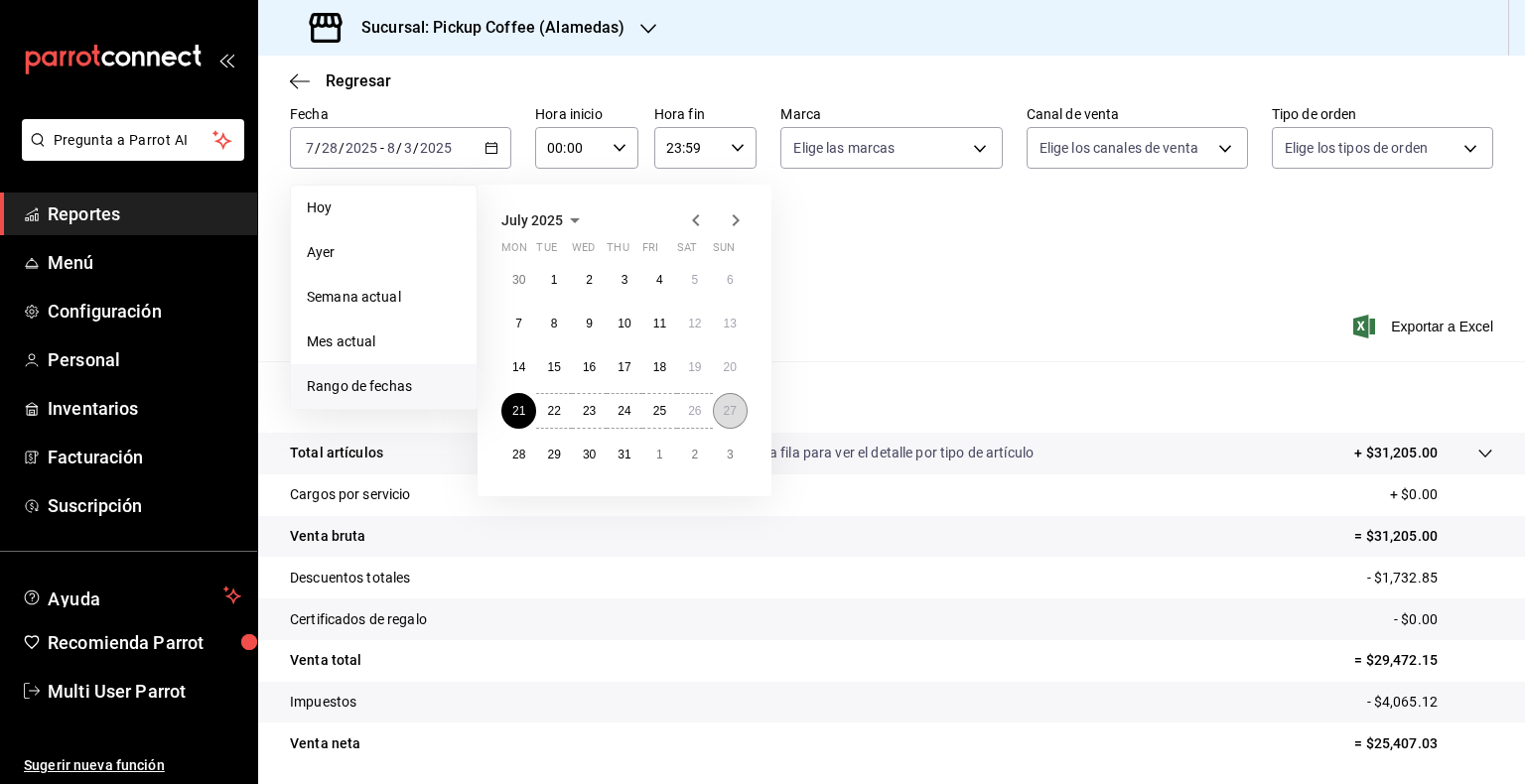 click on "27" at bounding box center (730, 411) 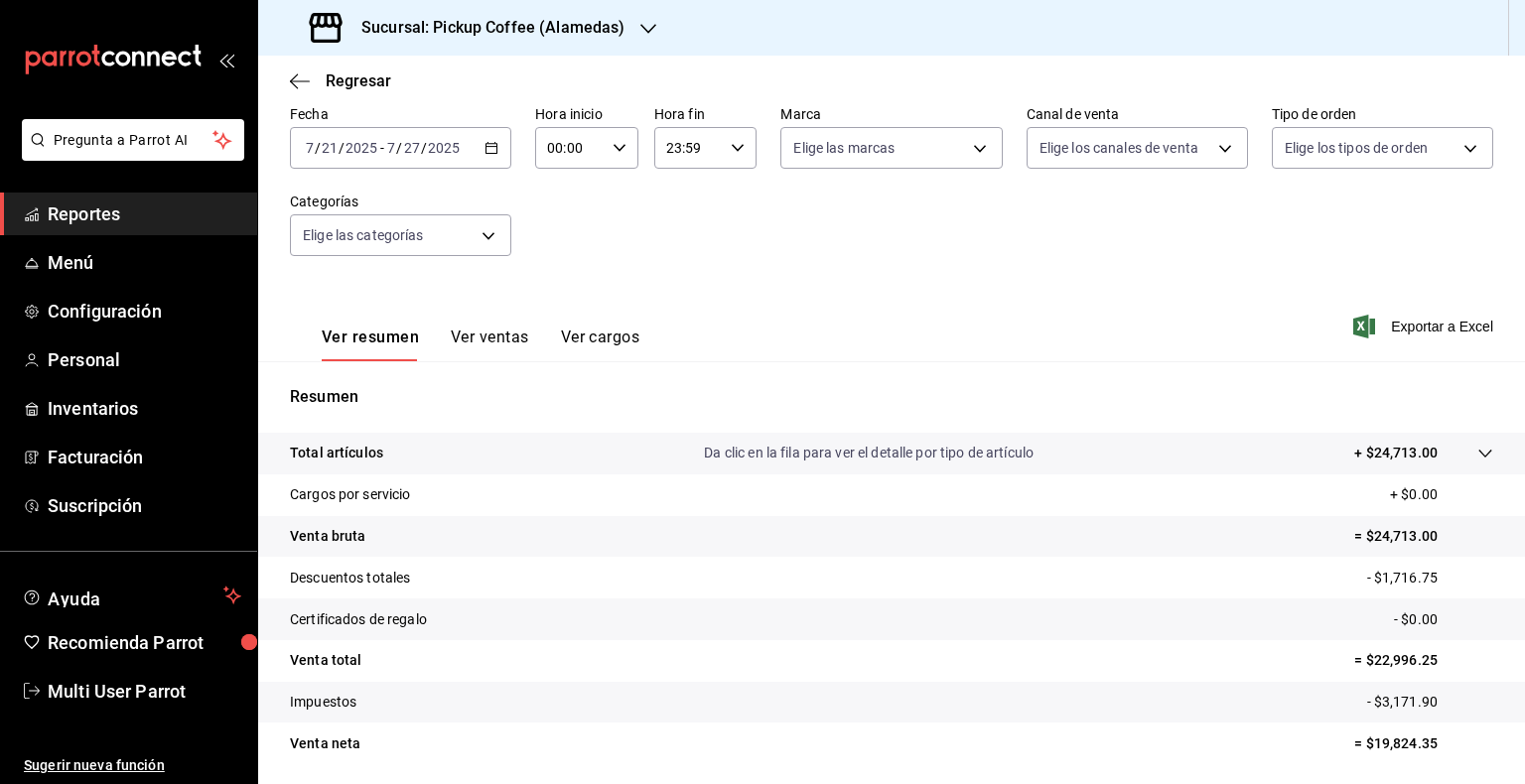 click on "[DATE] [DATE] - [DATE] [DATE]" at bounding box center [400, 148] 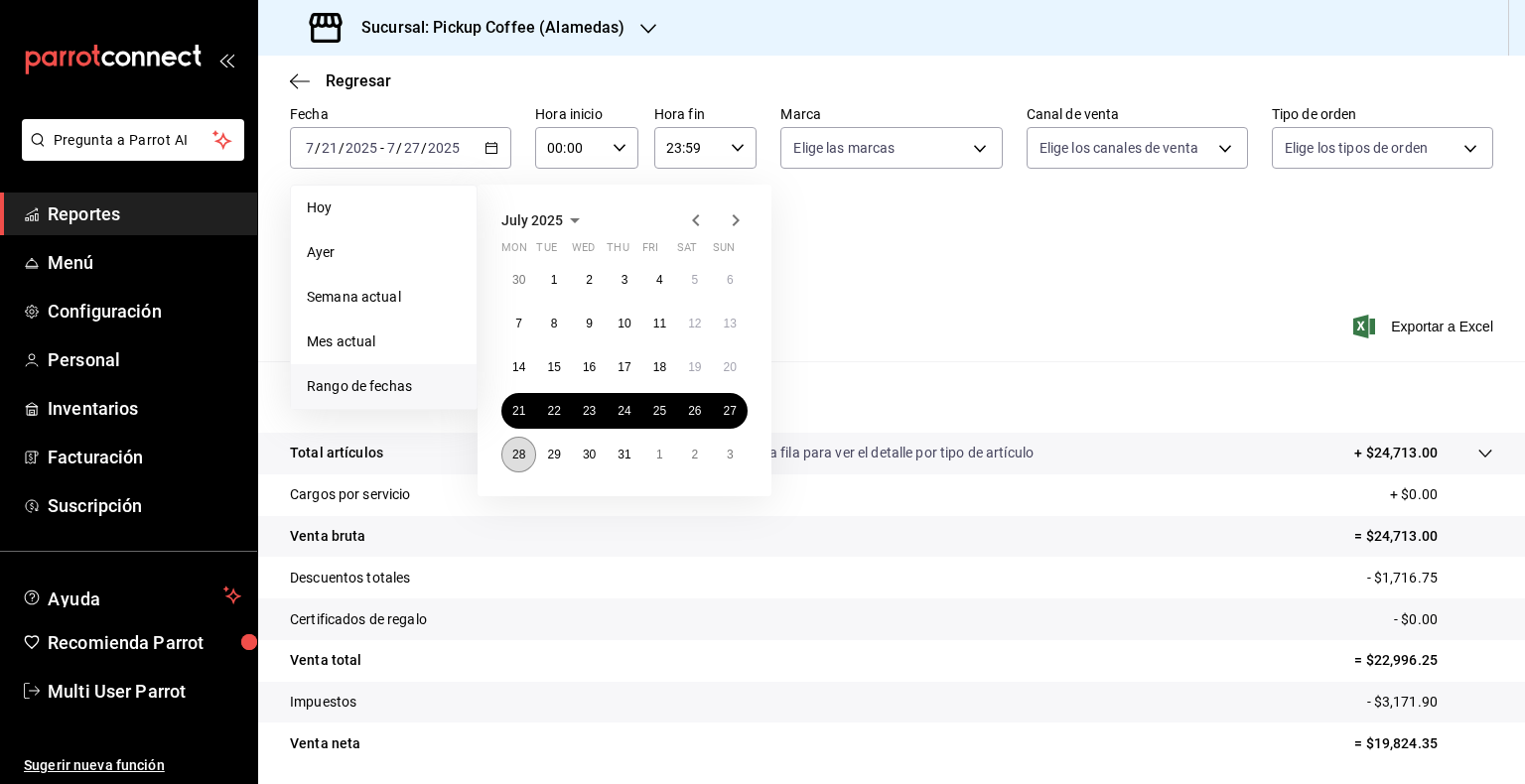 click on "28" at bounding box center (518, 455) 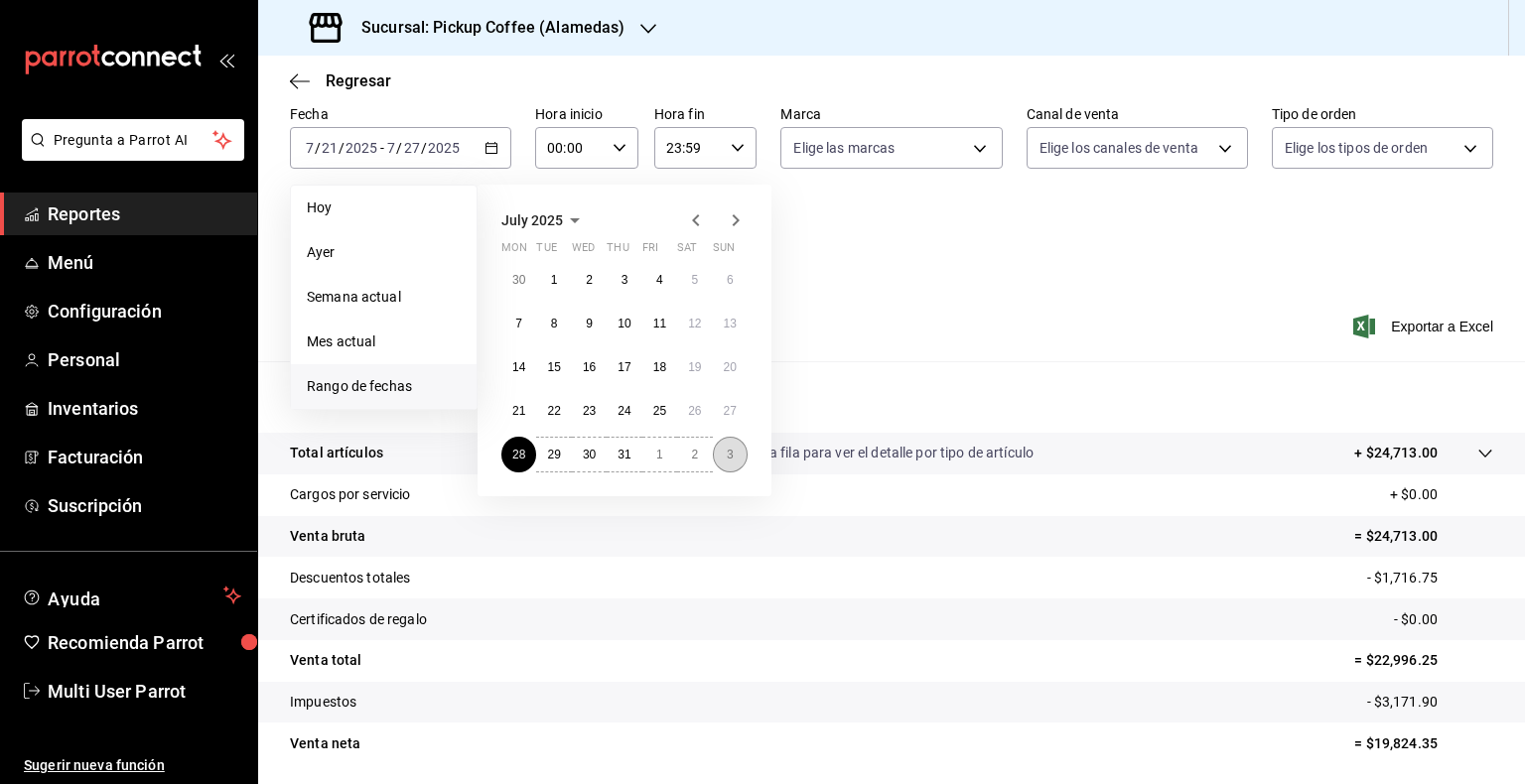click on "3" at bounding box center (730, 455) 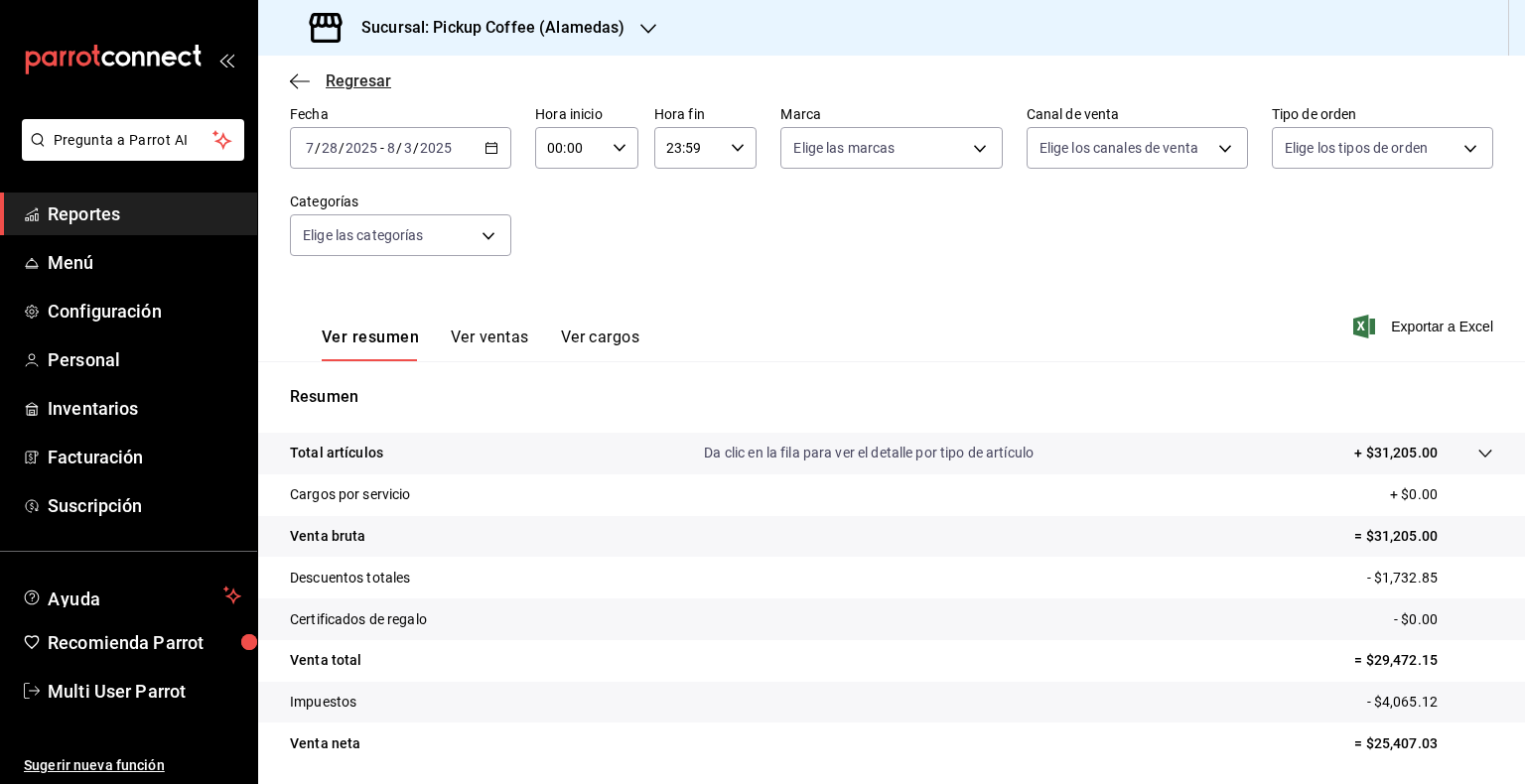 click on "Regresar" at bounding box center [358, 80] 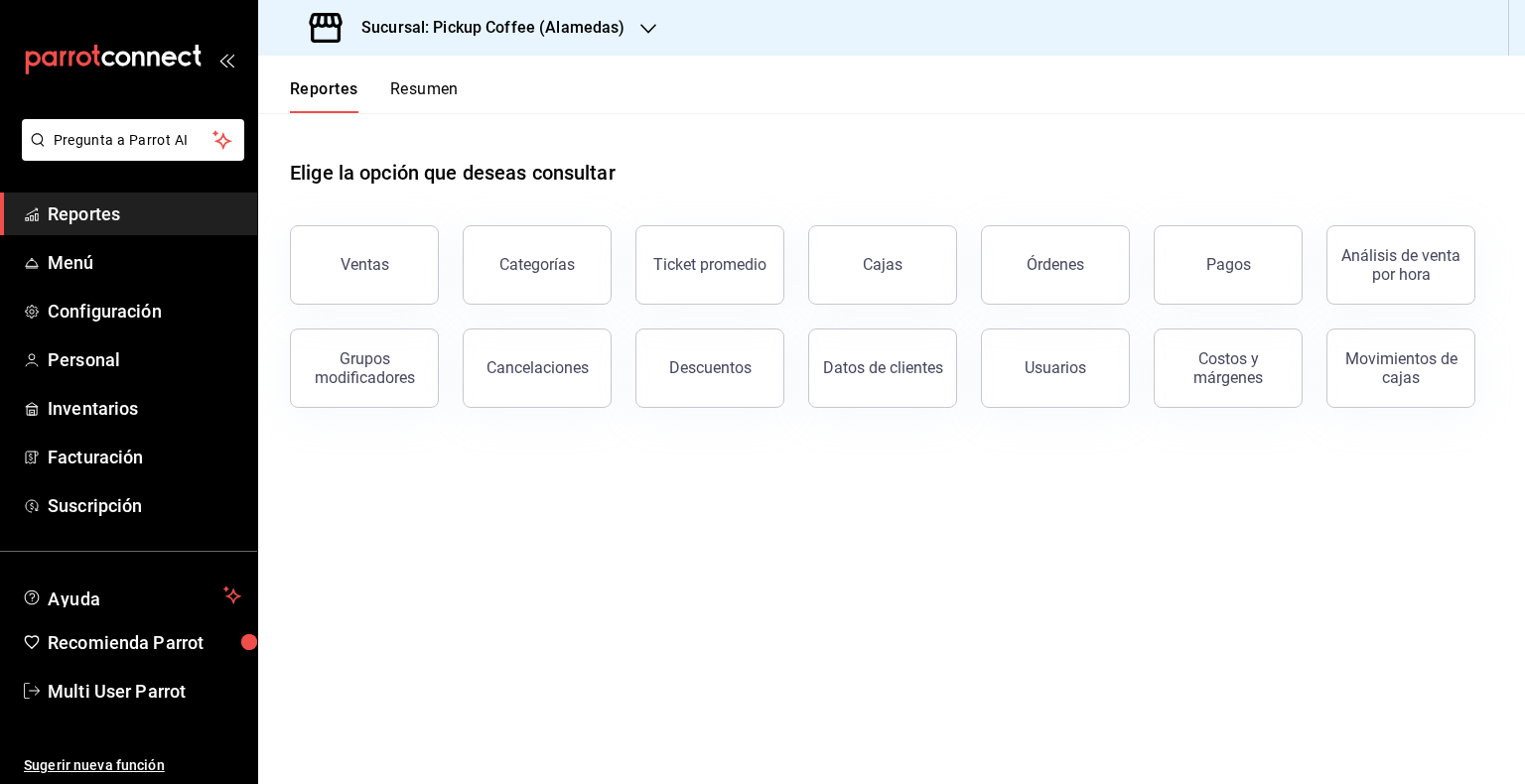 click on "Resumen" at bounding box center (424, 96) 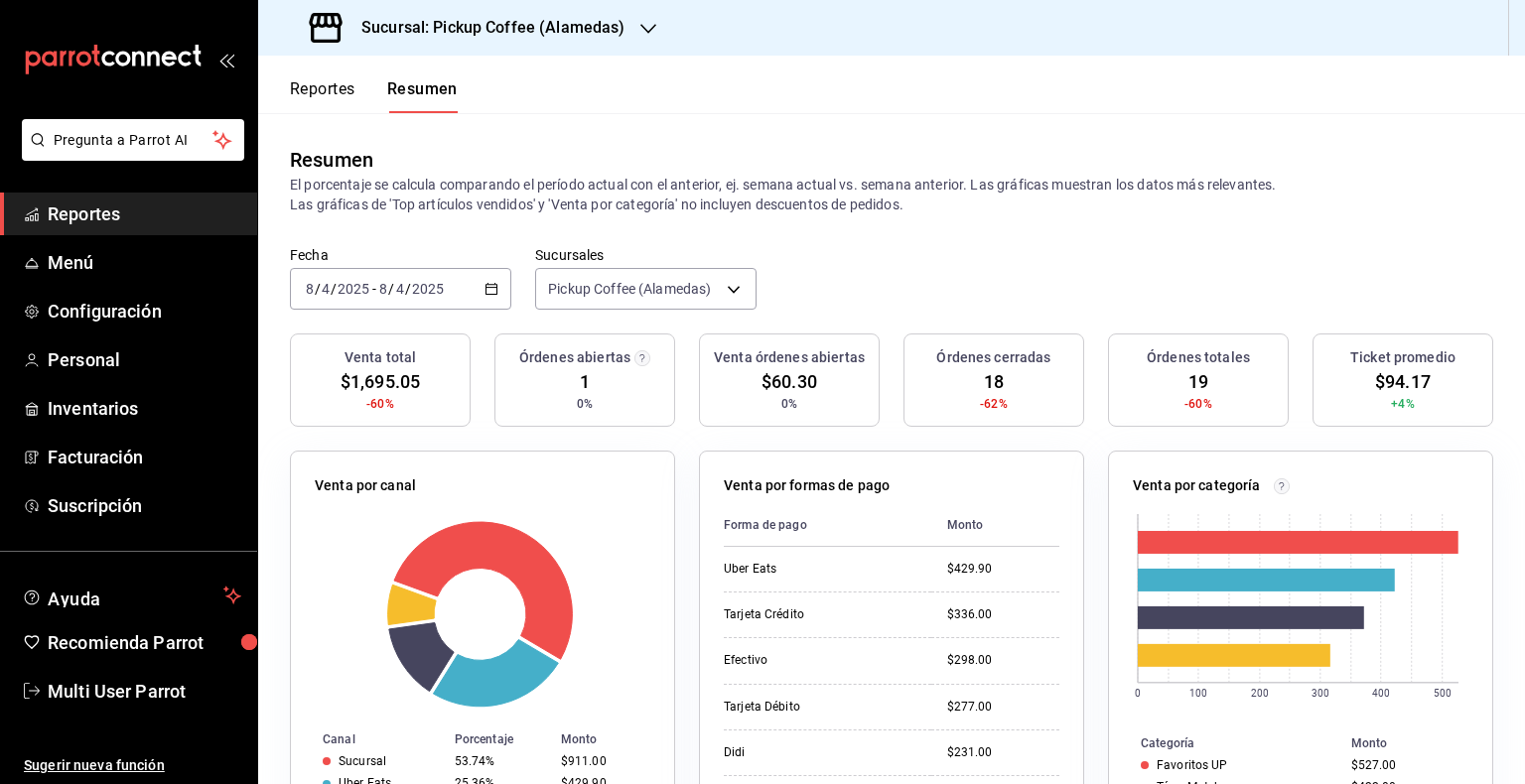 click on "[DATE] [DATE] - [DATE] [DATE]" at bounding box center [400, 289] 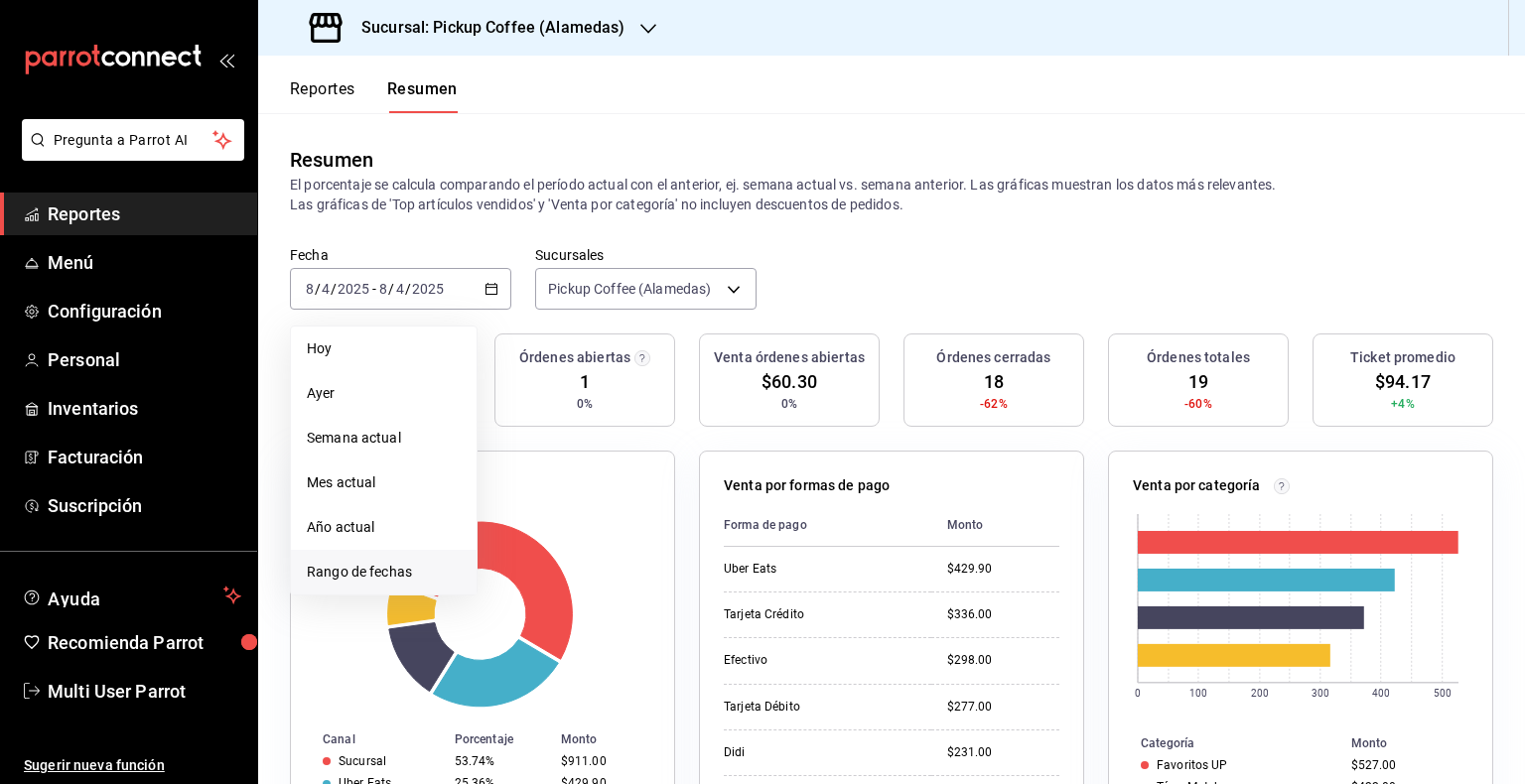 click on "Rango de fechas" at bounding box center [383, 572] 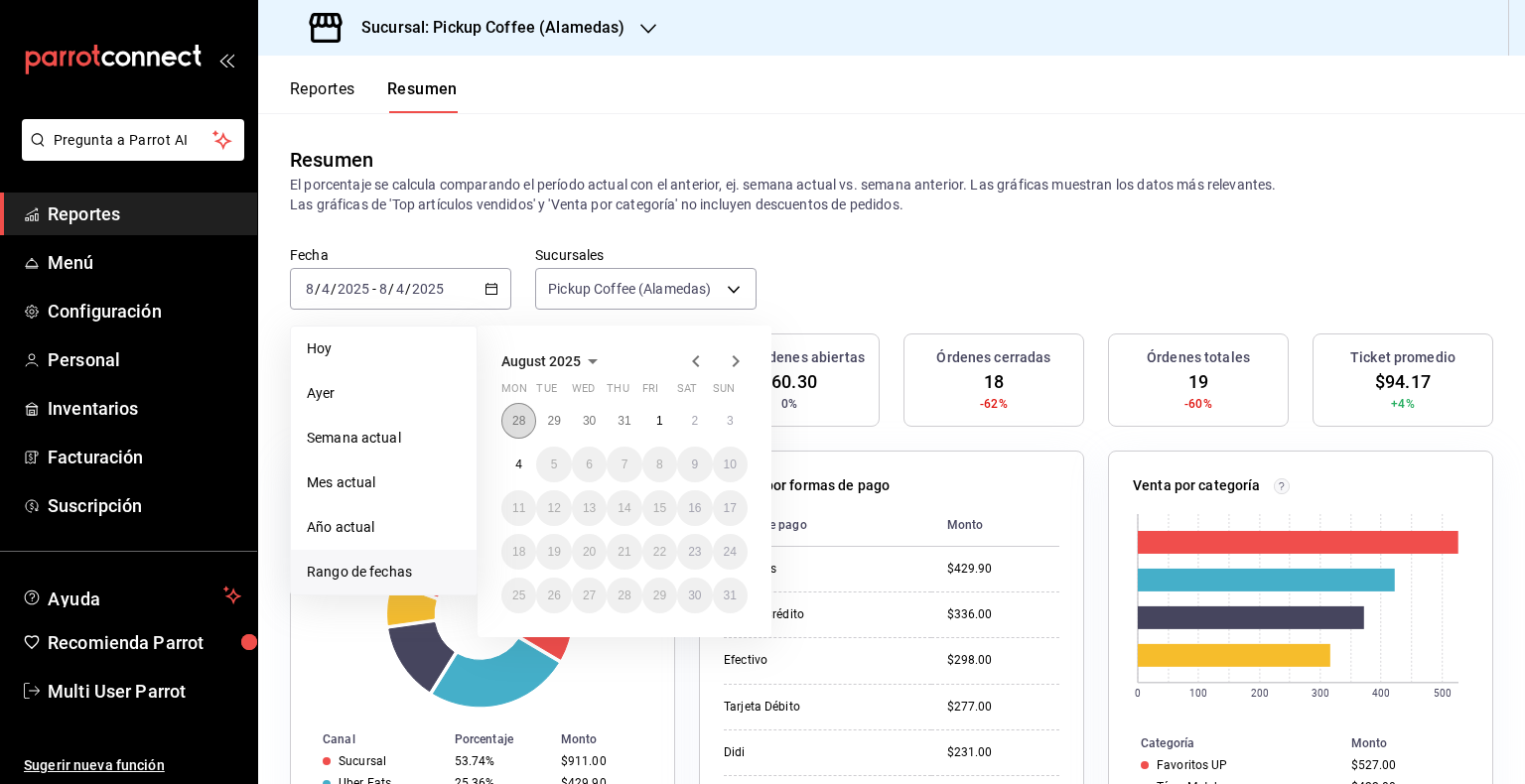 click on "28" at bounding box center (518, 421) 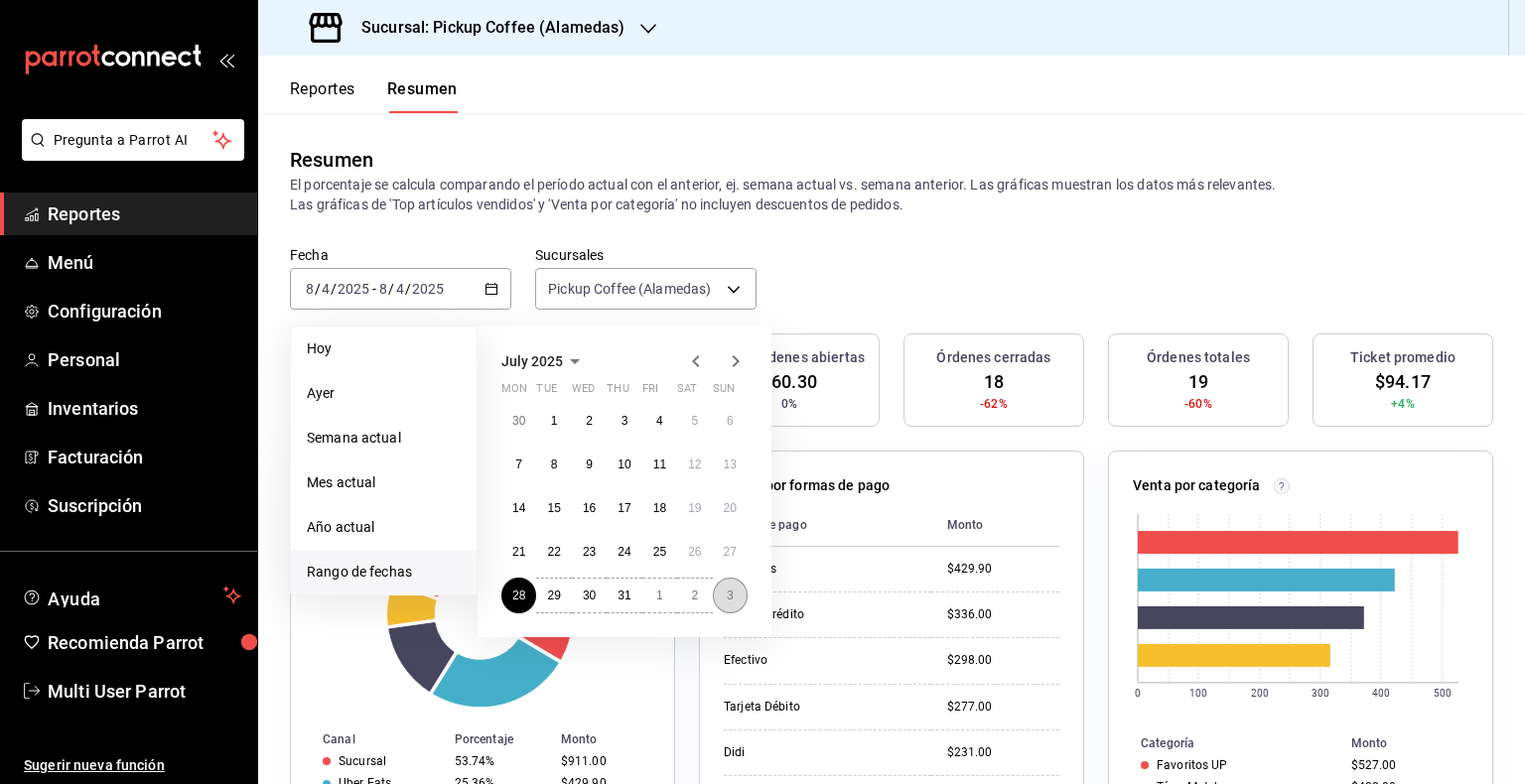 click on "3" at bounding box center [730, 595] 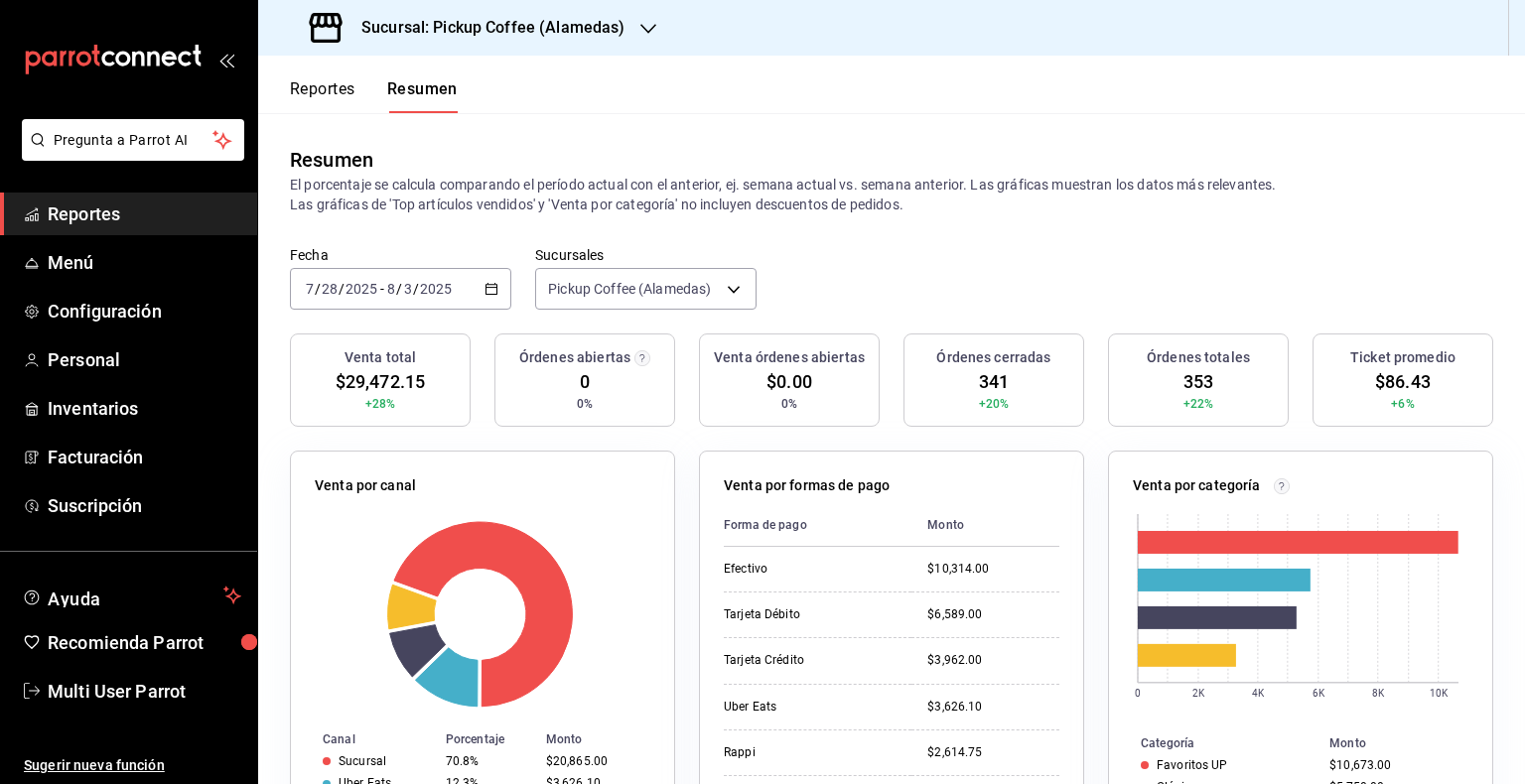 click on "Reportes" at bounding box center (323, 96) 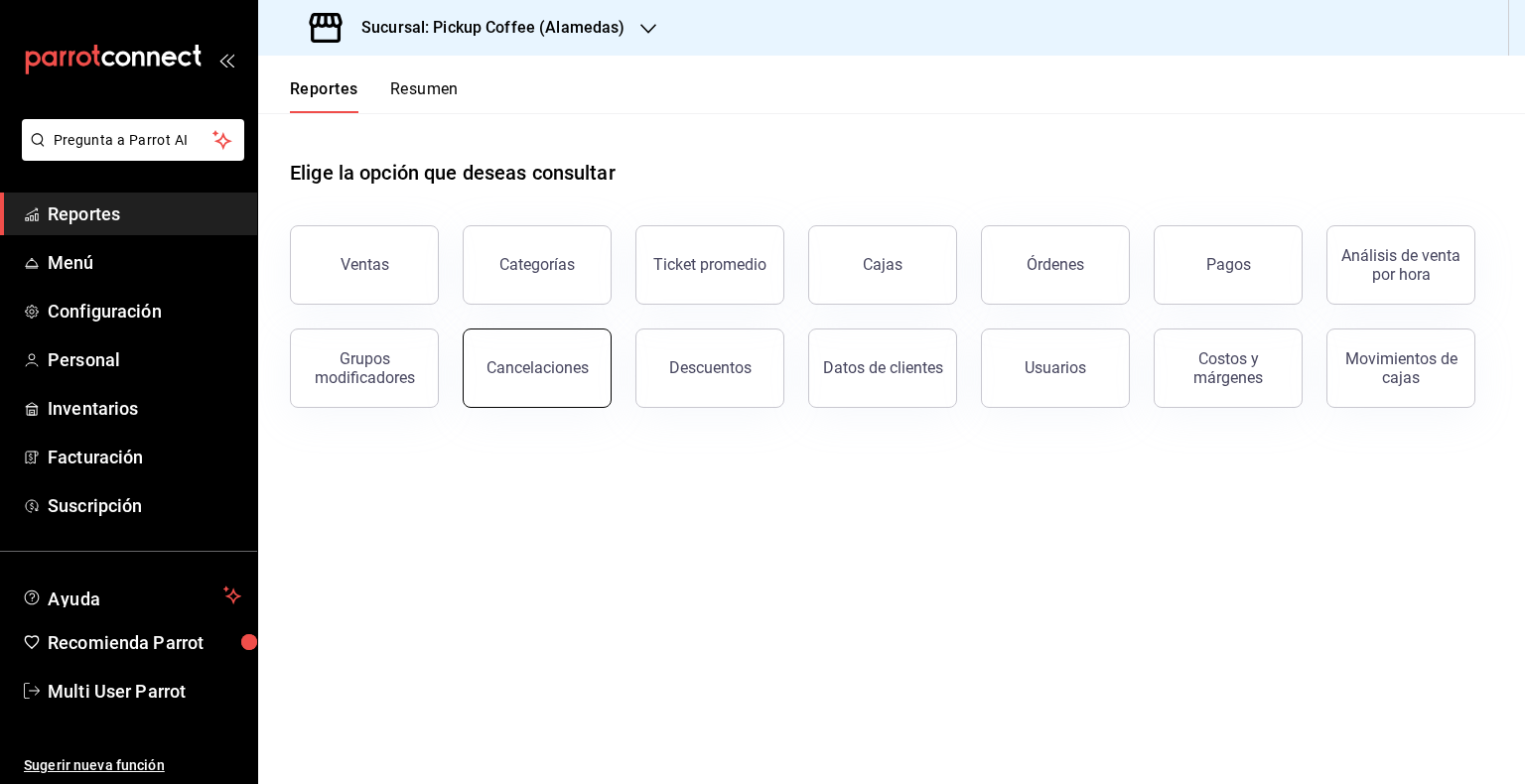 click on "Cancelaciones" at bounding box center [537, 367] 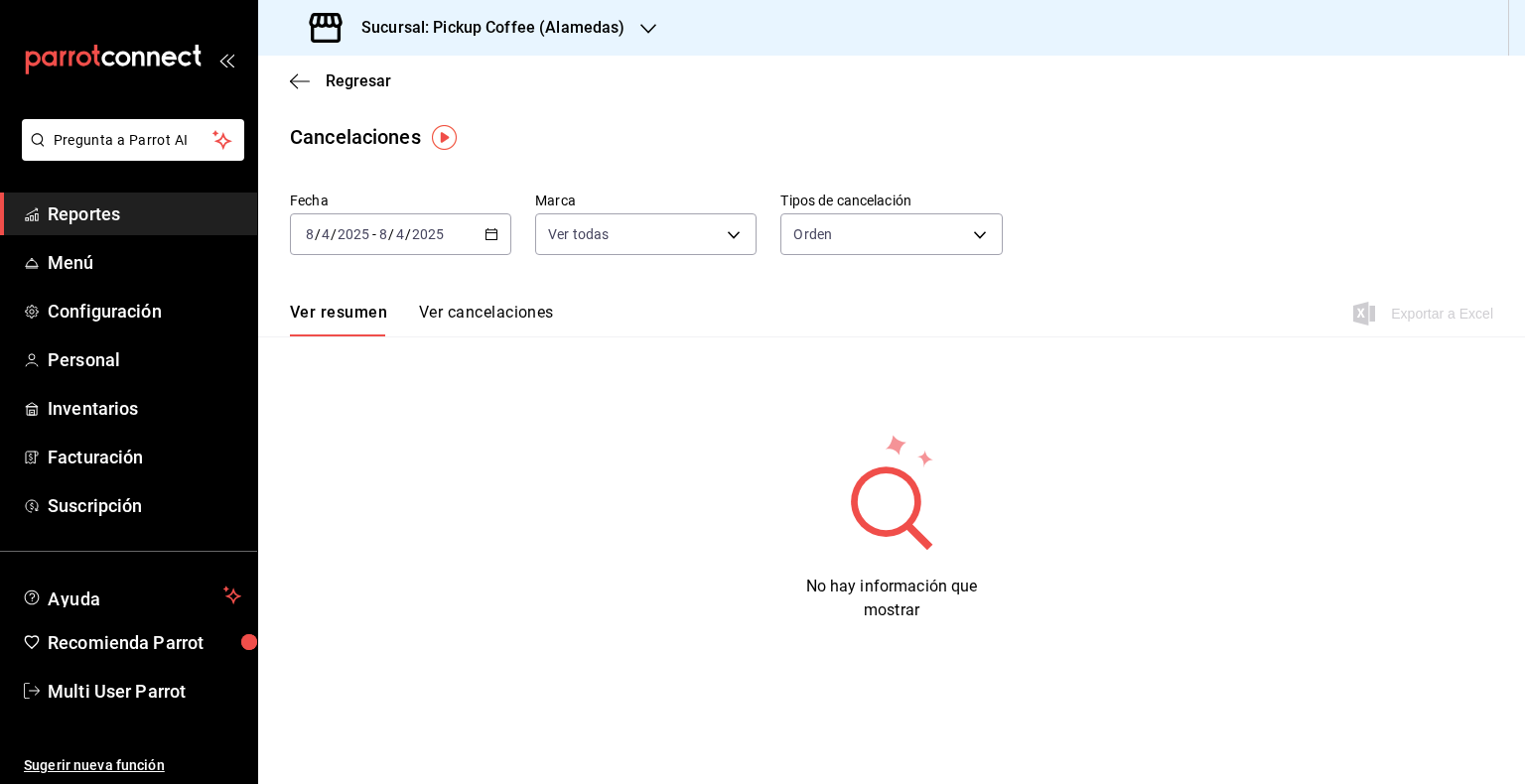click 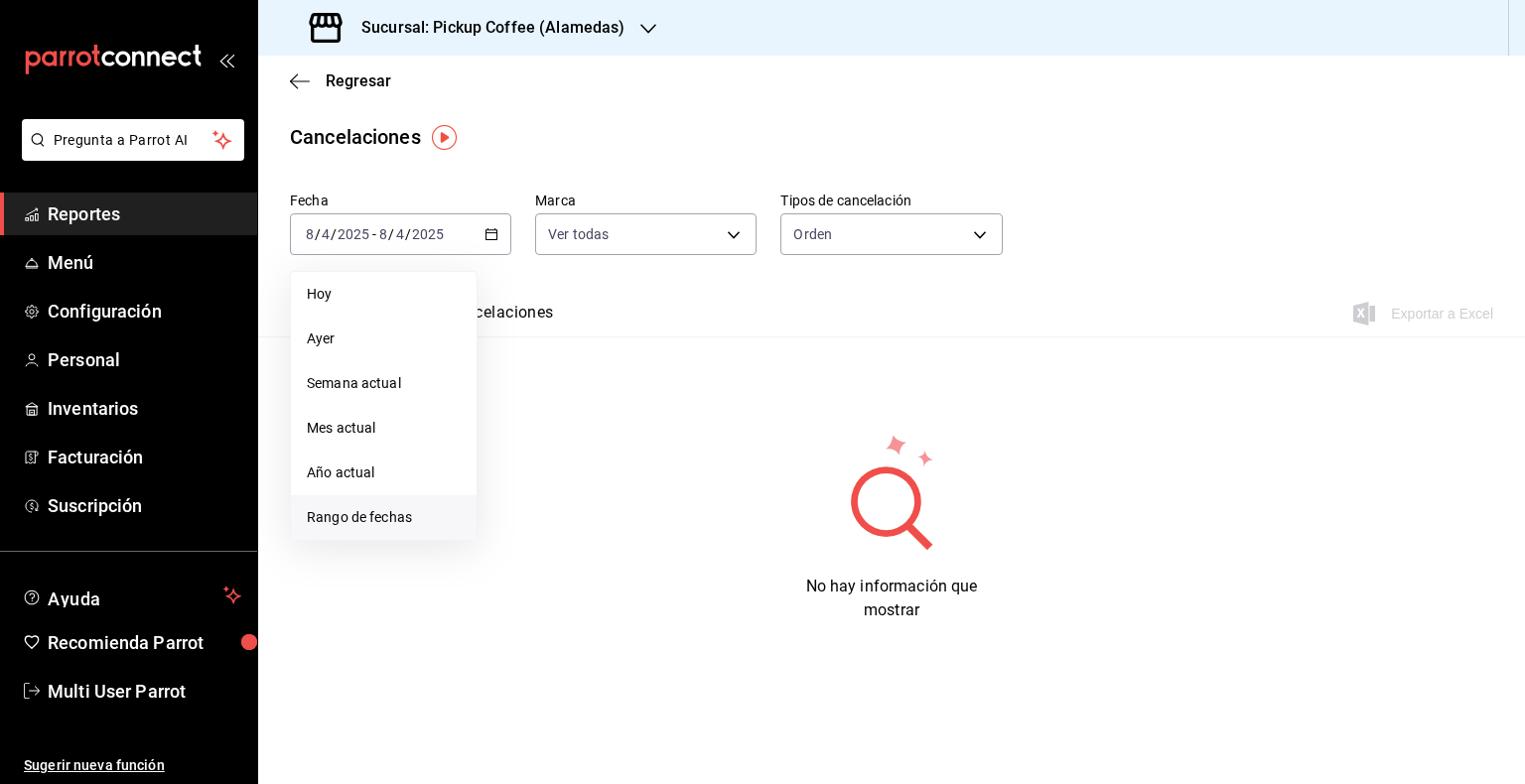 click on "Rango de fechas" at bounding box center (383, 517) 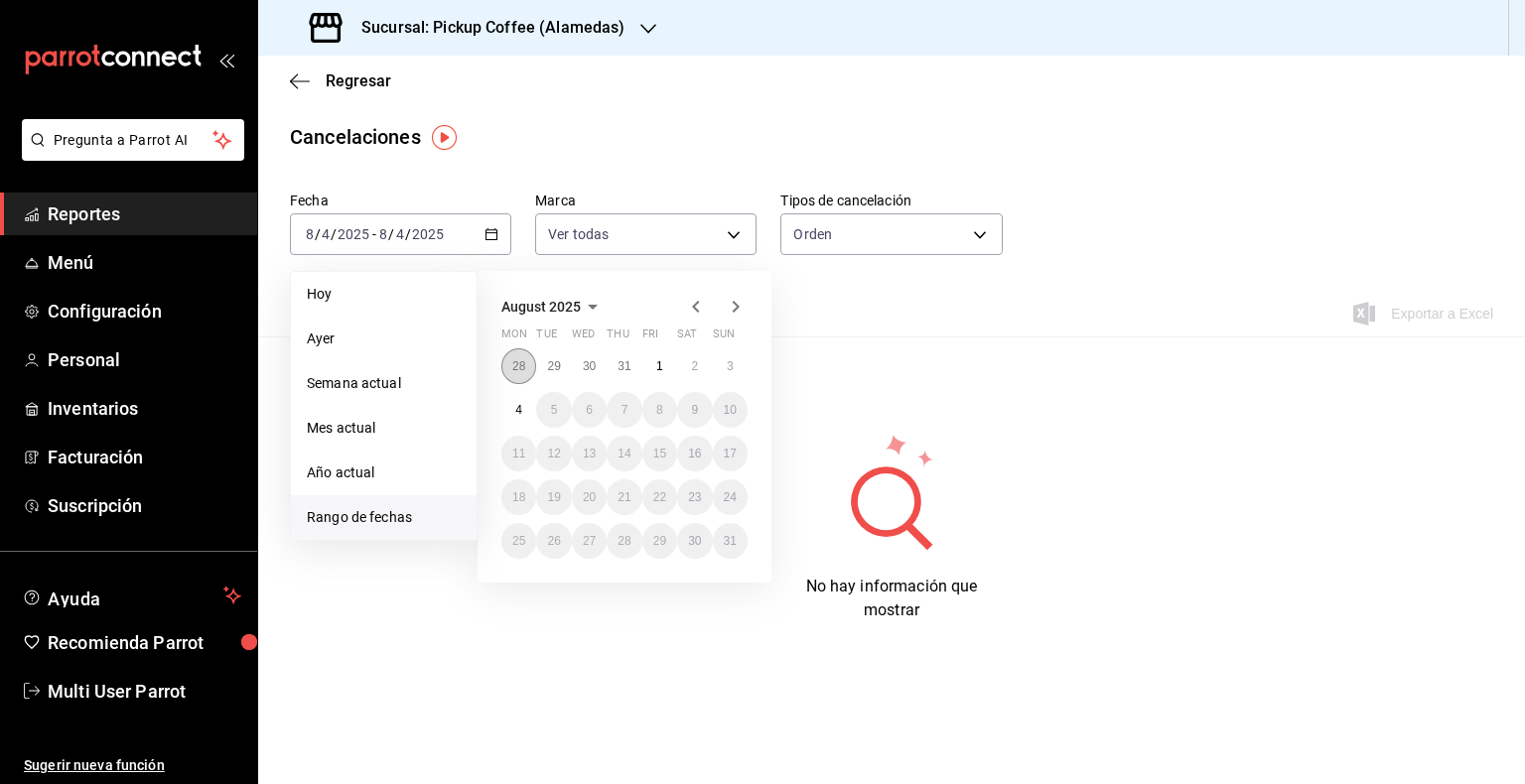 click on "28" at bounding box center (518, 366) 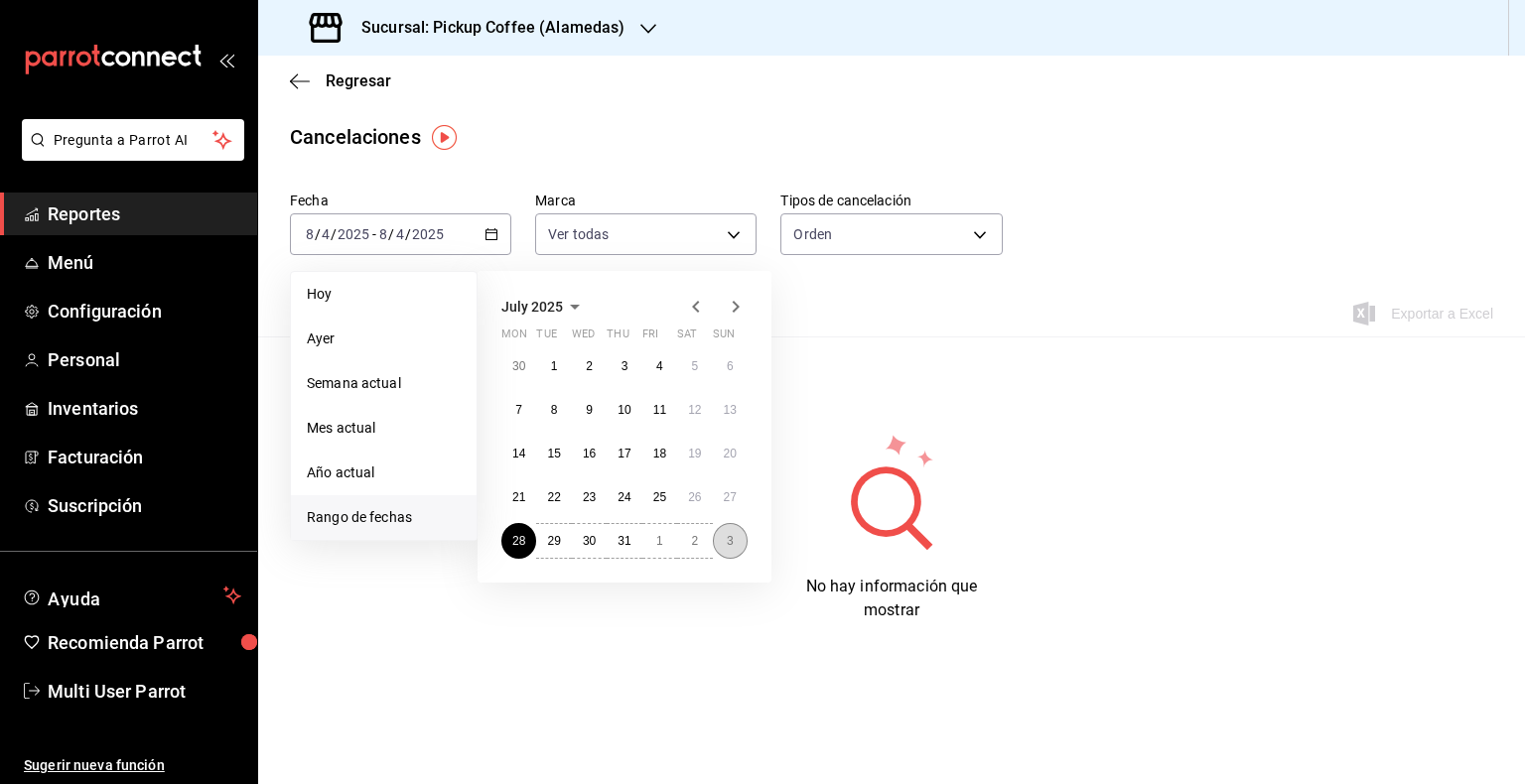 click on "3" at bounding box center [730, 541] 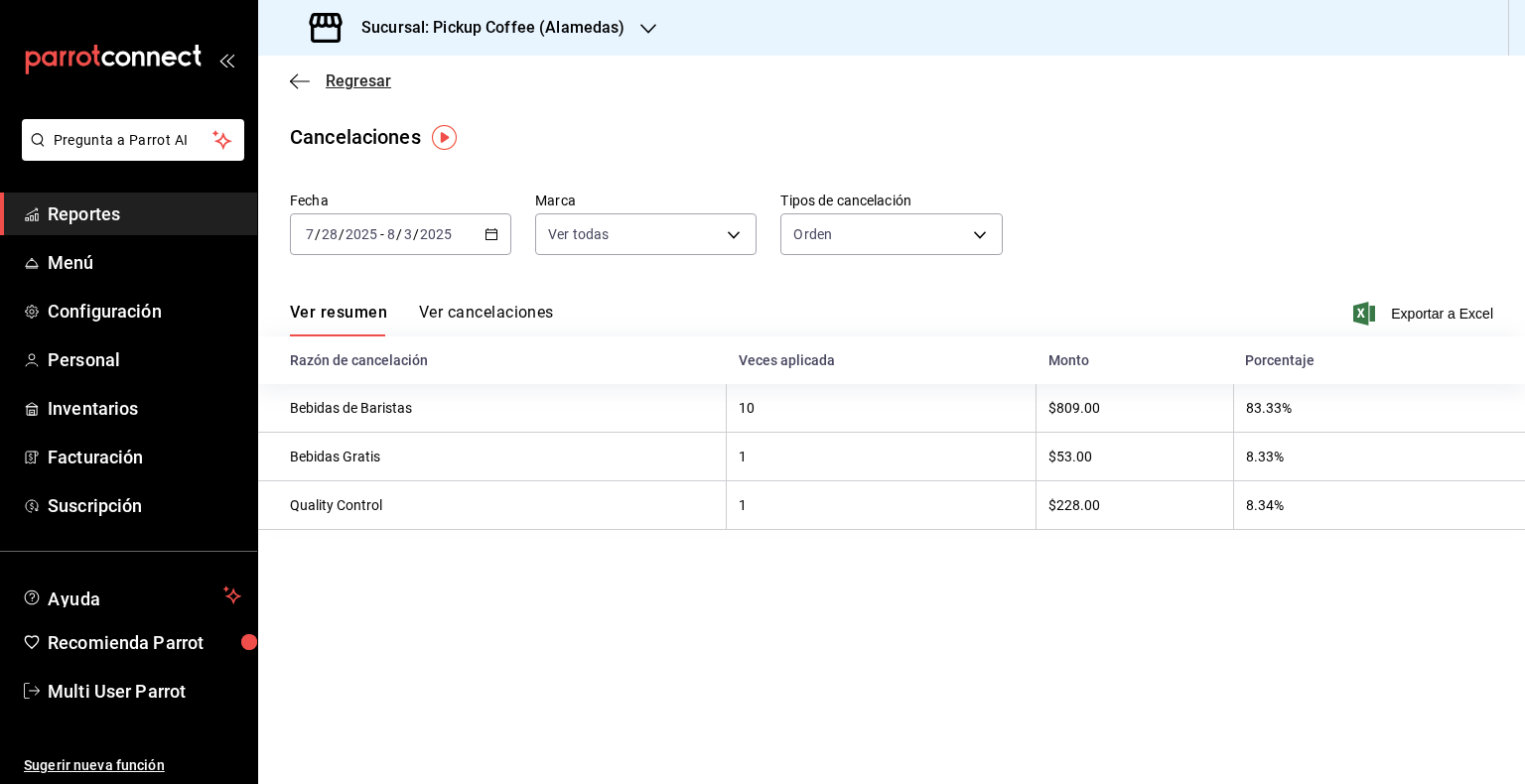 click 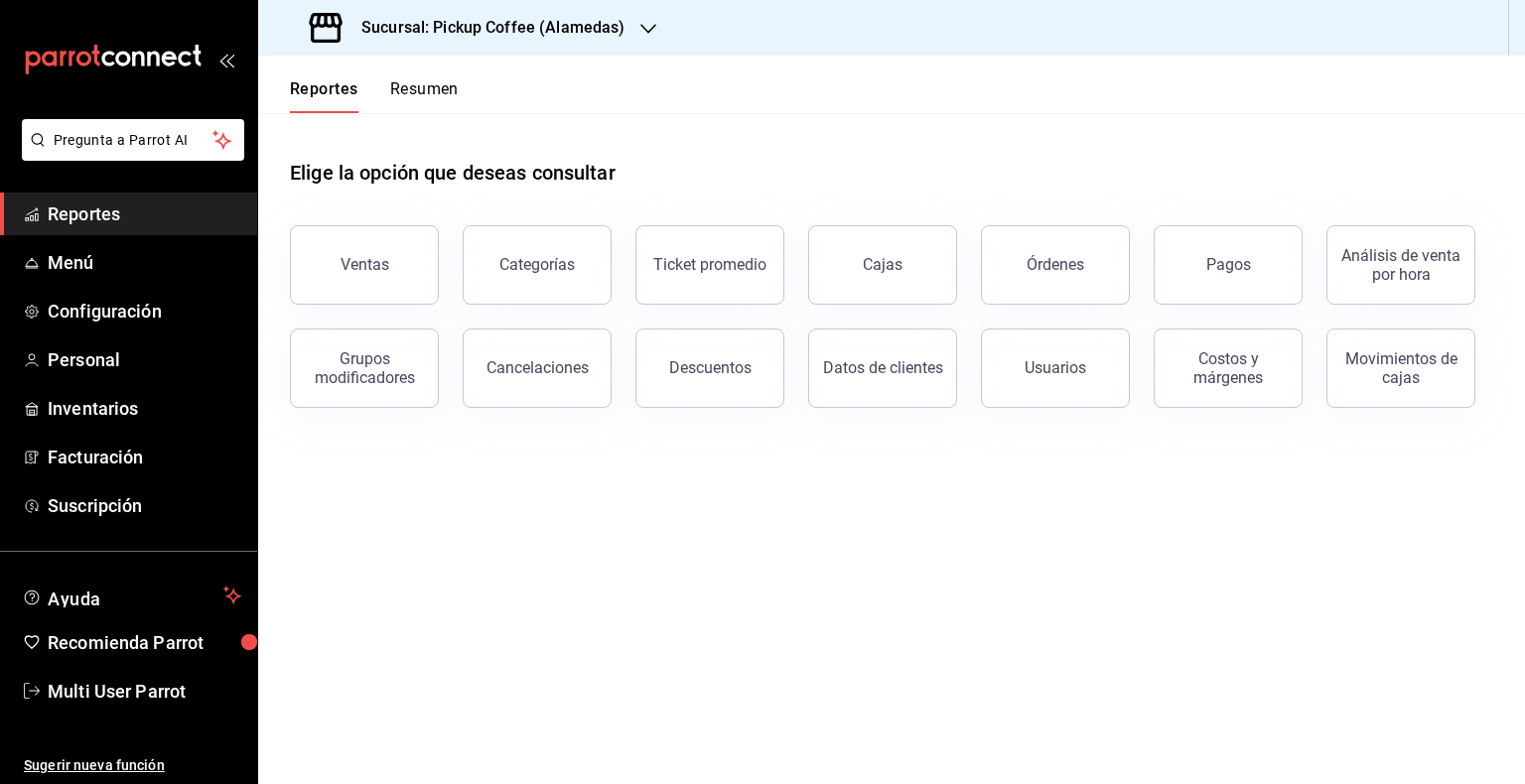 drag, startPoint x: 723, startPoint y: 371, endPoint x: 736, endPoint y: 368, distance: 13.341664 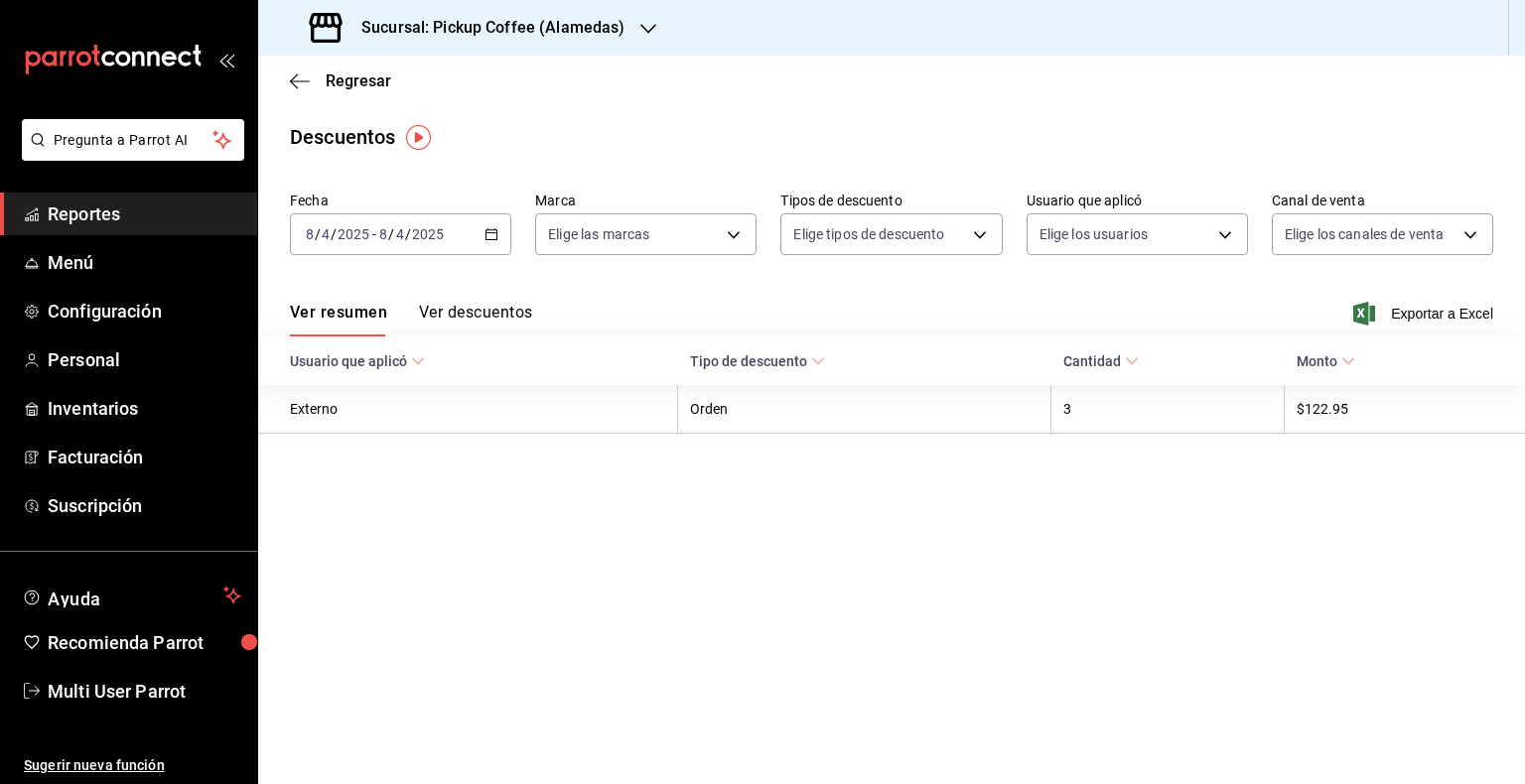 click on "[DATE] [DATE] - [DATE] [DATE]" at bounding box center (400, 234) 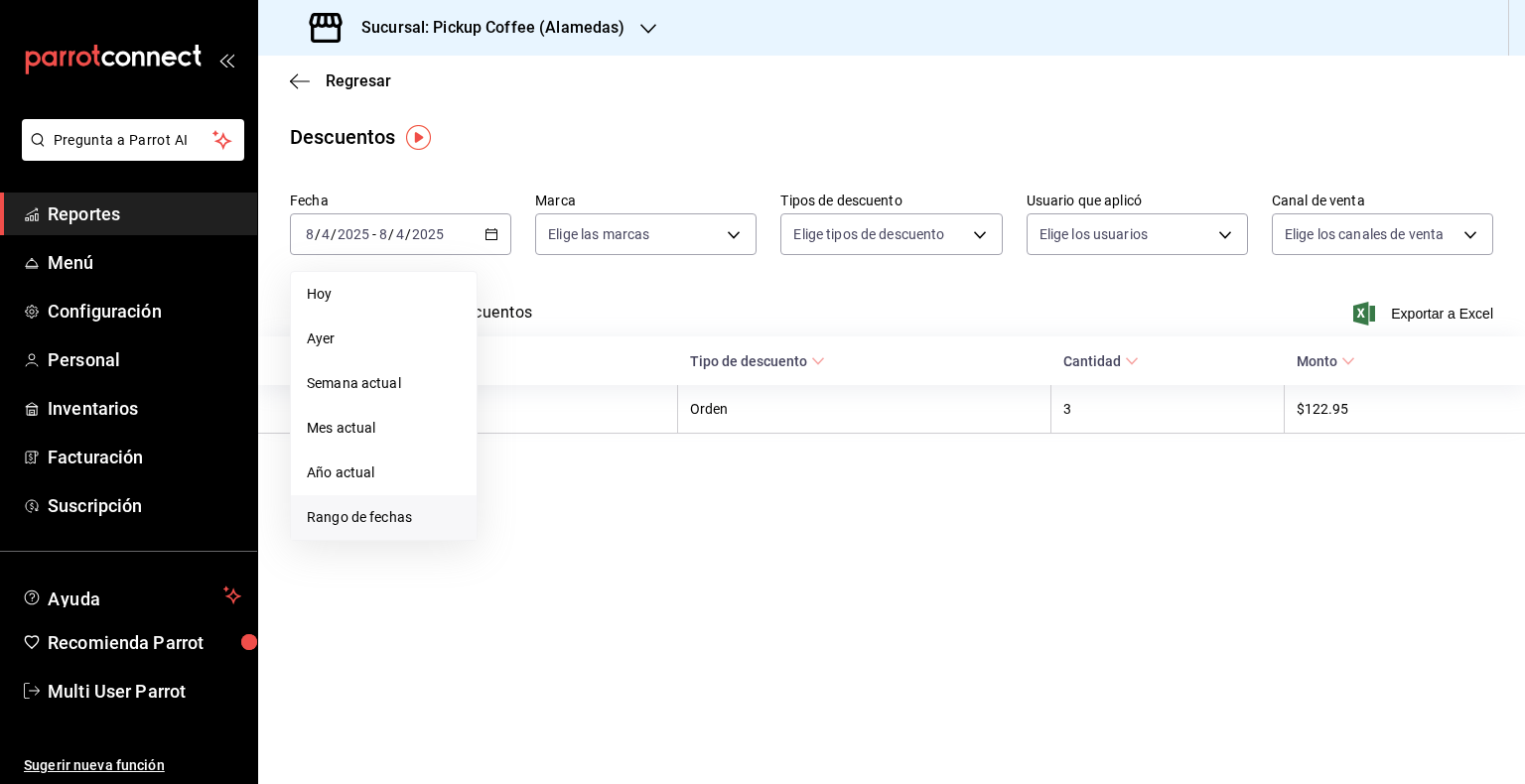 click on "Rango de fechas" at bounding box center [383, 517] 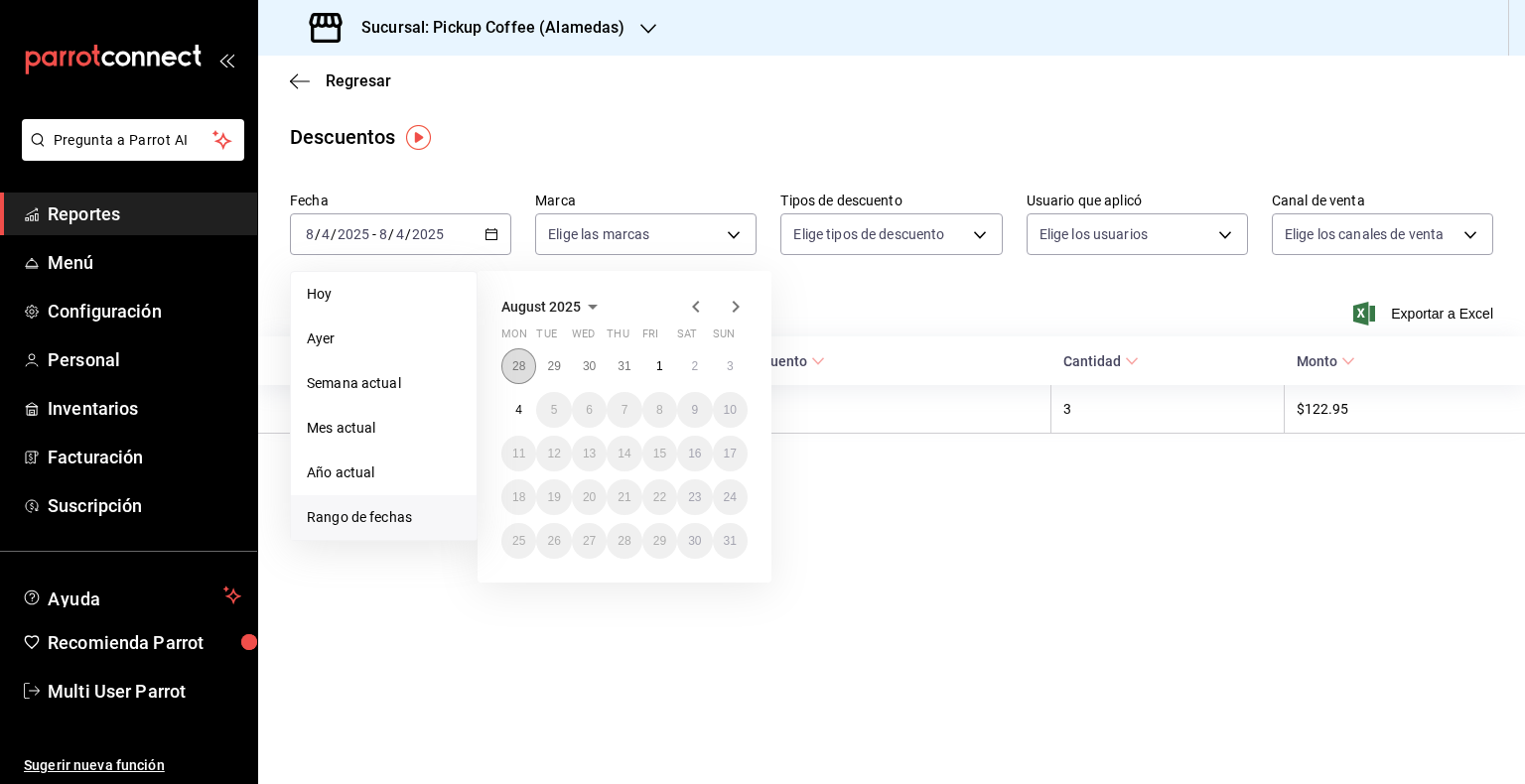 click on "28" at bounding box center [518, 366] 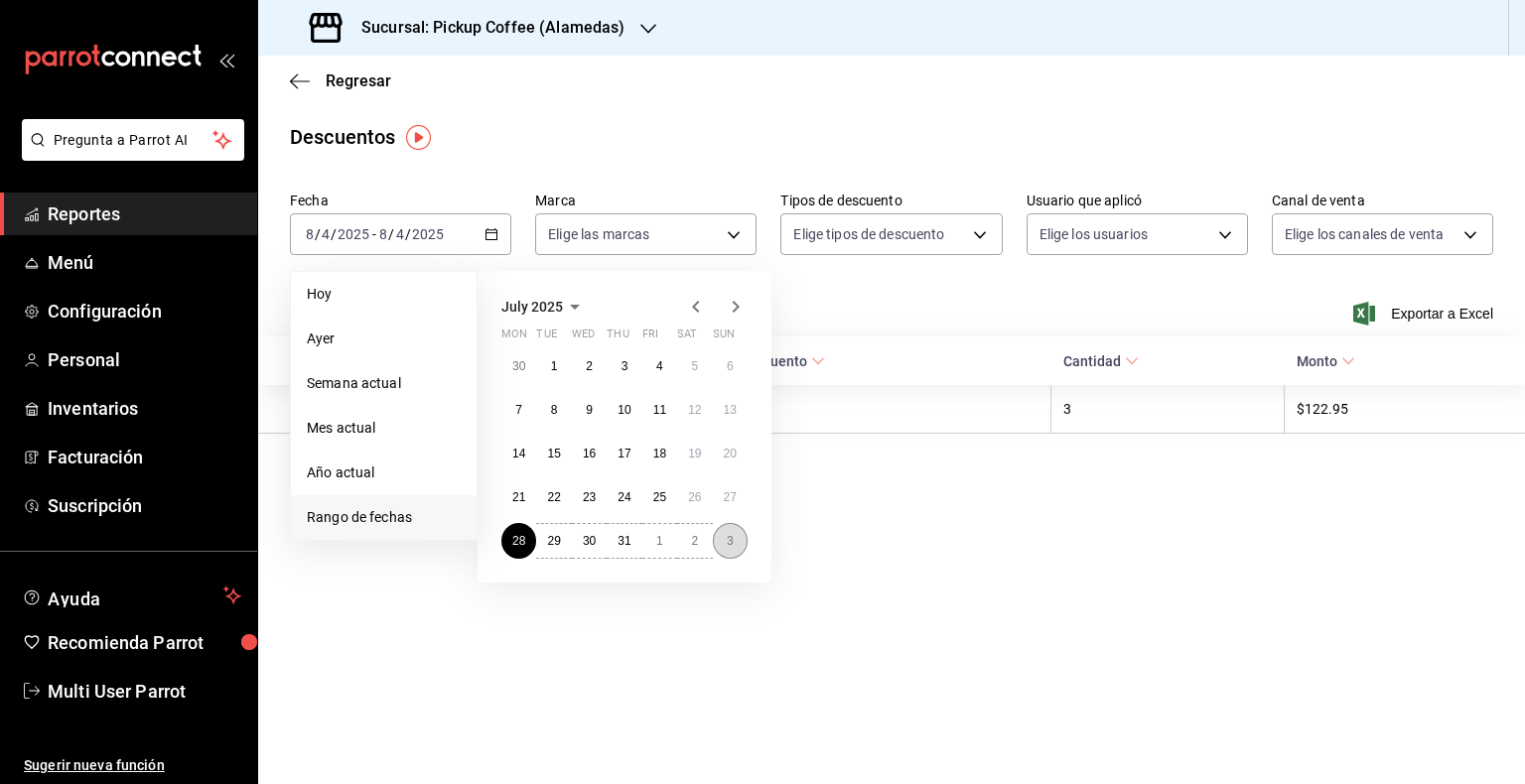 click on "3" at bounding box center [730, 541] 